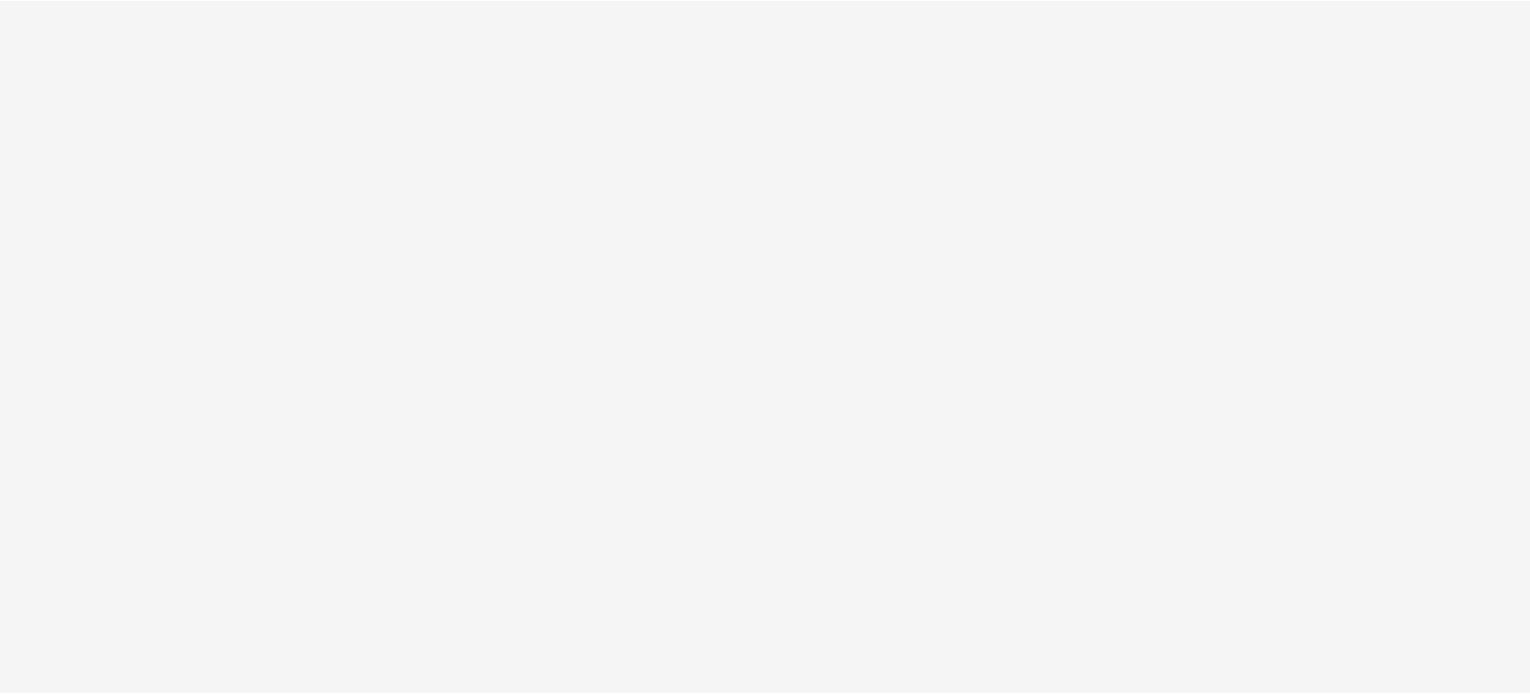 scroll, scrollTop: 0, scrollLeft: 0, axis: both 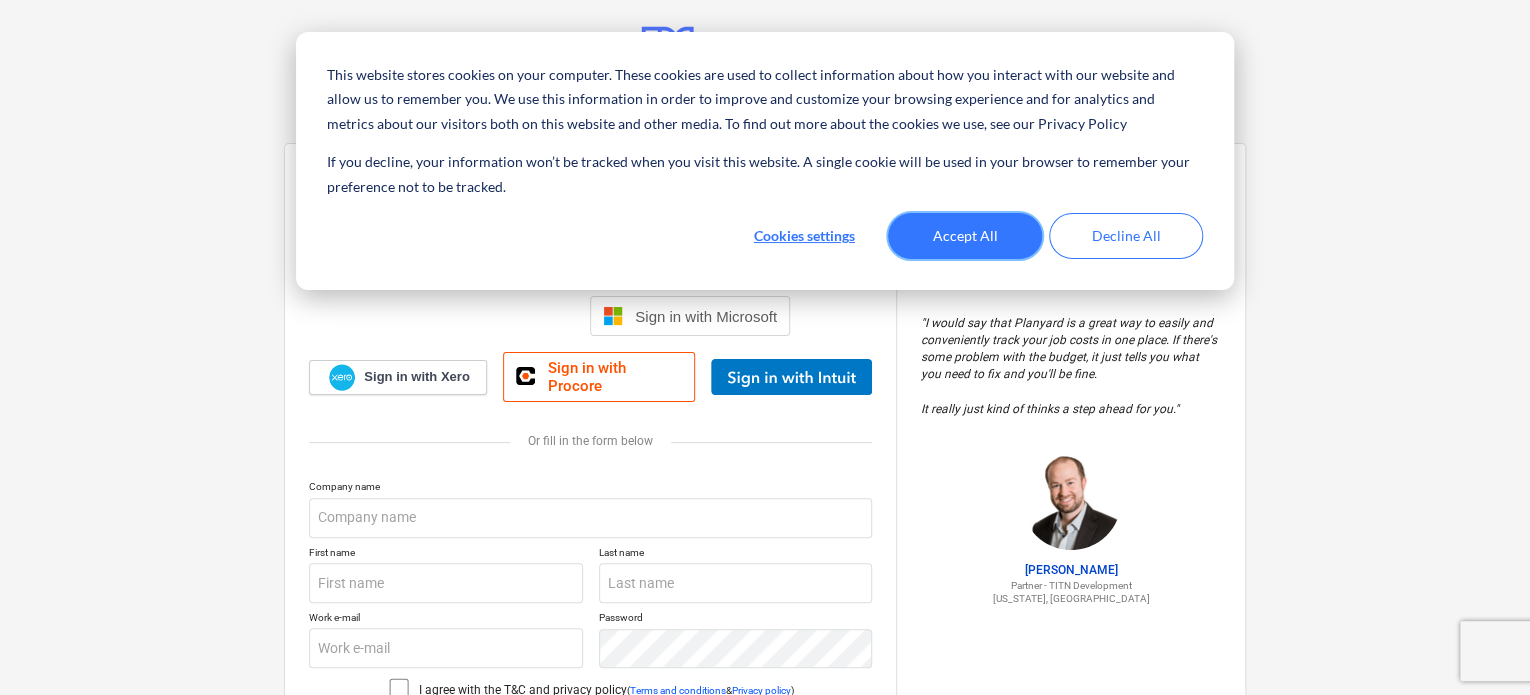 click on "Accept All" at bounding box center (965, 236) 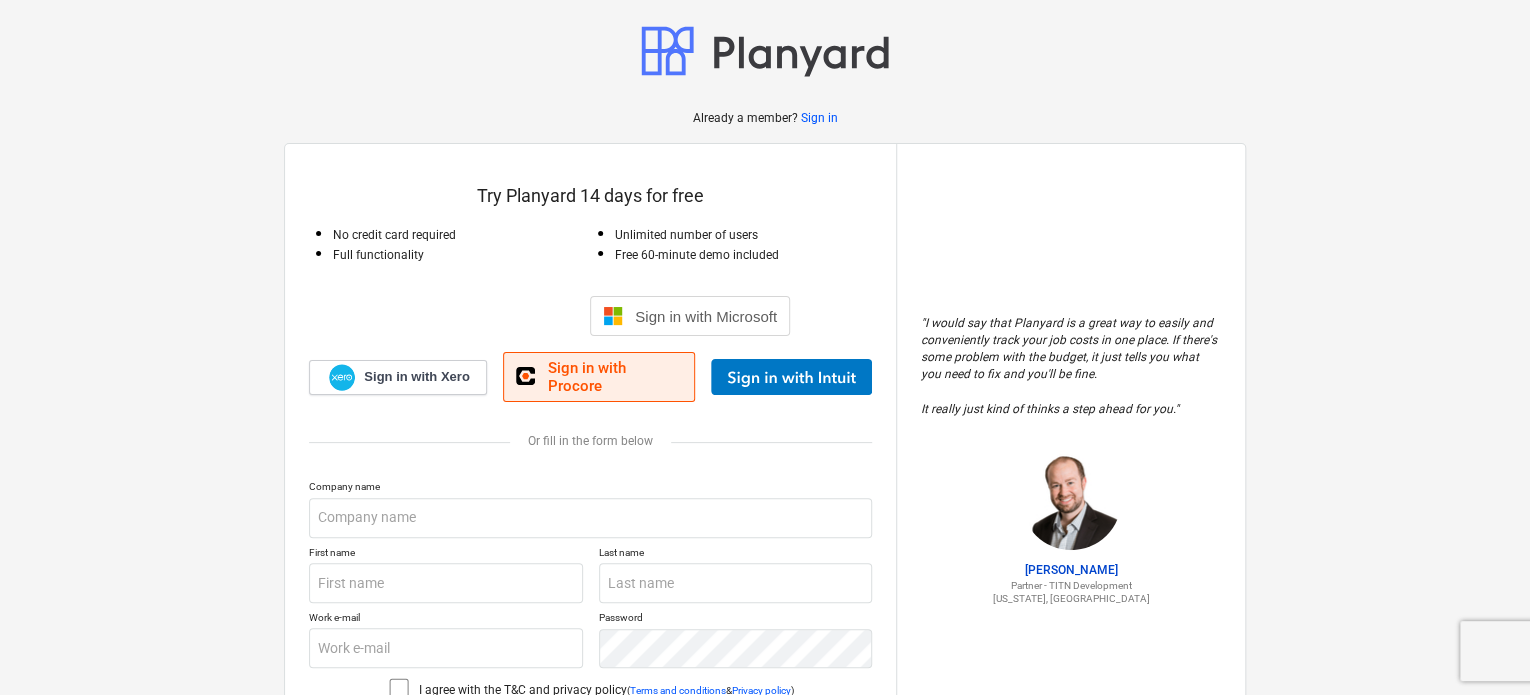 click on "Sign in with Procore" at bounding box center [614, 377] 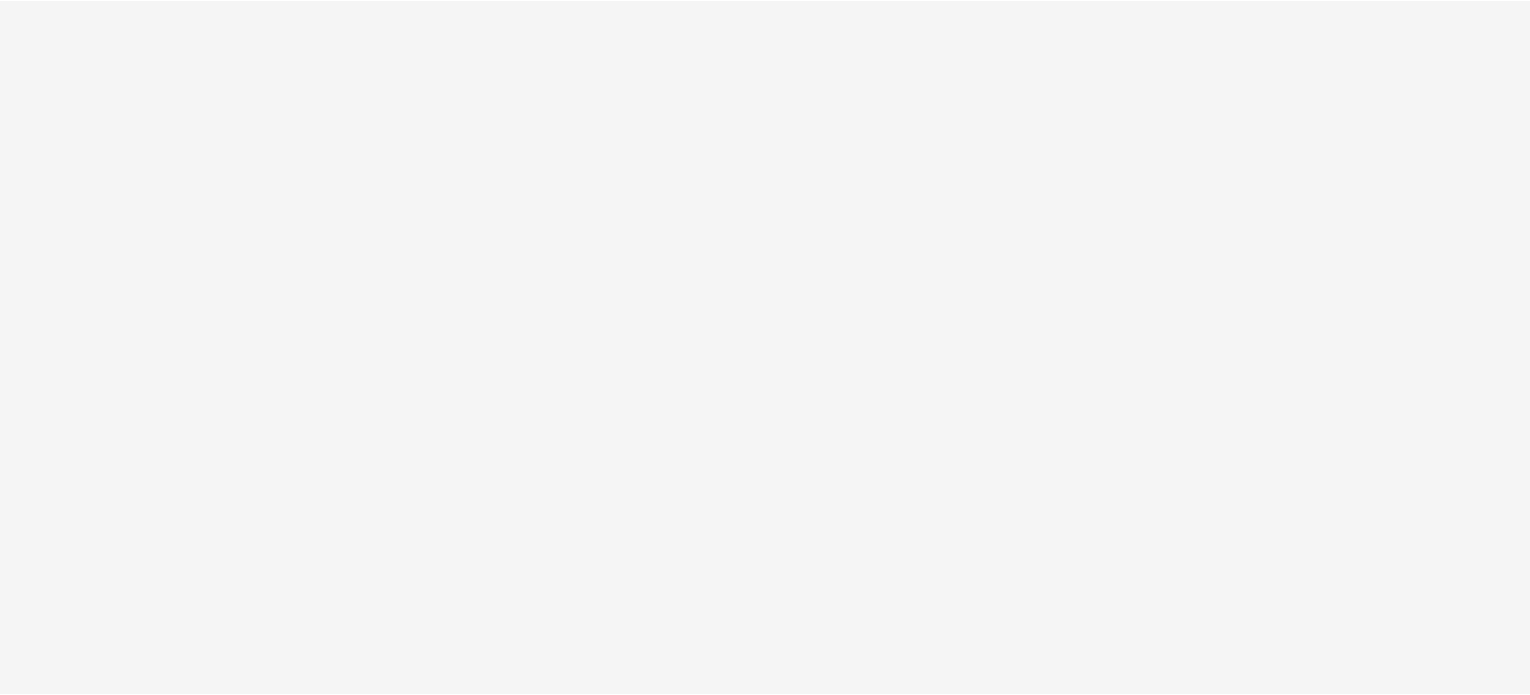 scroll, scrollTop: 0, scrollLeft: 0, axis: both 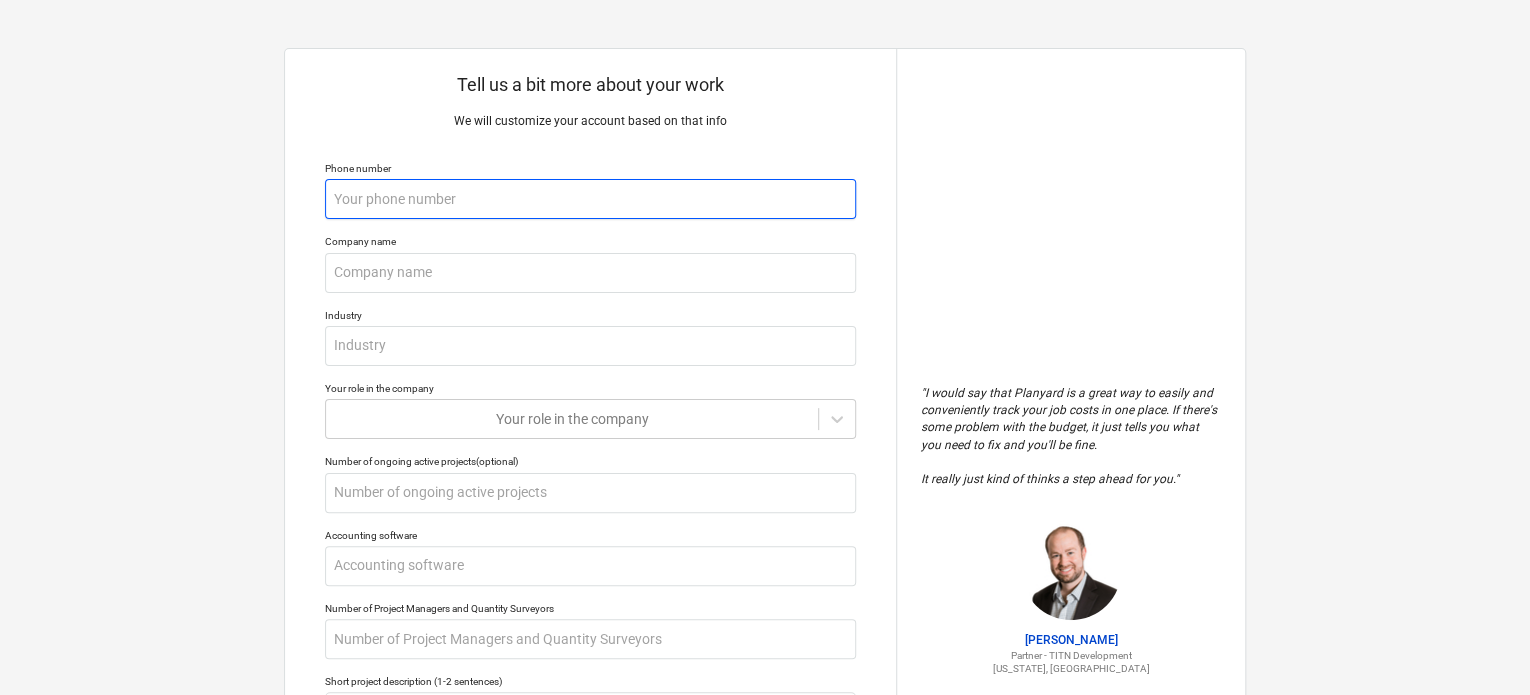 click at bounding box center [590, 199] 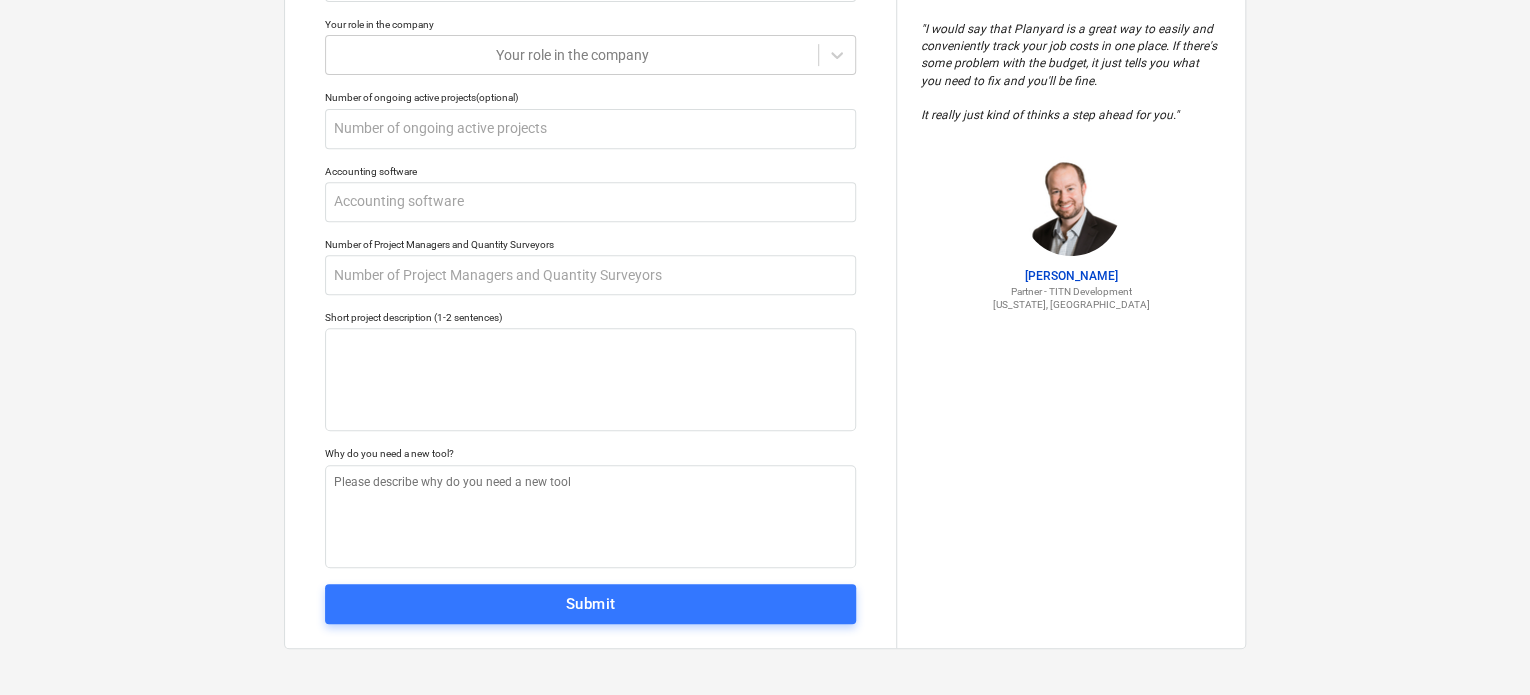 type on "x" 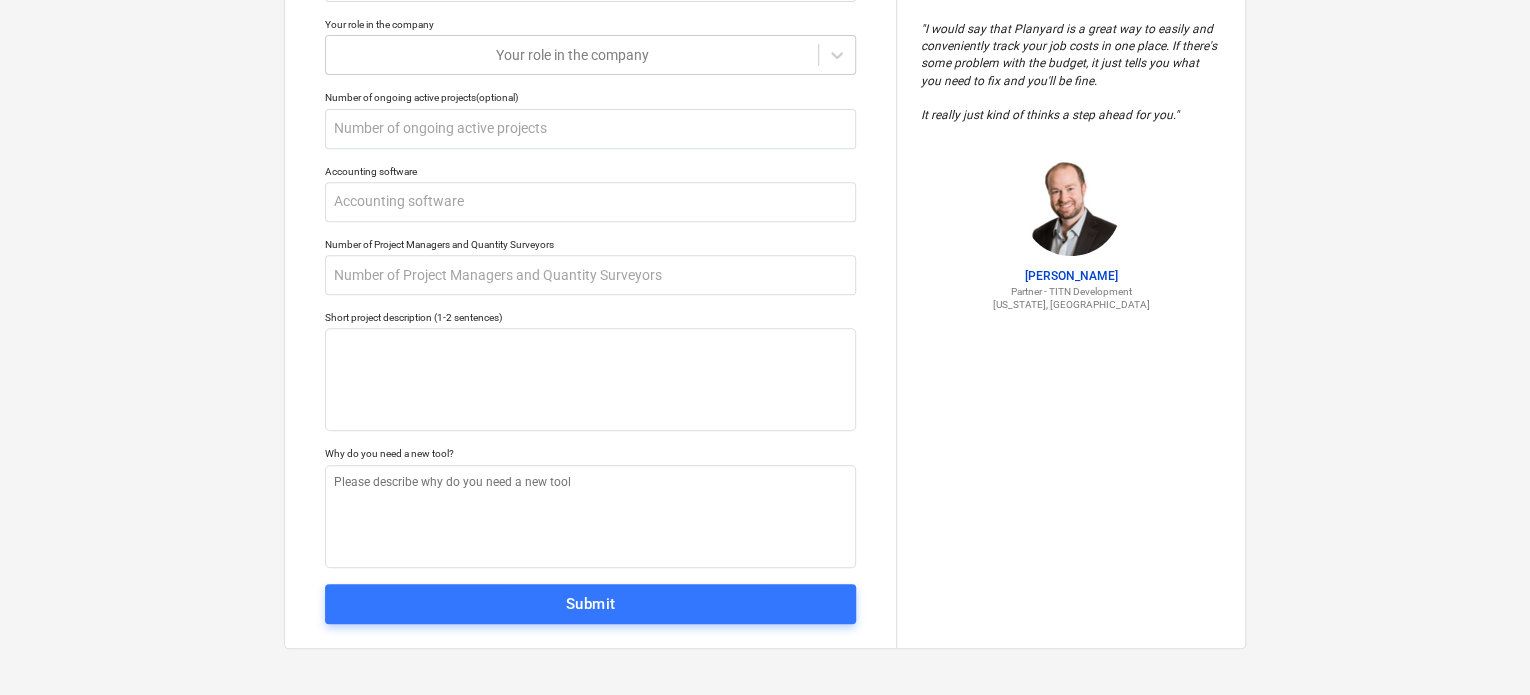 type on "-" 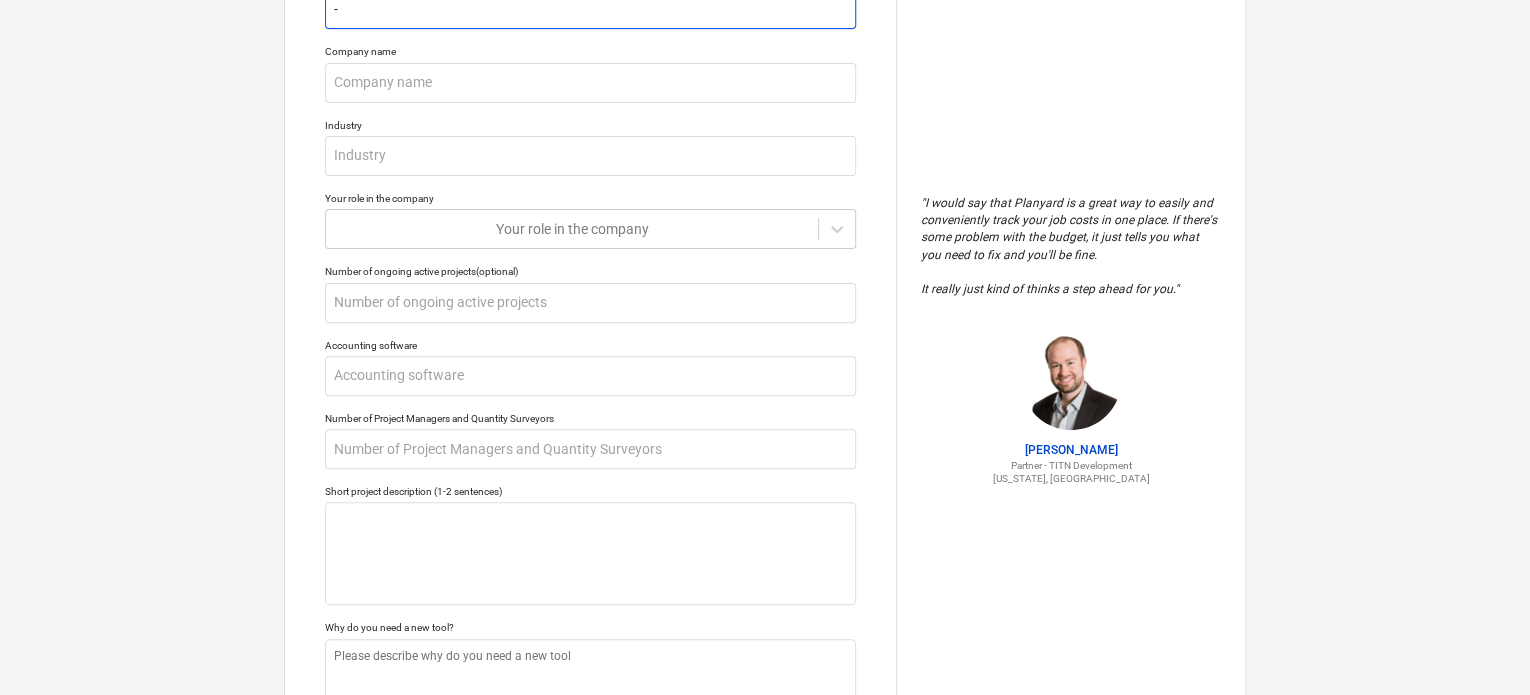 type on "x" 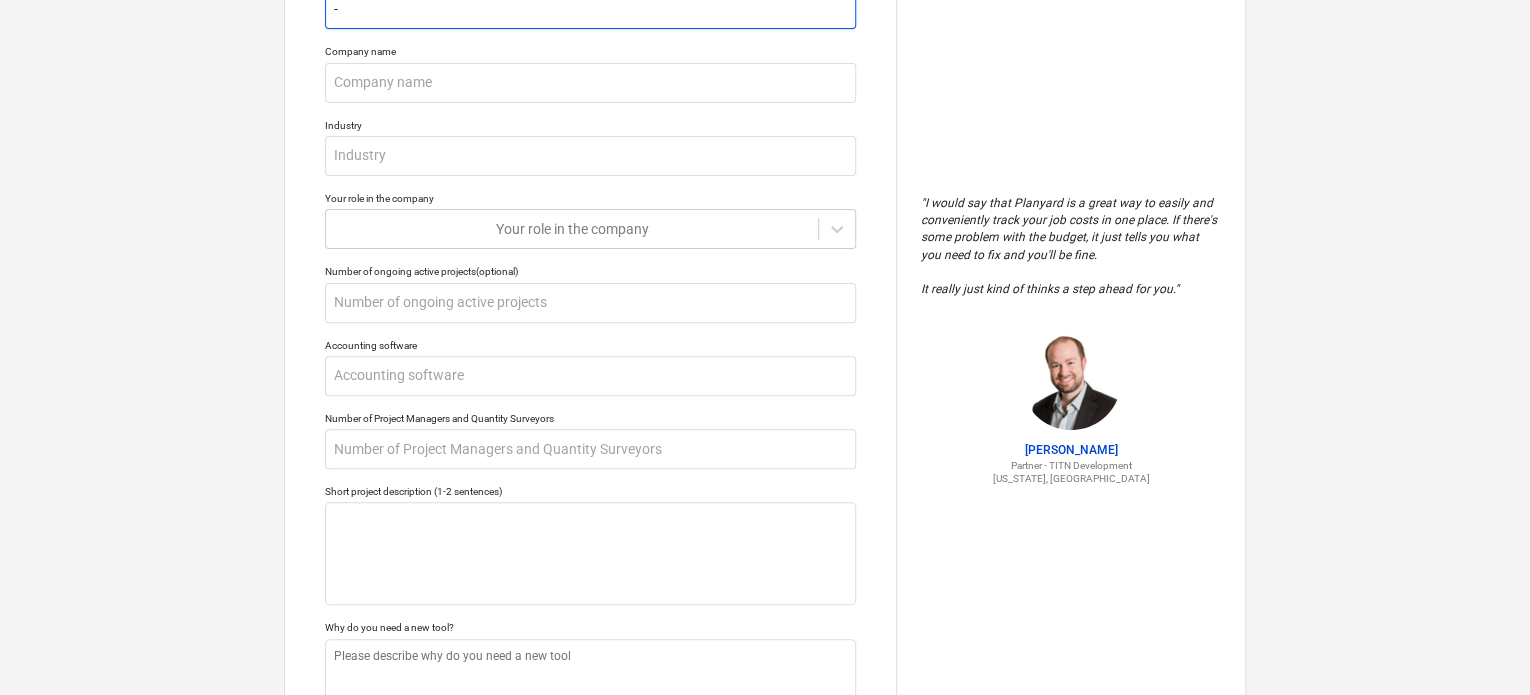 type 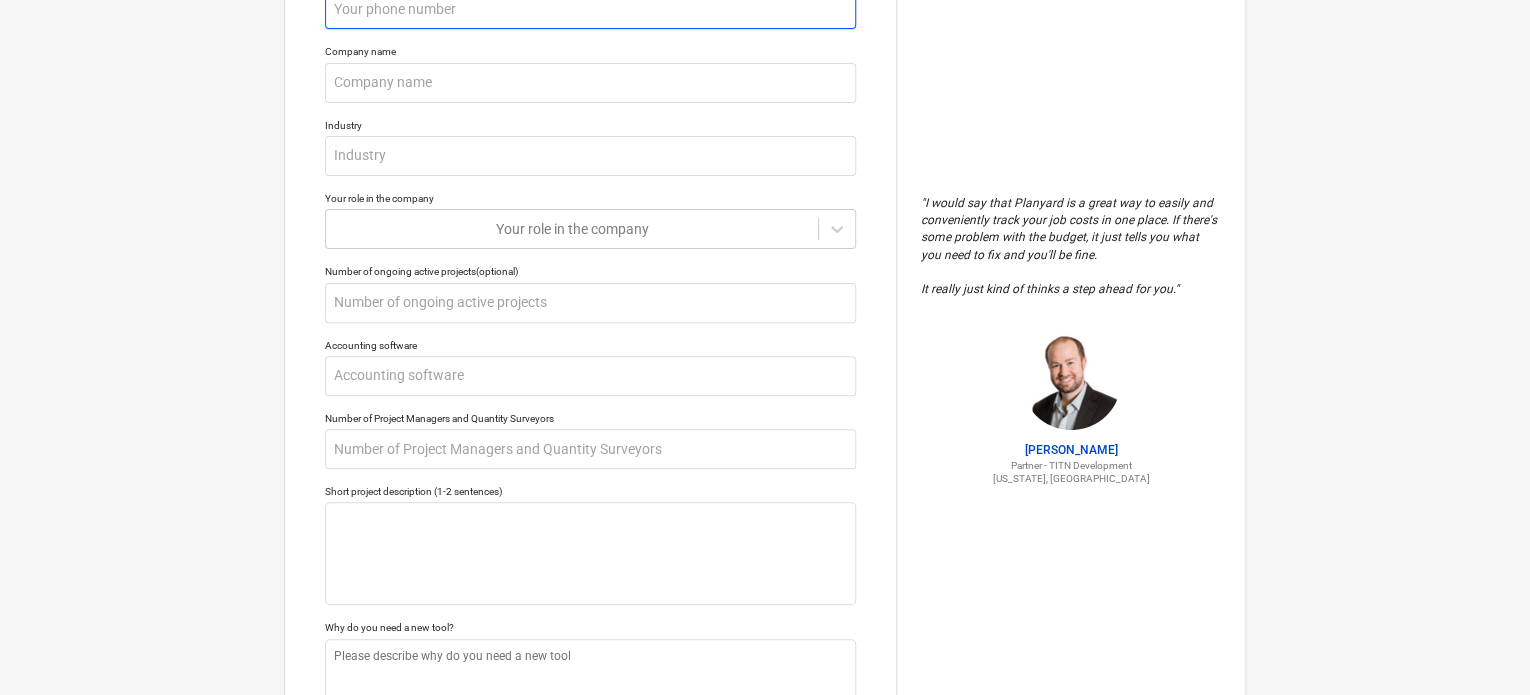 type on "x" 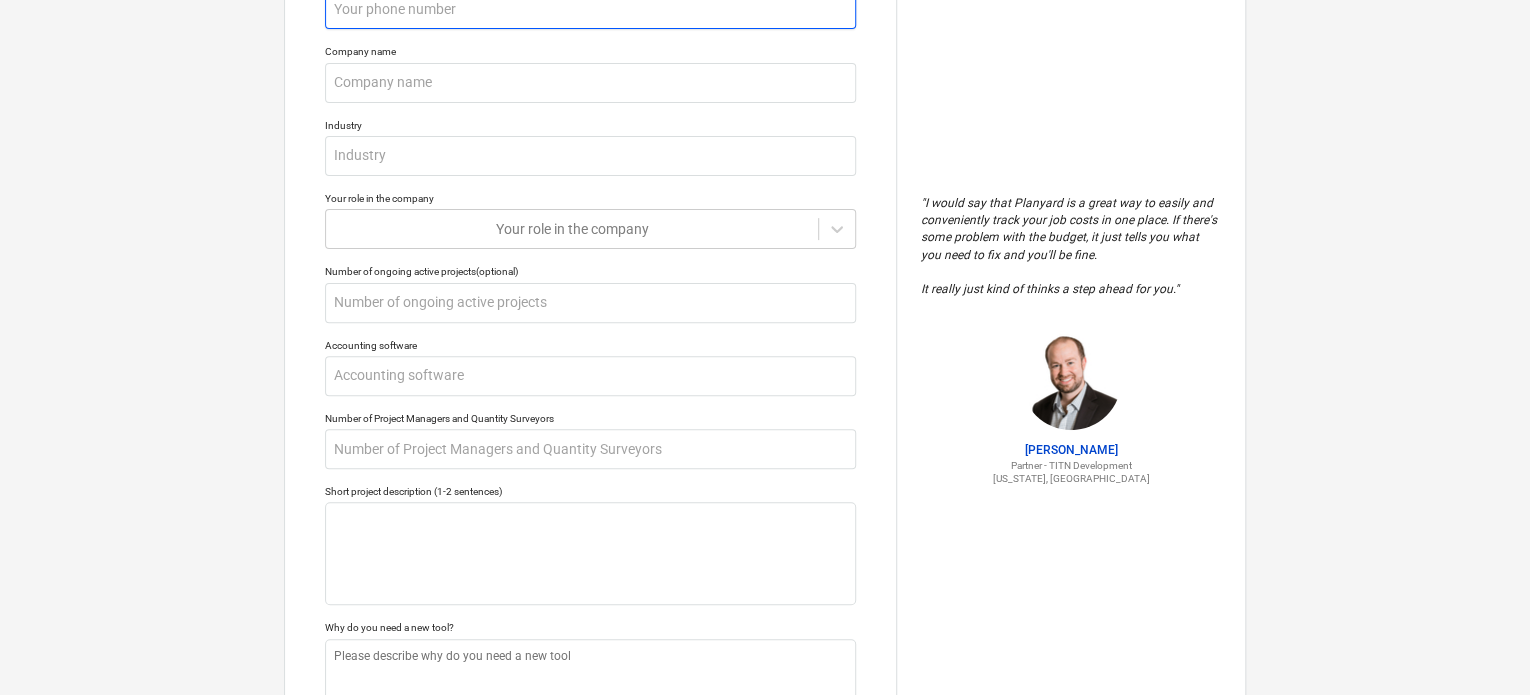 type on "3" 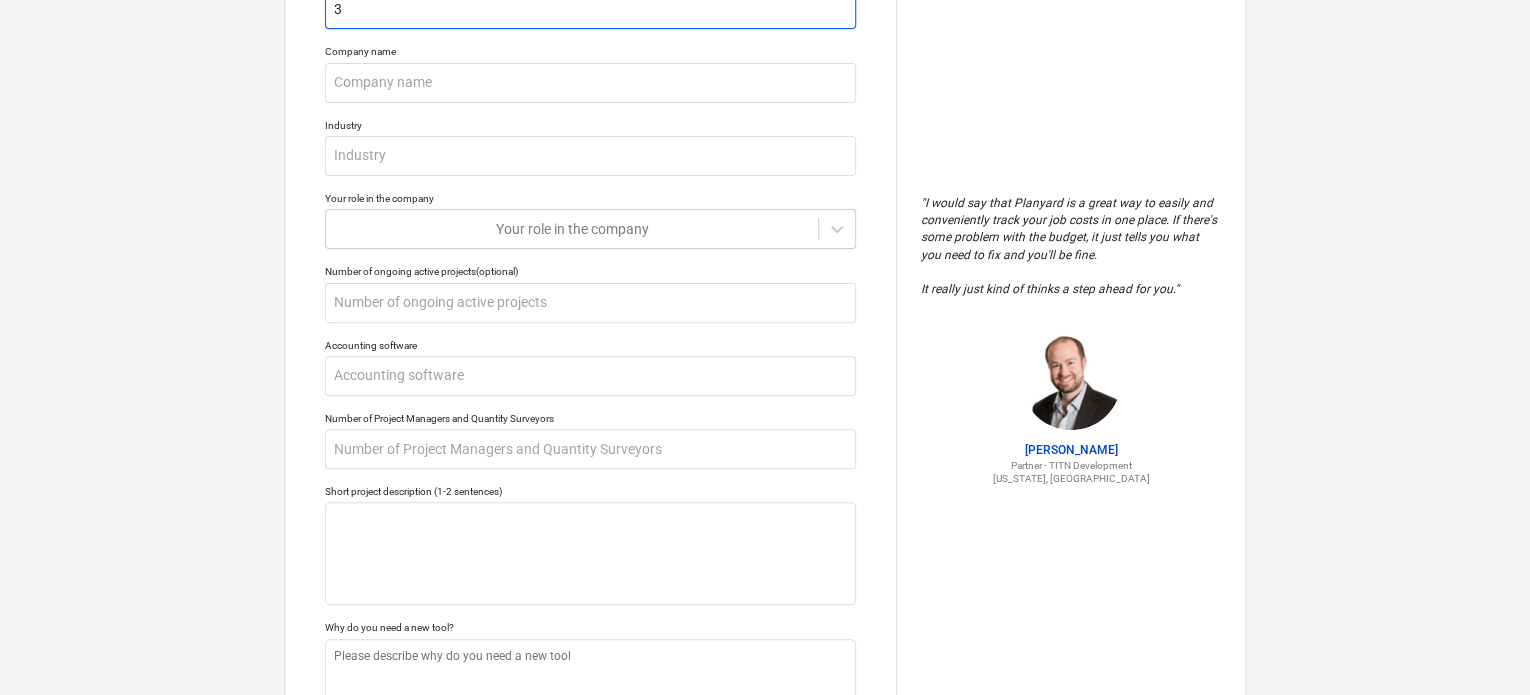 type on "x" 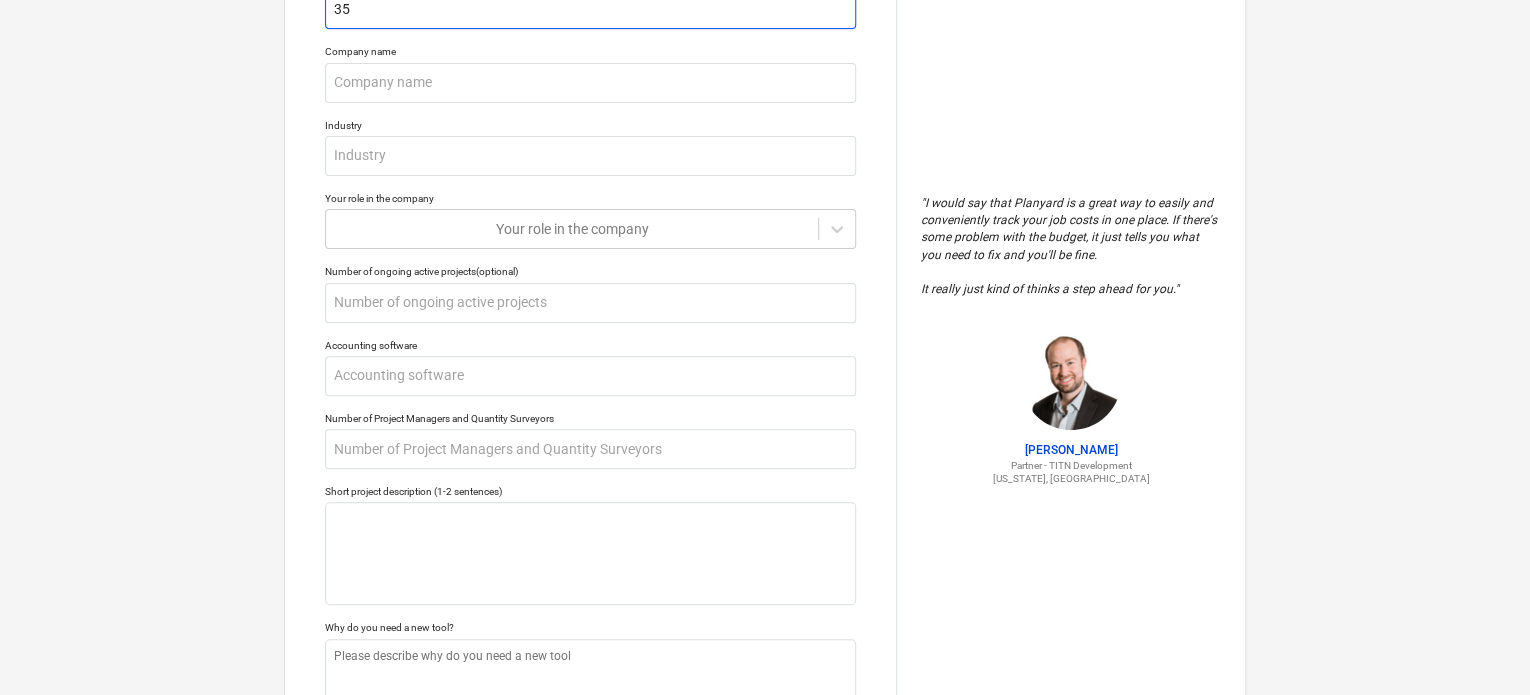type on "x" 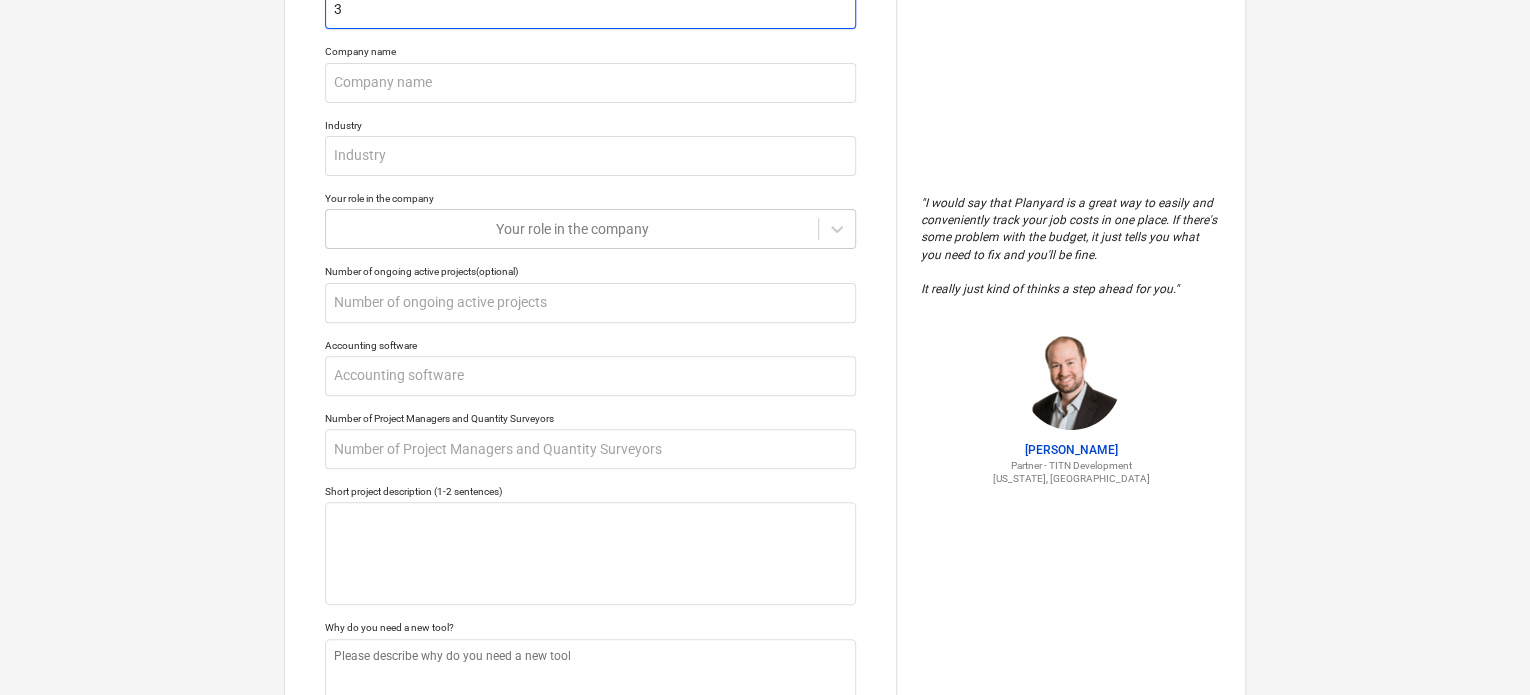 type on "x" 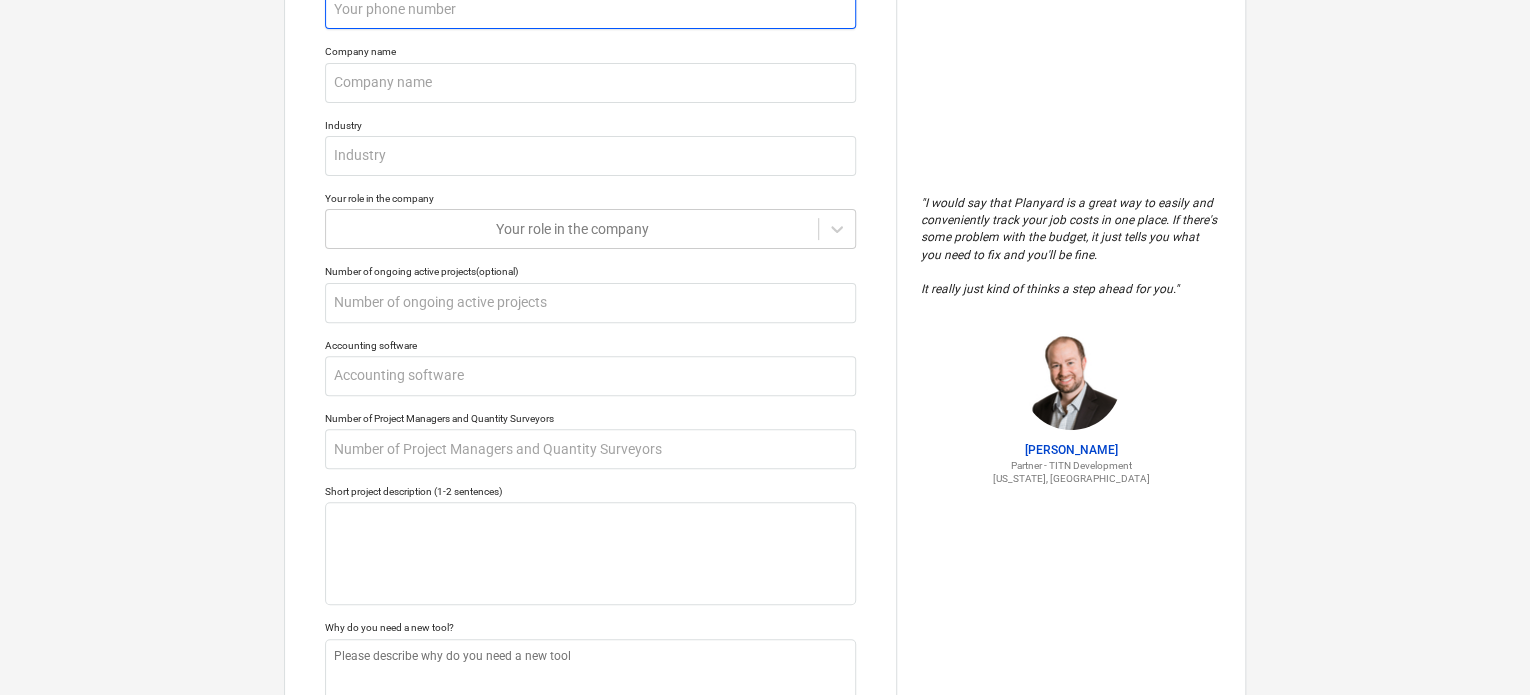 type on "x" 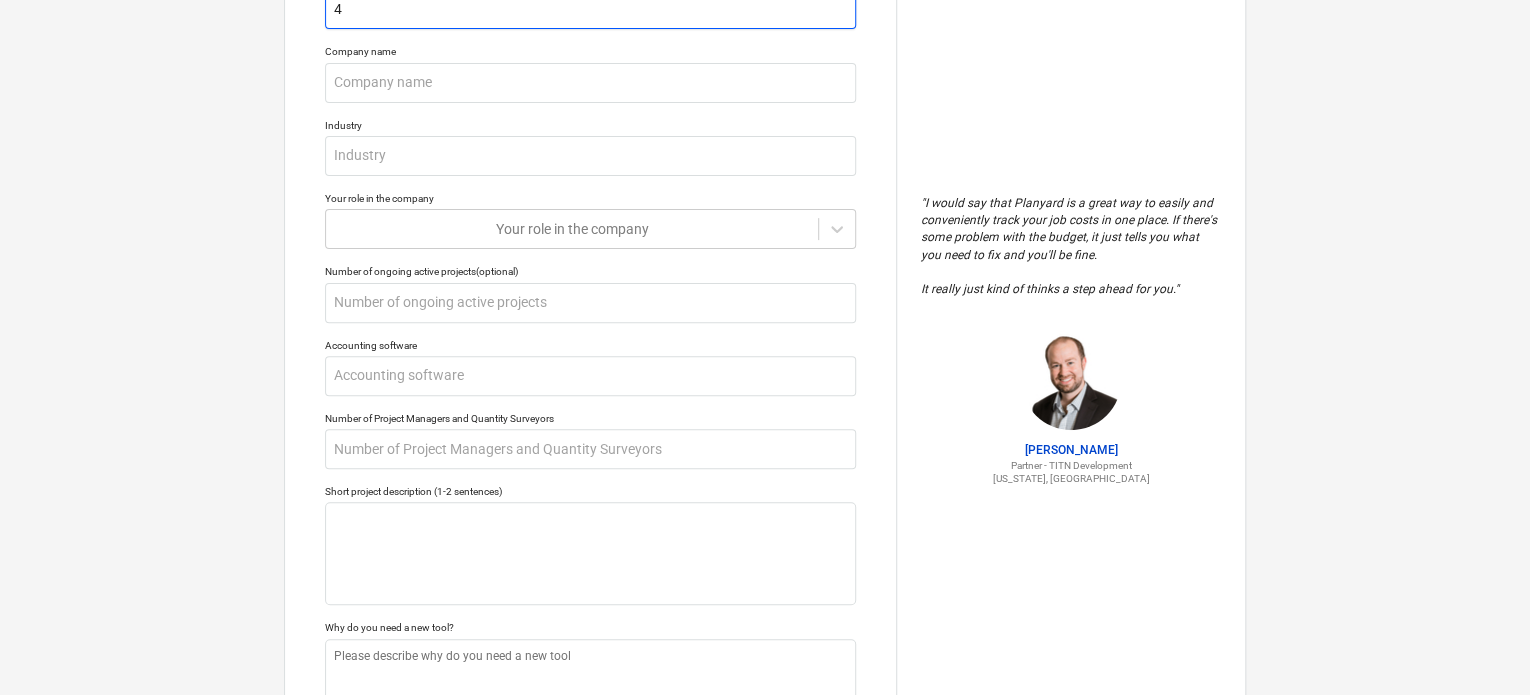 type on "x" 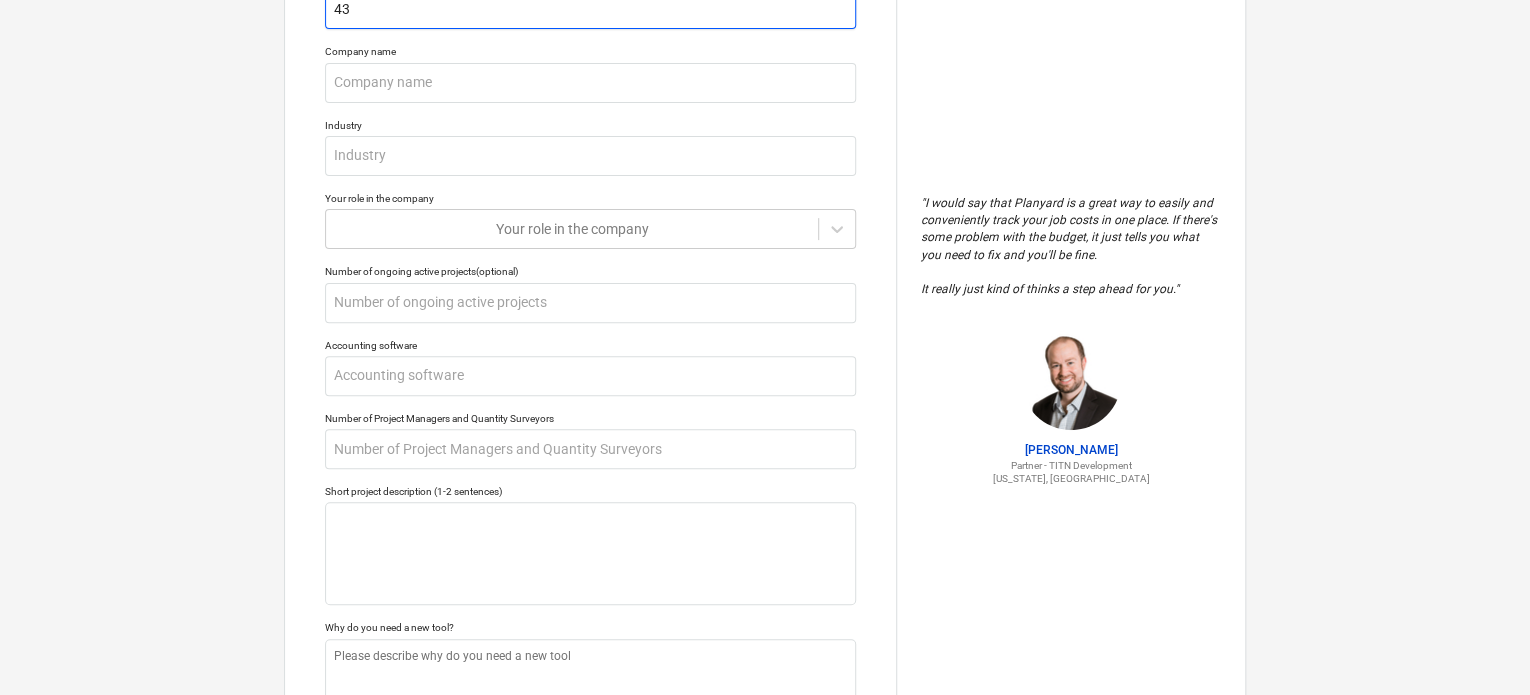 type on "x" 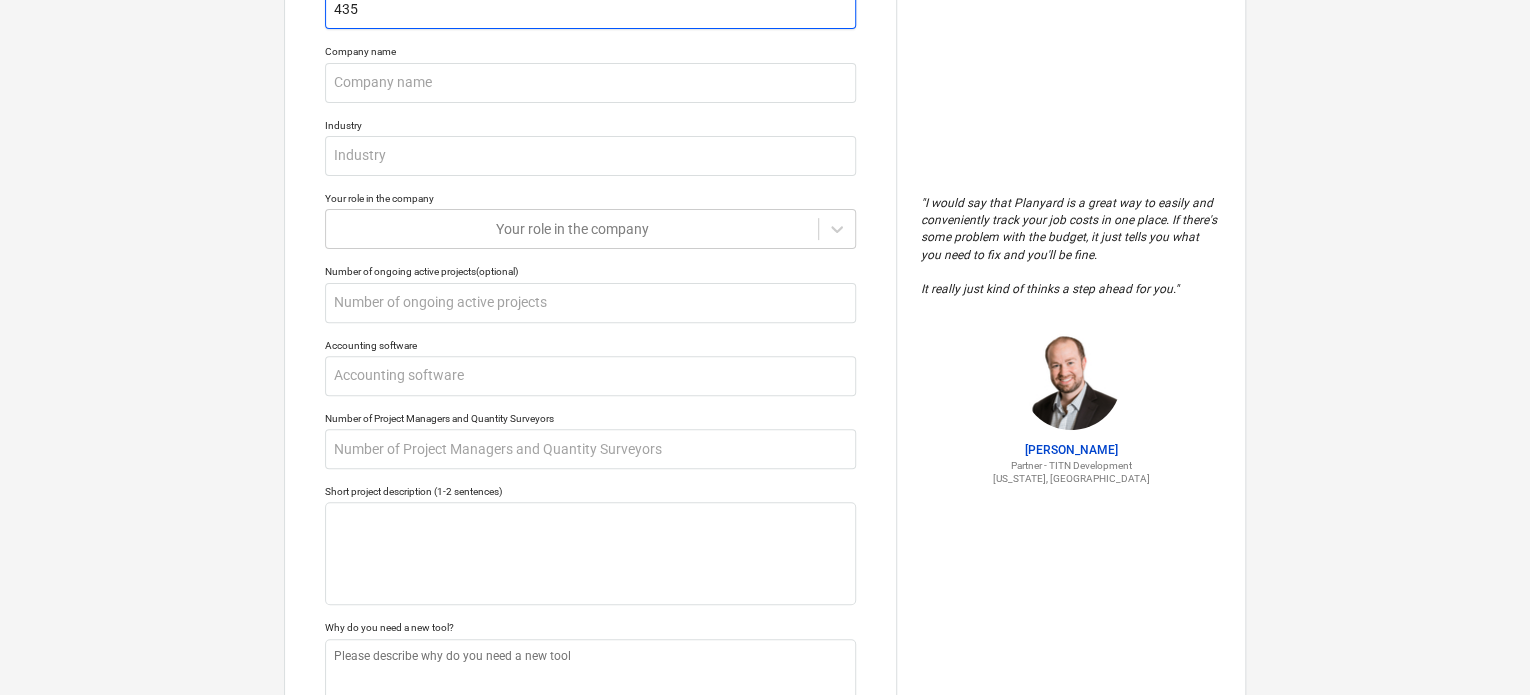 type on "x" 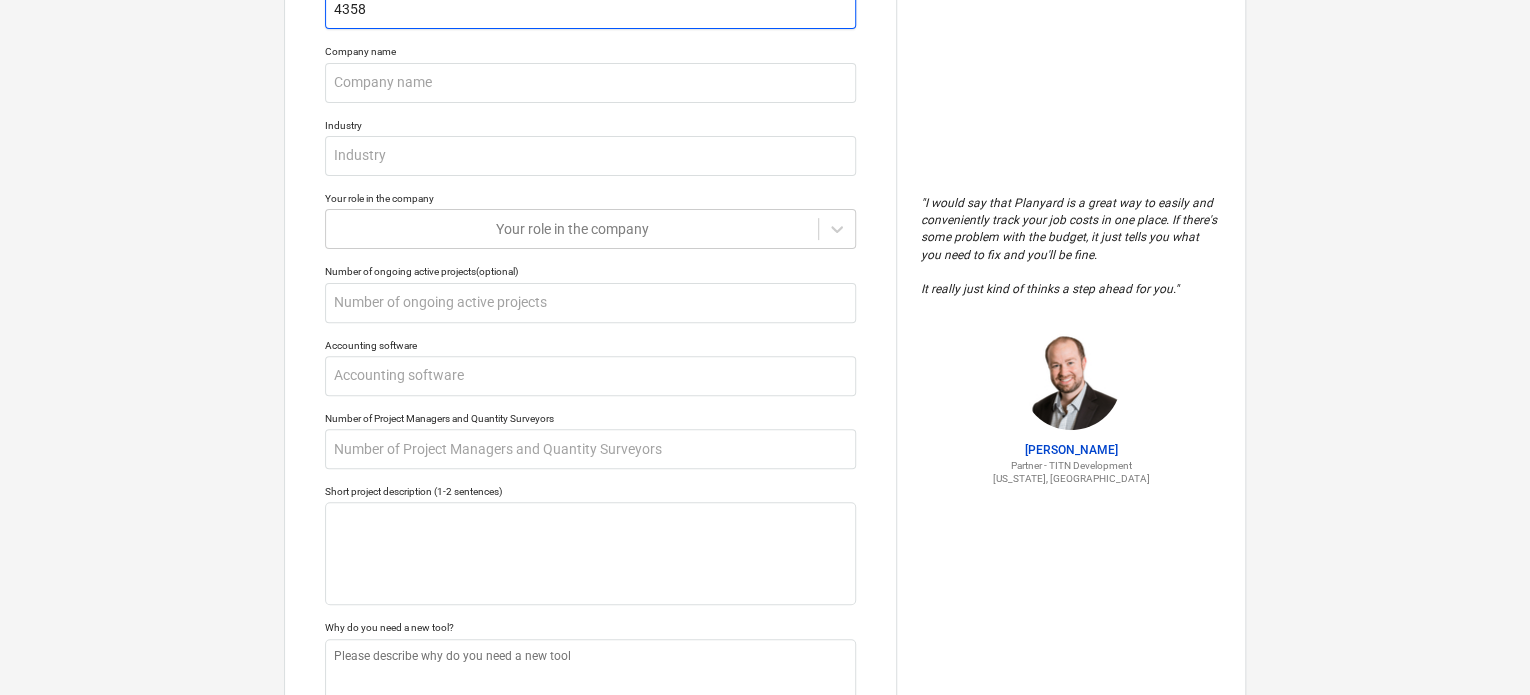 type on "x" 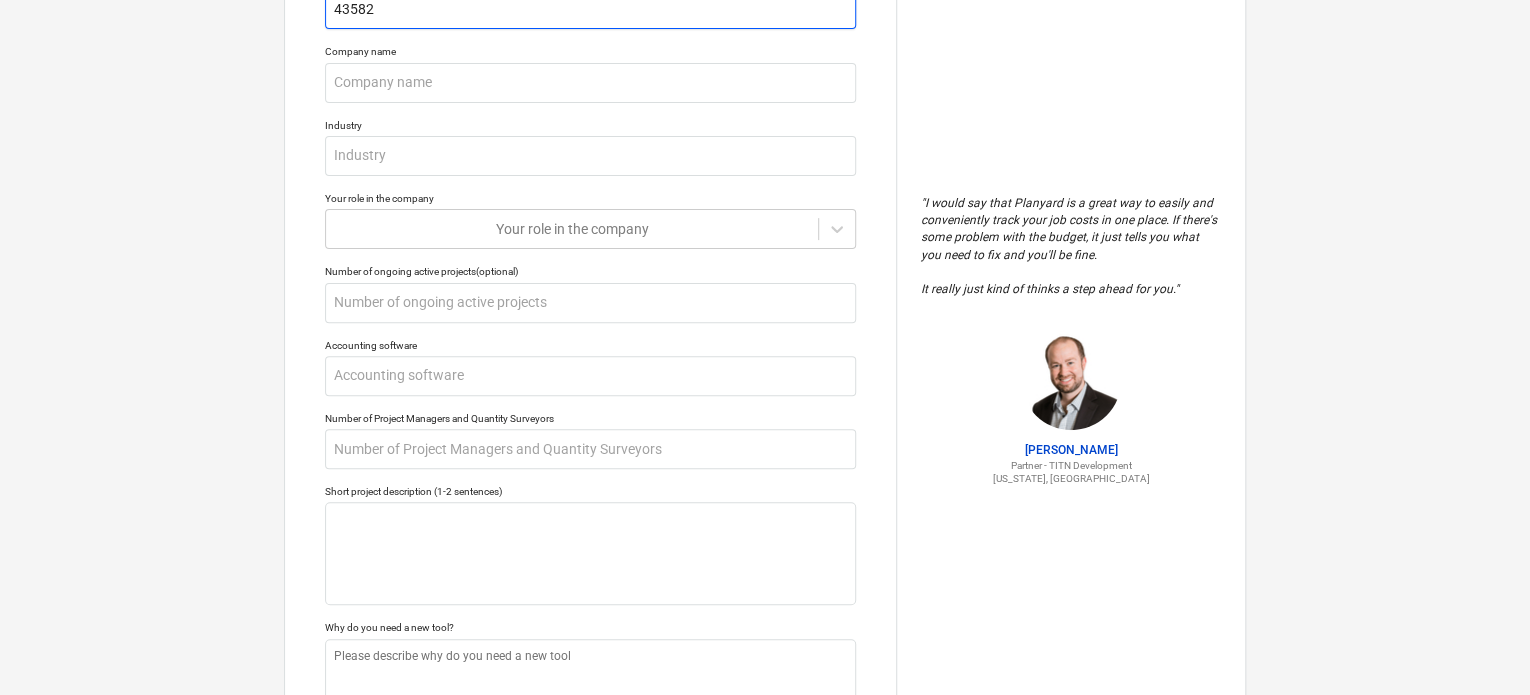 type on "x" 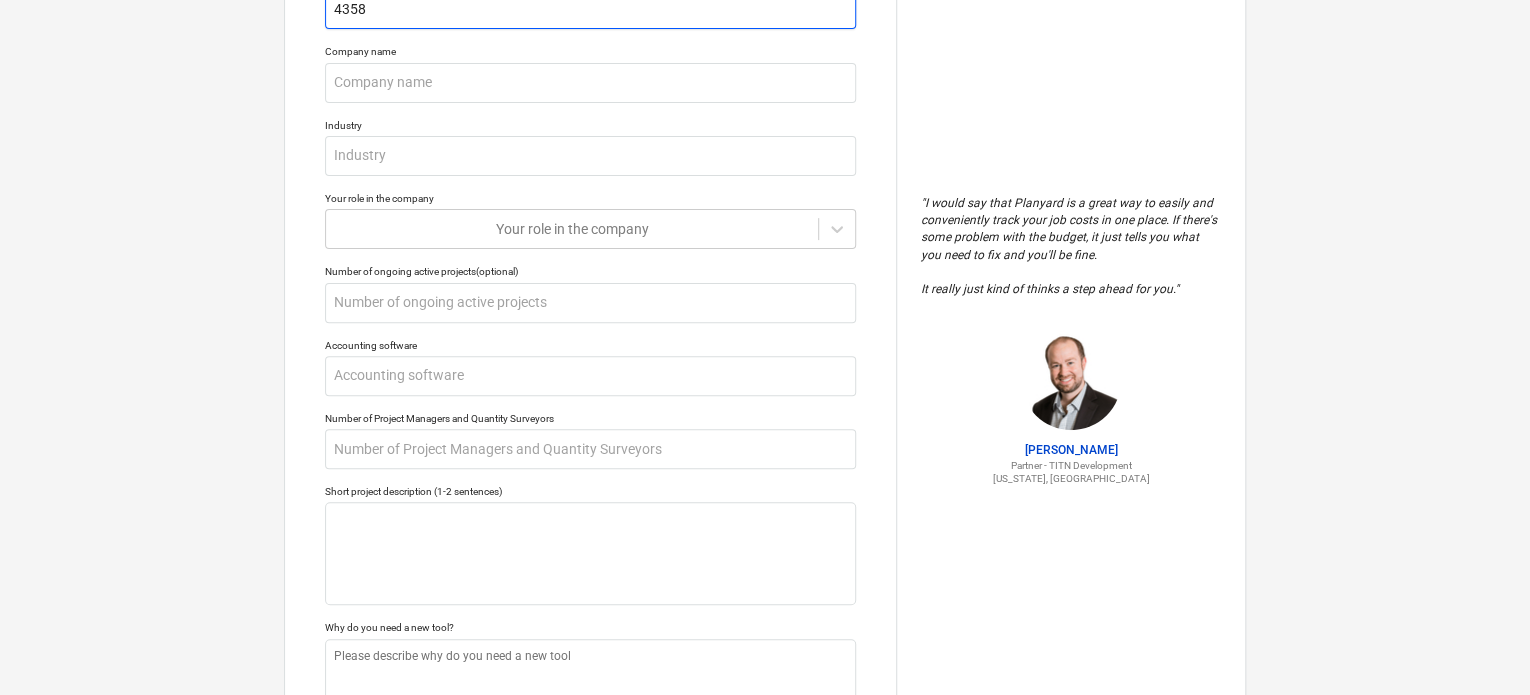 type on "x" 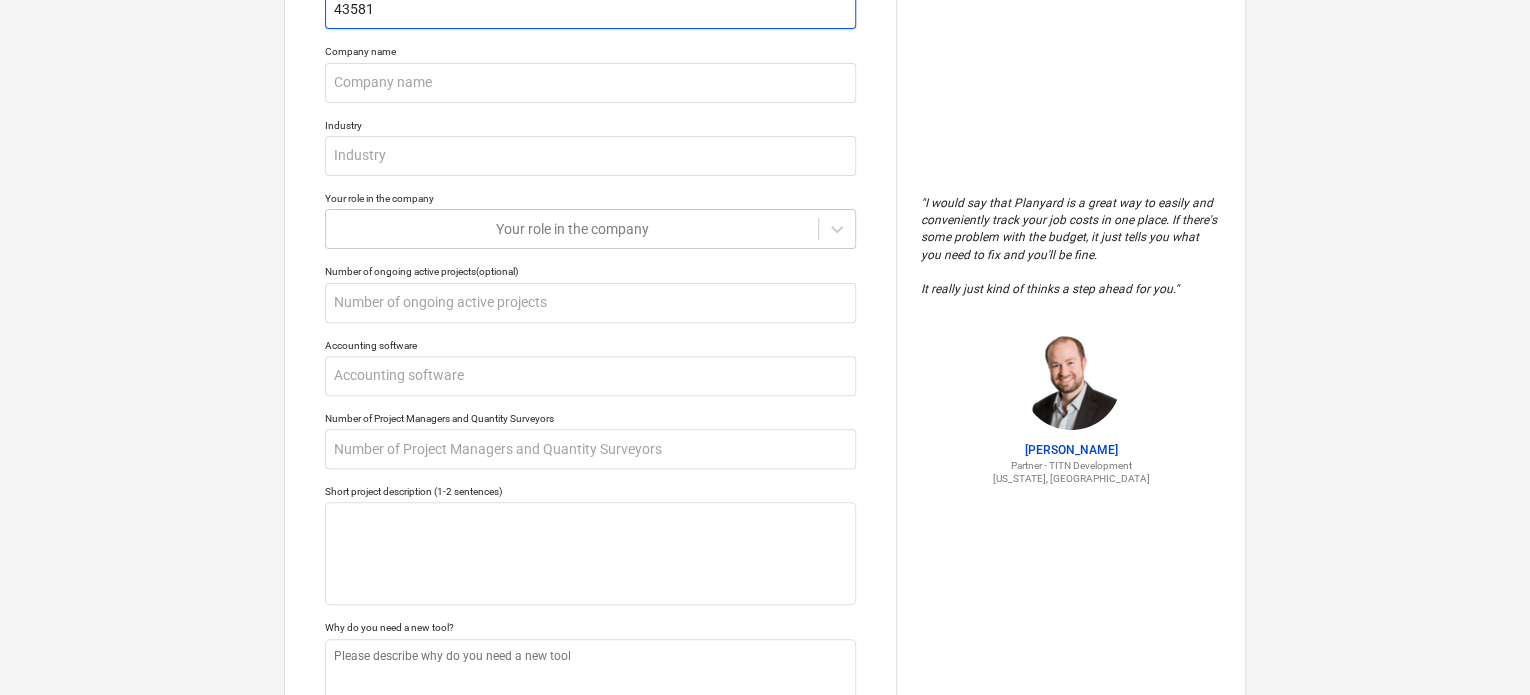 type on "435817" 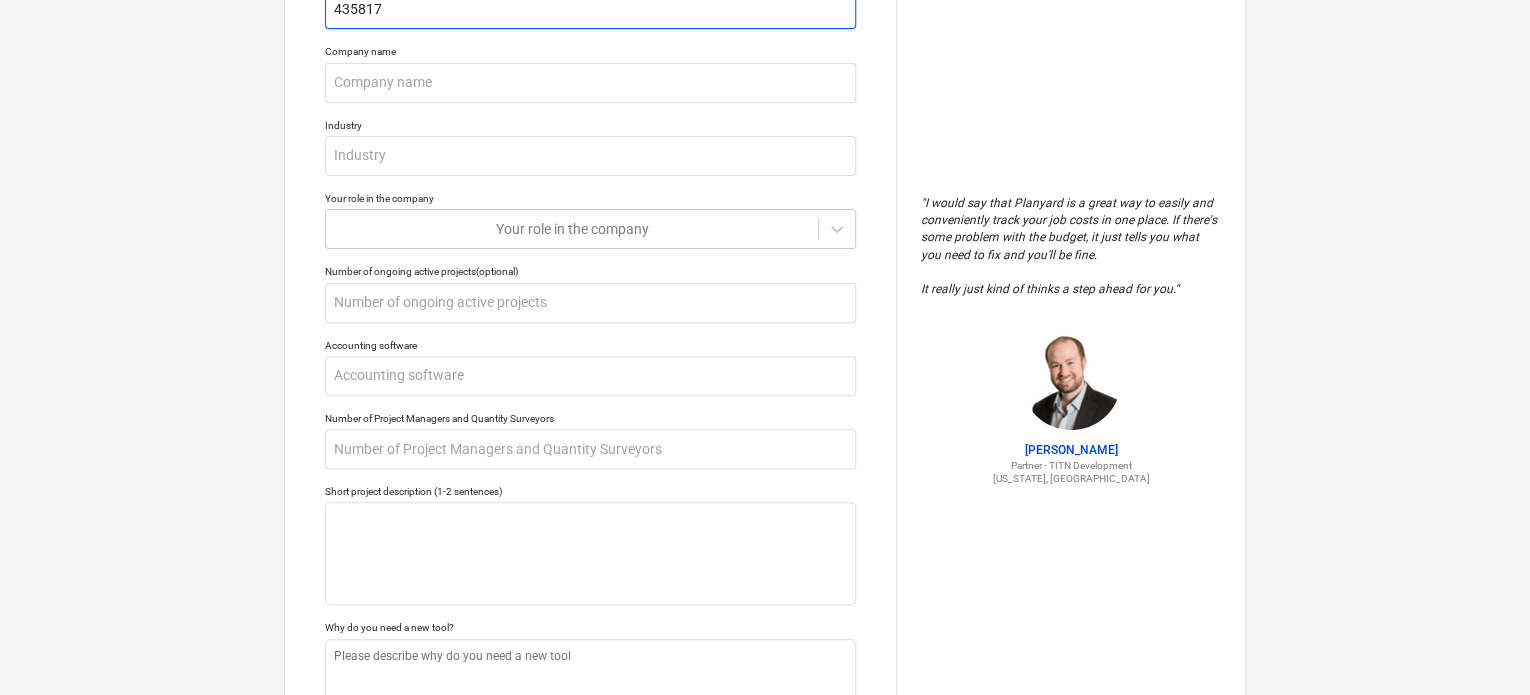 type on "x" 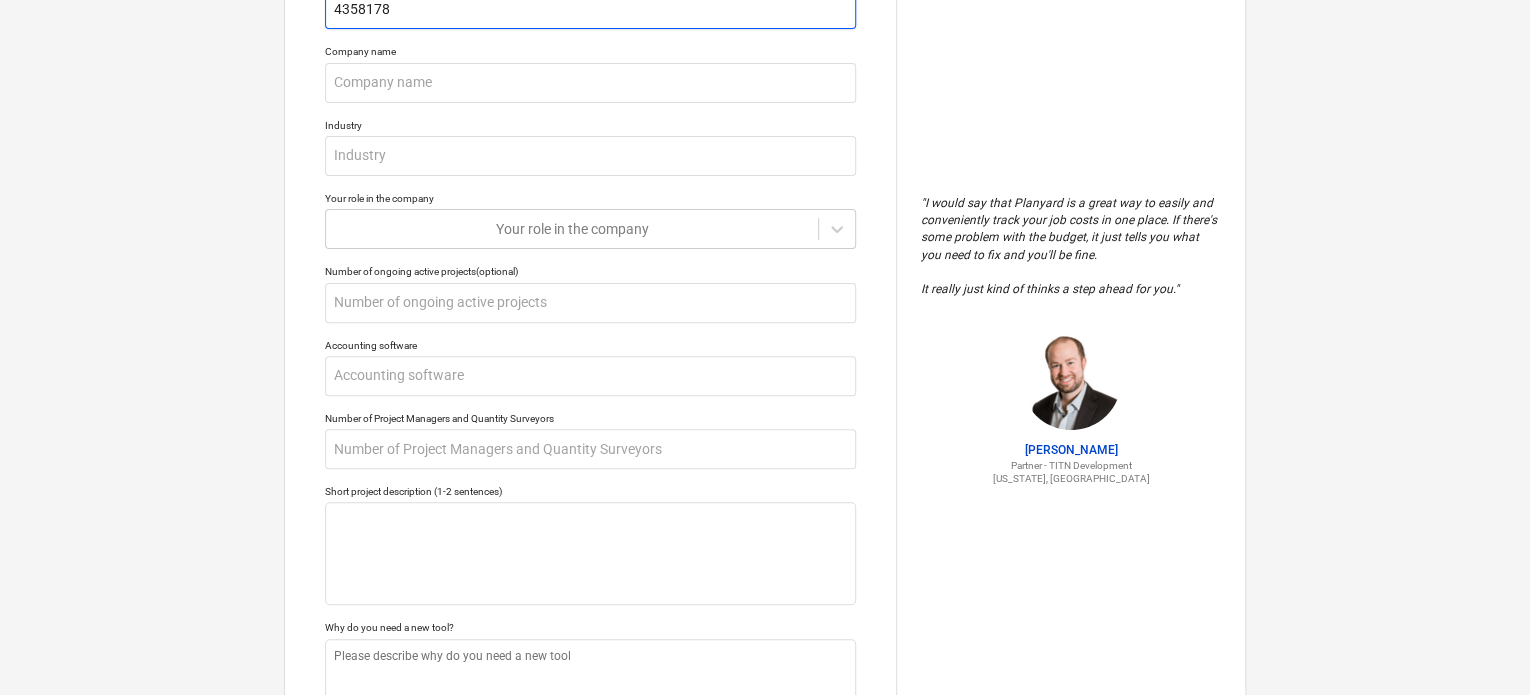type on "x" 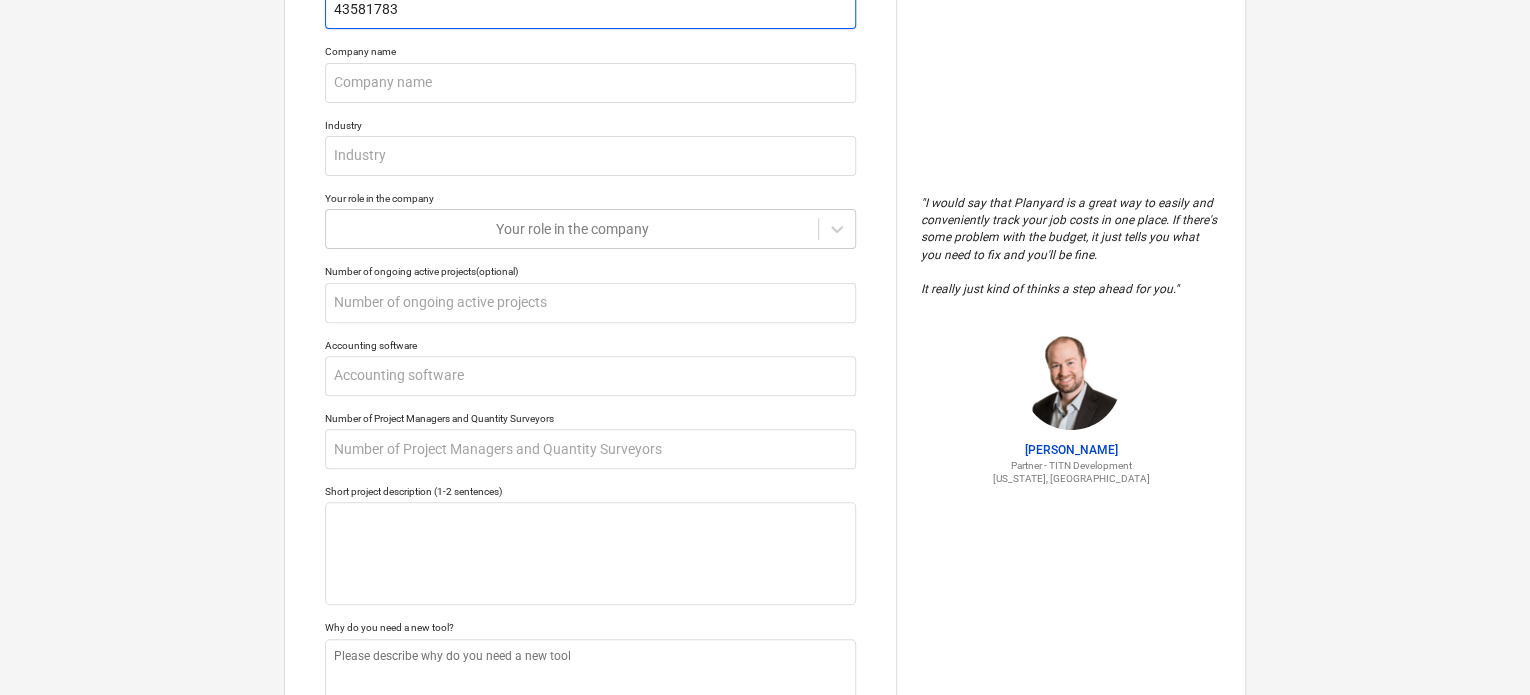 type on "x" 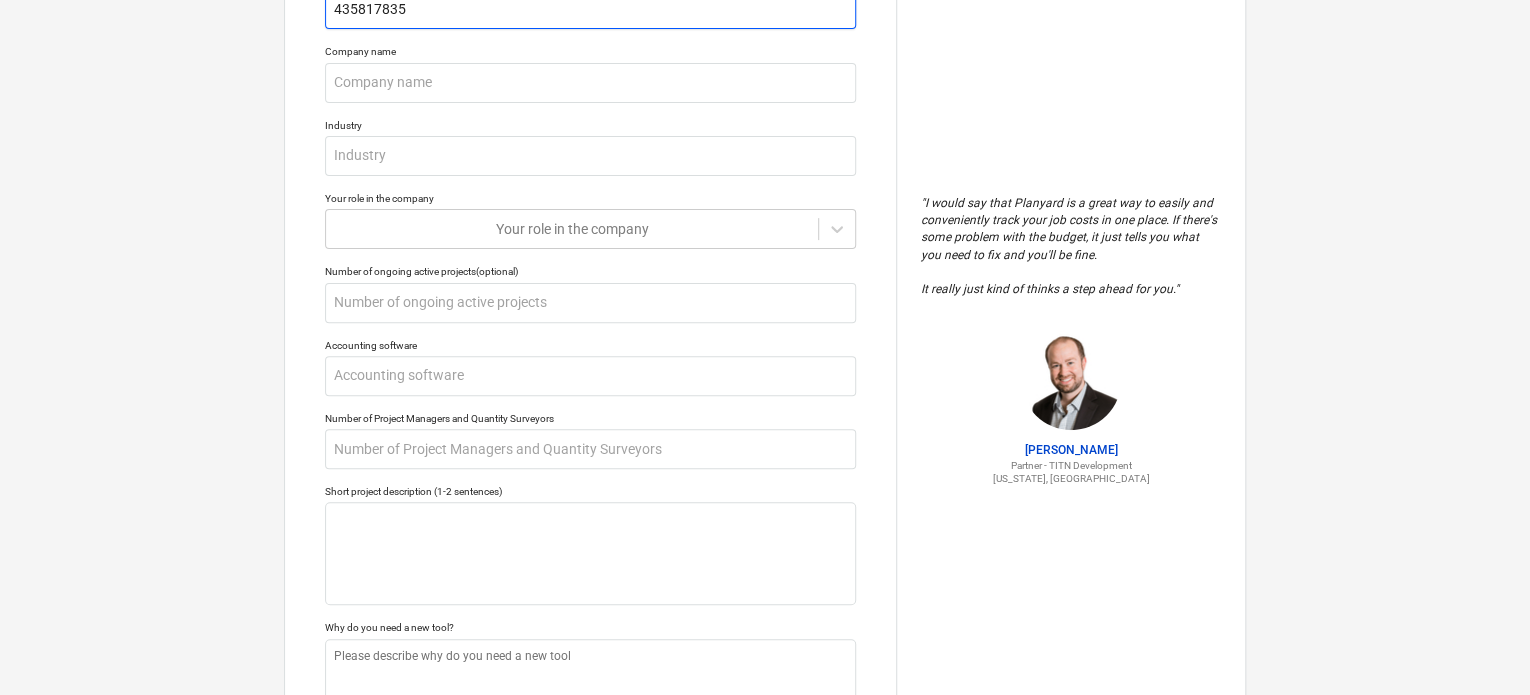 type on "x" 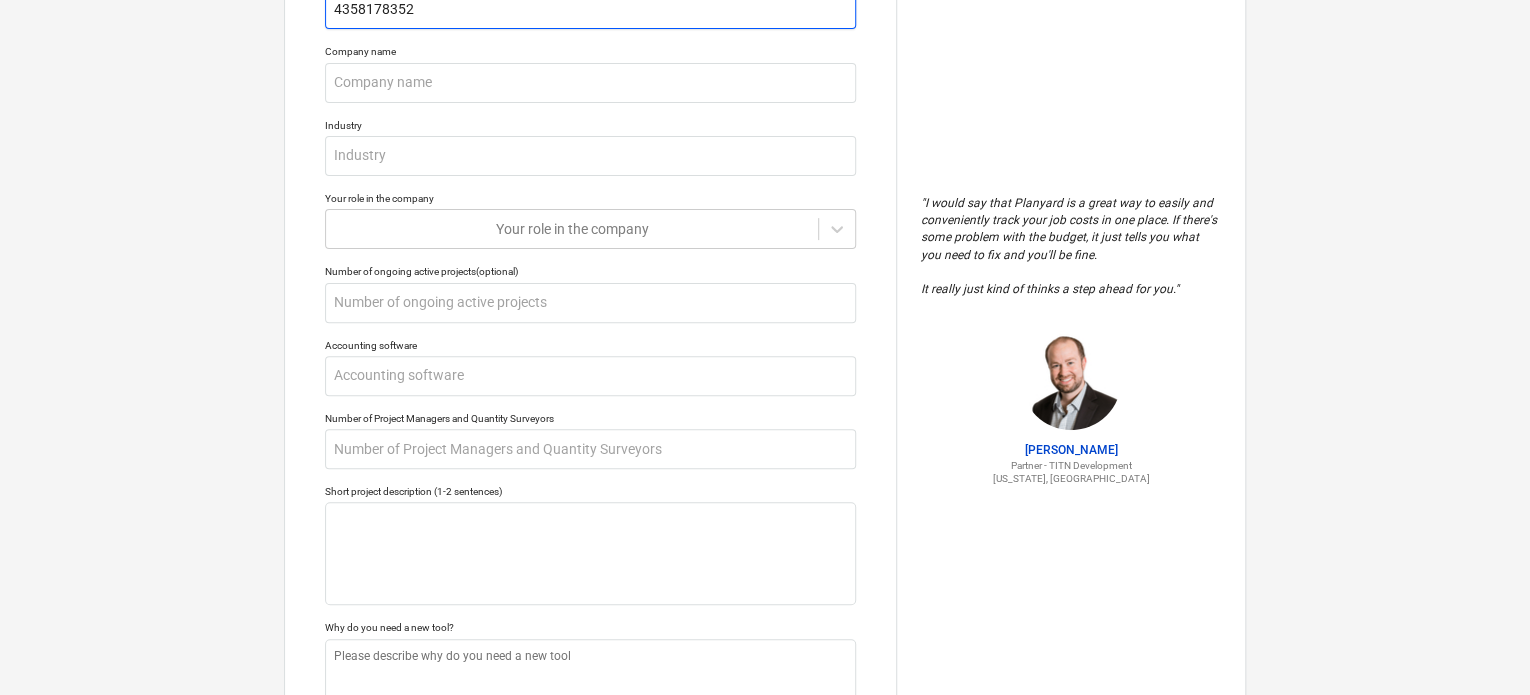 type on "x" 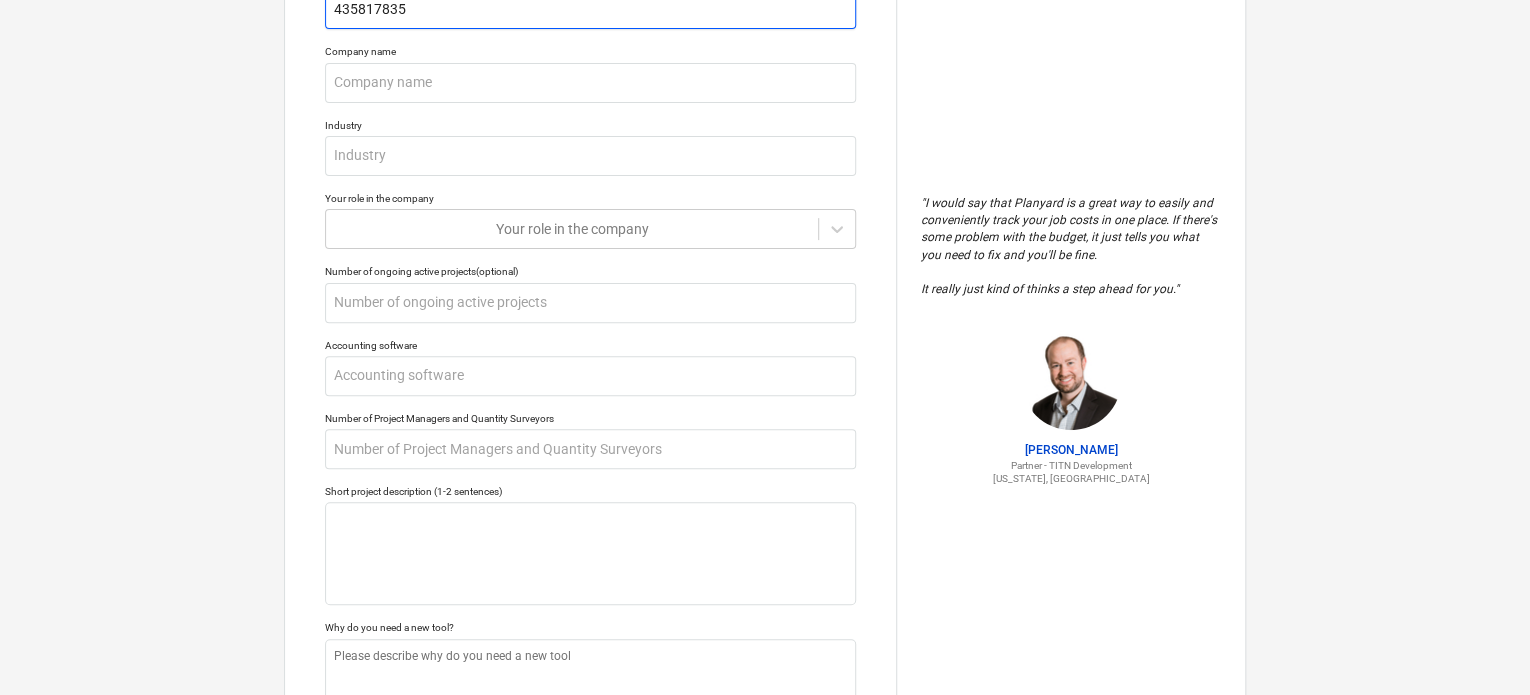 type on "x" 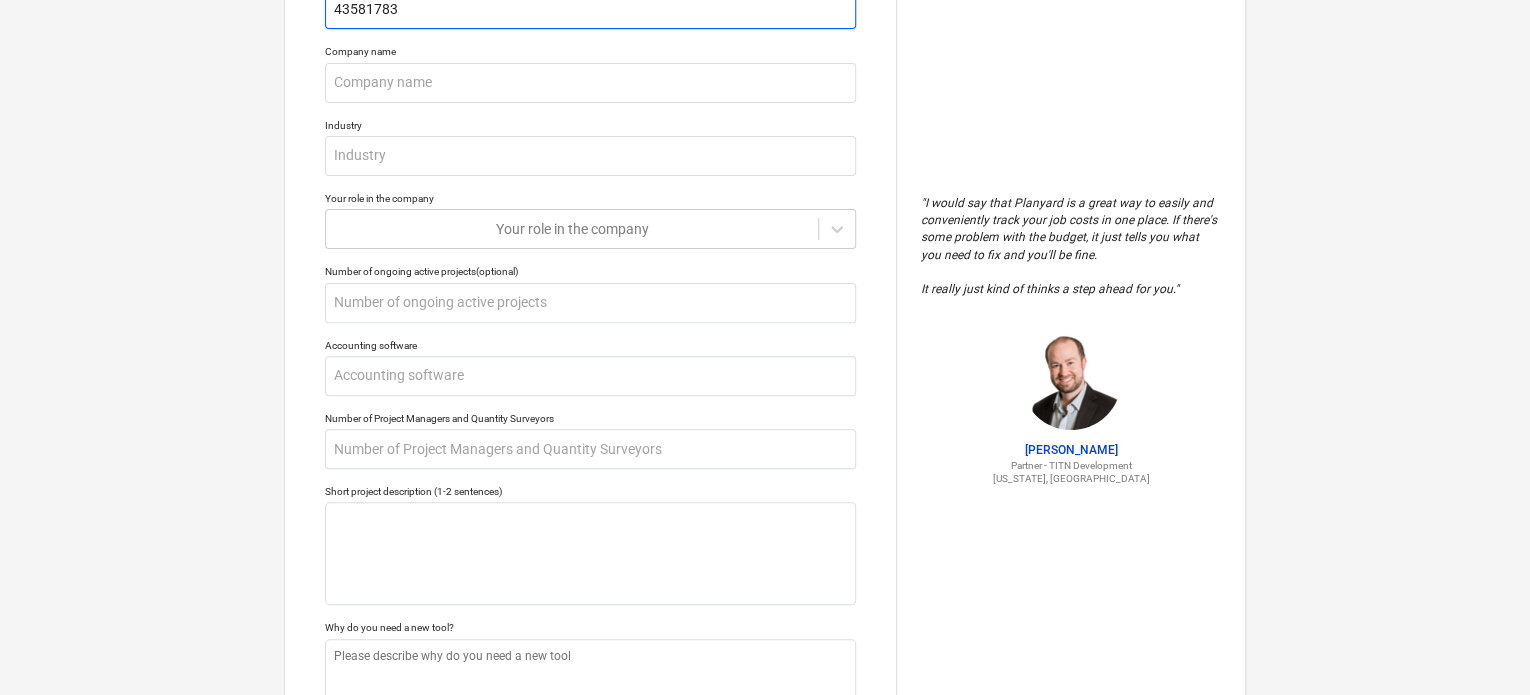 type on "x" 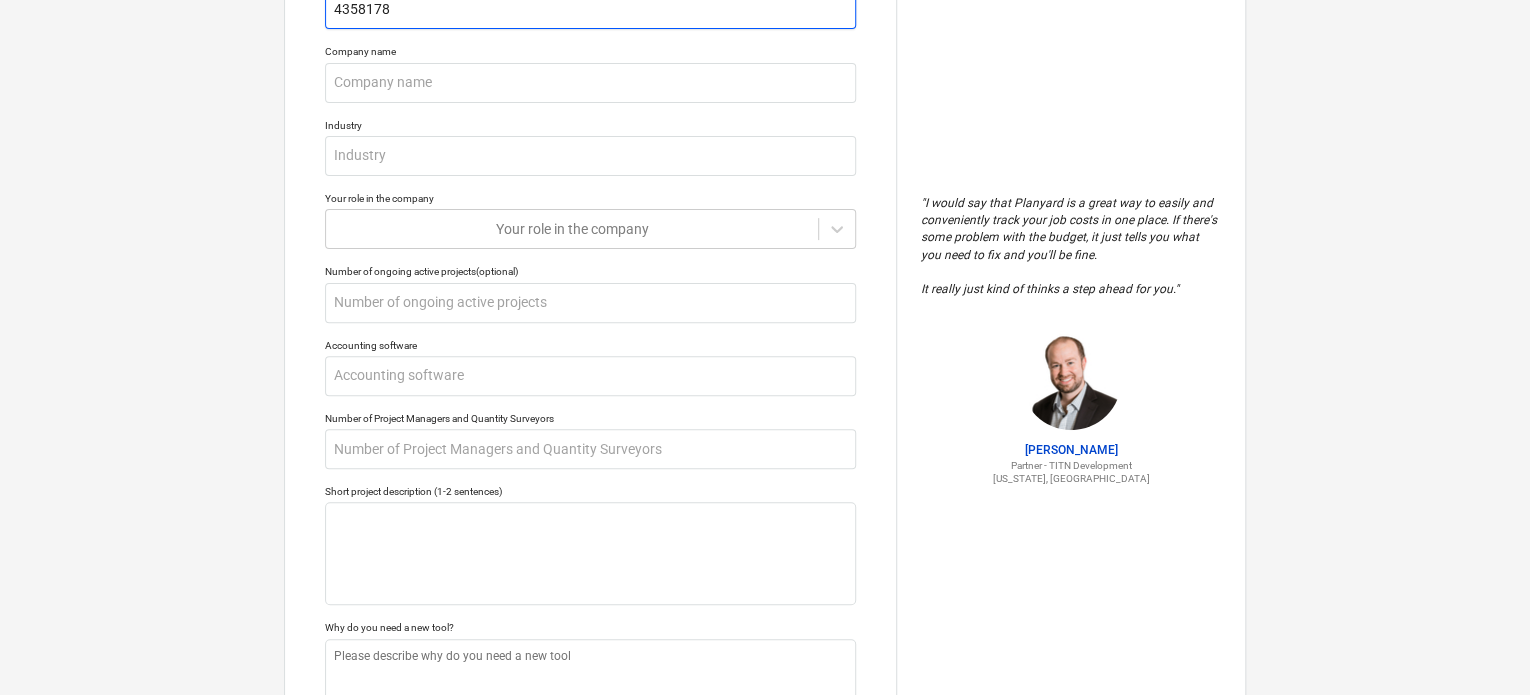 type on "x" 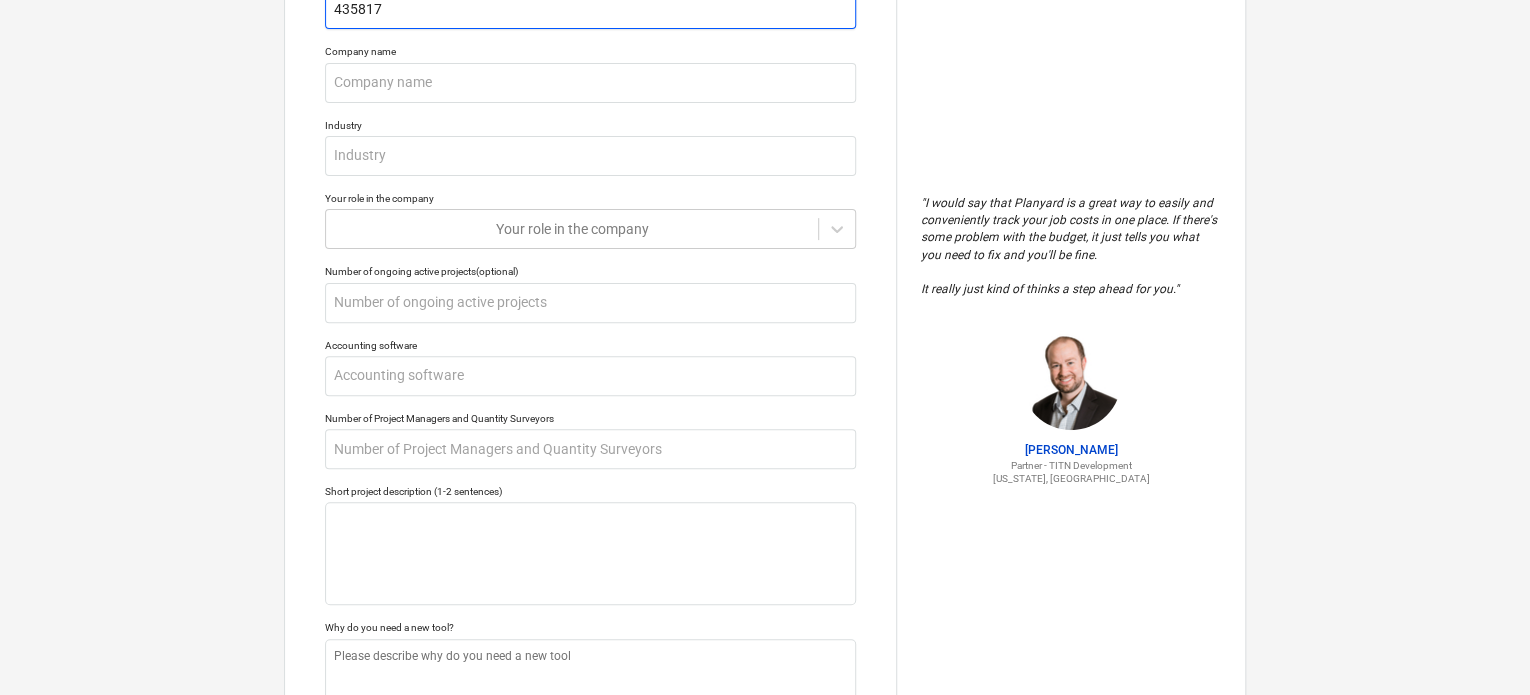 type on "x" 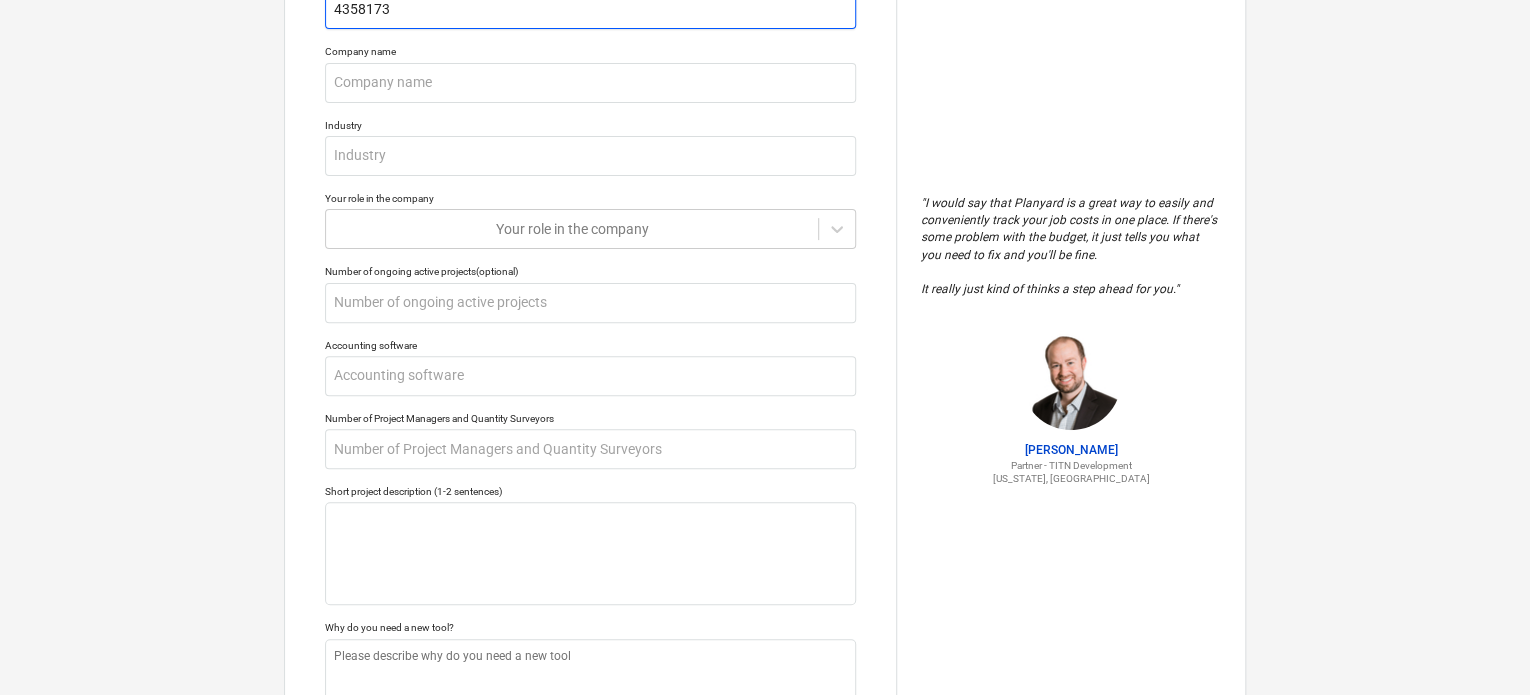 type on "x" 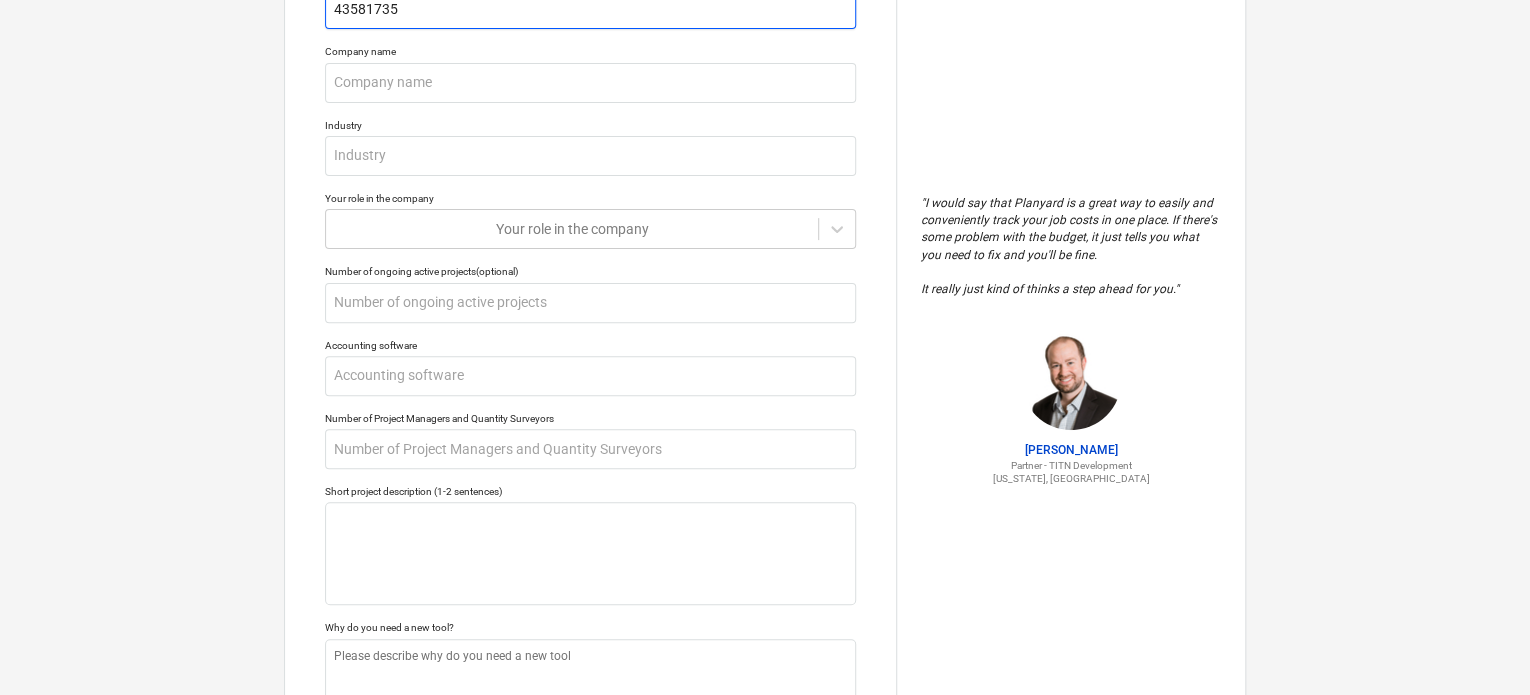 type on "x" 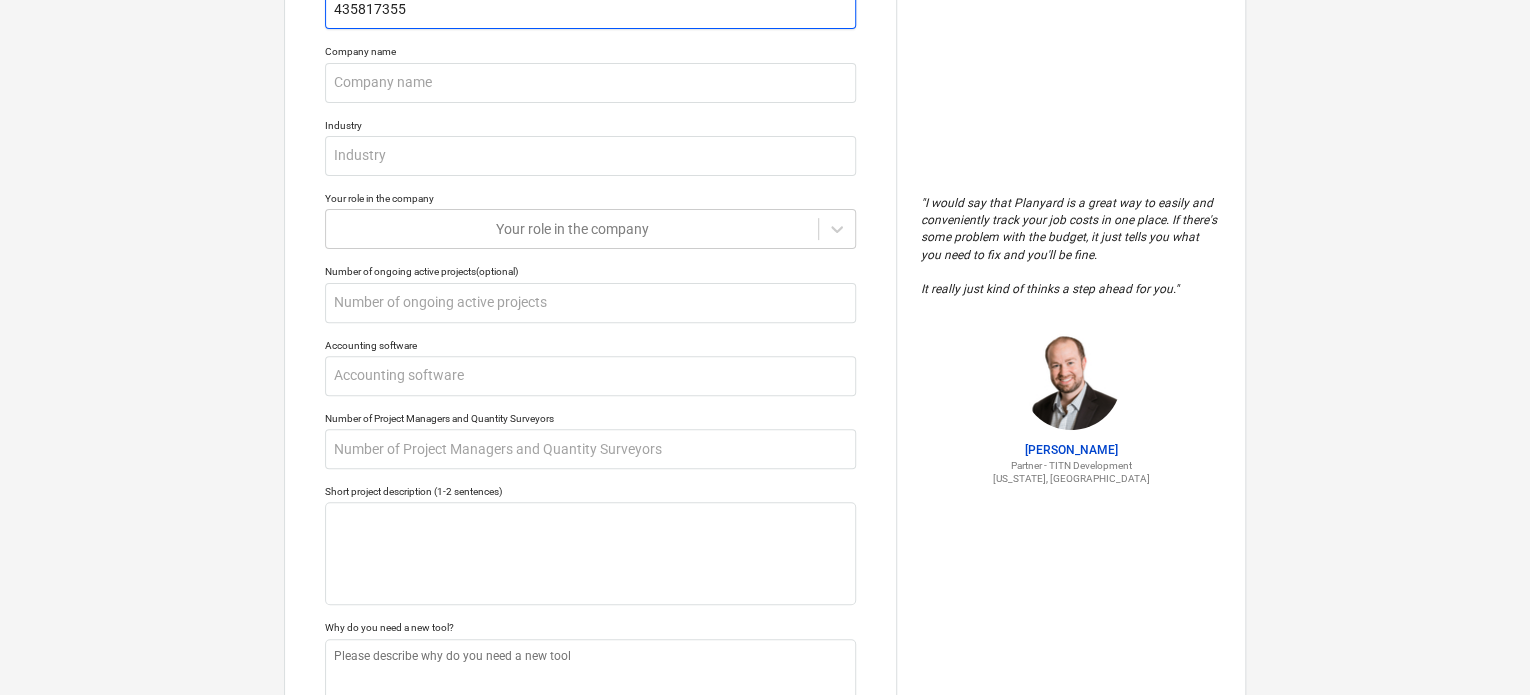 type on "4358173553" 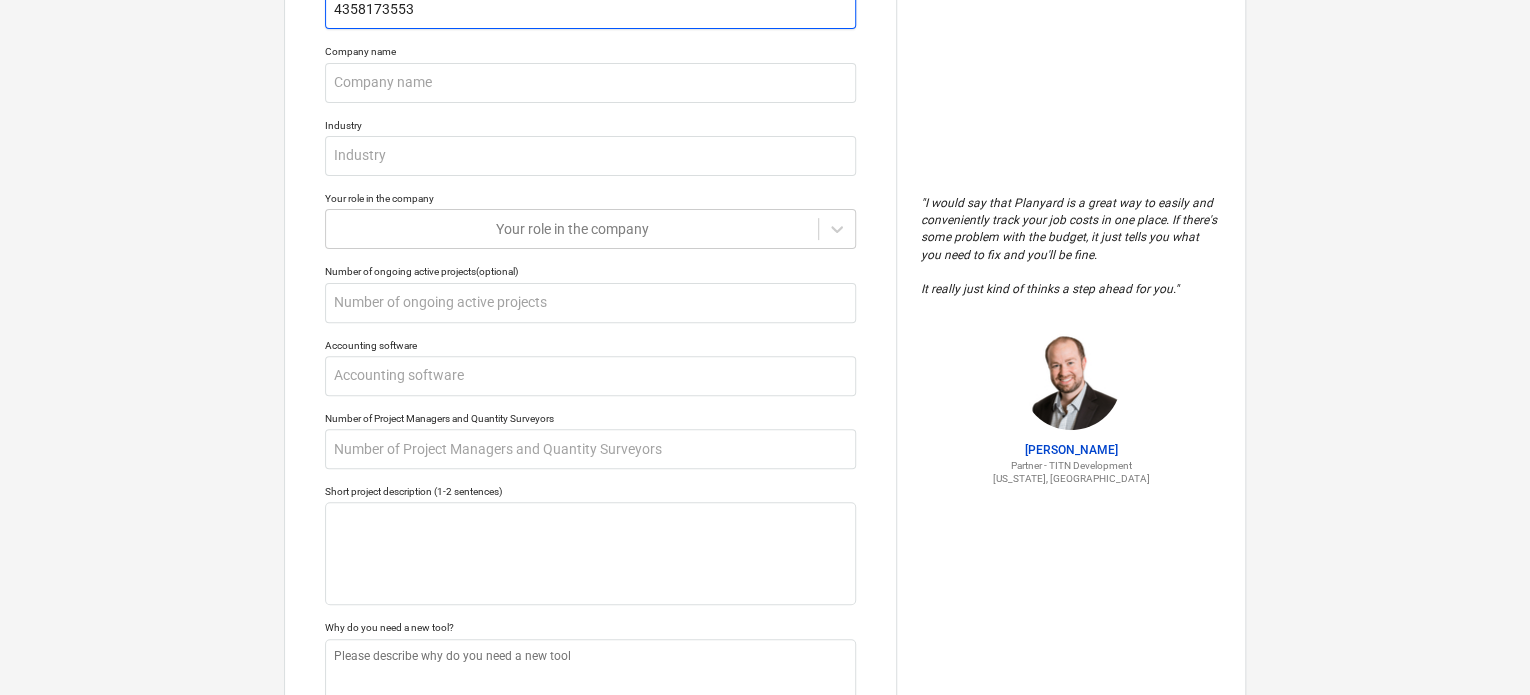 type on "x" 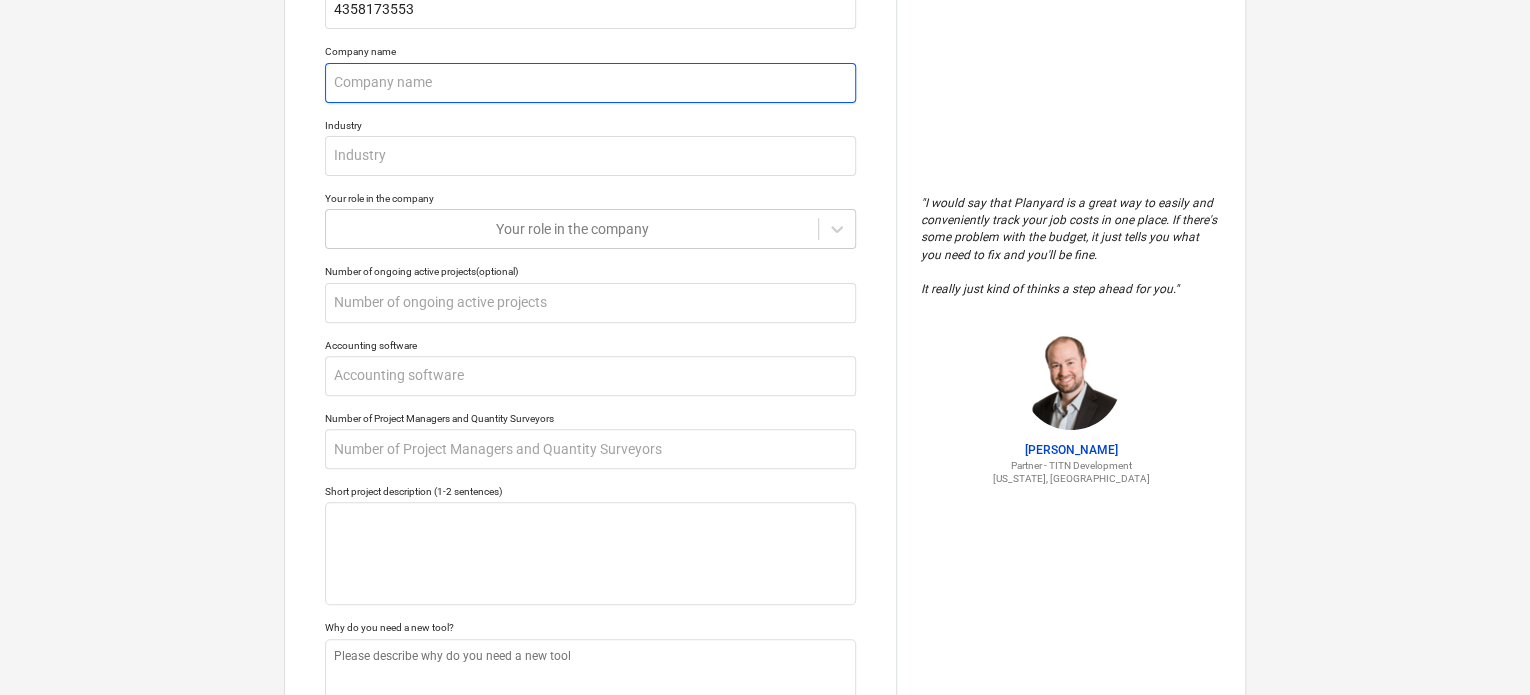 type on "x" 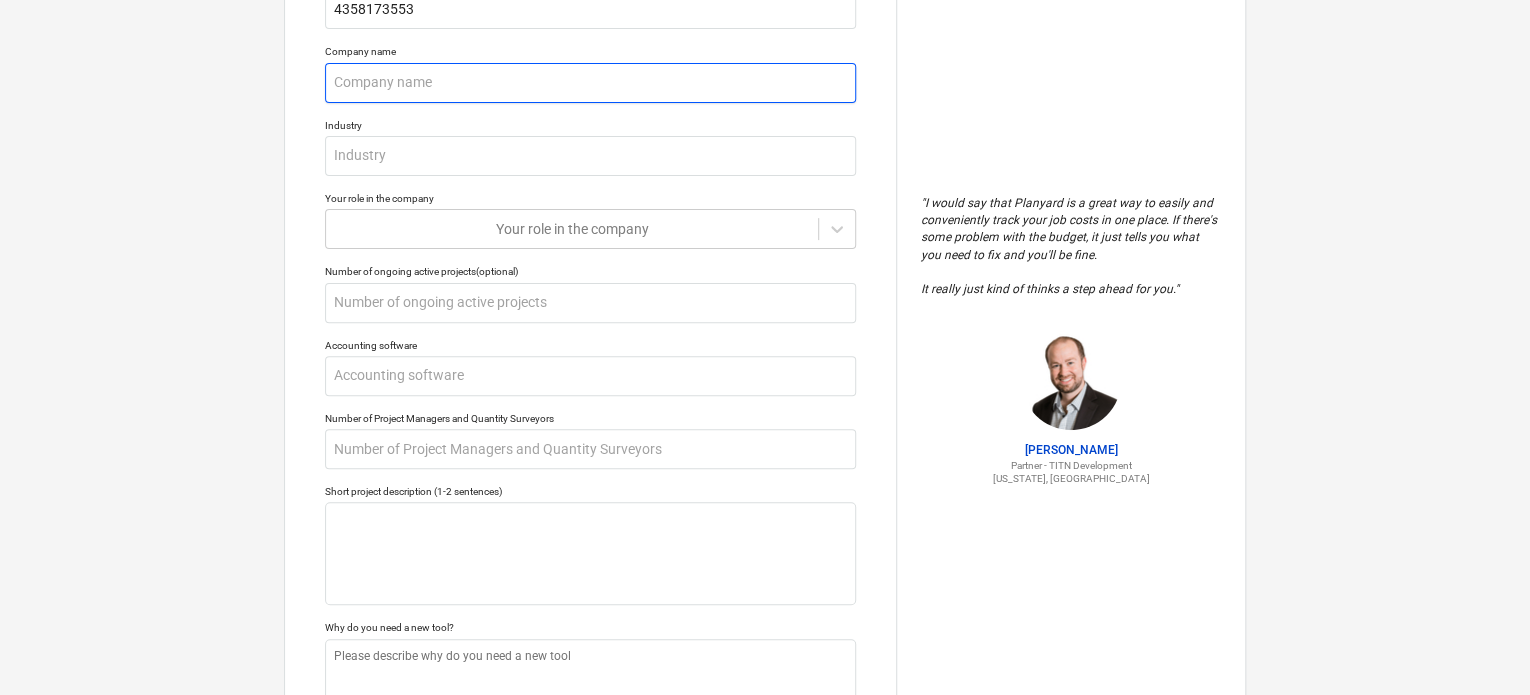 type on "g" 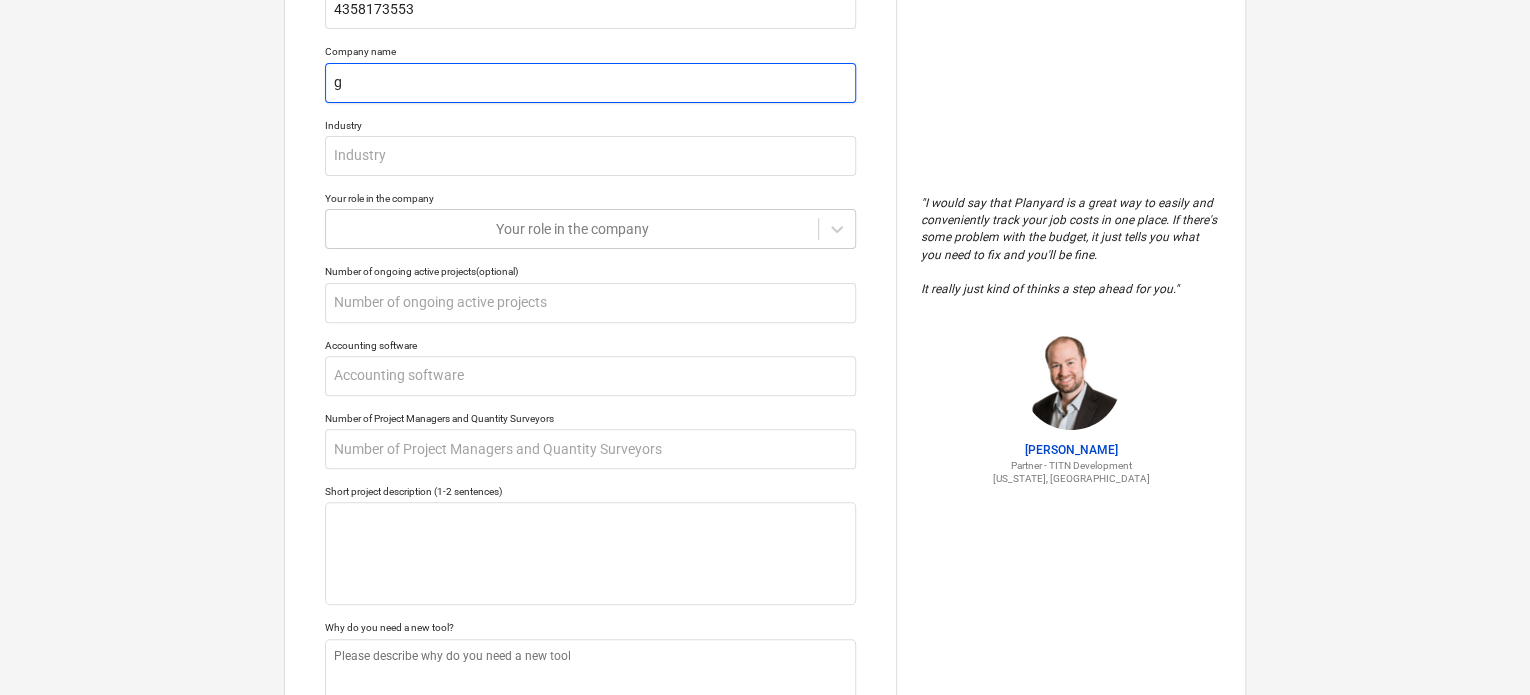 type on "x" 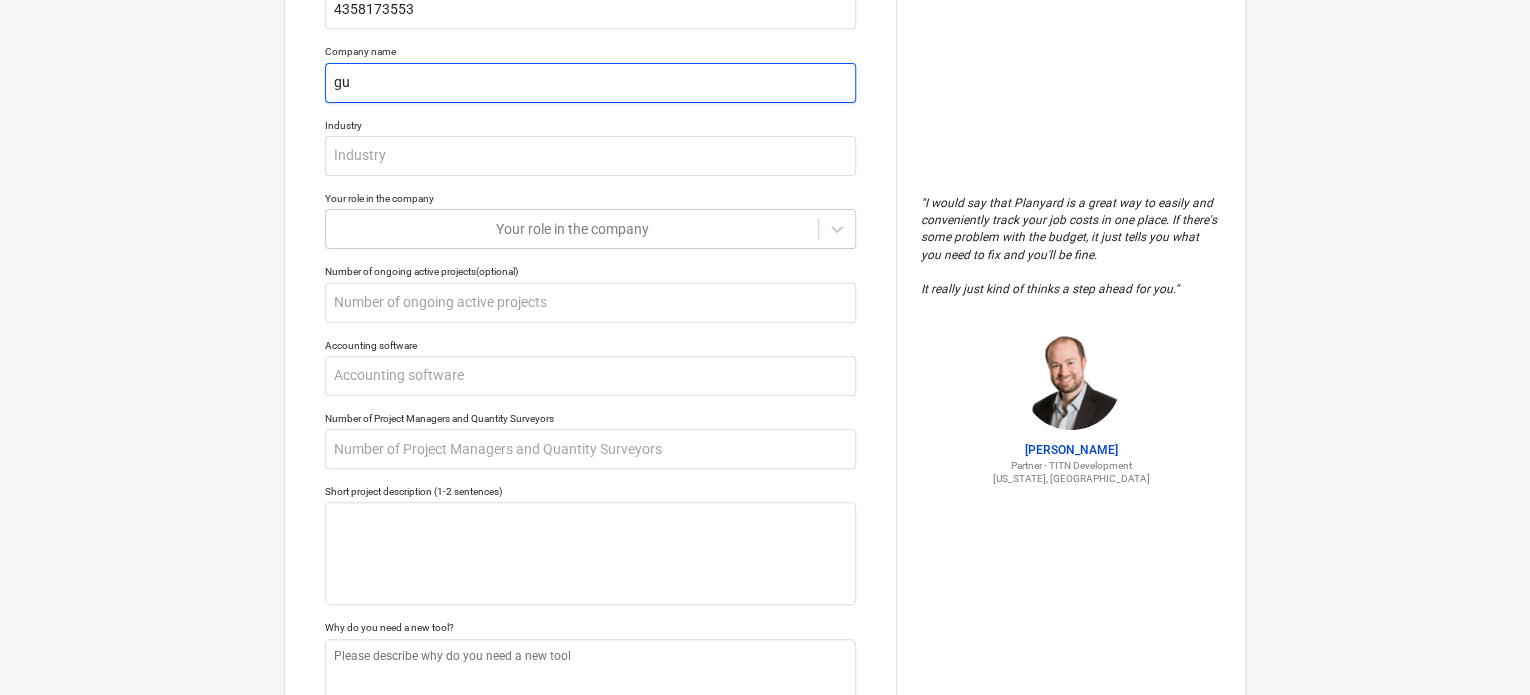 type on "x" 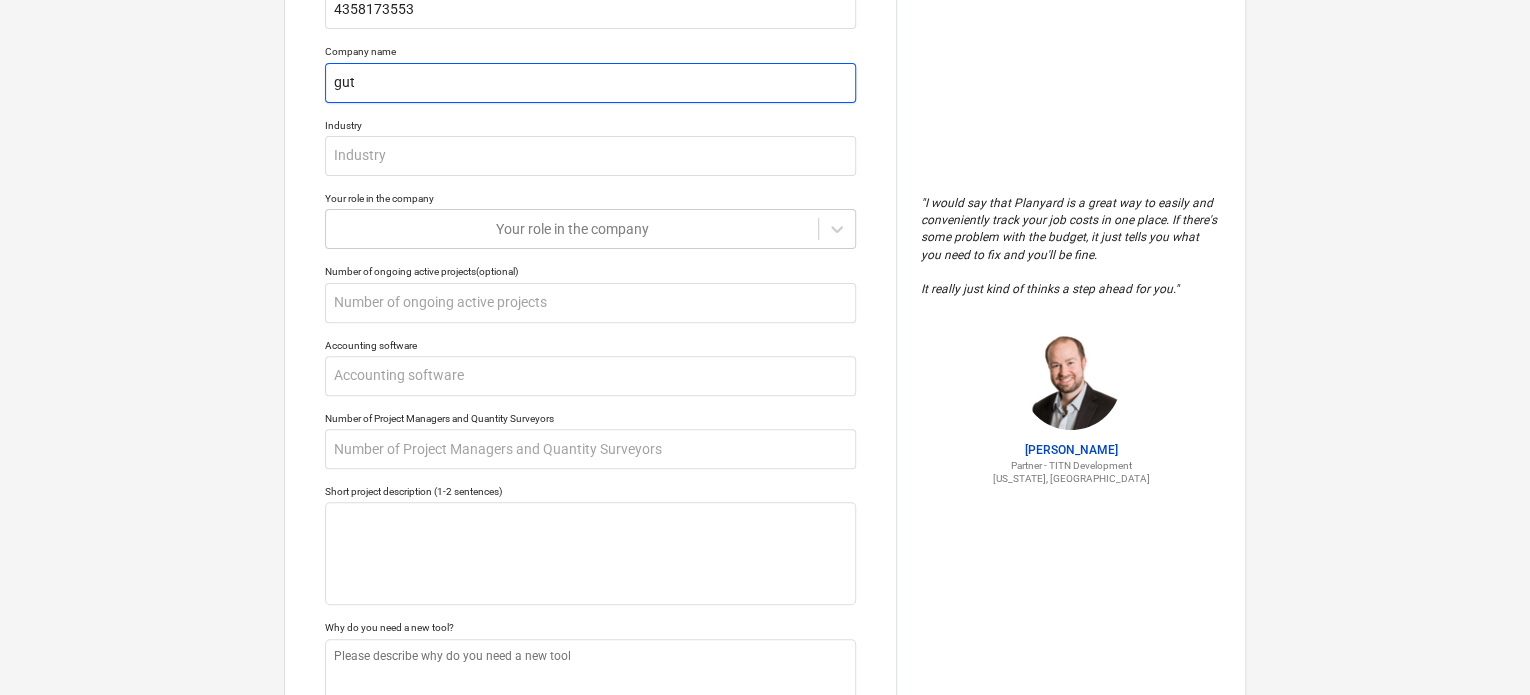 type on "x" 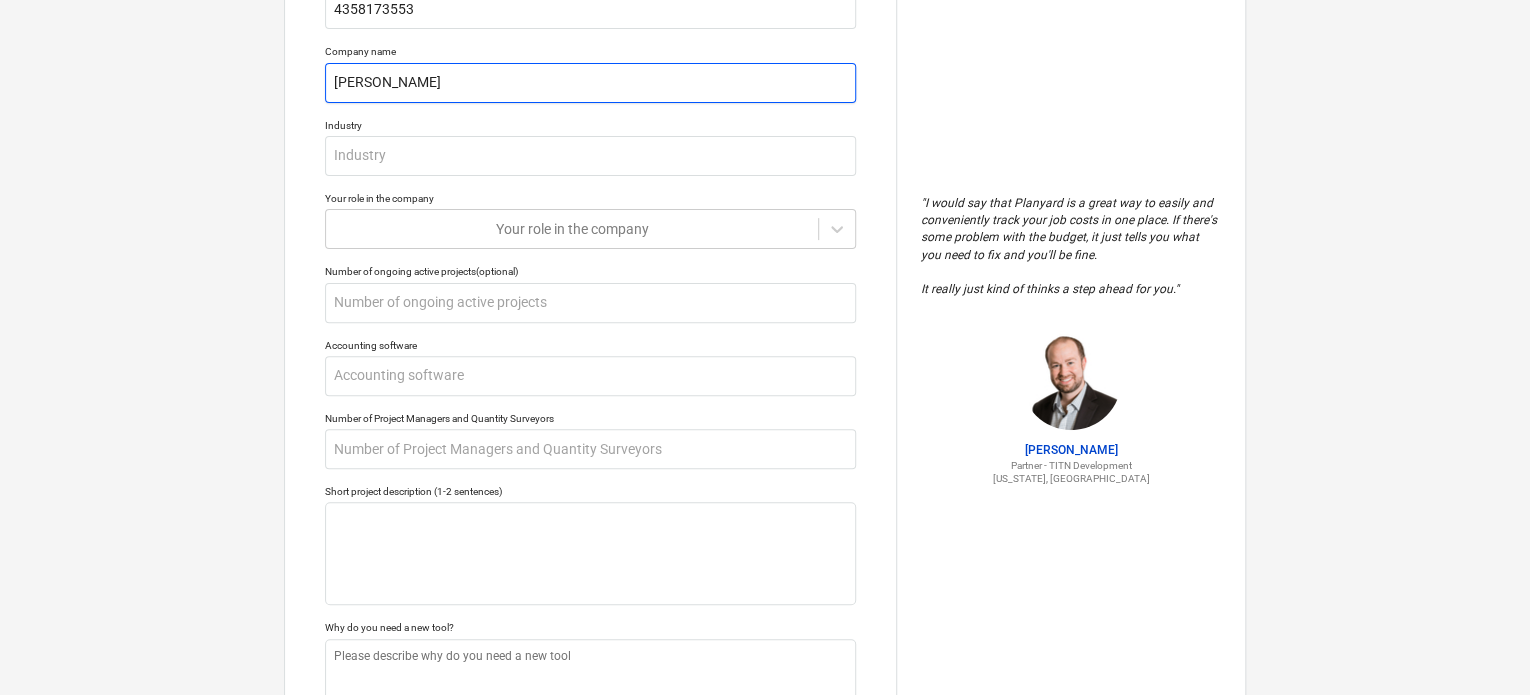 type on "x" 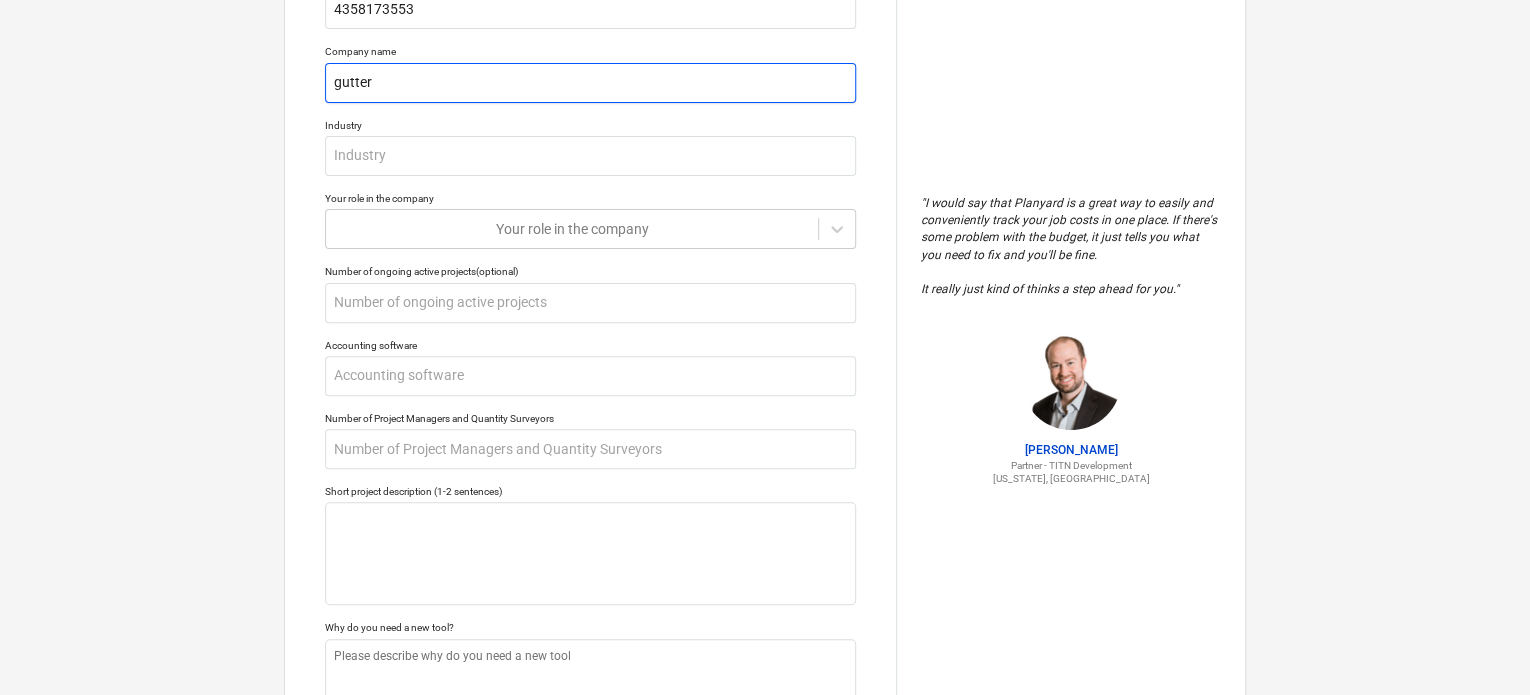 type on "x" 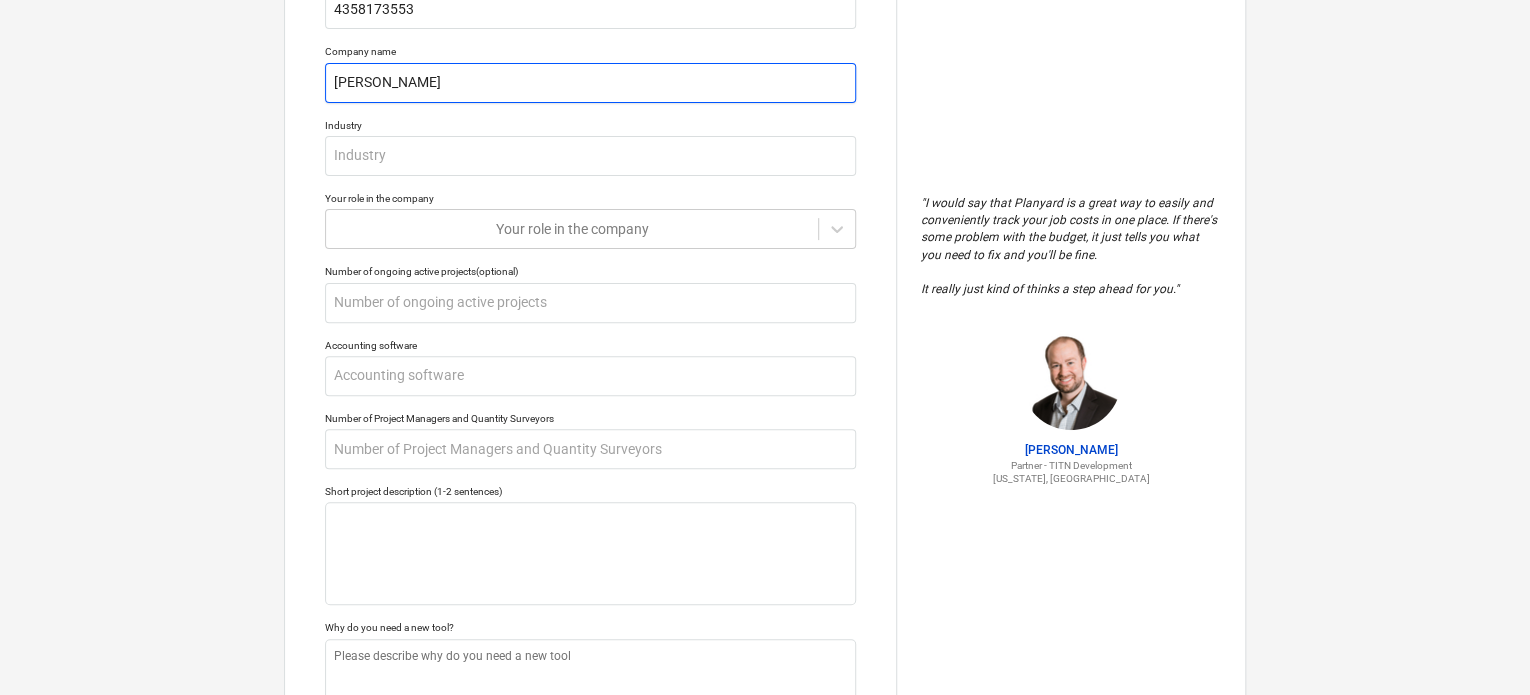 type on "x" 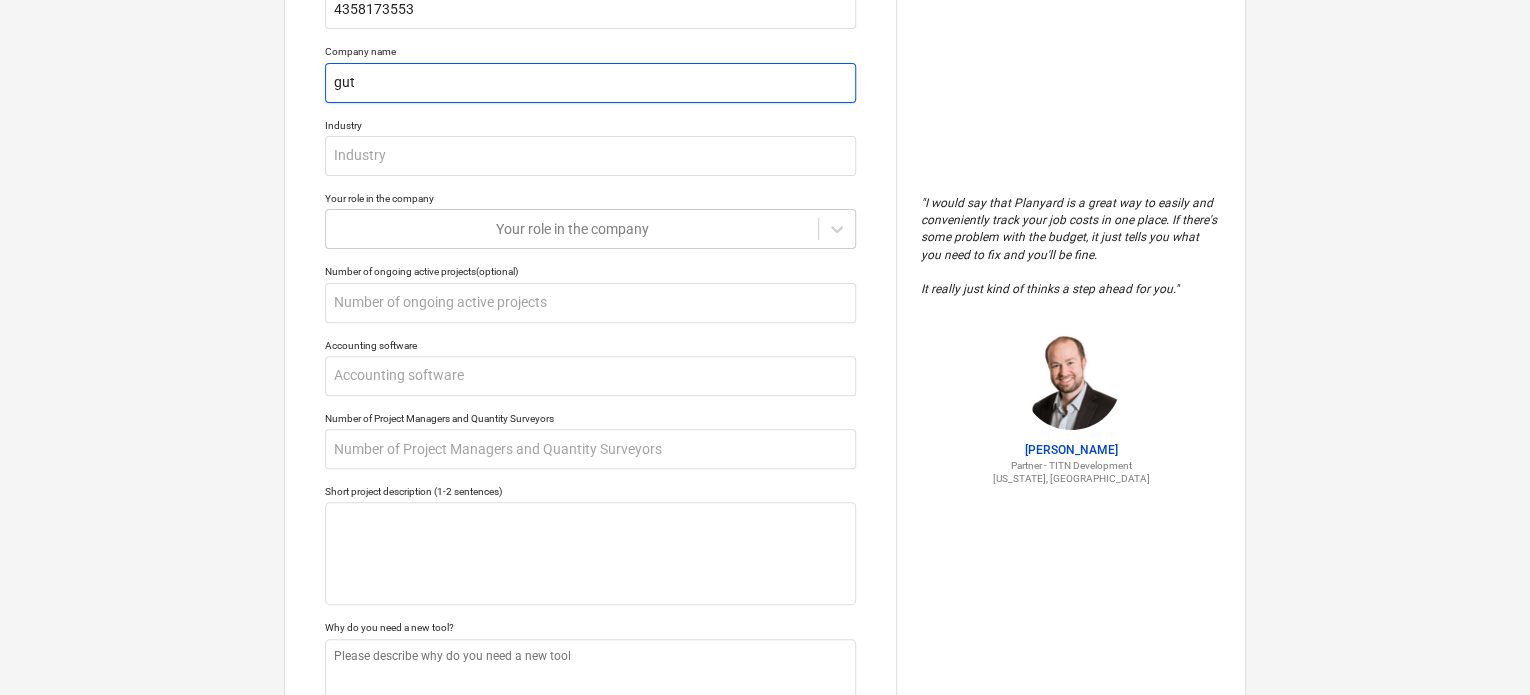 type on "x" 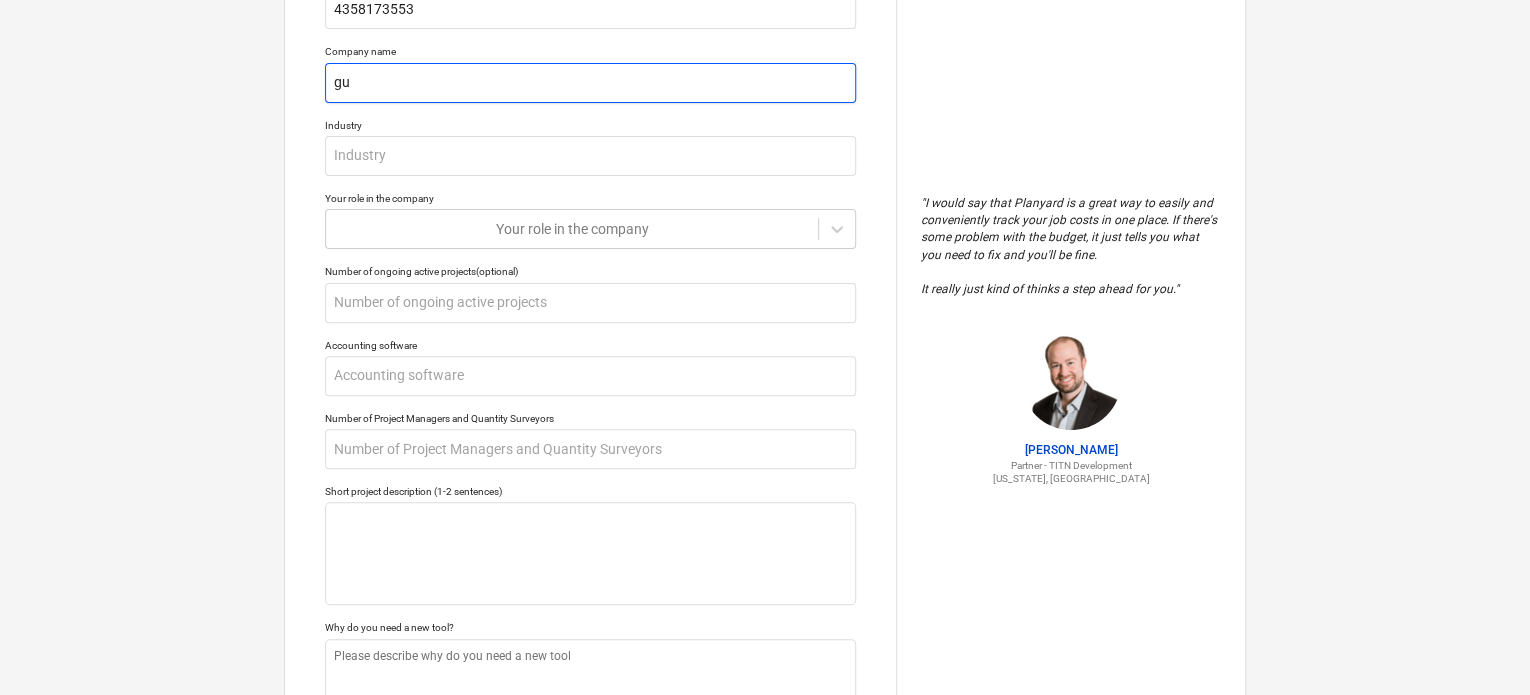 type on "x" 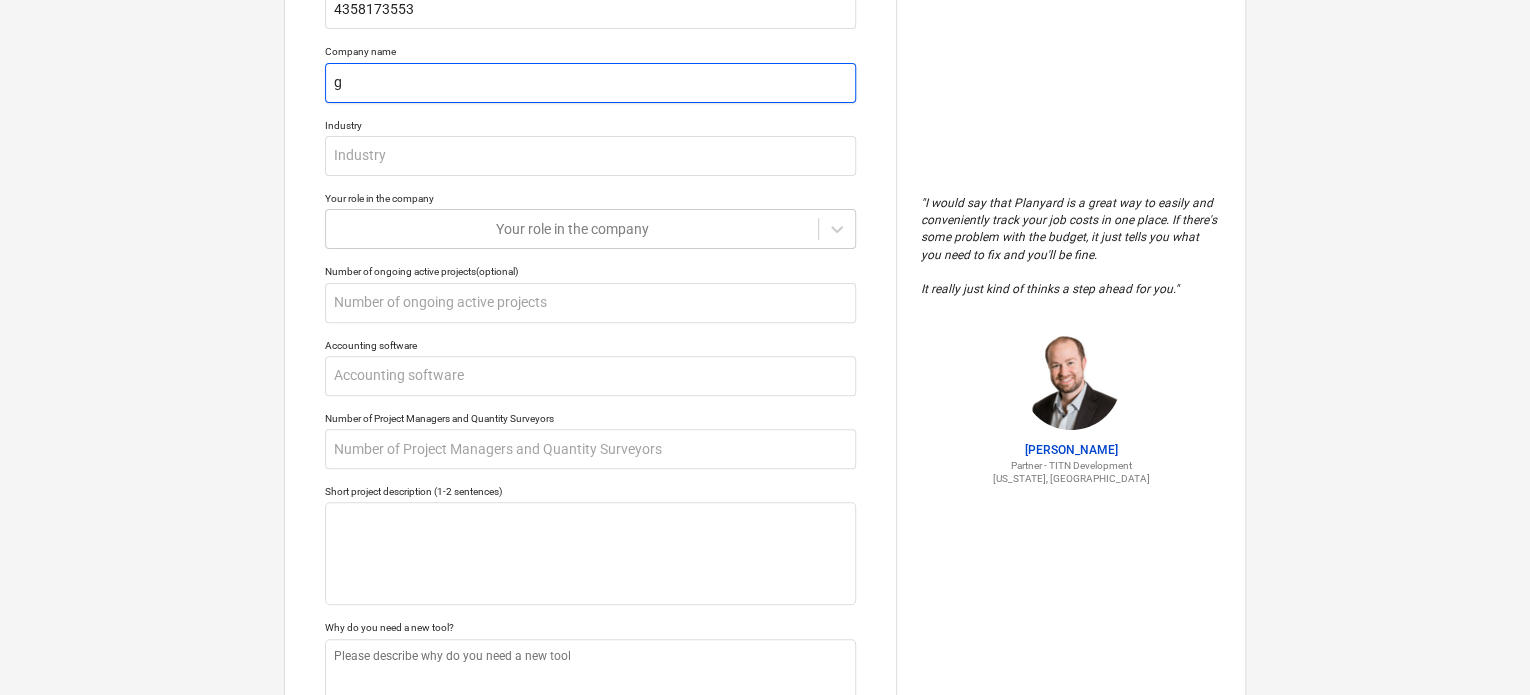 type on "x" 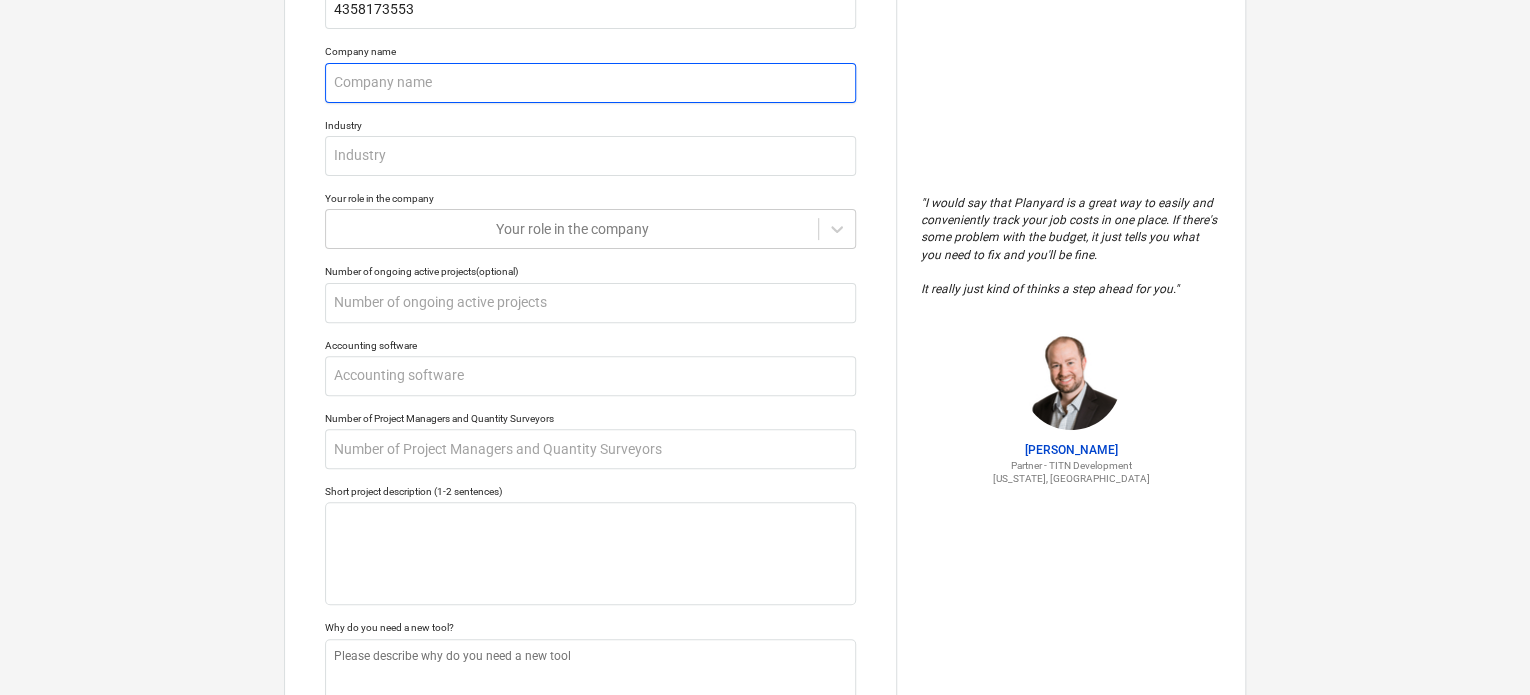 type on "x" 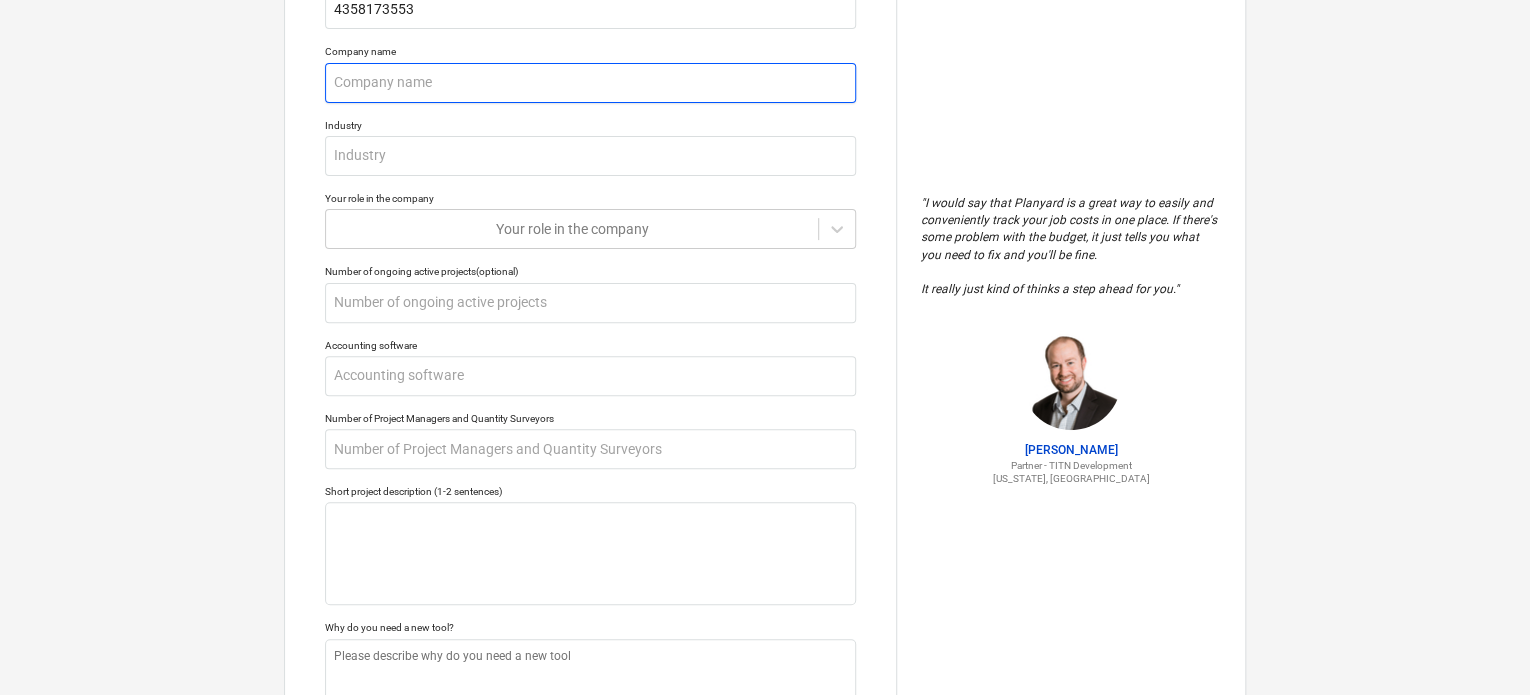 type on "G" 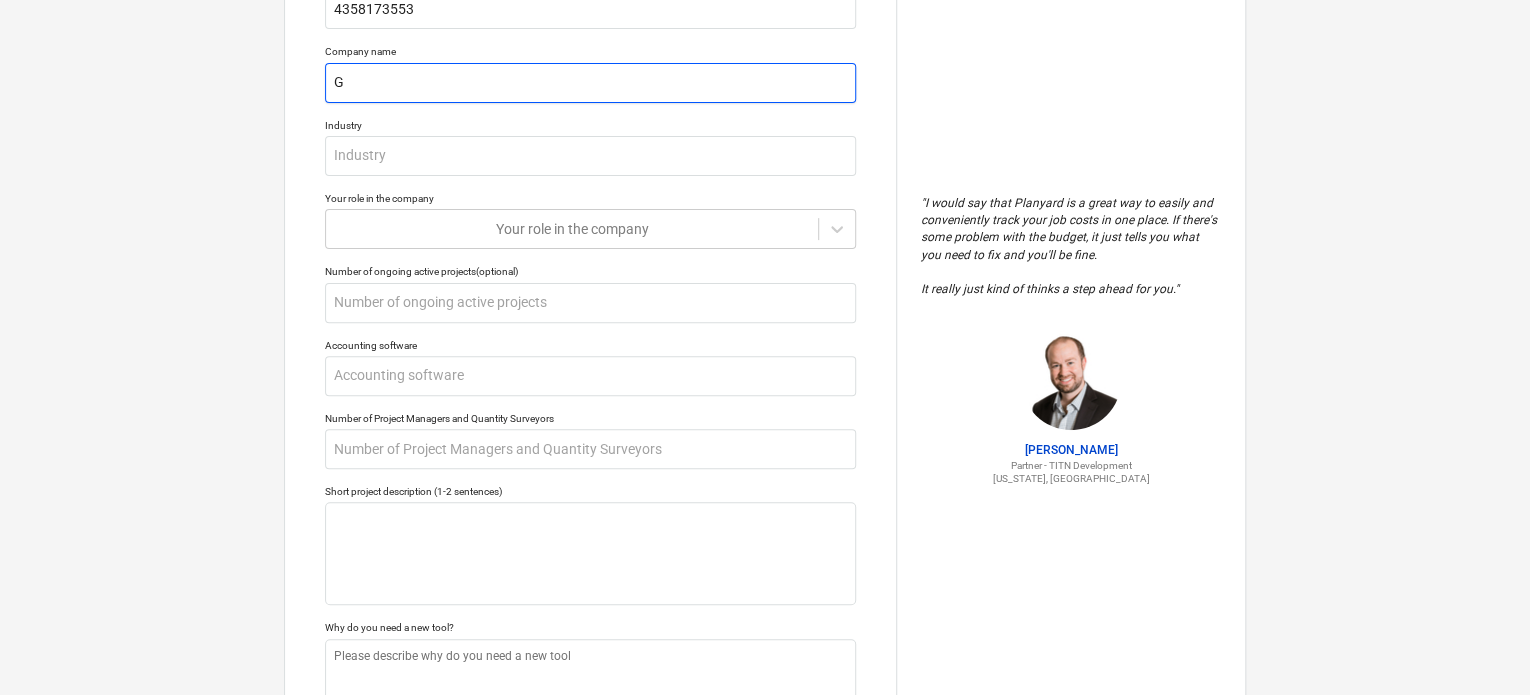 type on "x" 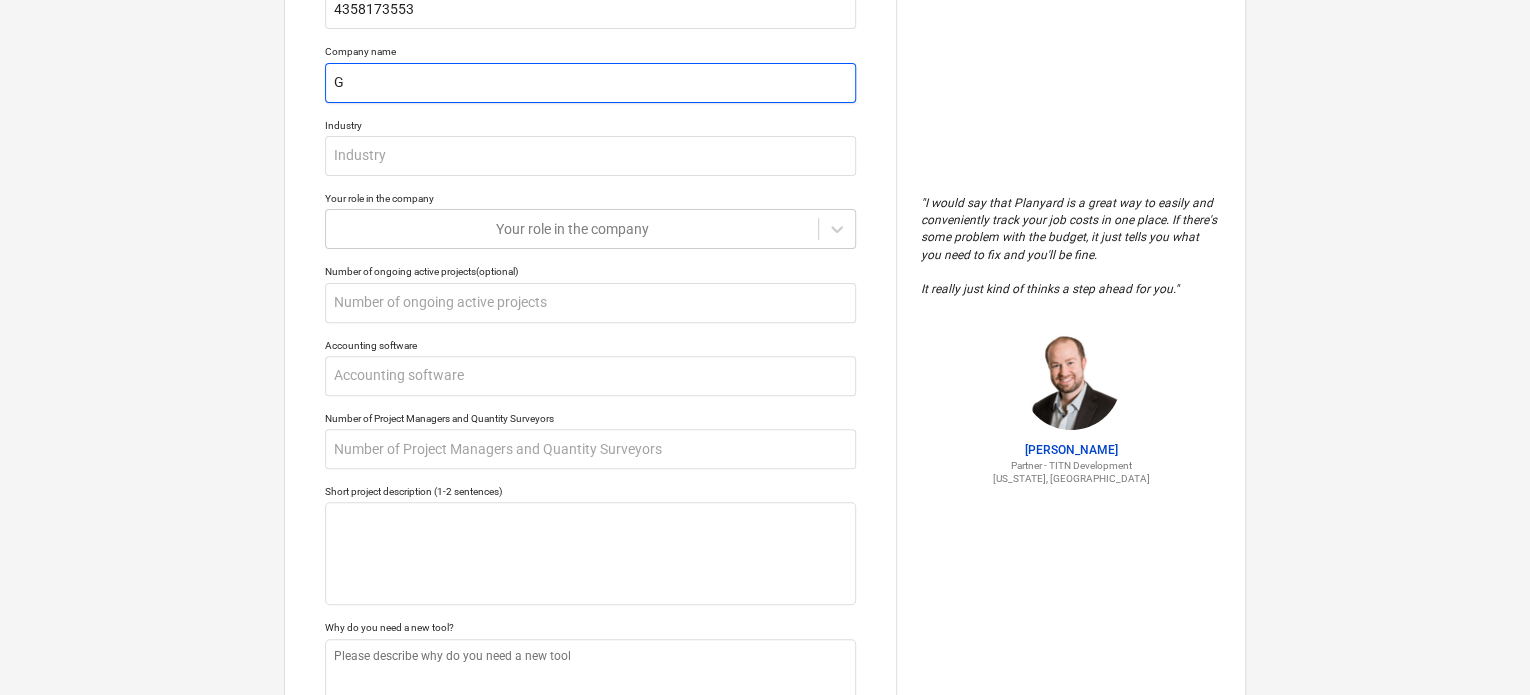 type on "G]" 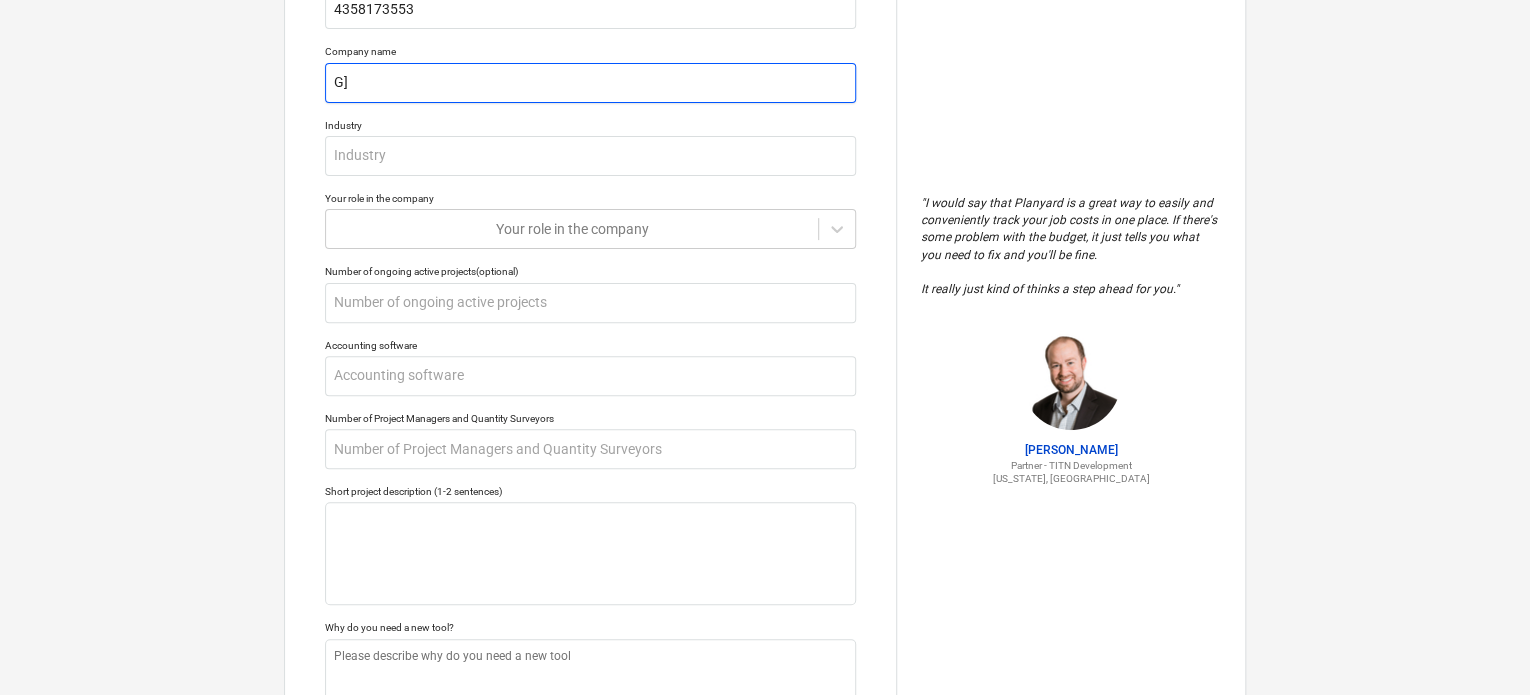 type on "x" 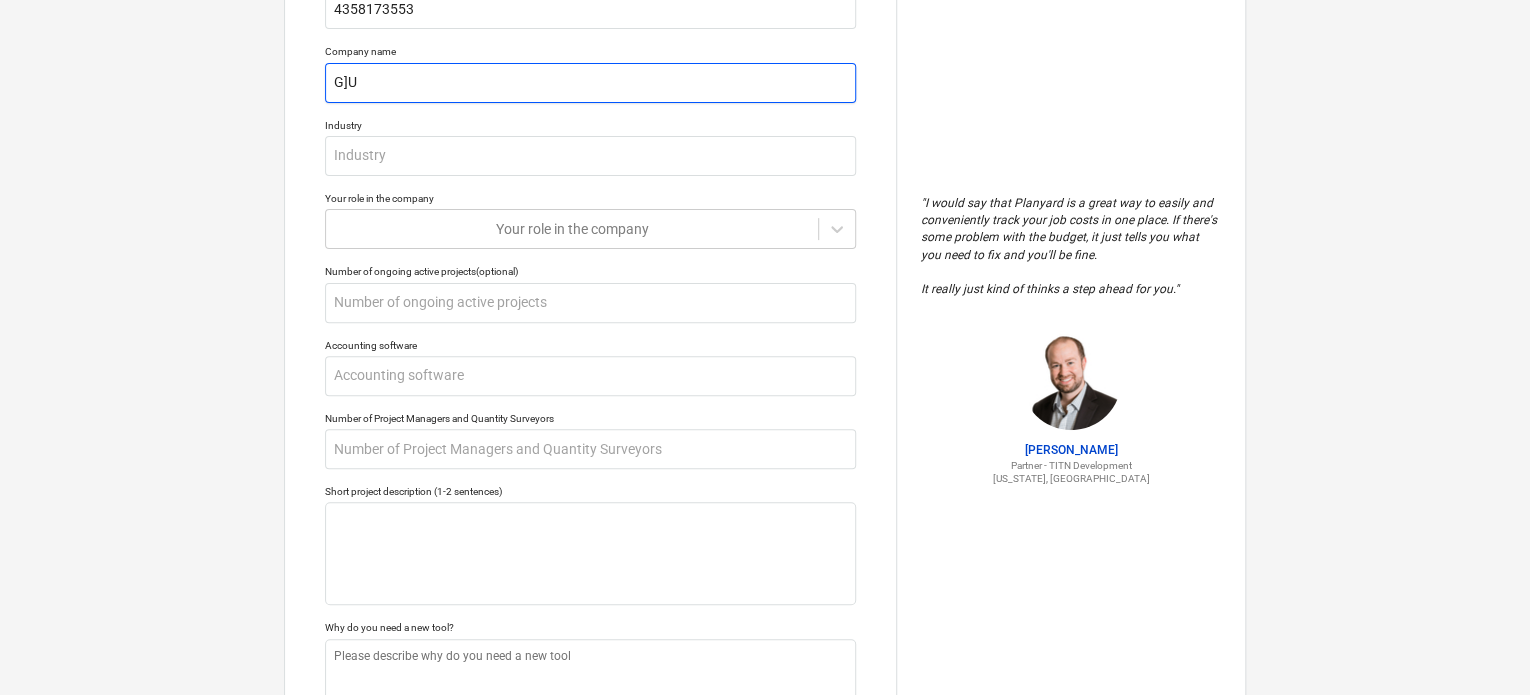 type on "x" 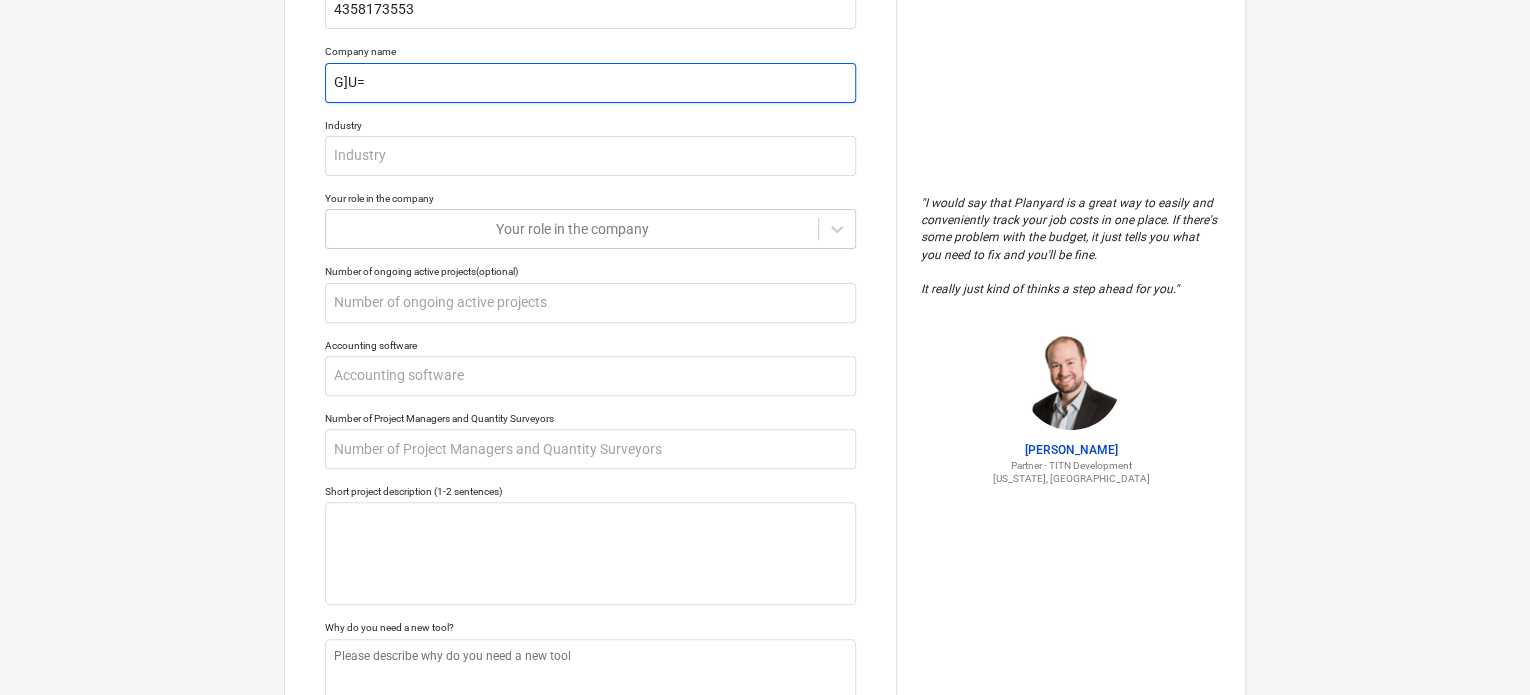 type on "x" 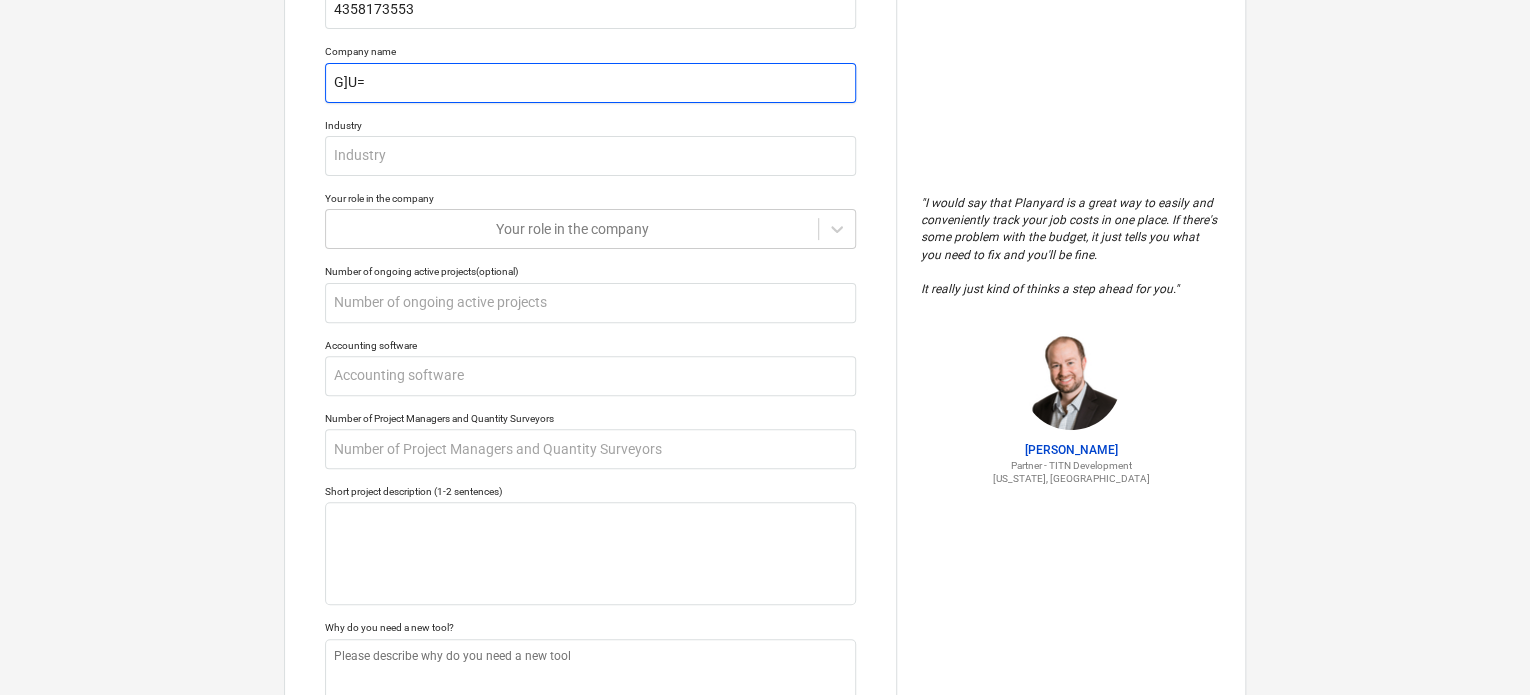 type on "G]U" 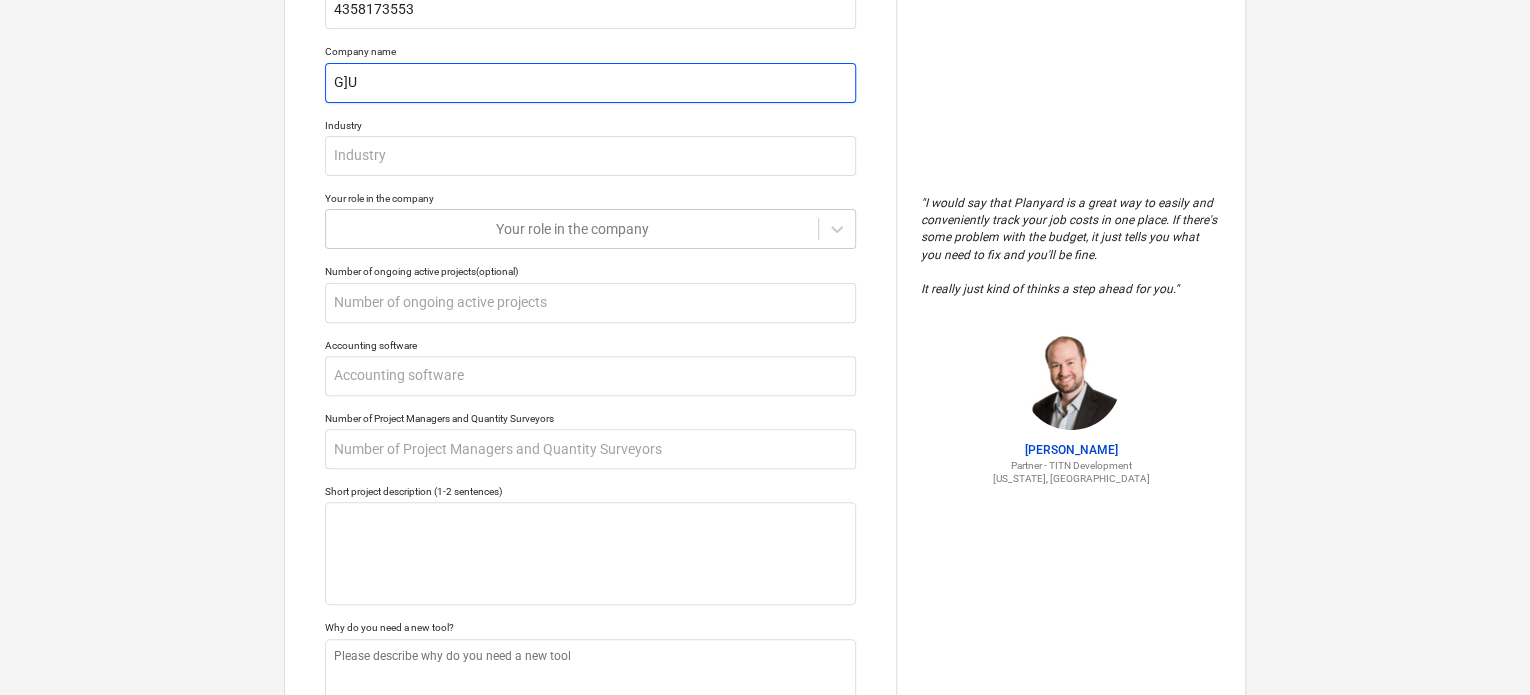 type on "x" 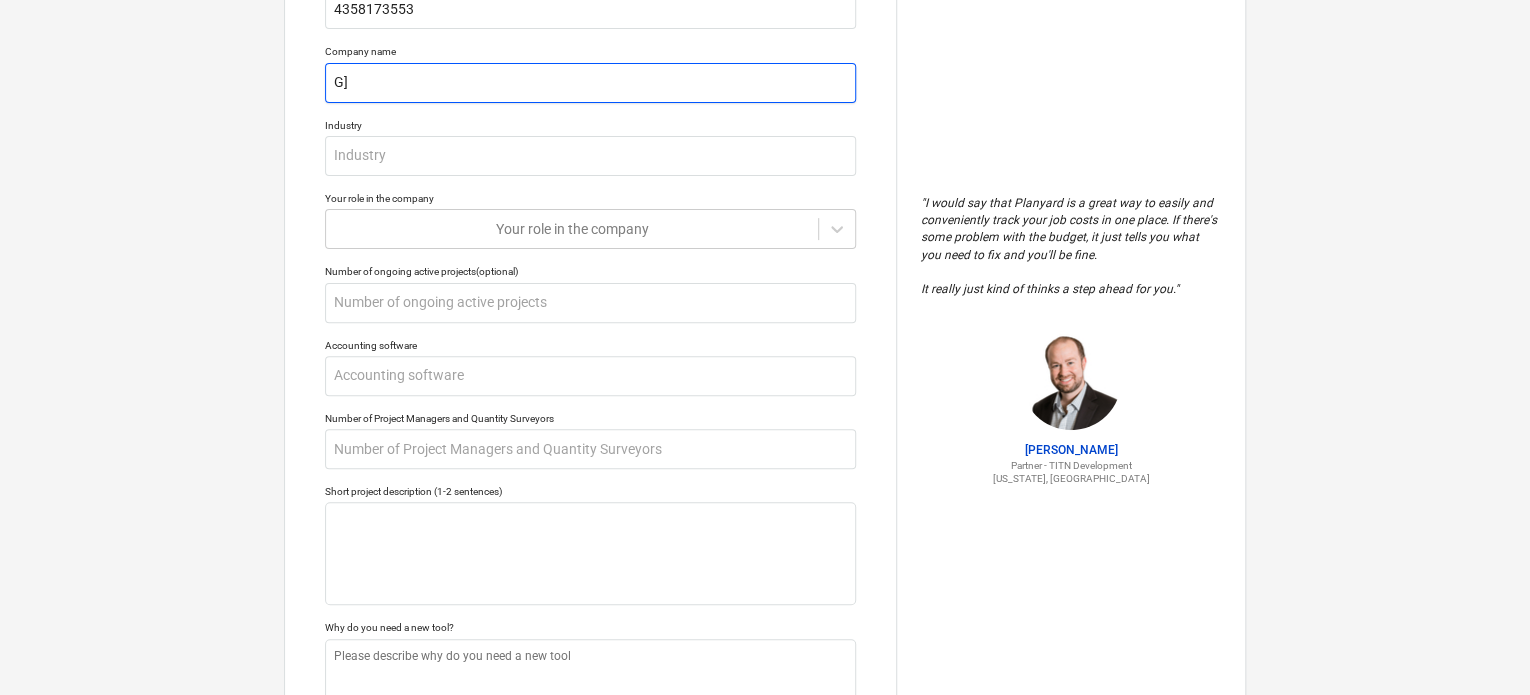 type on "G" 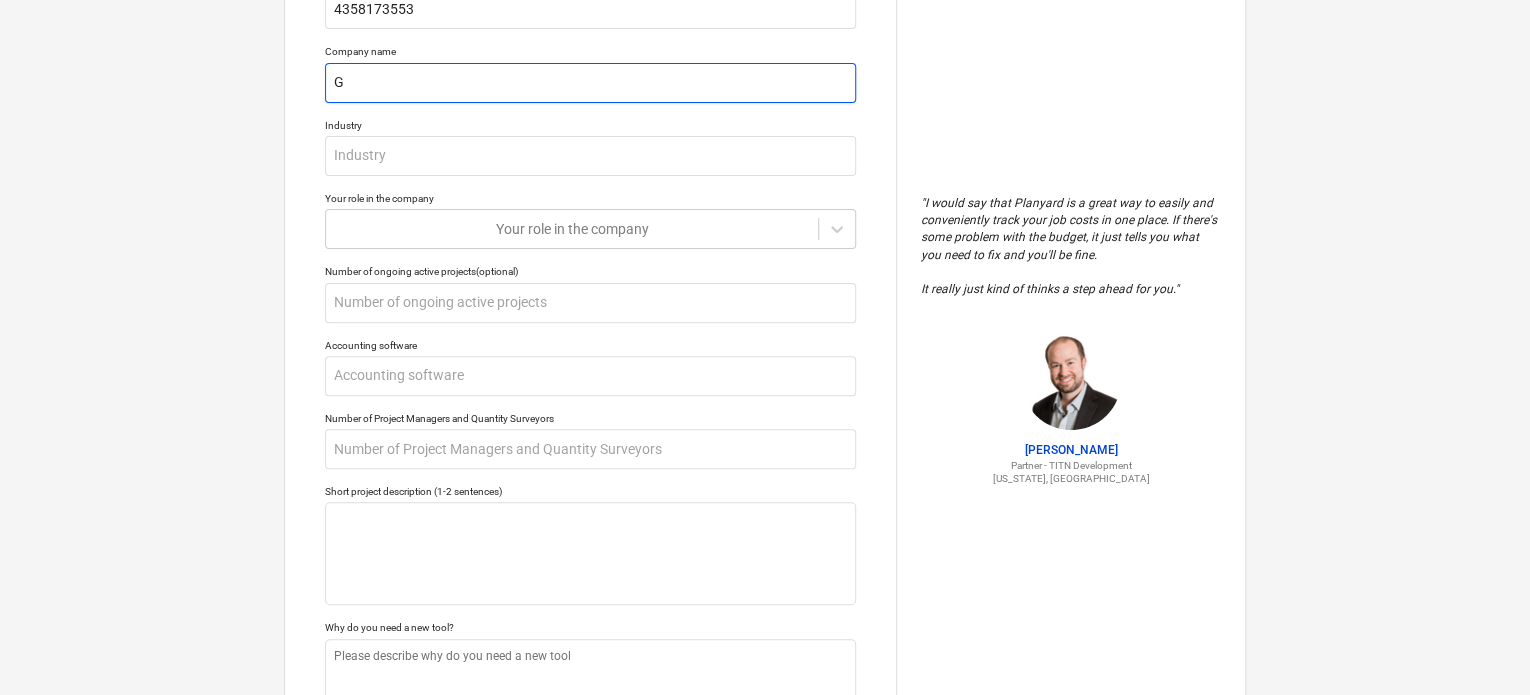 type 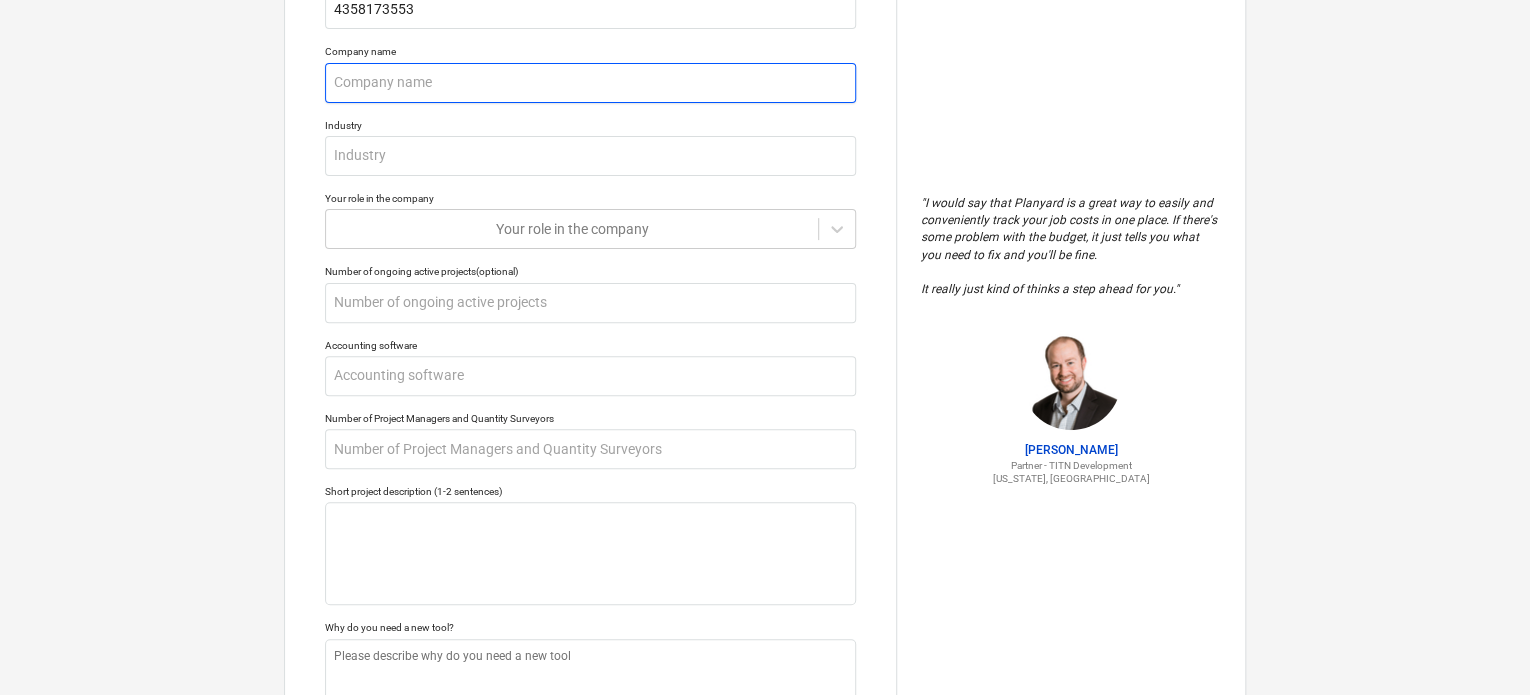 type on "x" 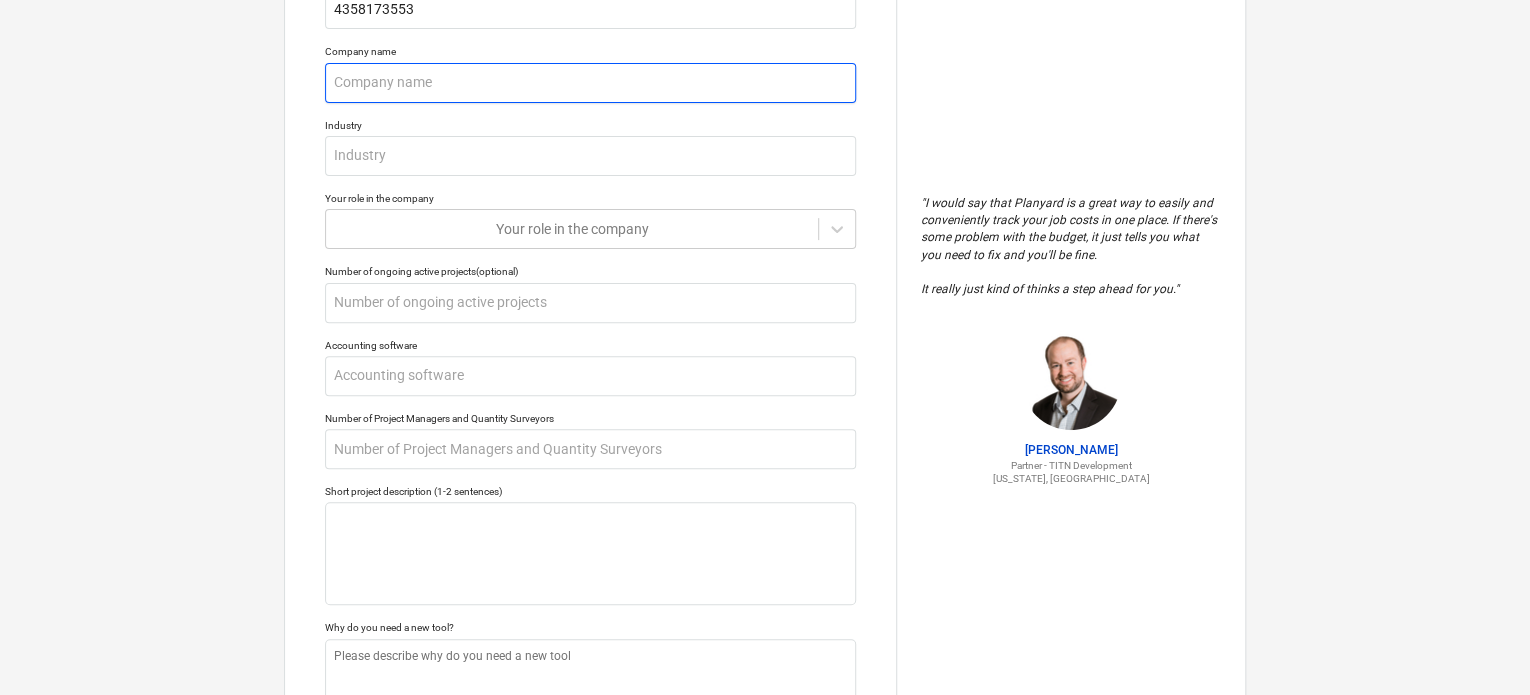 type 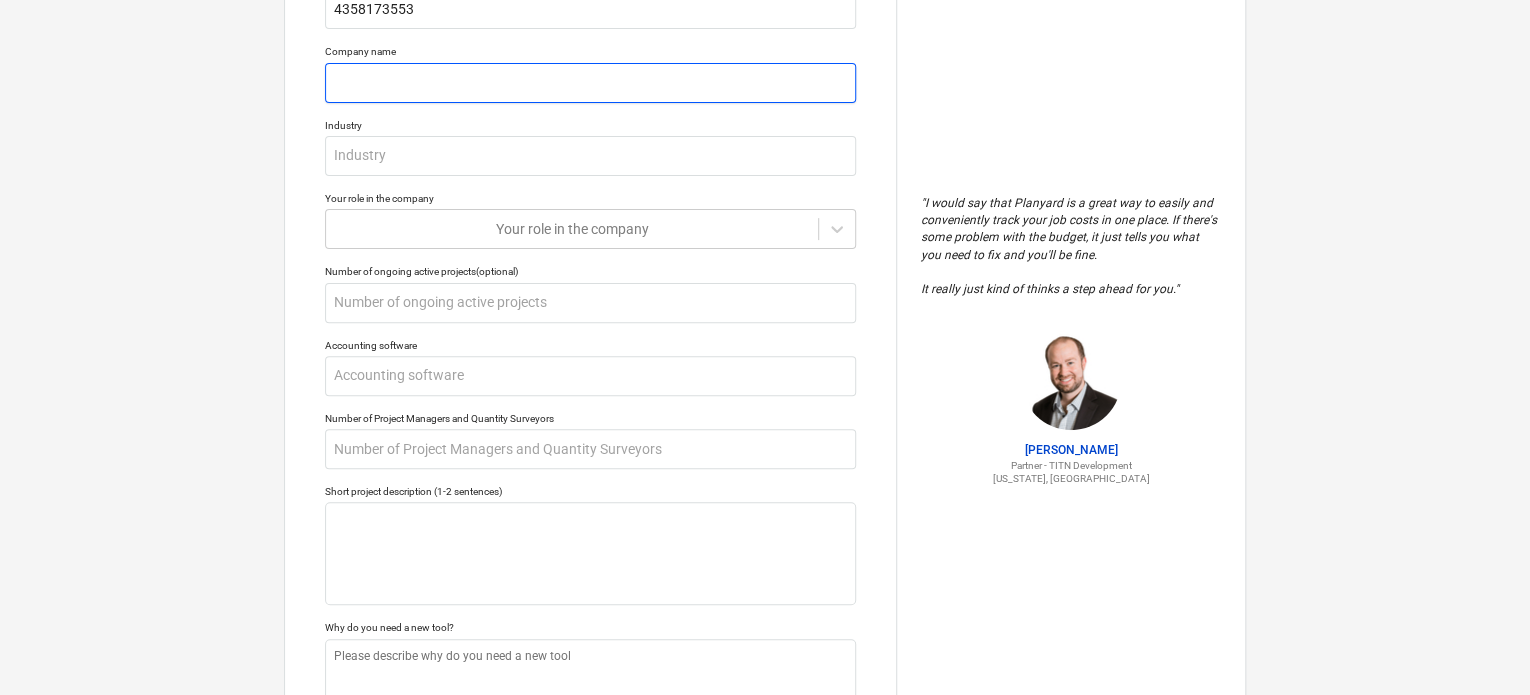 type on "x" 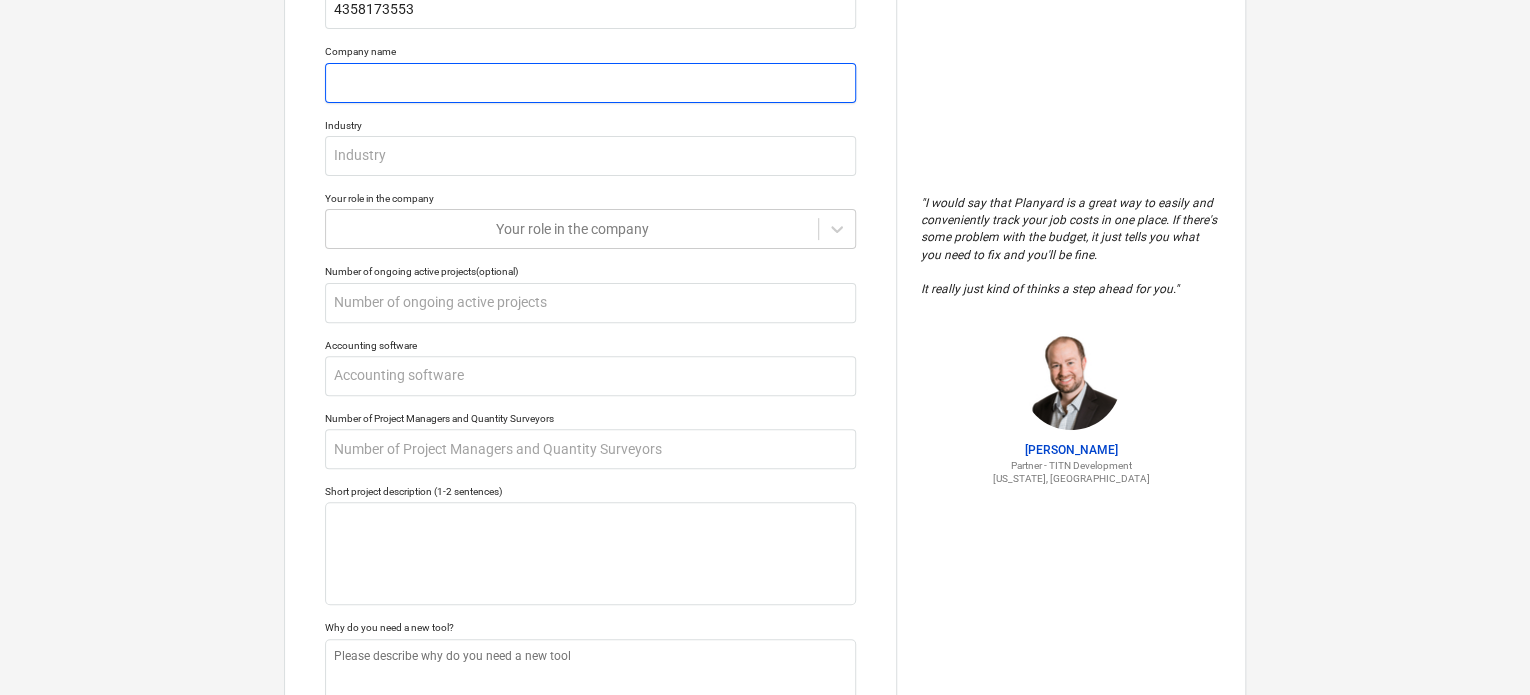 type on "x" 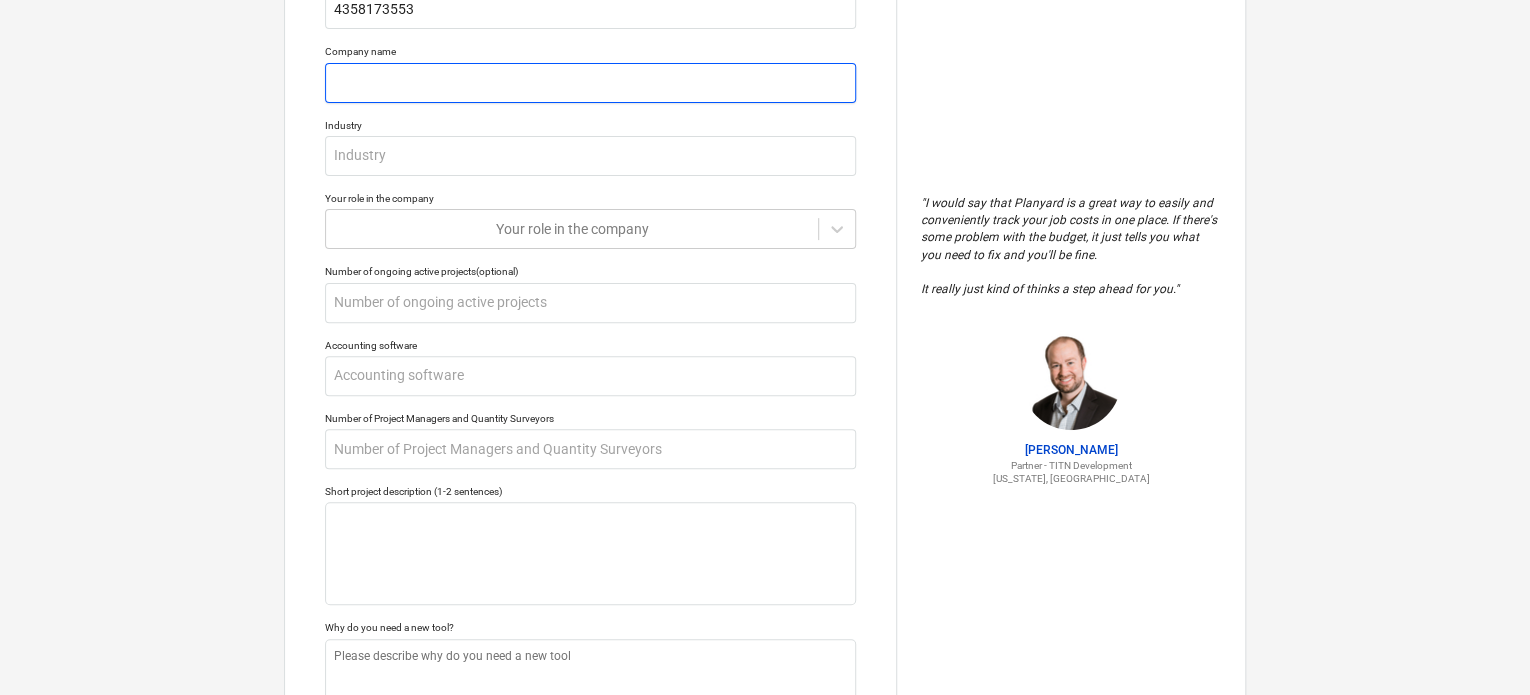 type 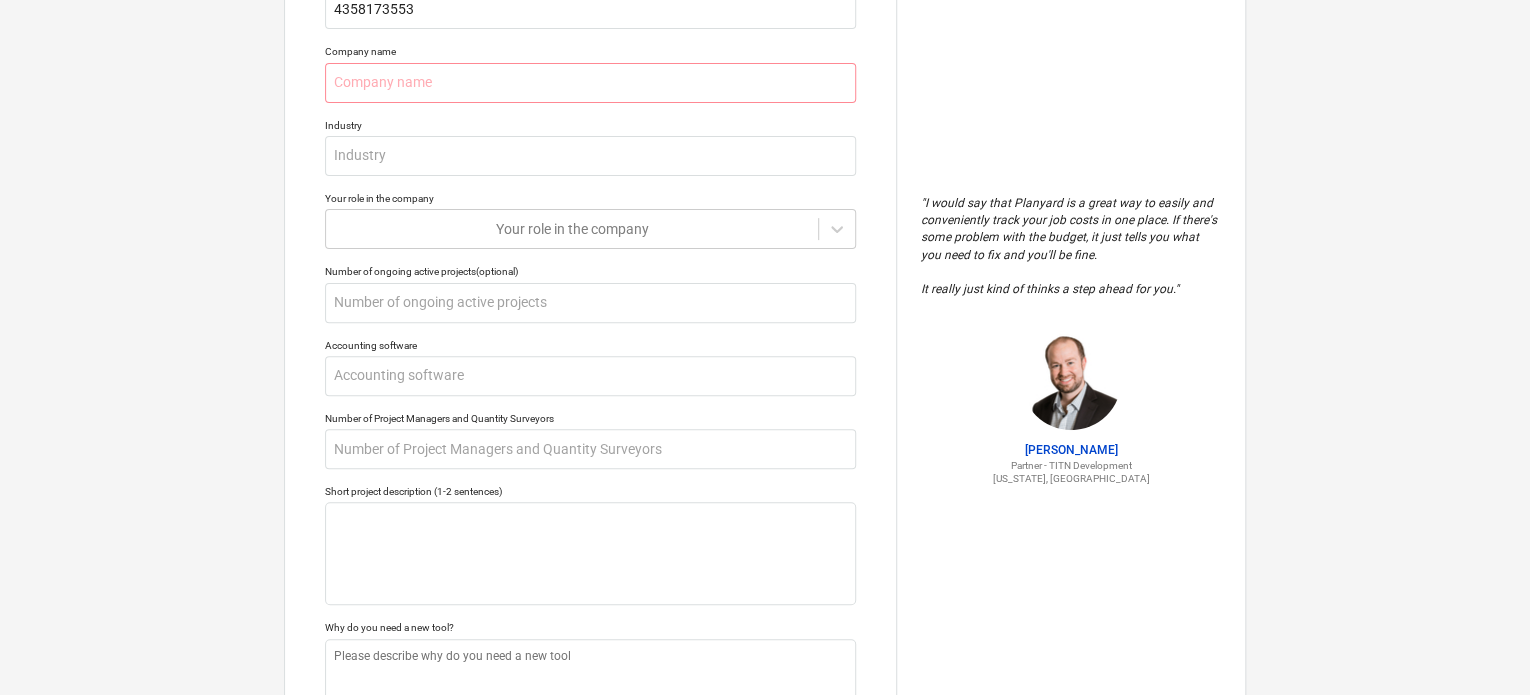 click on "Tell us a bit more about your work We will customize your account based on that info Phone number [PHONE_NUMBER] Company name Industry Your role in the company Your role in the company Number of ongoing active projects  (optional) Accounting software Number of Project Managers and Quantity Surveyors Short project description (1-2 sentences) Why do you need a new tool? Submit " I would say that Planyard is a great way to easily and conveniently track your job costs in one place. If there's some problem with the budget, it just tells you what you need to fix and you'll be fine.
It really just kind of thinks a step ahead for you. " [PERSON_NAME] Partner - TITN Development [US_STATE], [GEOGRAPHIC_DATA]" at bounding box center [765, 340] 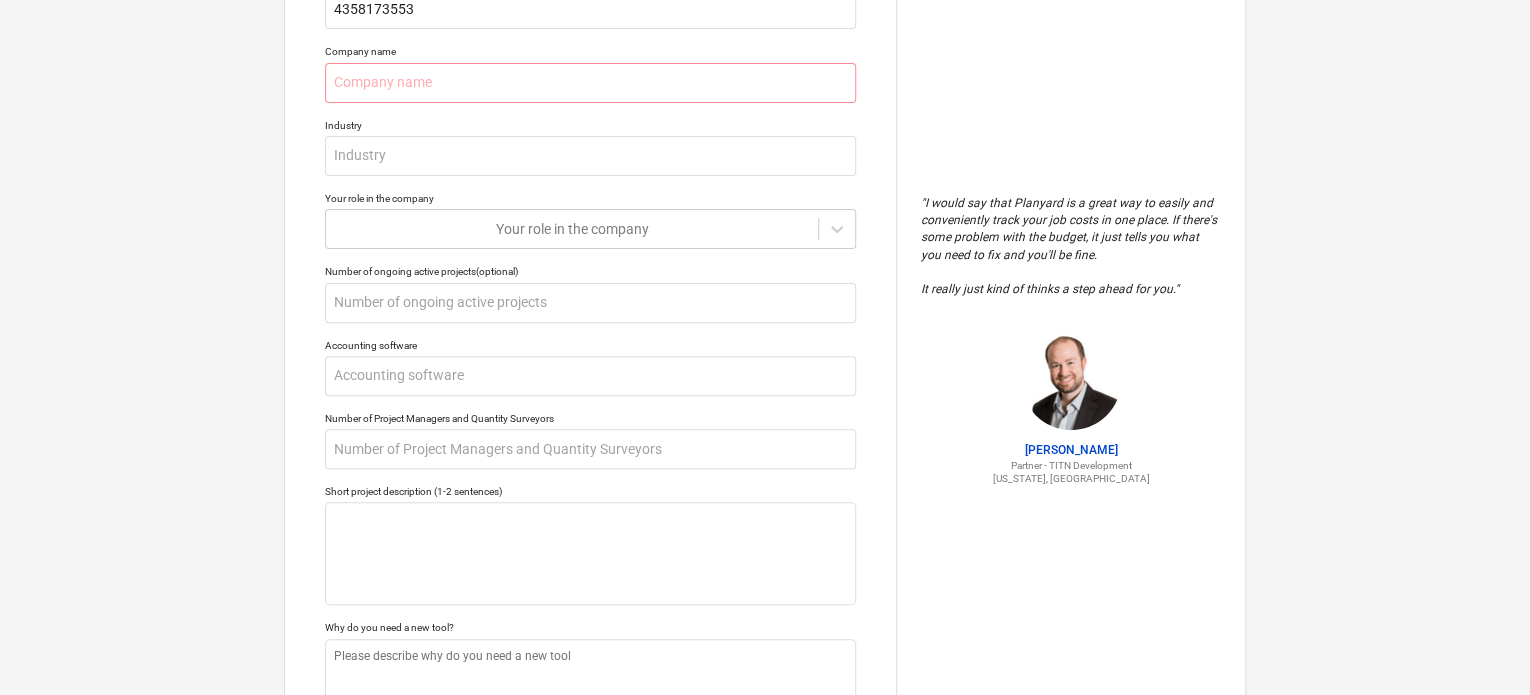drag, startPoint x: 220, startPoint y: 91, endPoint x: 232, endPoint y: 93, distance: 12.165525 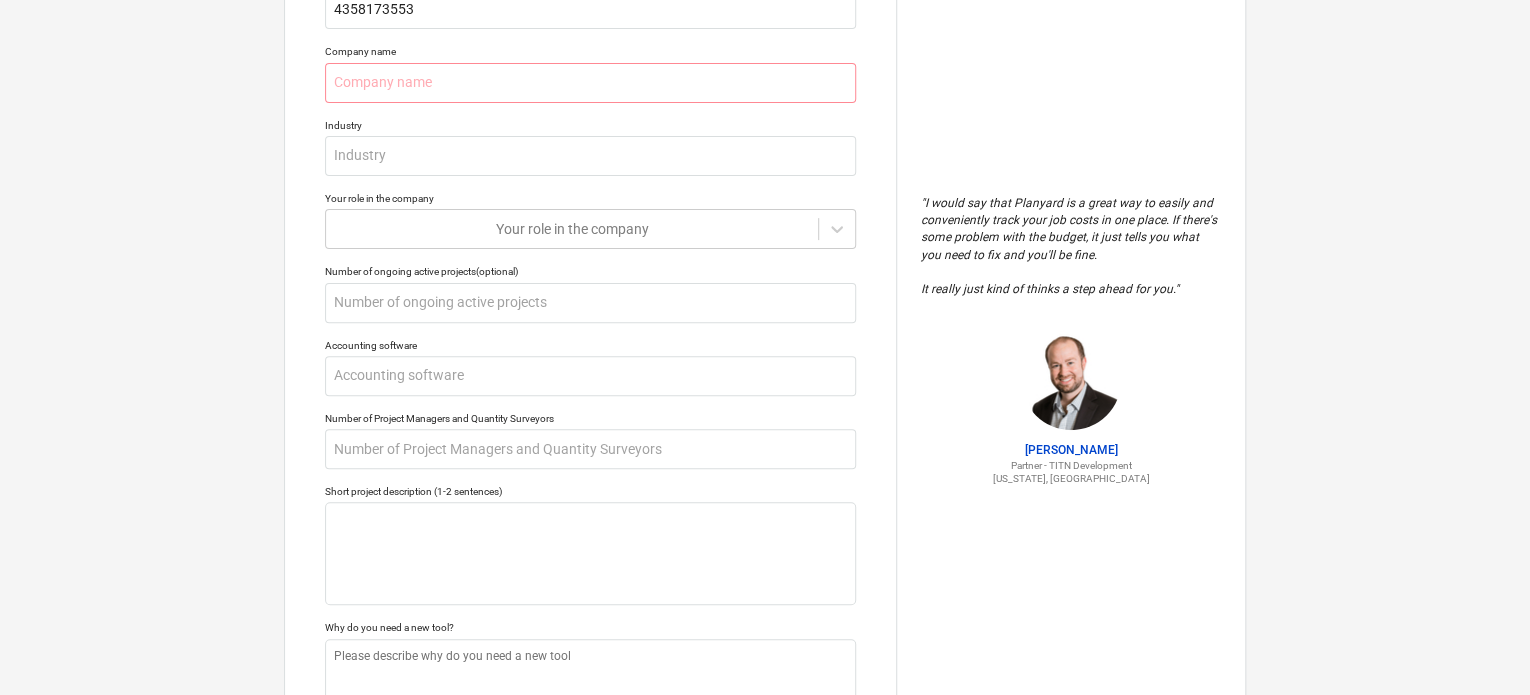 click on "Tell us a bit more about your work We will customize your account based on that info Phone number [PHONE_NUMBER] Company name Industry Your role in the company Your role in the company Number of ongoing active projects  (optional) Accounting software Number of Project Managers and Quantity Surveyors Short project description (1-2 sentences) Why do you need a new tool? Submit " I would say that Planyard is a great way to easily and conveniently track your job costs in one place. If there's some problem with the budget, it just tells you what you need to fix and you'll be fine.
It really just kind of thinks a step ahead for you. " [PERSON_NAME] Partner - TITN Development [US_STATE], [GEOGRAPHIC_DATA]" at bounding box center [765, 340] 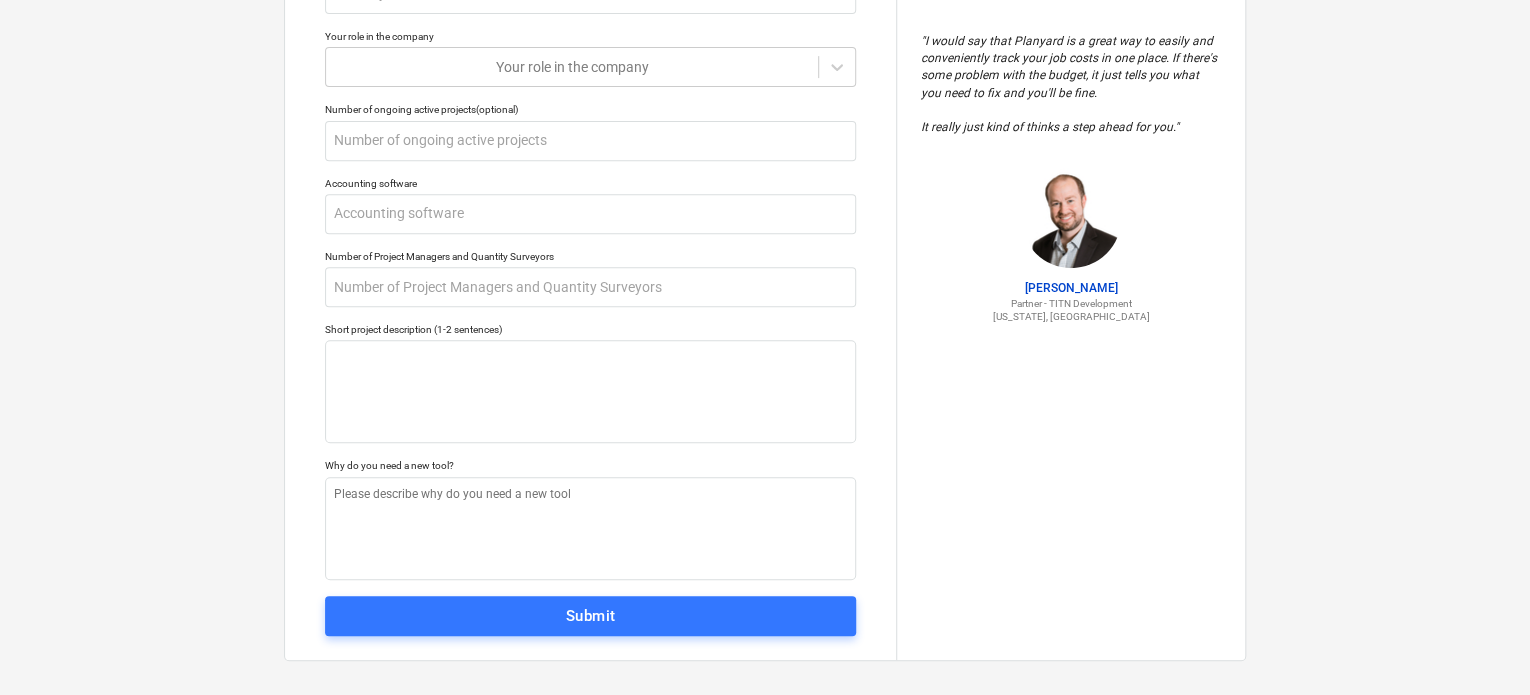 scroll, scrollTop: 364, scrollLeft: 0, axis: vertical 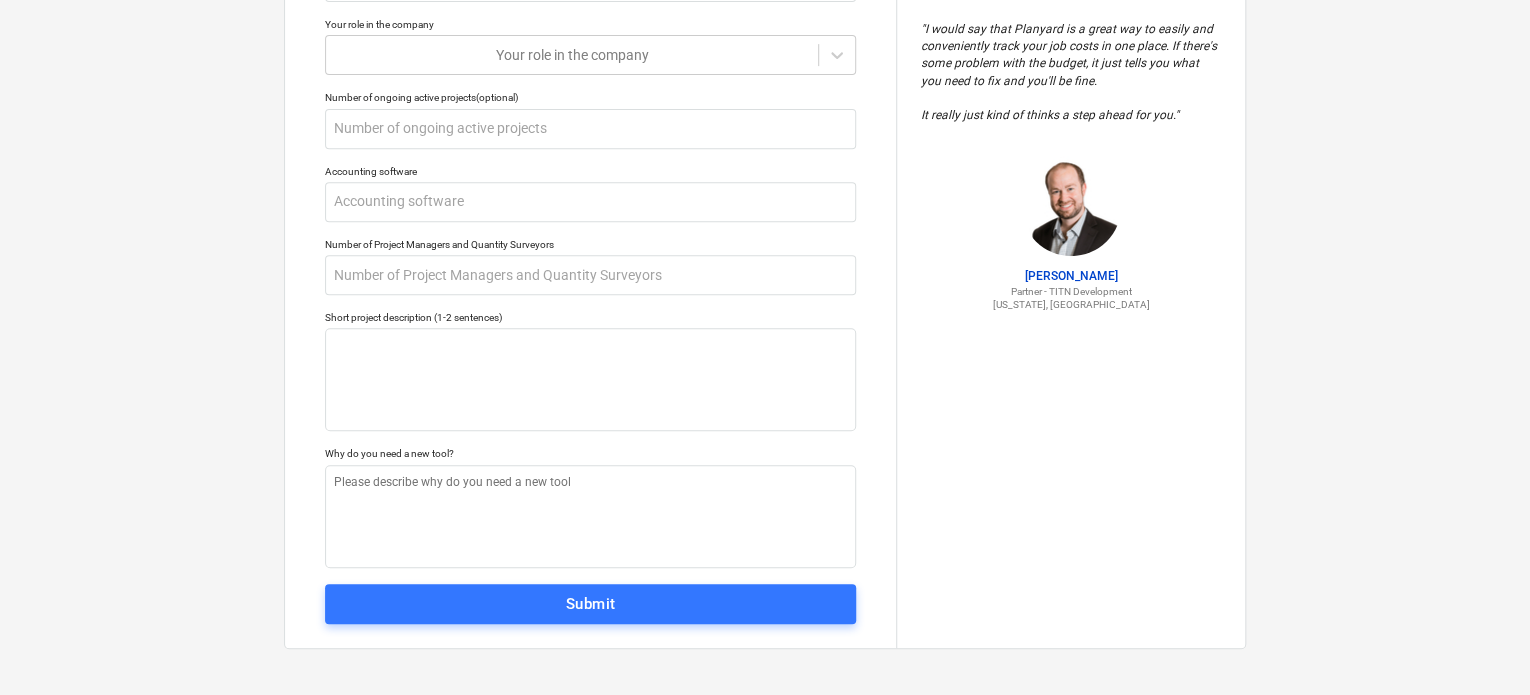 click on "" I would say that Planyard is a great way to easily and conveniently track your job costs in one place. If there's some problem with the budget, it just tells you what you need to fix and you'll be fine.
It really just kind of thinks a step ahead for you. " [PERSON_NAME] Partner - TITN Development [US_STATE], [GEOGRAPHIC_DATA]" at bounding box center [1070, 166] 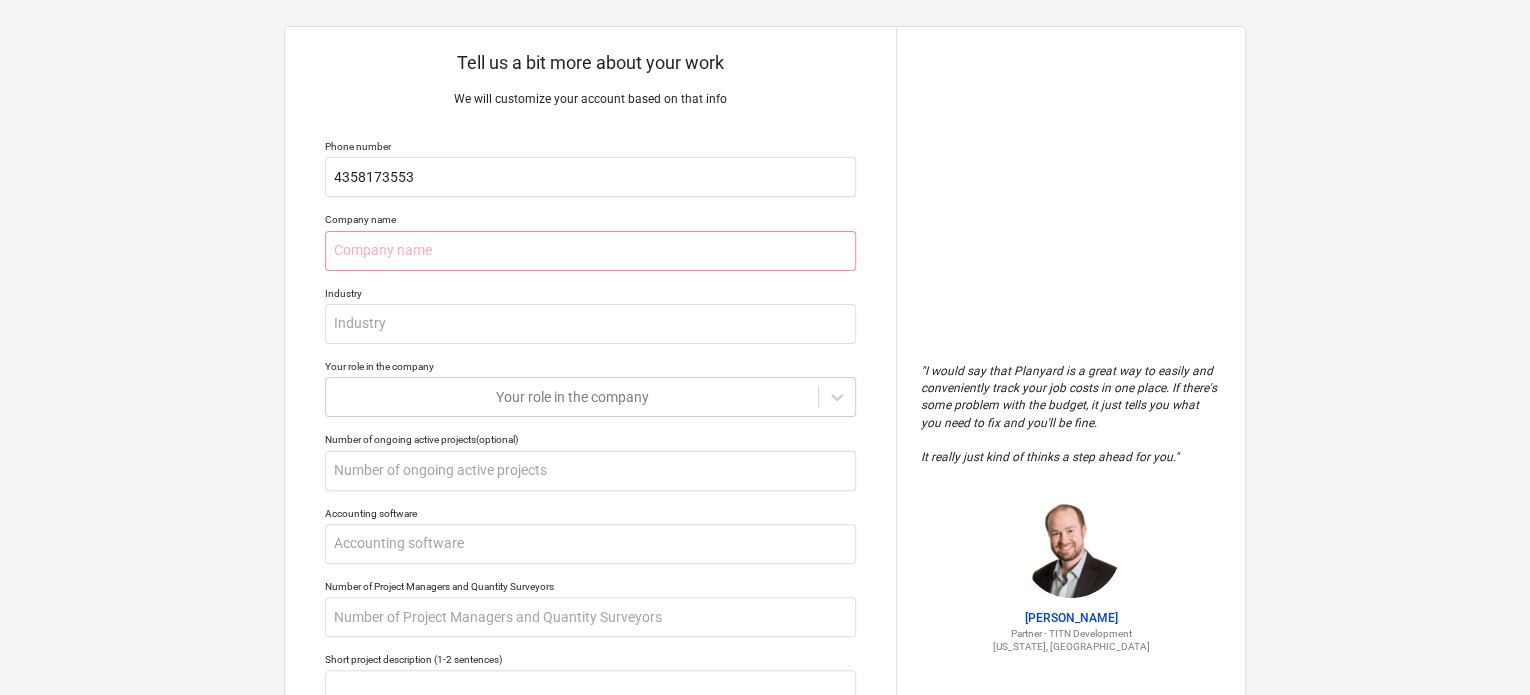 scroll, scrollTop: 21, scrollLeft: 0, axis: vertical 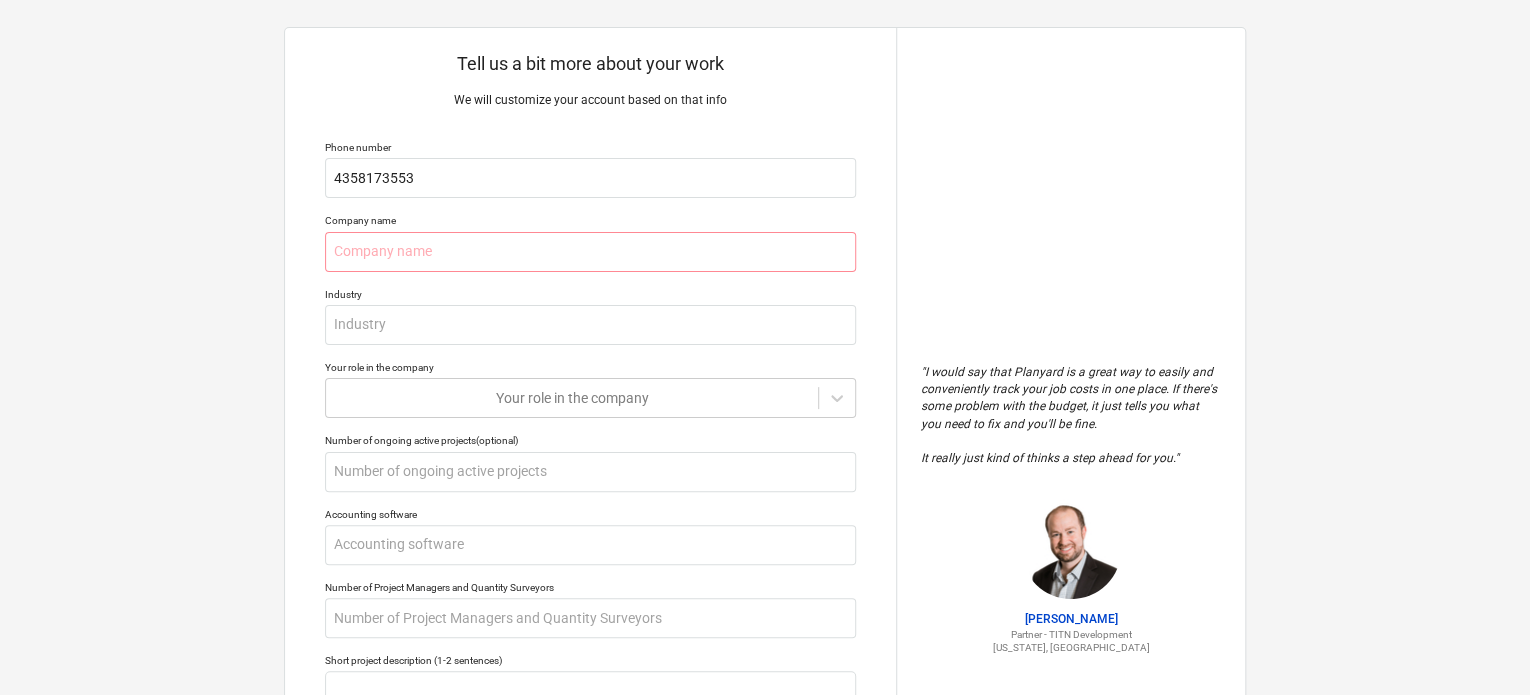 click on "Tell us a bit more about your work We will customize your account based on that info Phone number [PHONE_NUMBER] Company name Industry Your role in the company Your role in the company Number of ongoing active projects  (optional) Accounting software Number of Project Managers and Quantity Surveyors Short project description (1-2 sentences) Why do you need a new tool? Submit" at bounding box center (590, 509) 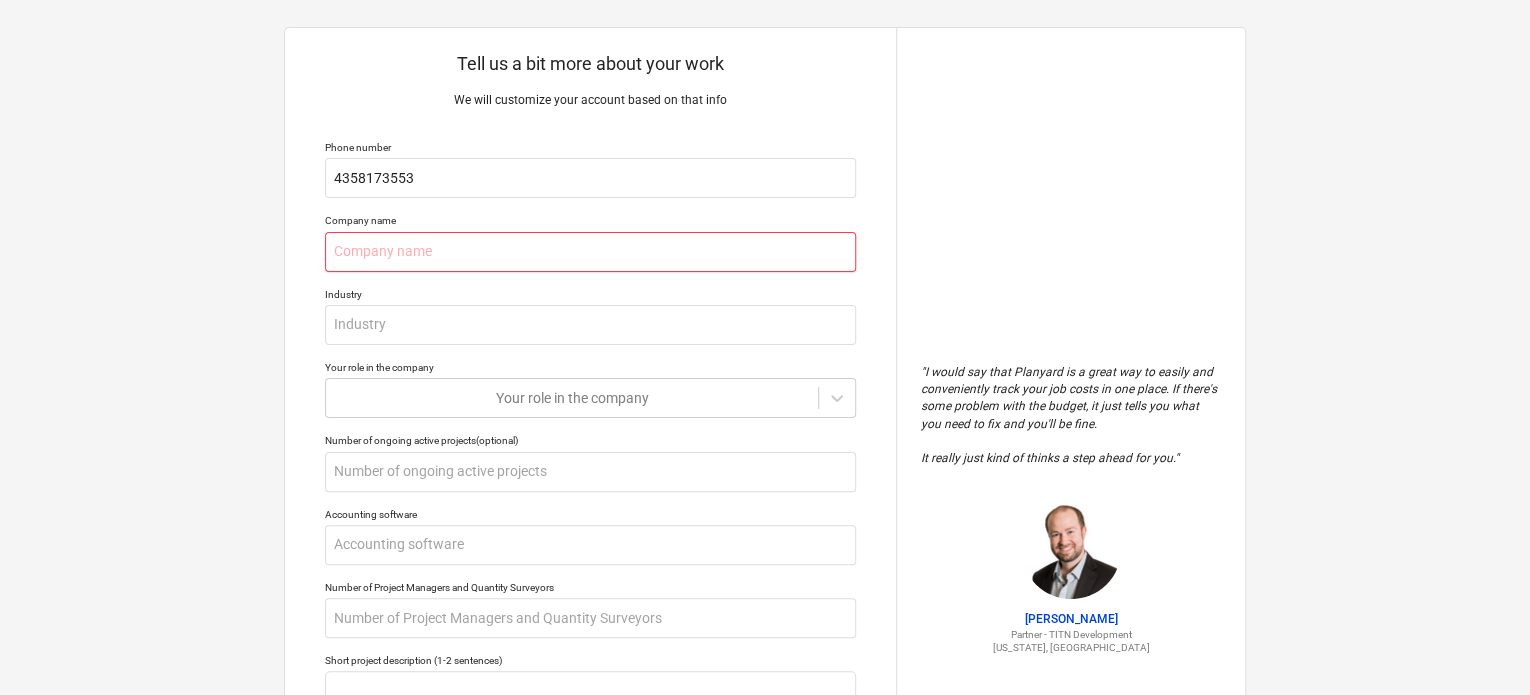 click at bounding box center (590, 252) 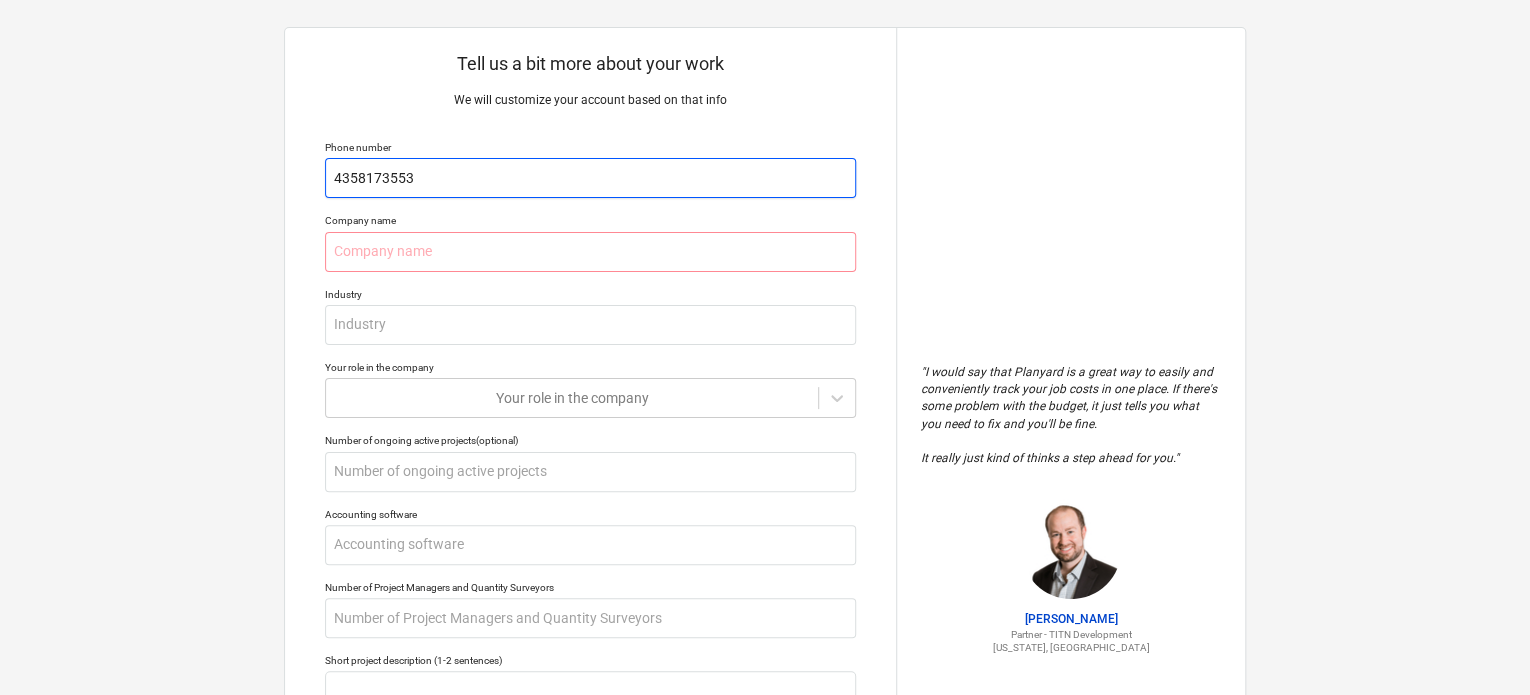 click on "4358173553" at bounding box center (590, 178) 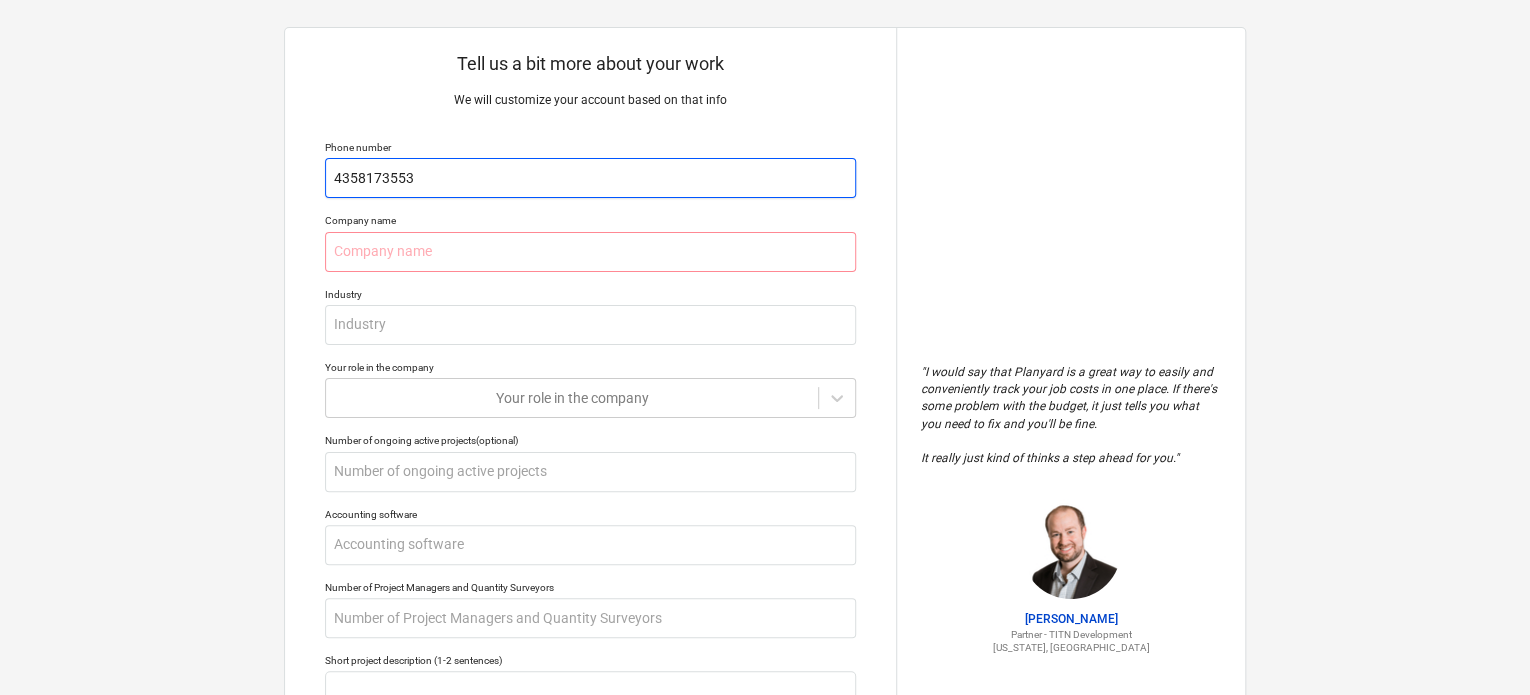 type on "x" 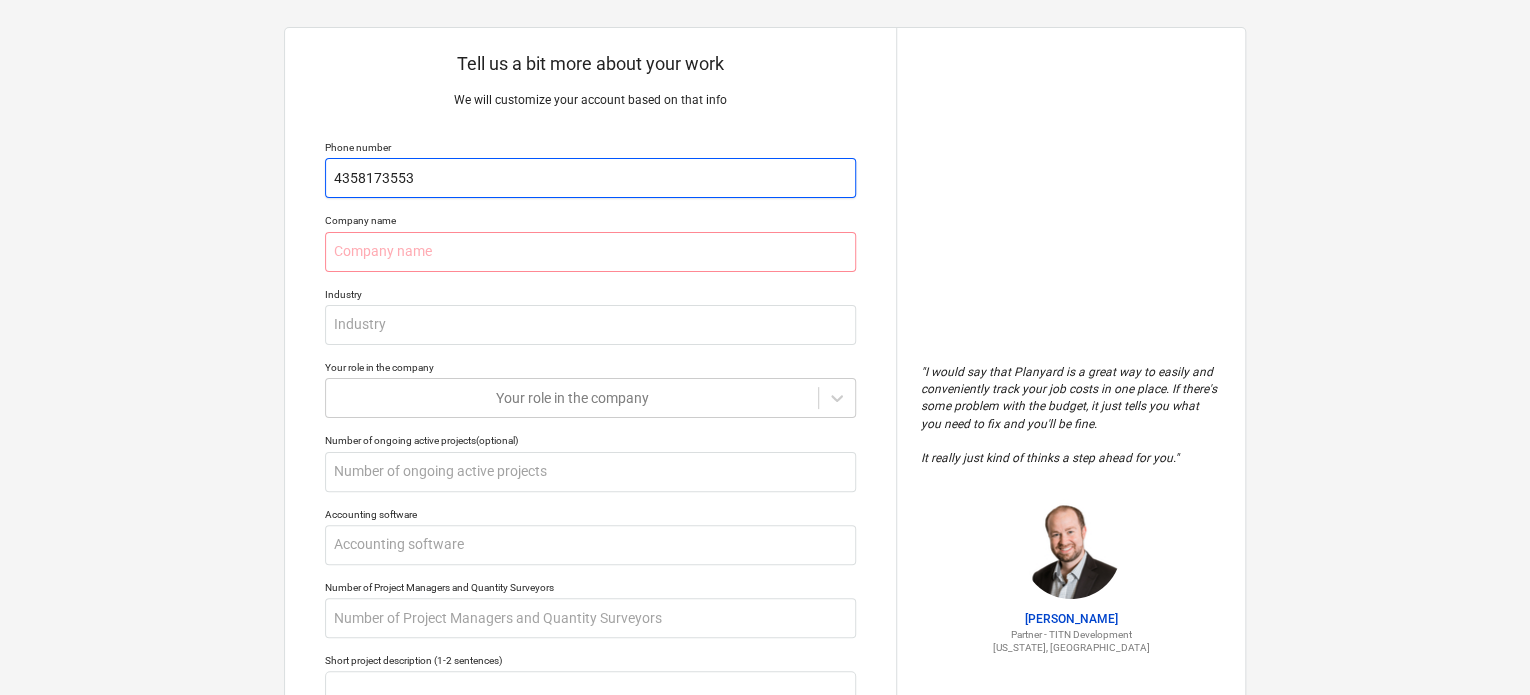type on "435-8173553" 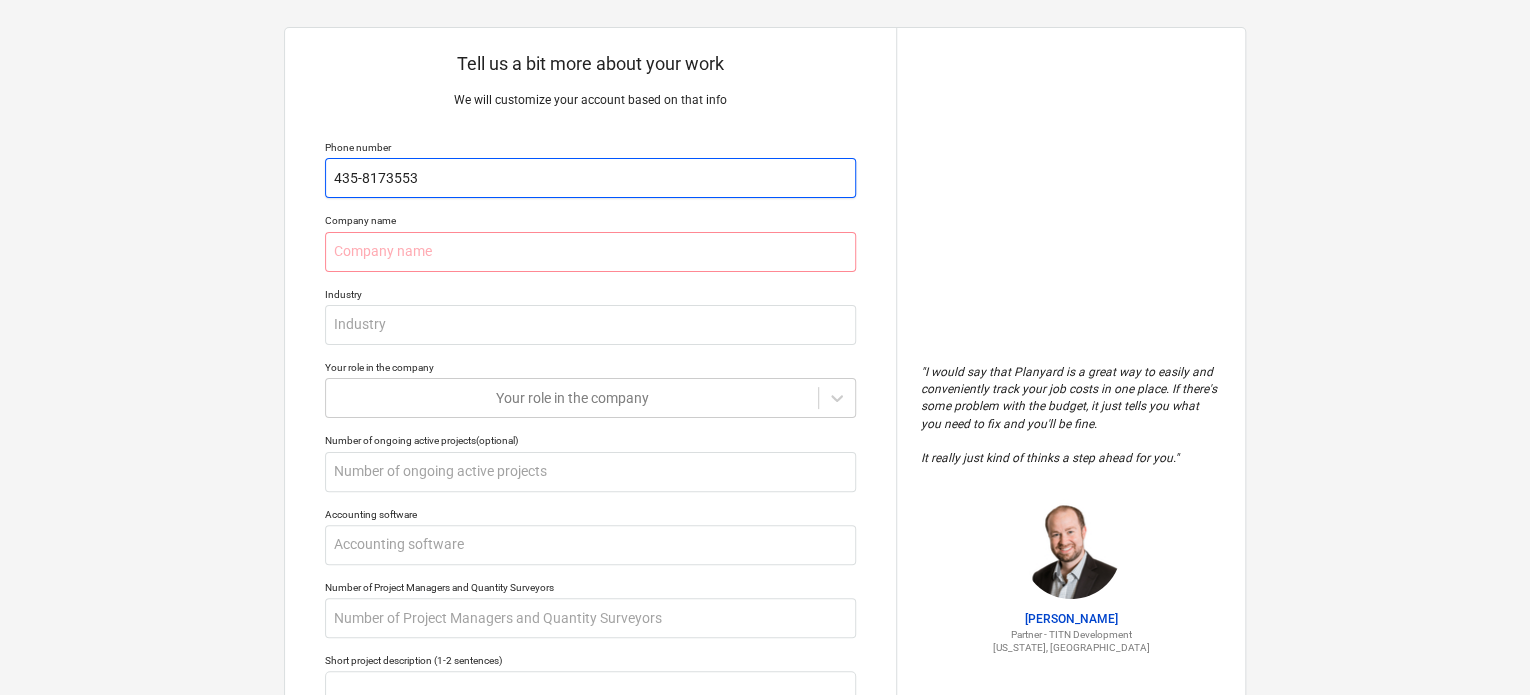 type on "x" 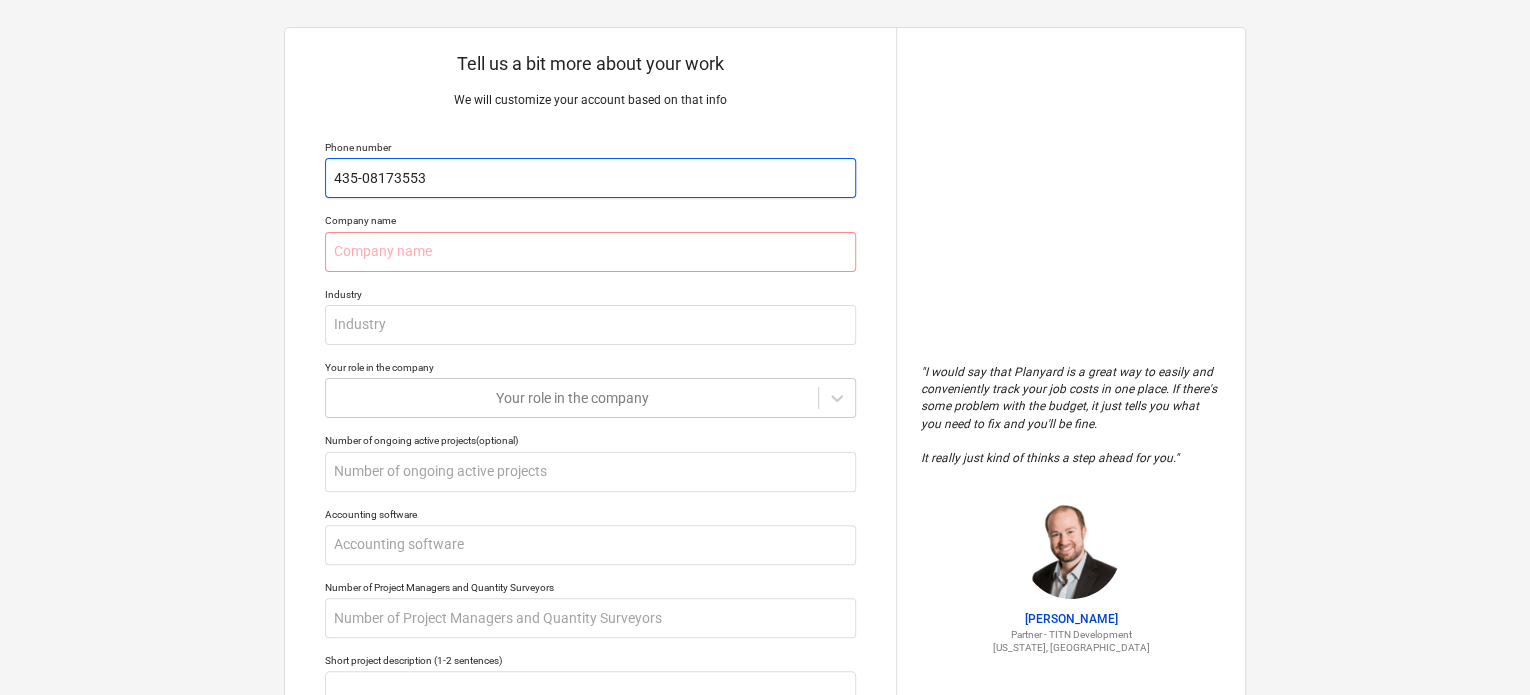type on "x" 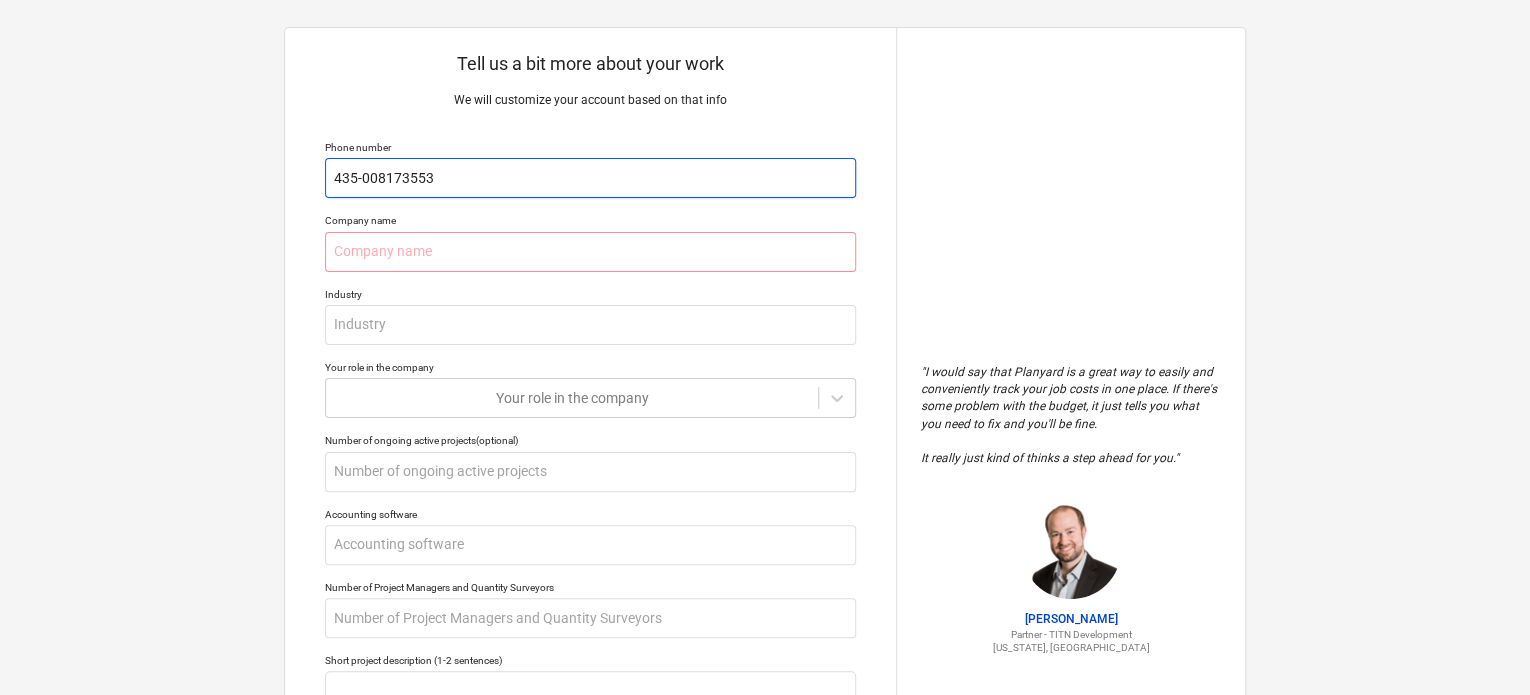 type on "x" 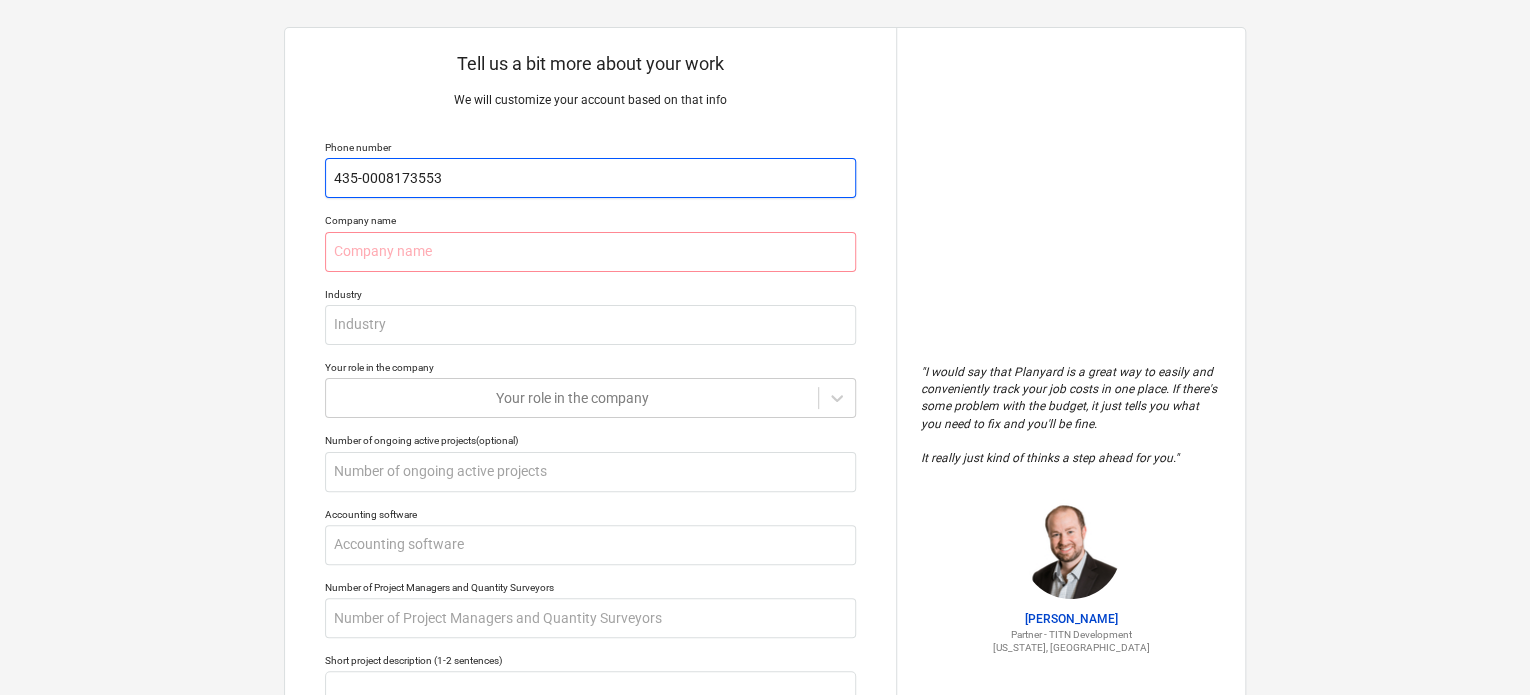 type on "x" 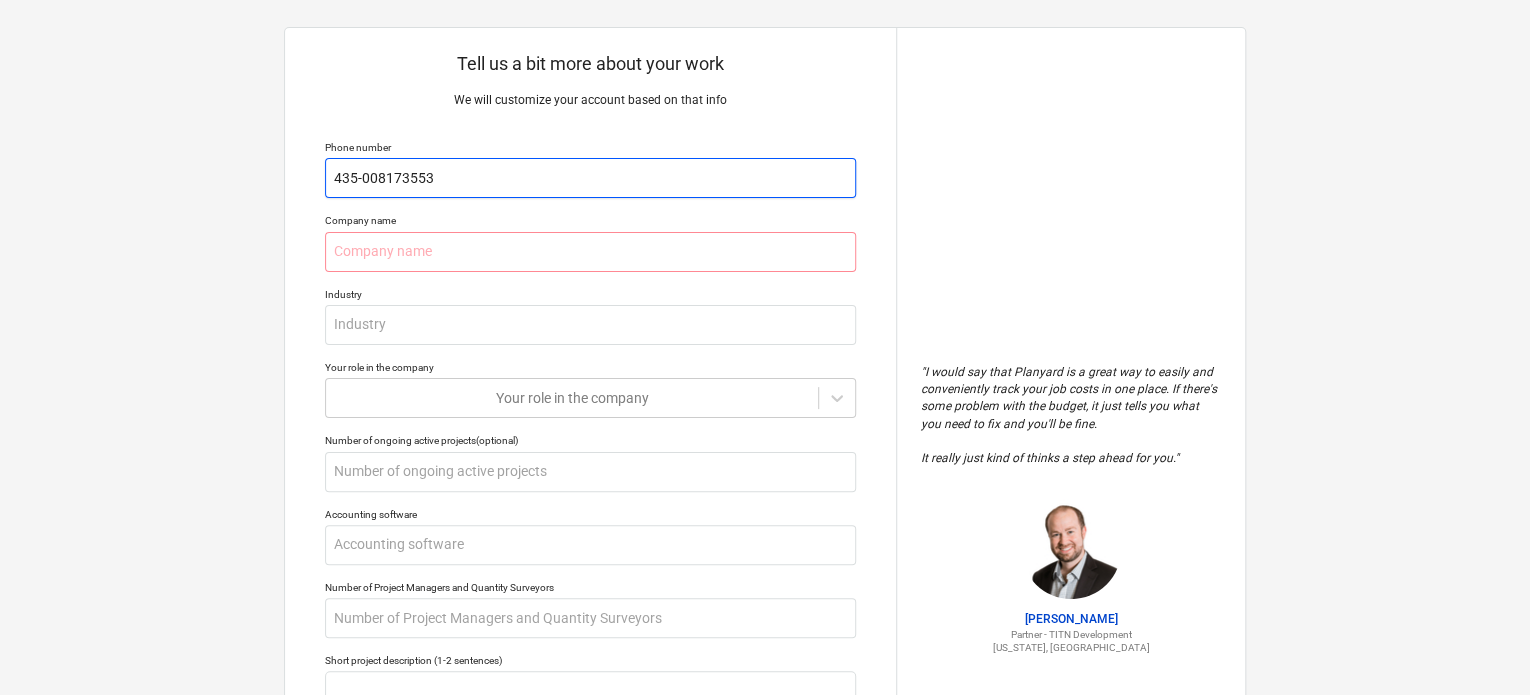 type on "x" 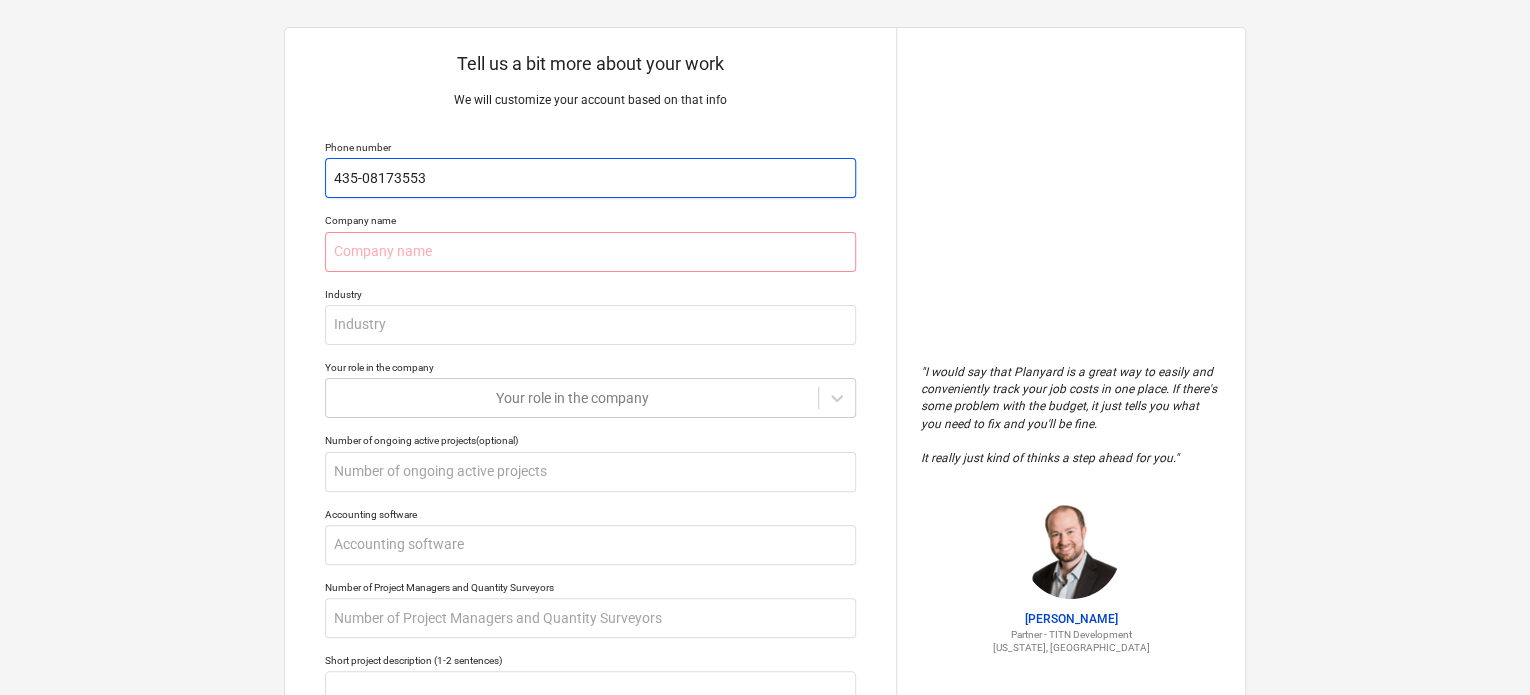 type on "x" 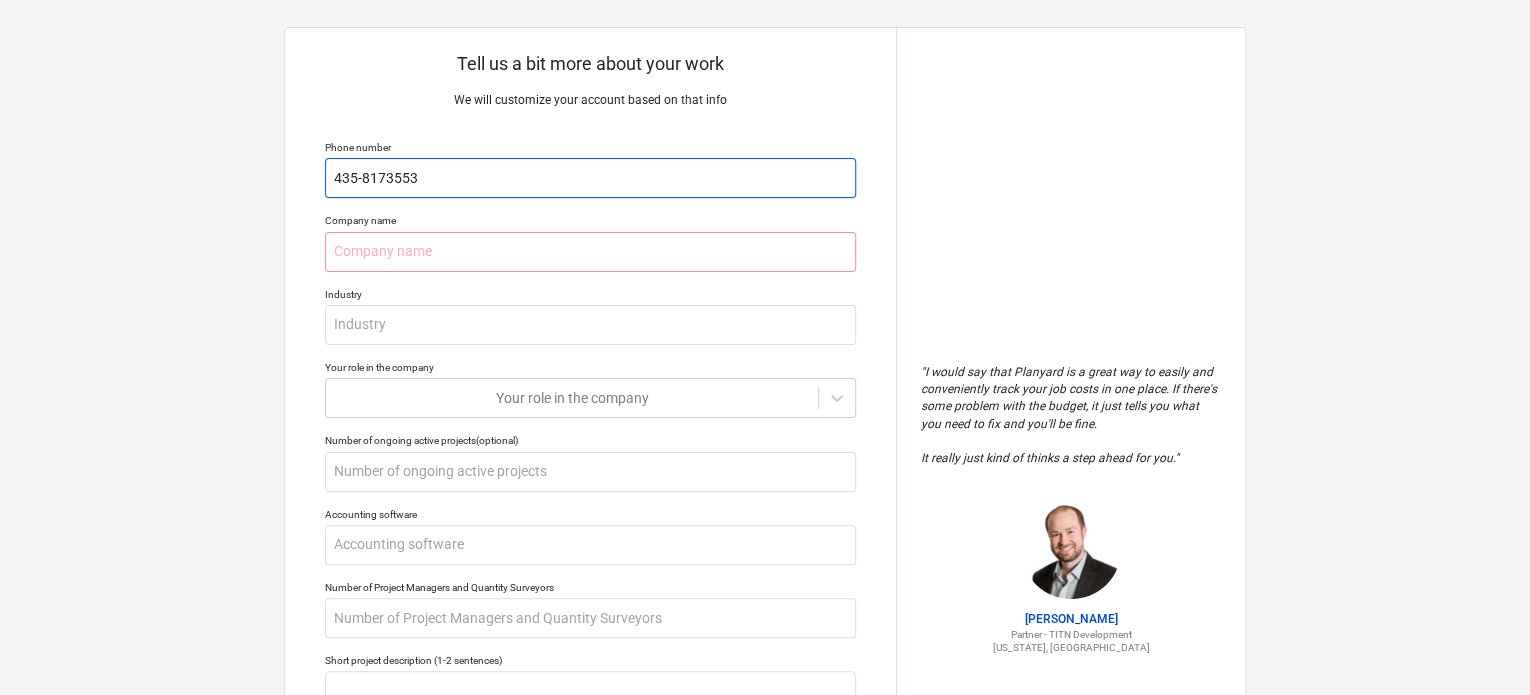 type on "x" 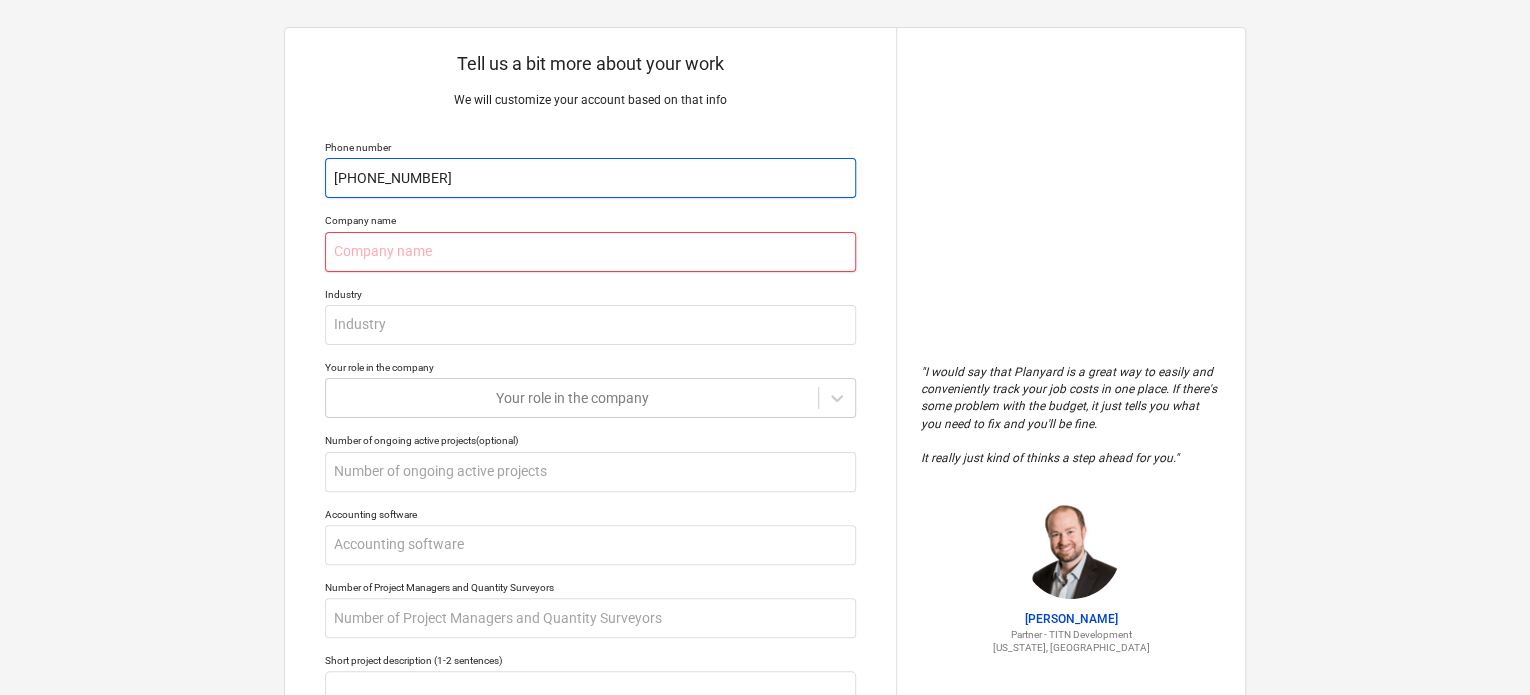 type on "[PHONE_NUMBER]" 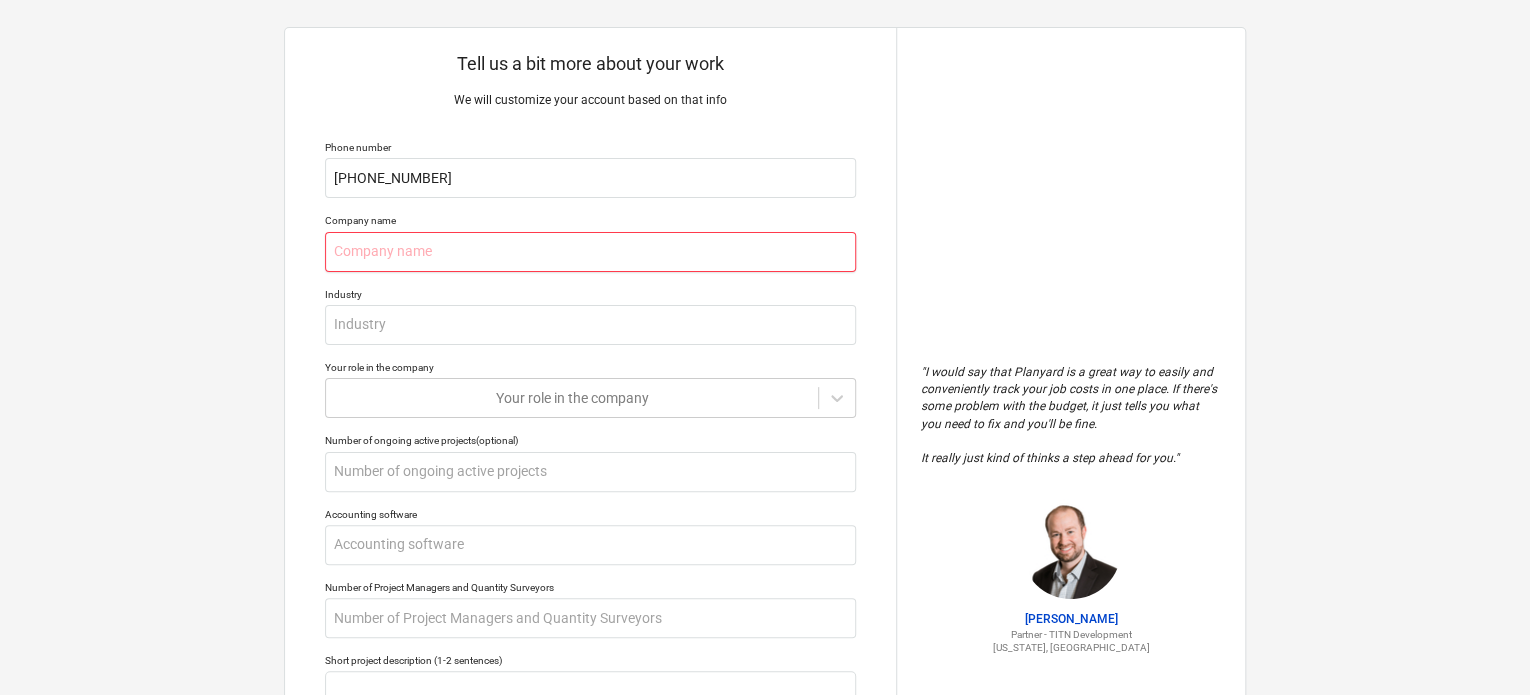 click at bounding box center [590, 252] 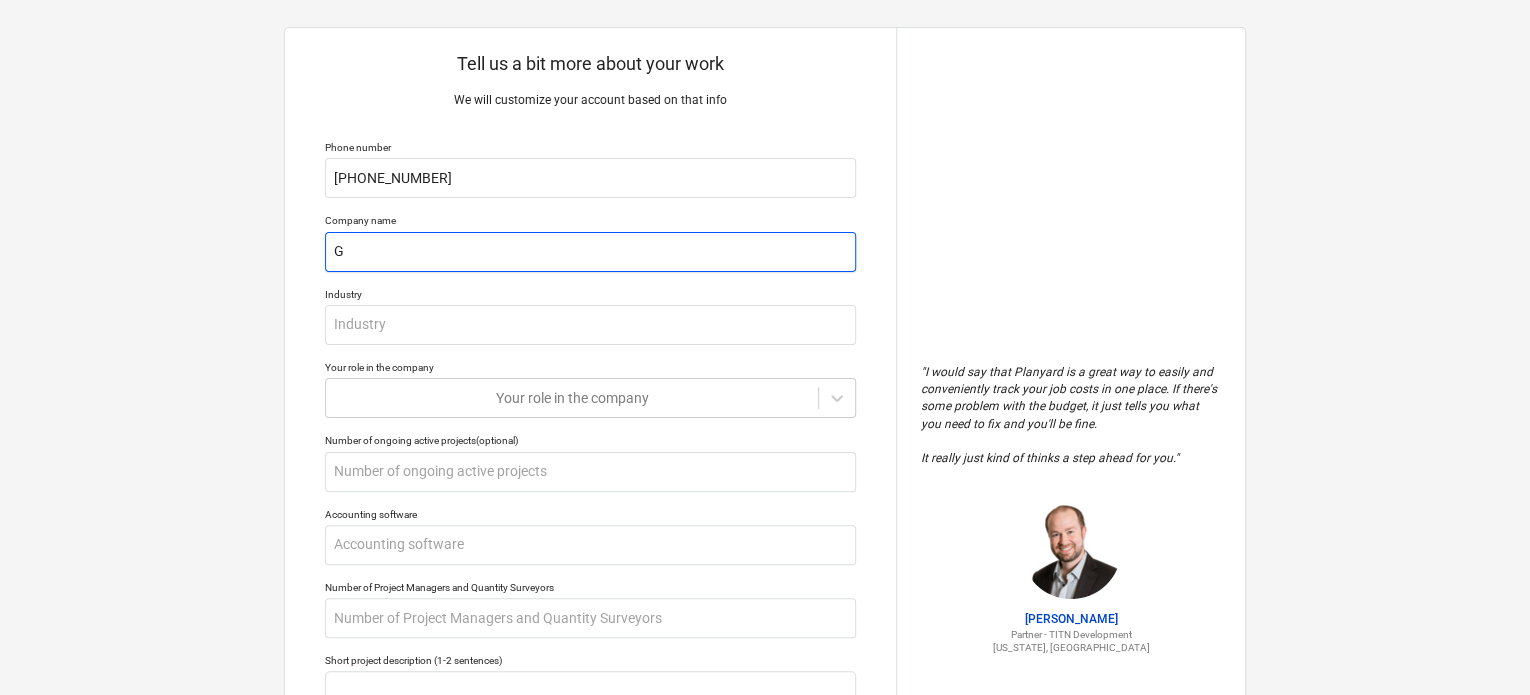 type on "x" 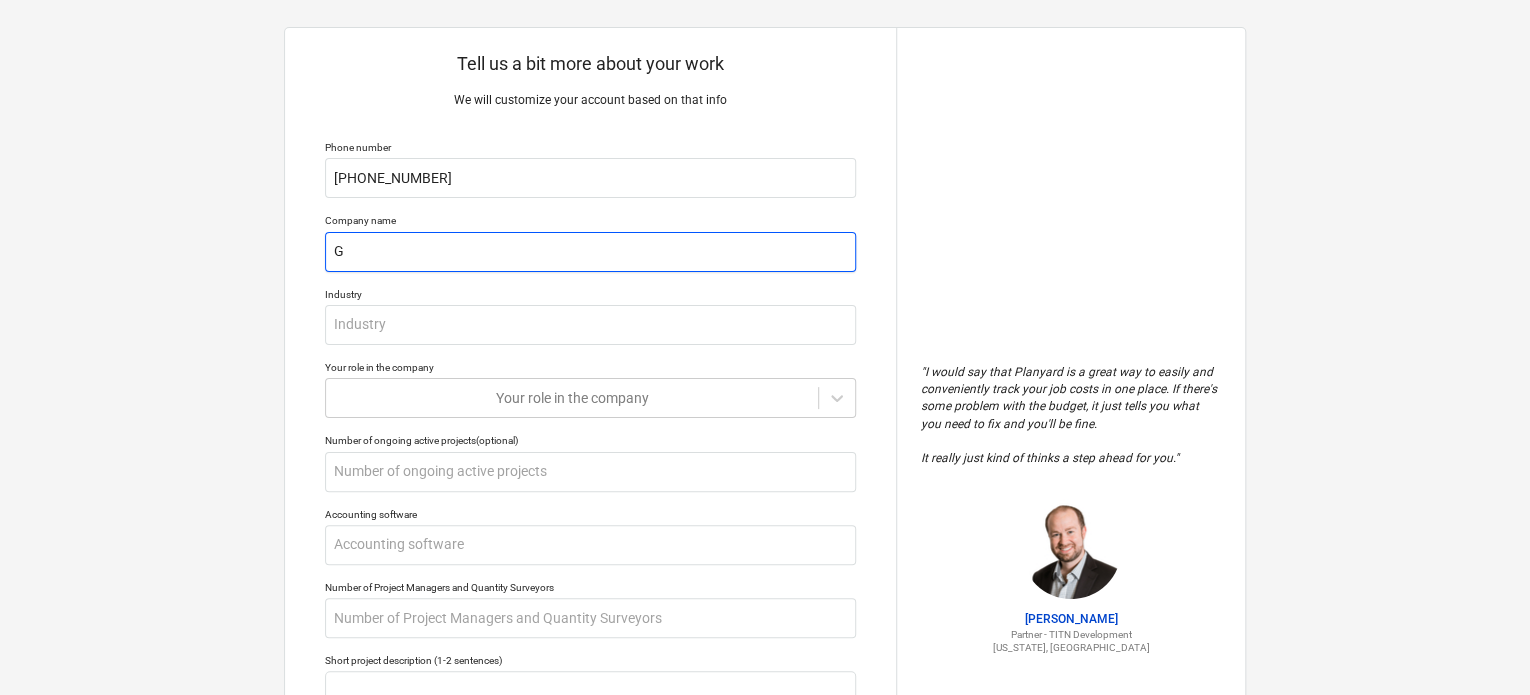 type on "Gu" 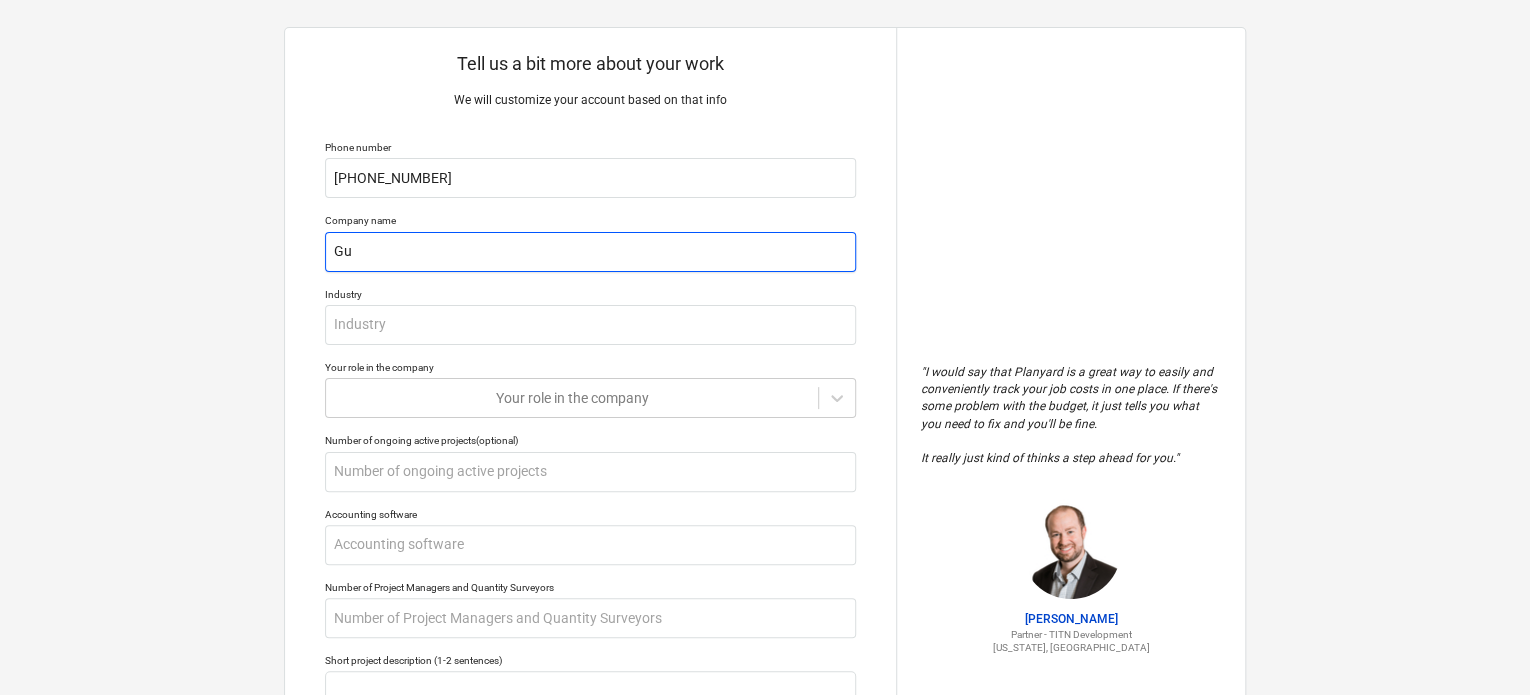 type on "x" 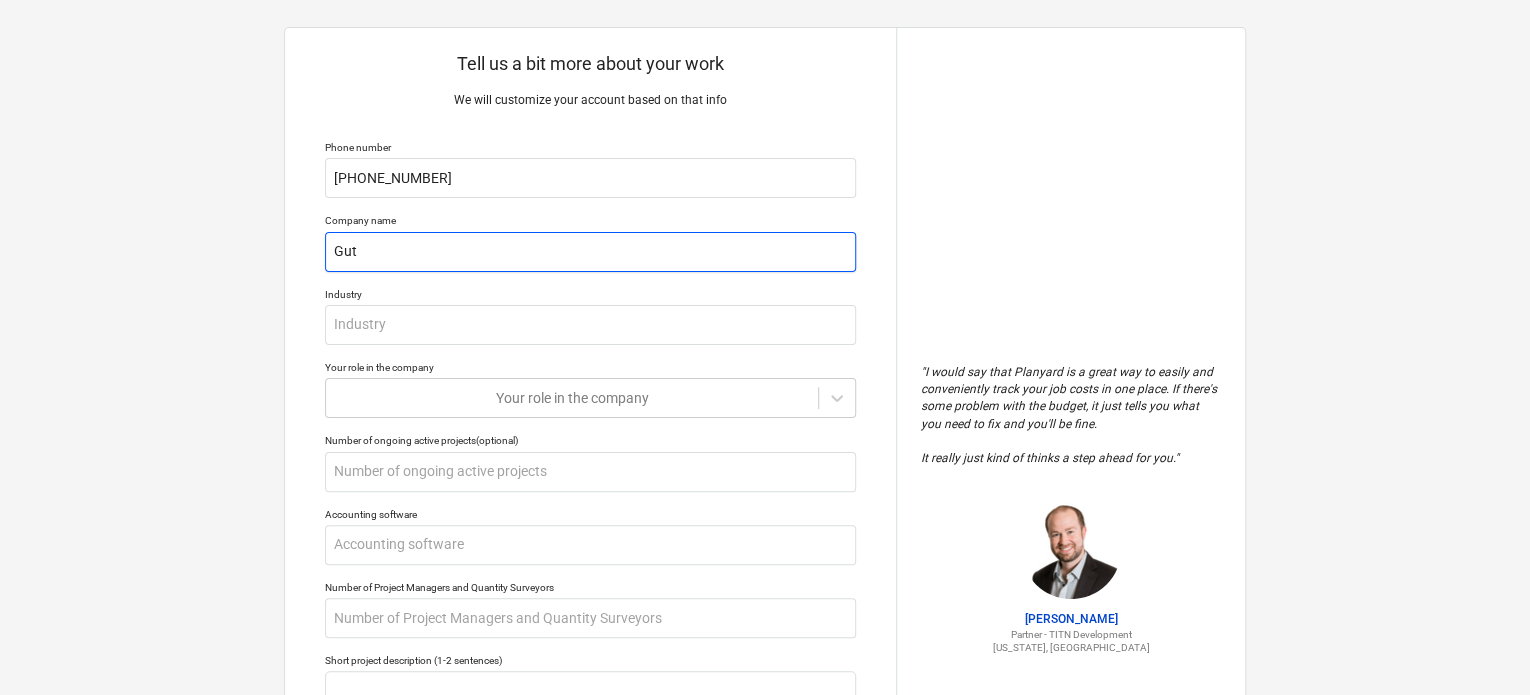 type on "x" 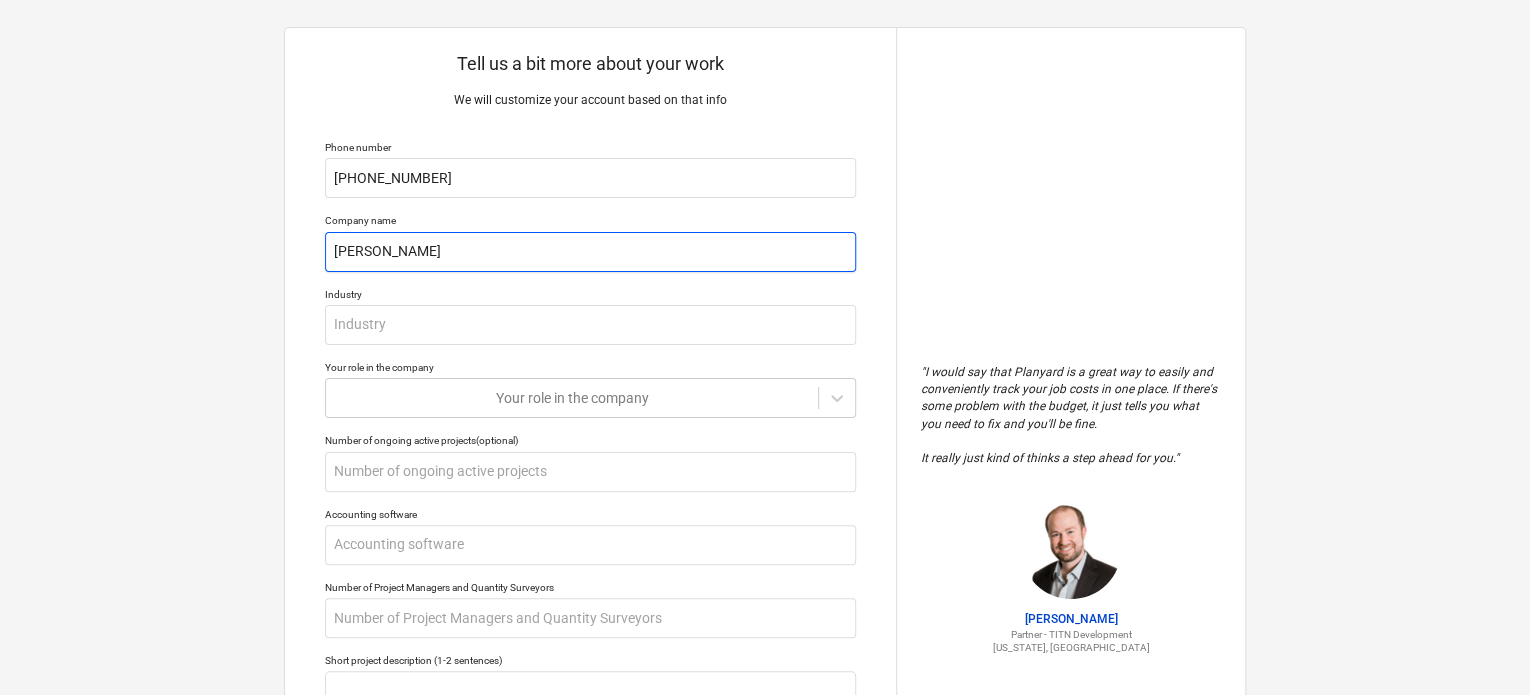 type on "x" 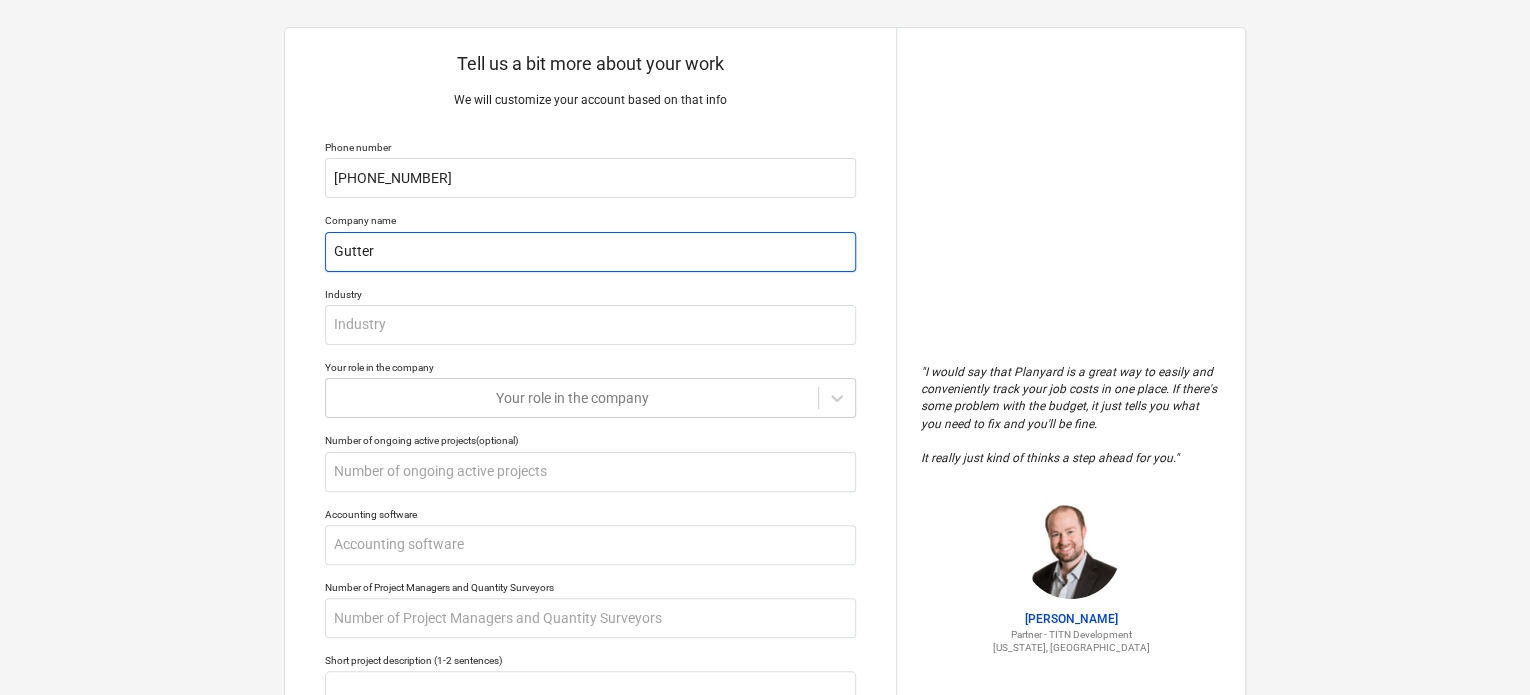 type on "Gutter" 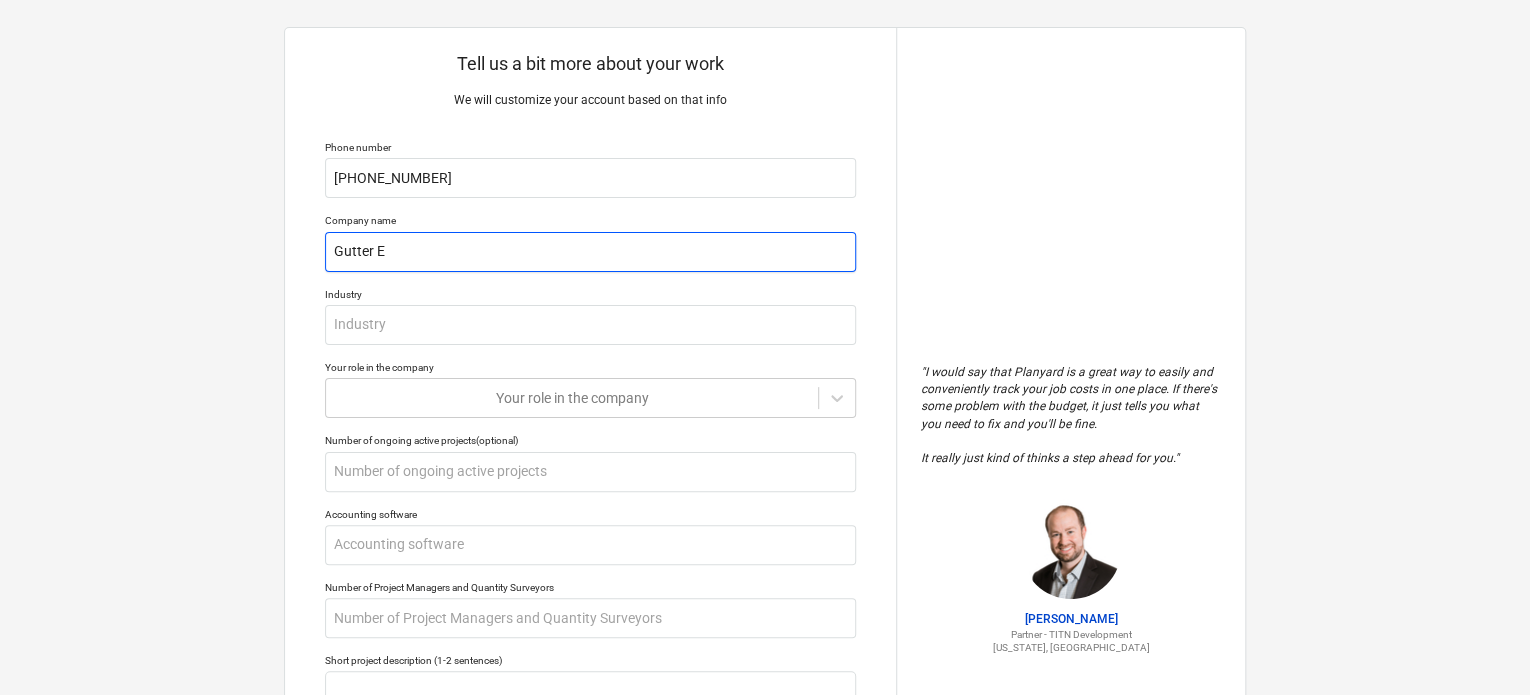 type on "x" 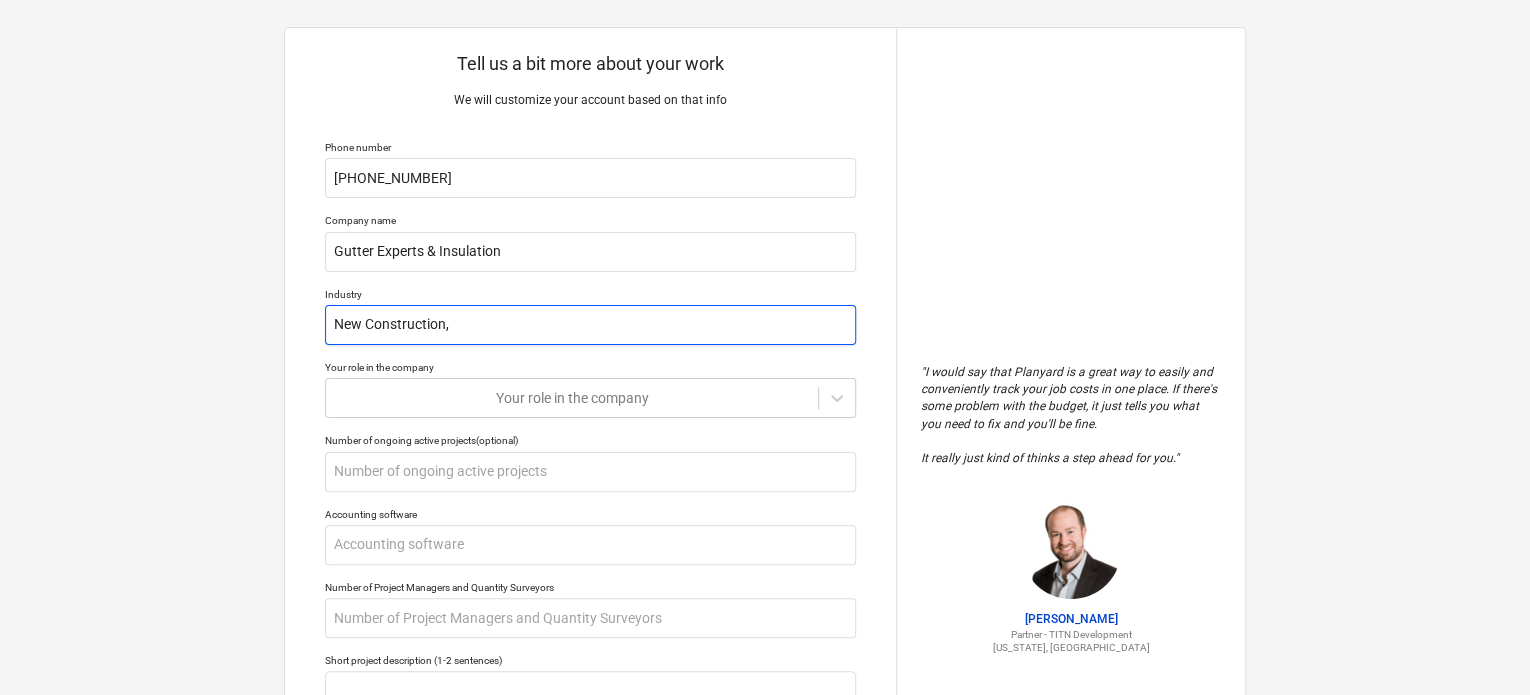click on "New Construction," at bounding box center [590, 325] 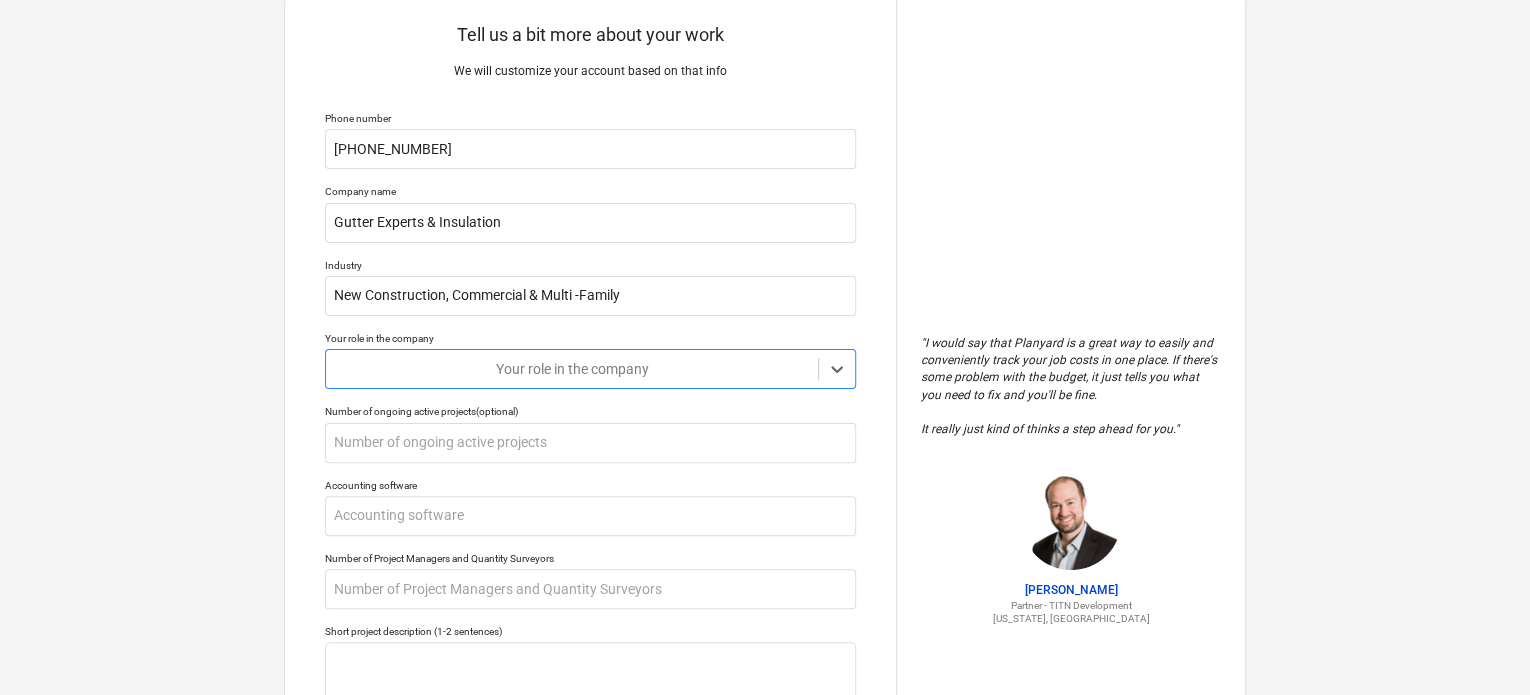 scroll, scrollTop: 60, scrollLeft: 0, axis: vertical 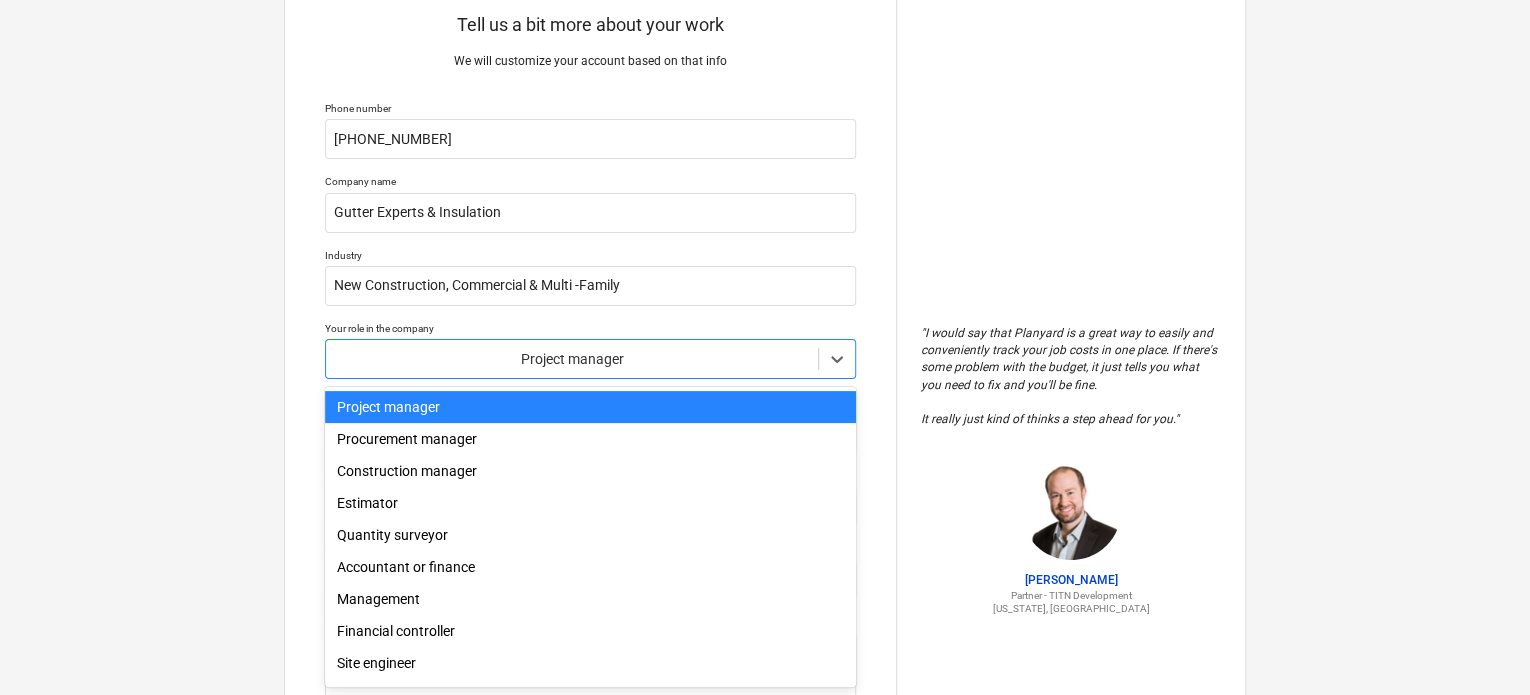 click on "Project manager" at bounding box center [590, 407] 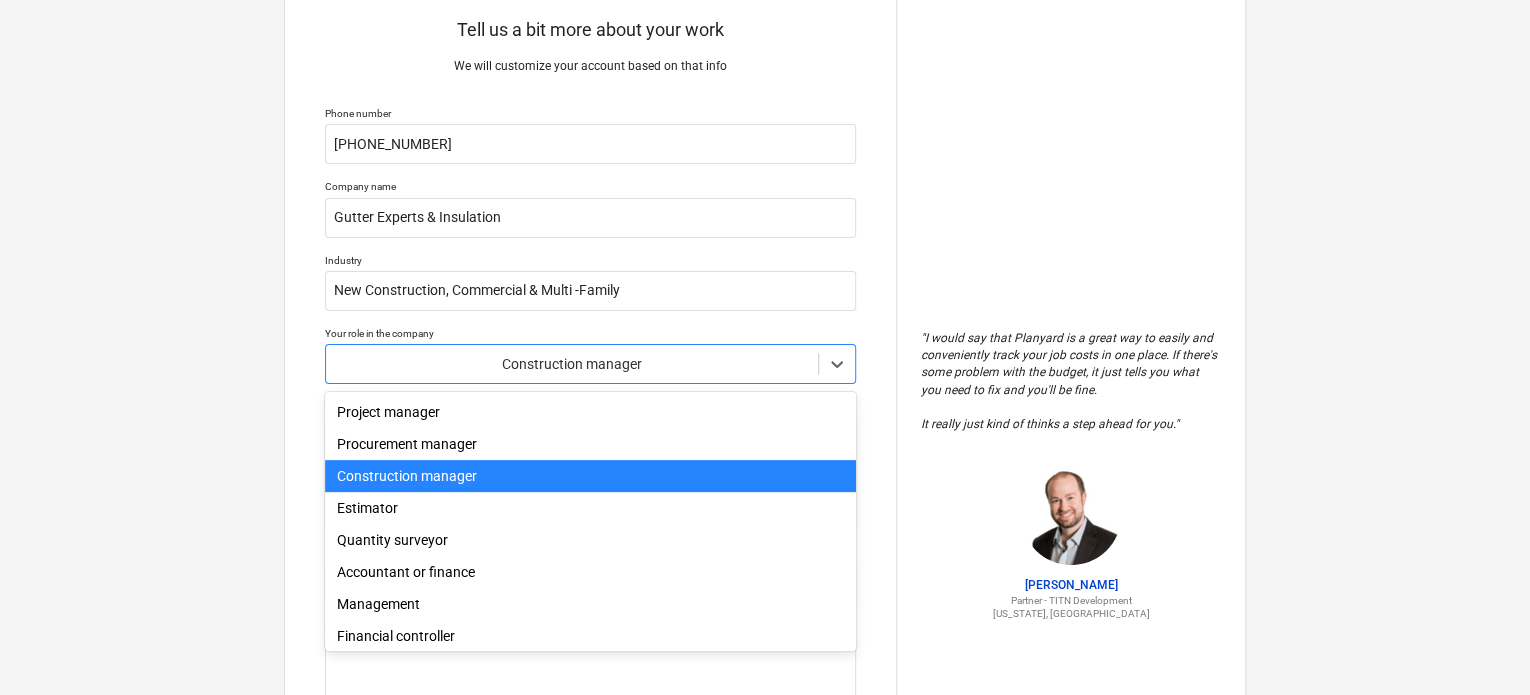 scroll, scrollTop: 60, scrollLeft: 0, axis: vertical 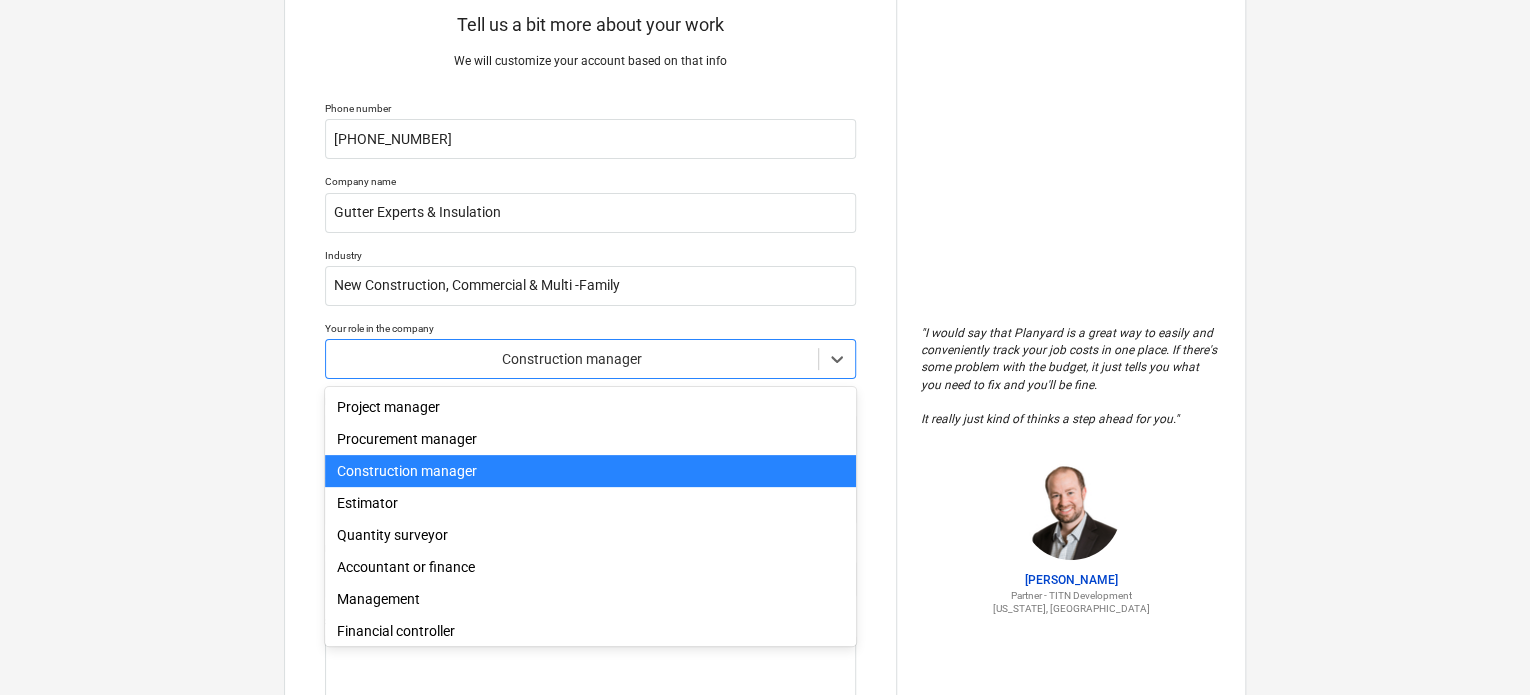 click on "Accountant or finance" at bounding box center [590, 567] 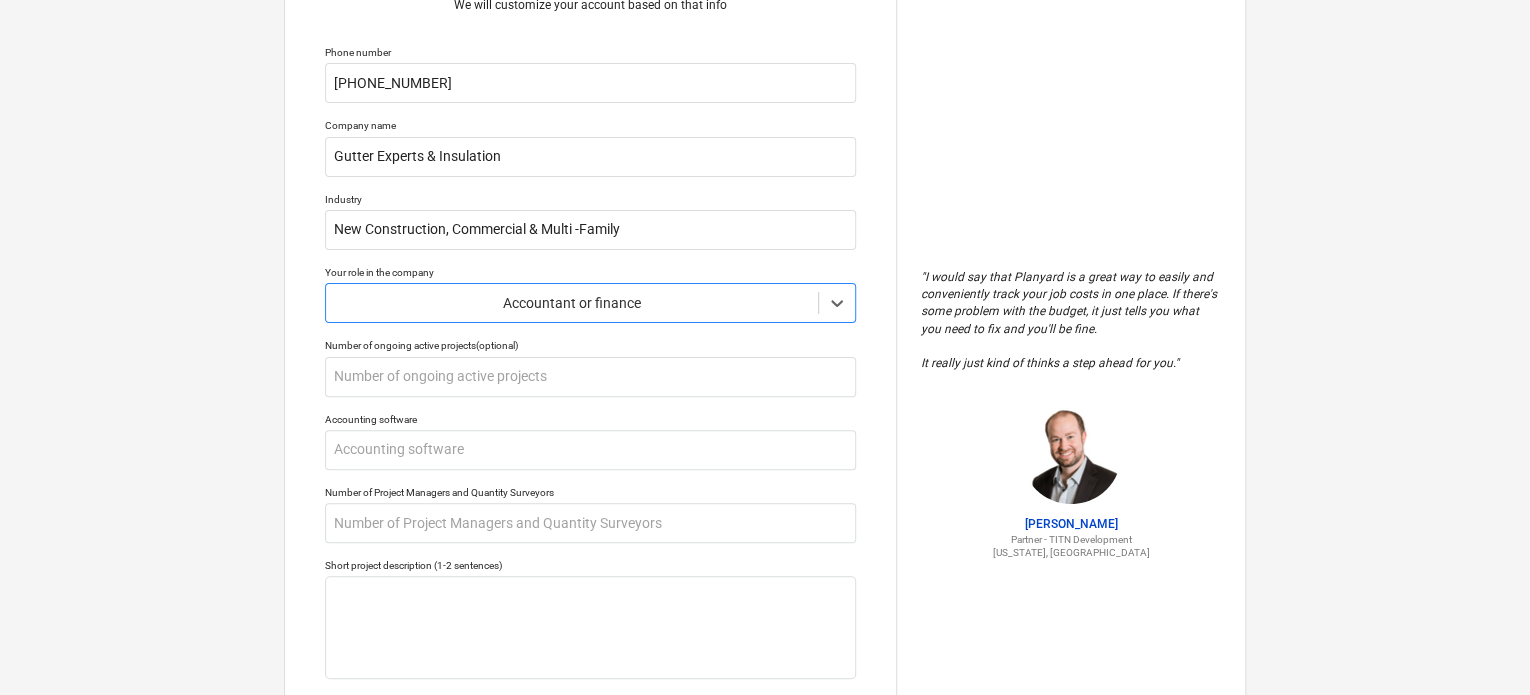 scroll, scrollTop: 166, scrollLeft: 0, axis: vertical 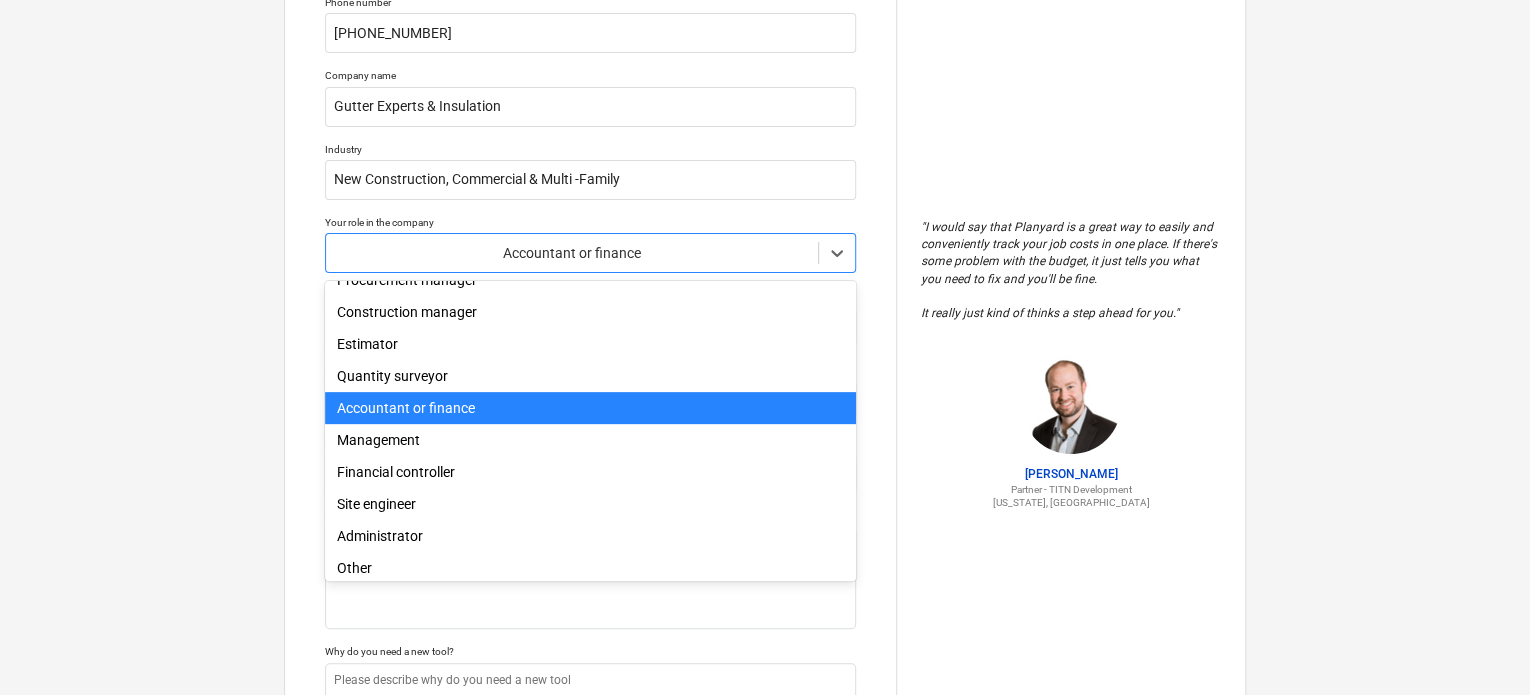 click on "Procurement manager" at bounding box center [590, 280] 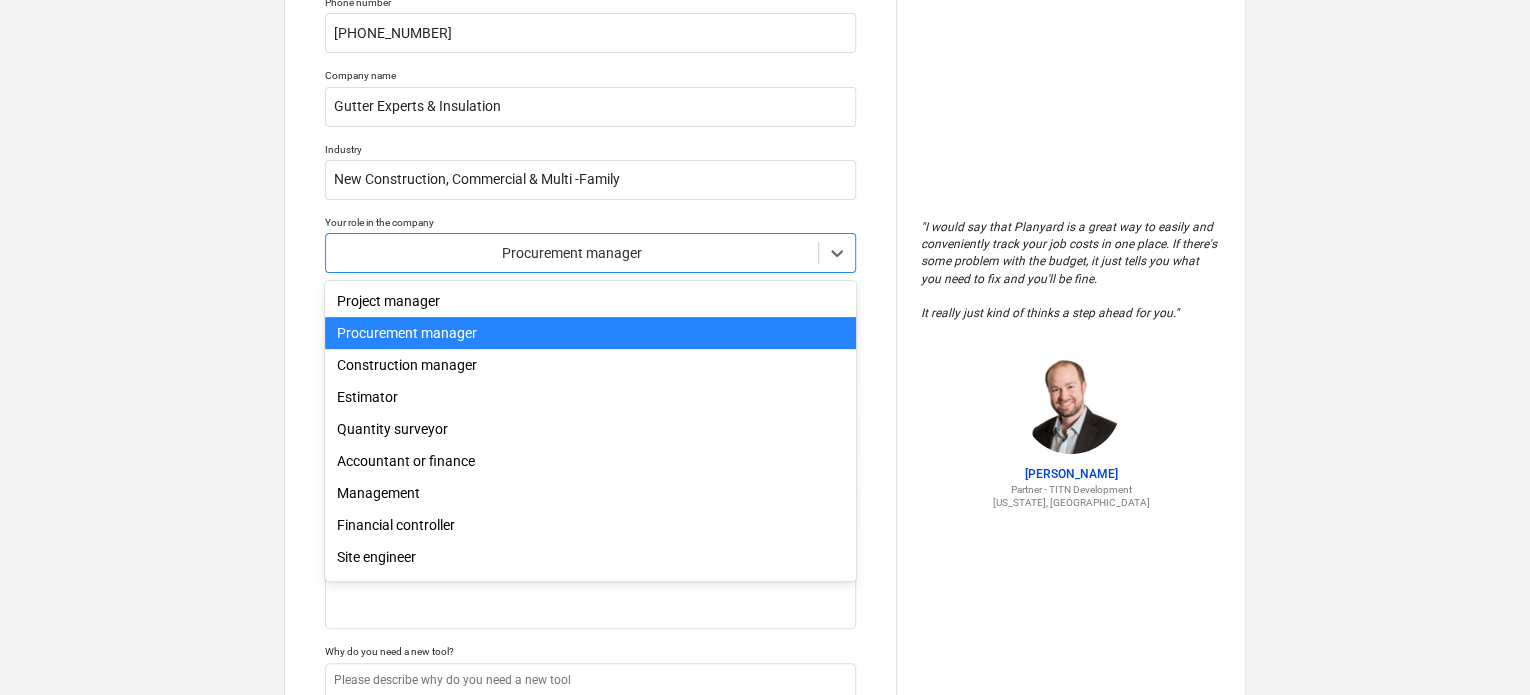 click on "Project manager" at bounding box center [590, 301] 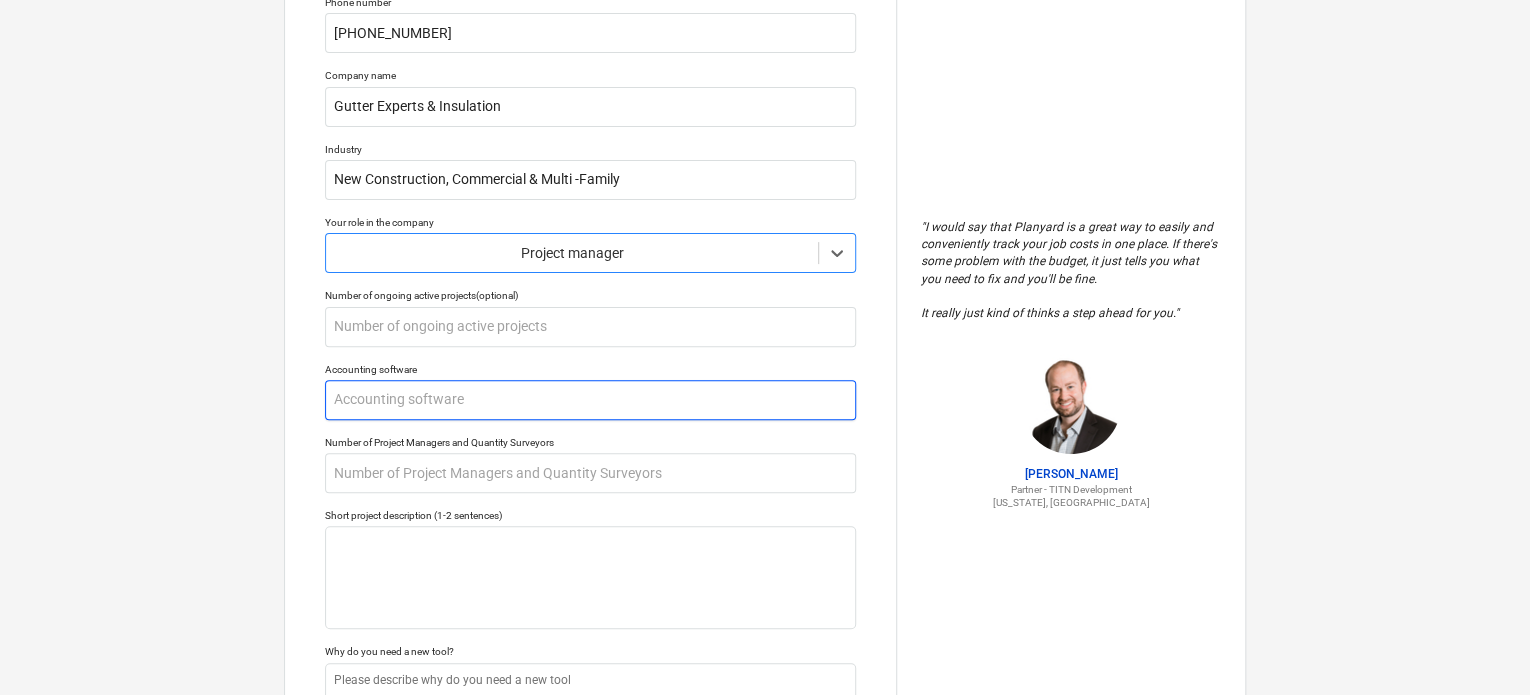 click at bounding box center [590, 400] 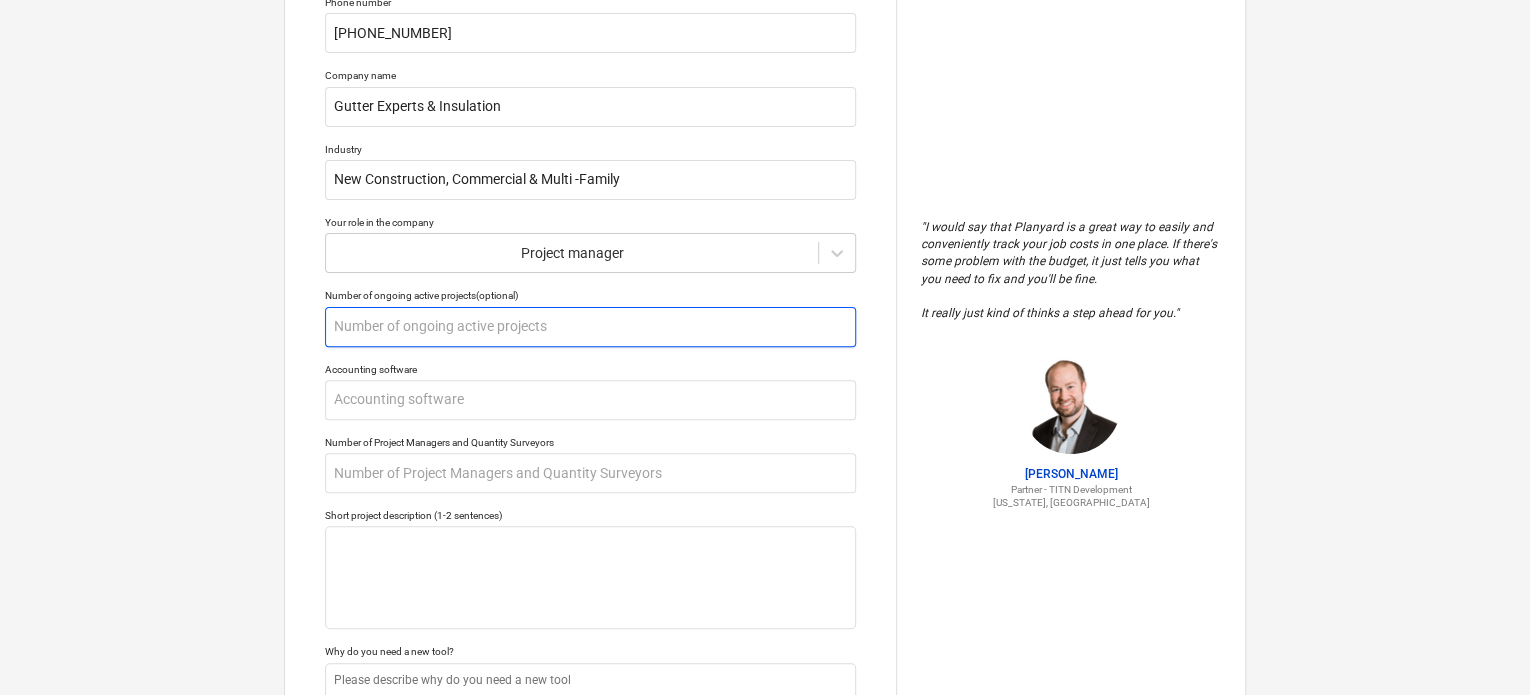 click at bounding box center (590, 327) 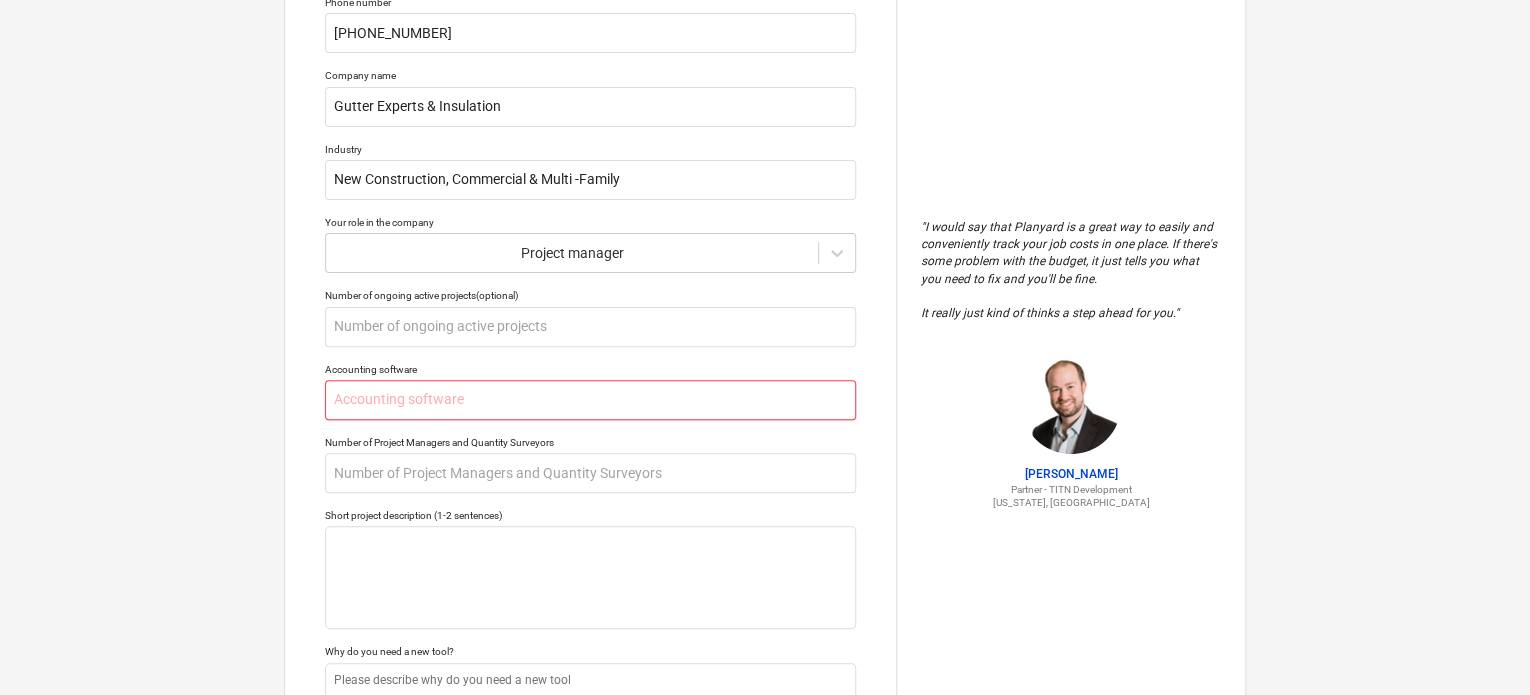 click at bounding box center (590, 400) 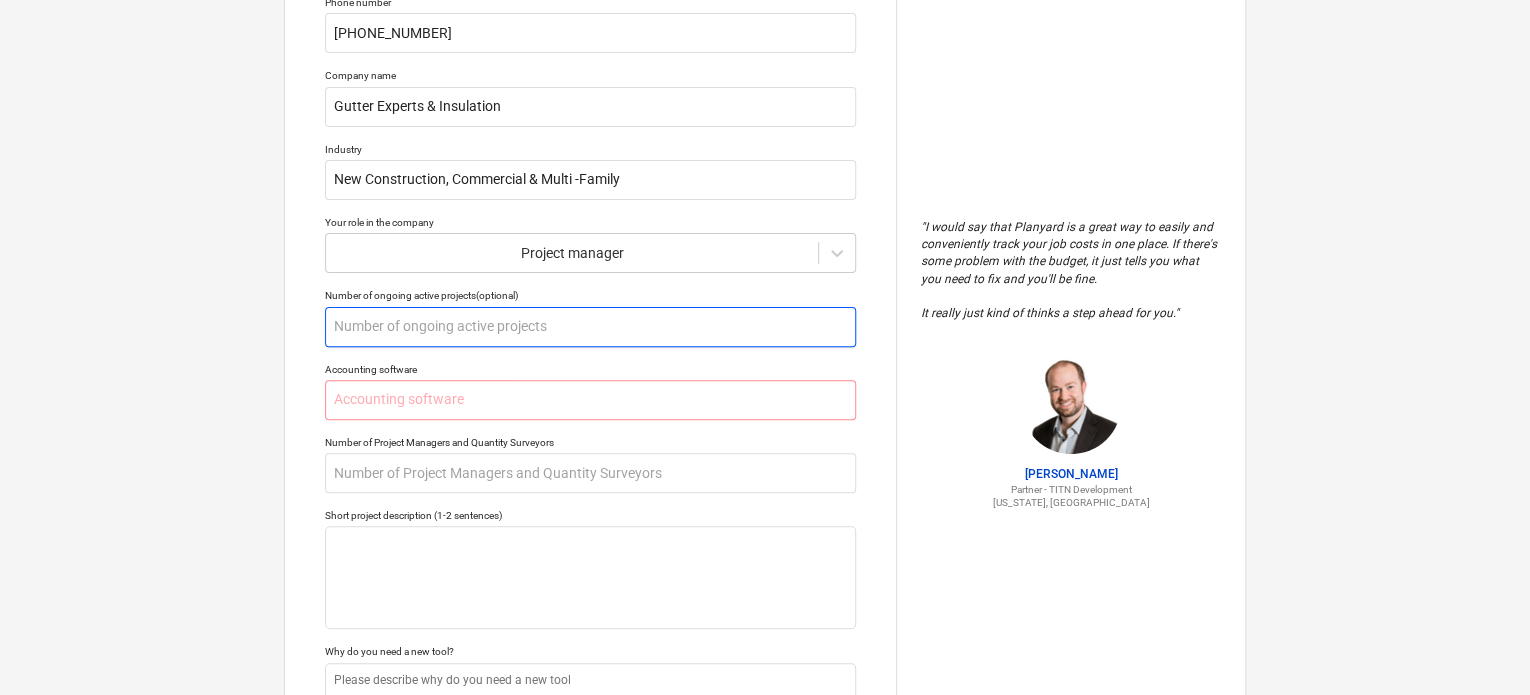 click at bounding box center [590, 327] 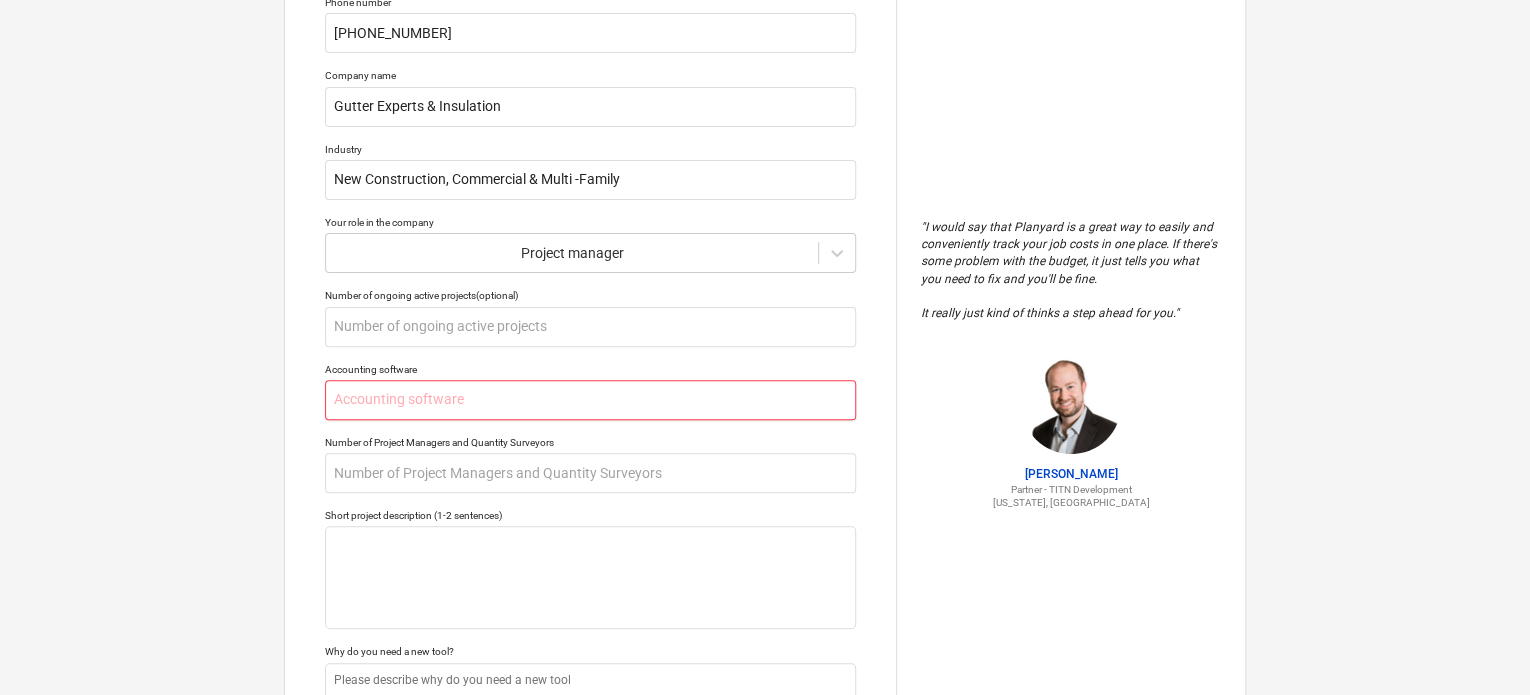 click at bounding box center [590, 400] 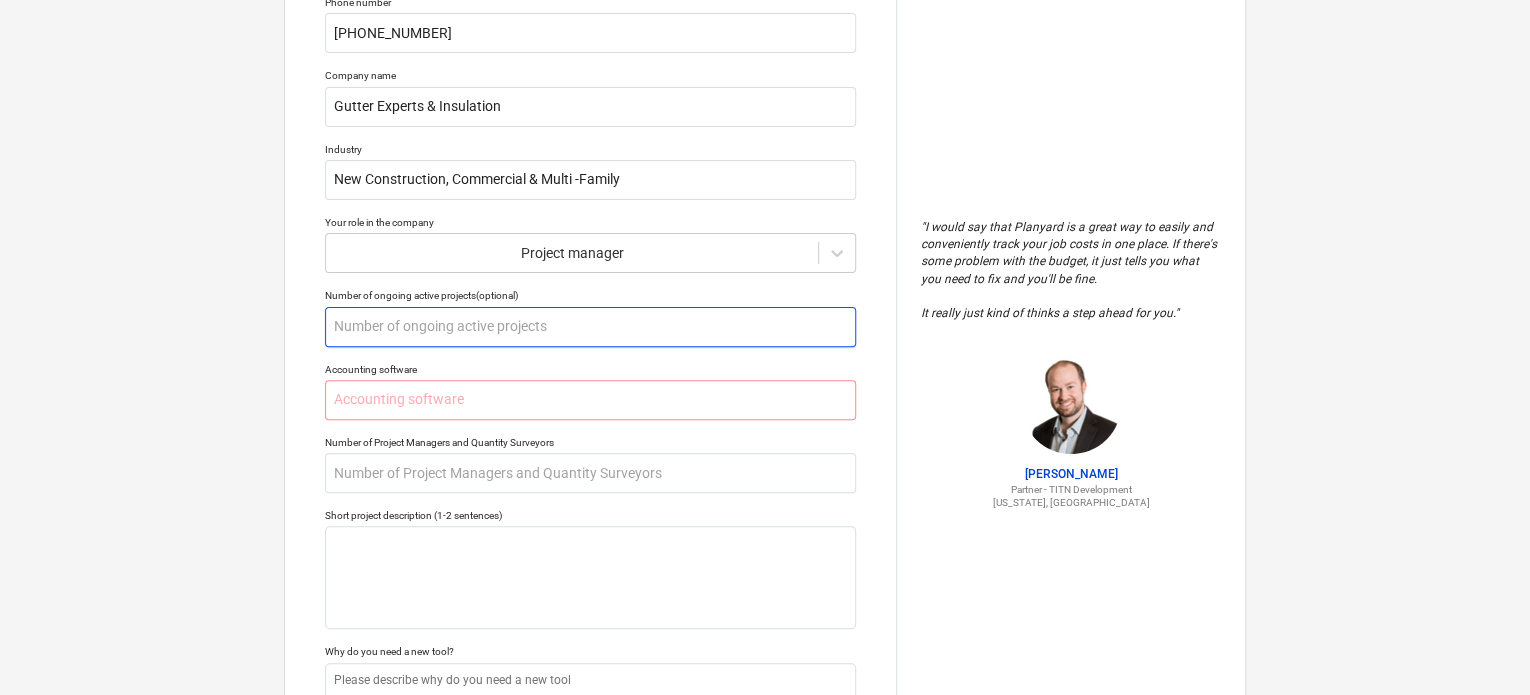 click at bounding box center (590, 327) 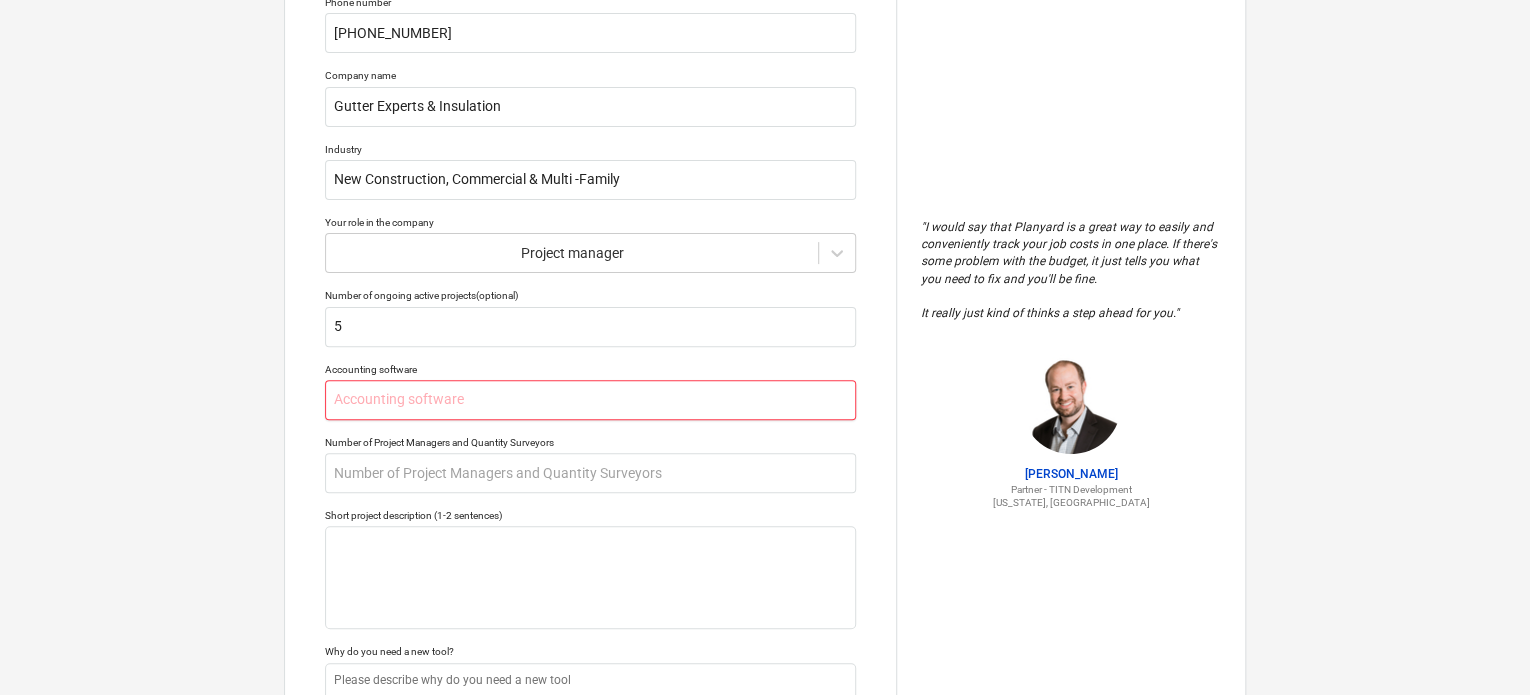 click at bounding box center (590, 400) 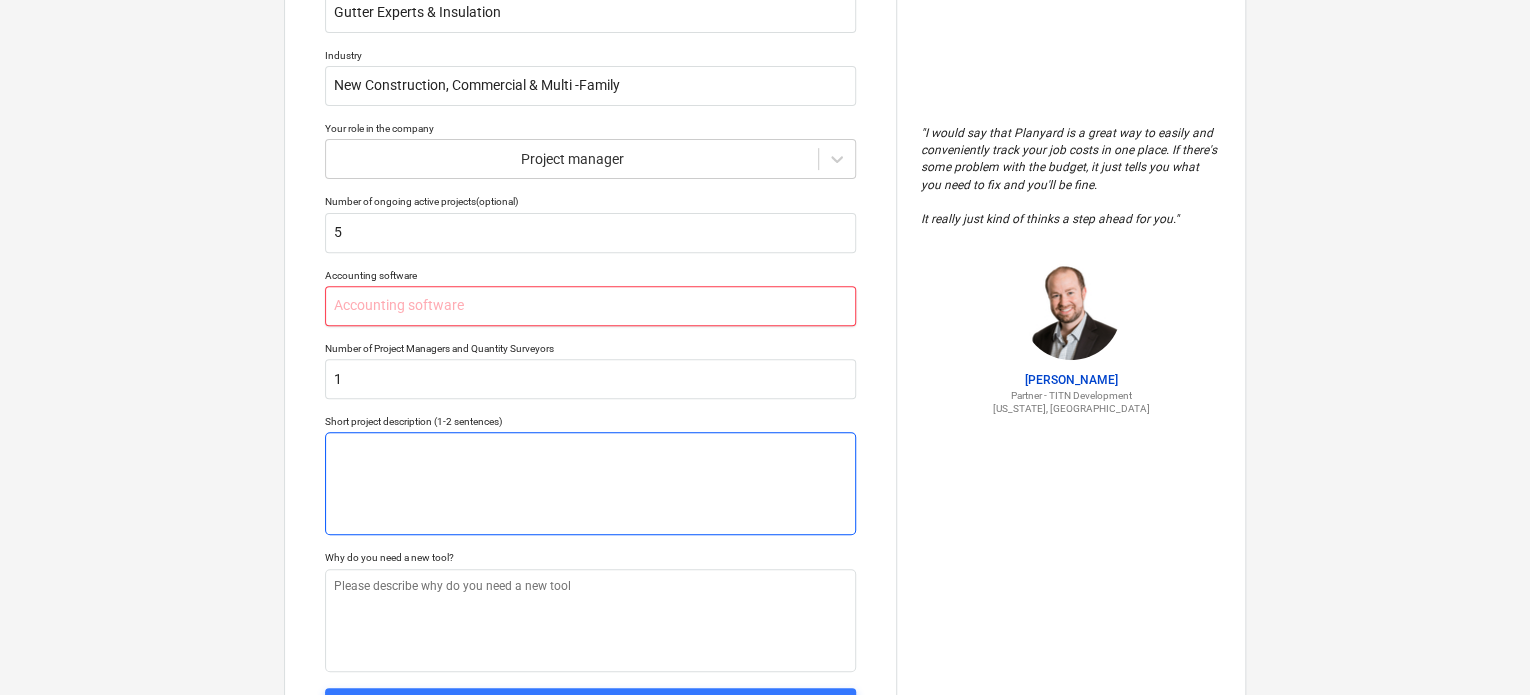 scroll, scrollTop: 364, scrollLeft: 0, axis: vertical 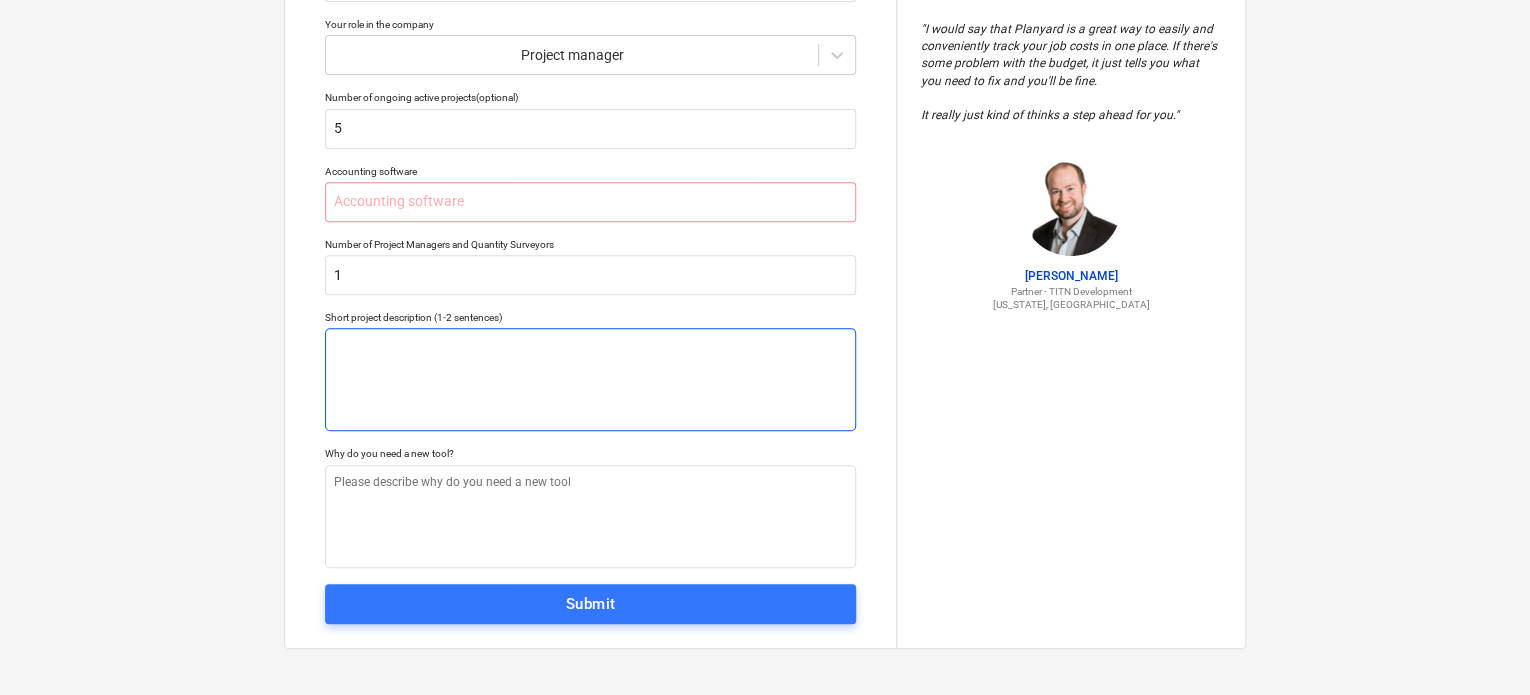 click at bounding box center (590, 379) 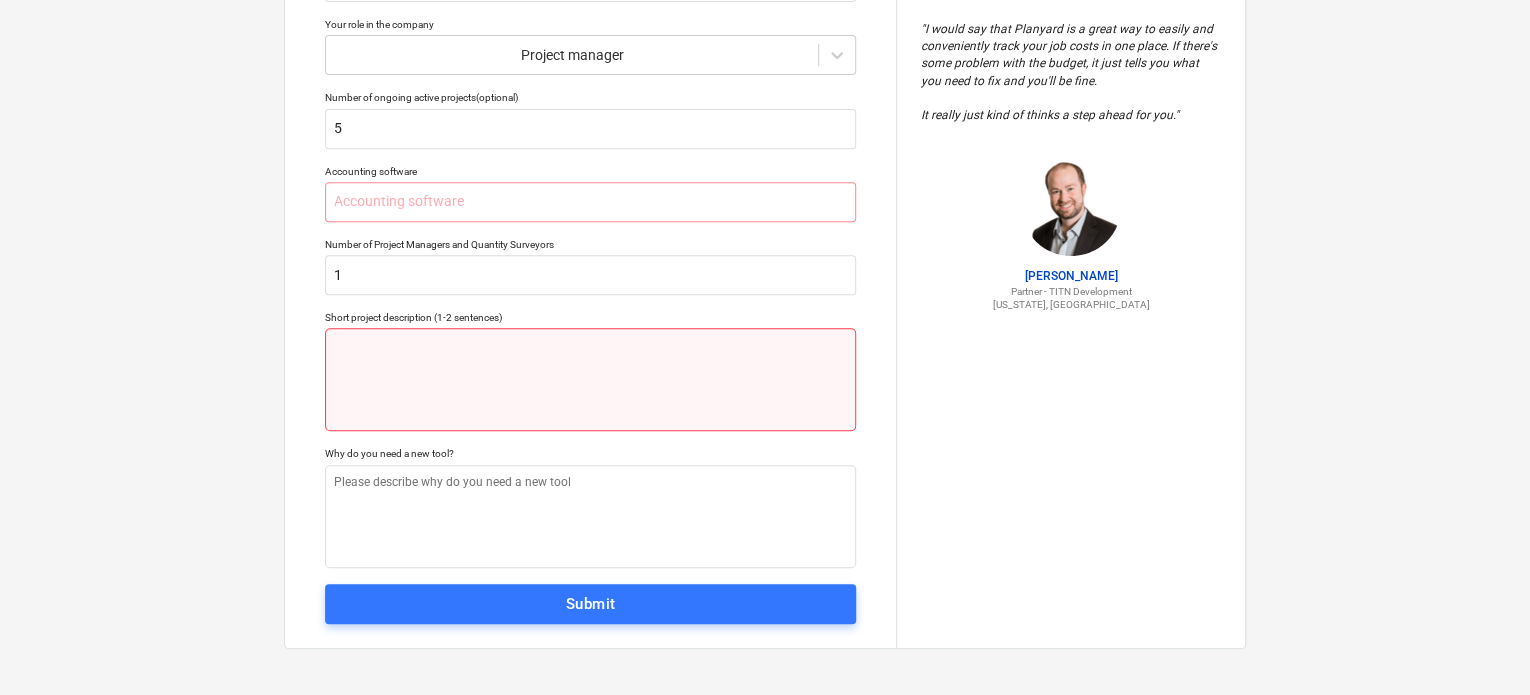 click on "Tell us a bit more about your work We will customize your account based on that info Phone number [PHONE_NUMBER] Company name Gutter Experts & Insulation Industry New Construction, Commercial & Multi -Family Your role in the company Project manager Number of ongoing active projects  (optional) 5 Accounting software Number of Project Managers and Quantity Surveyors 1 Short project description (1-2 sentences) Why do you need a new tool? Submit " I would say that Planyard is a great way to easily and conveniently track your job costs in one place. If there's some problem with the budget, it just tells you what you need to fix and you'll be fine.
It really just kind of thinks a step ahead for you. " [PERSON_NAME] Partner - TITN Development [US_STATE], [GEOGRAPHIC_DATA]" at bounding box center (765, 166) 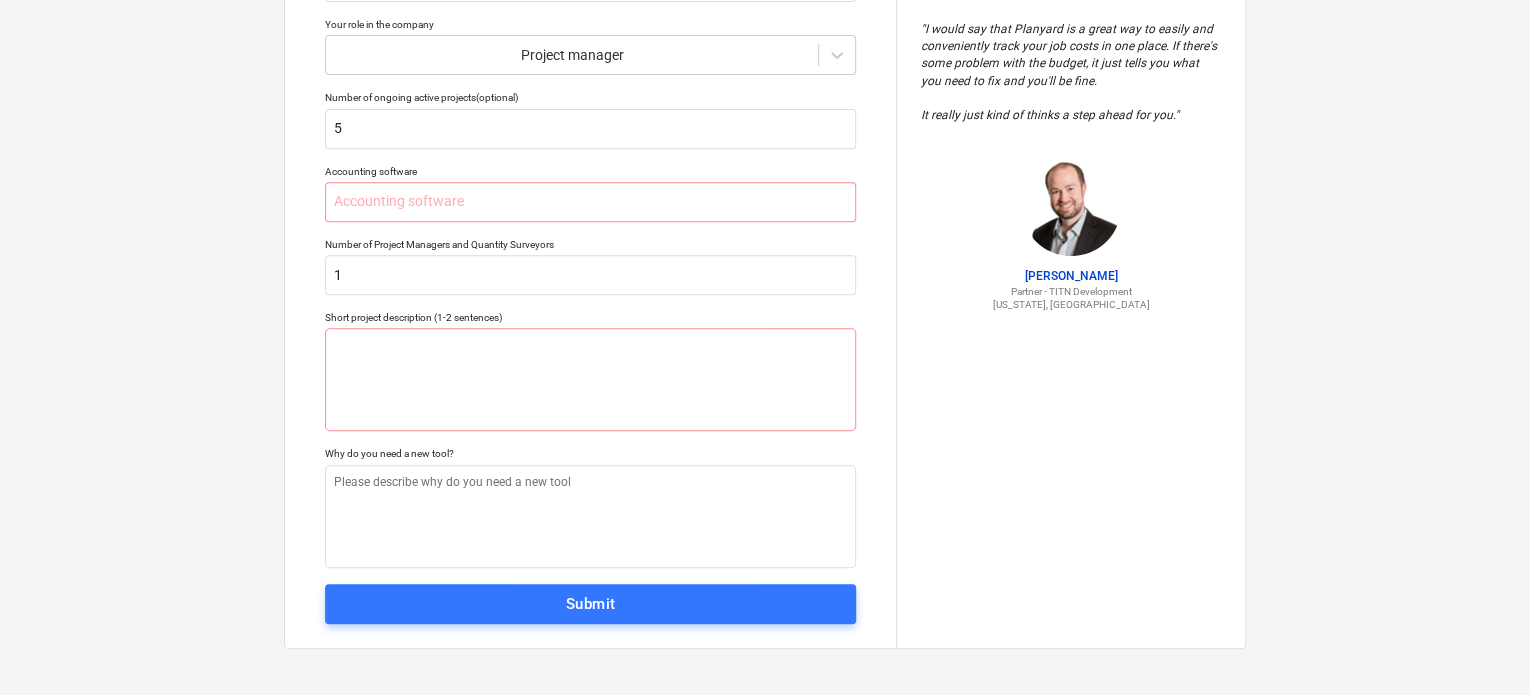 drag, startPoint x: 733, startPoint y: 351, endPoint x: 8, endPoint y: 109, distance: 764.3226 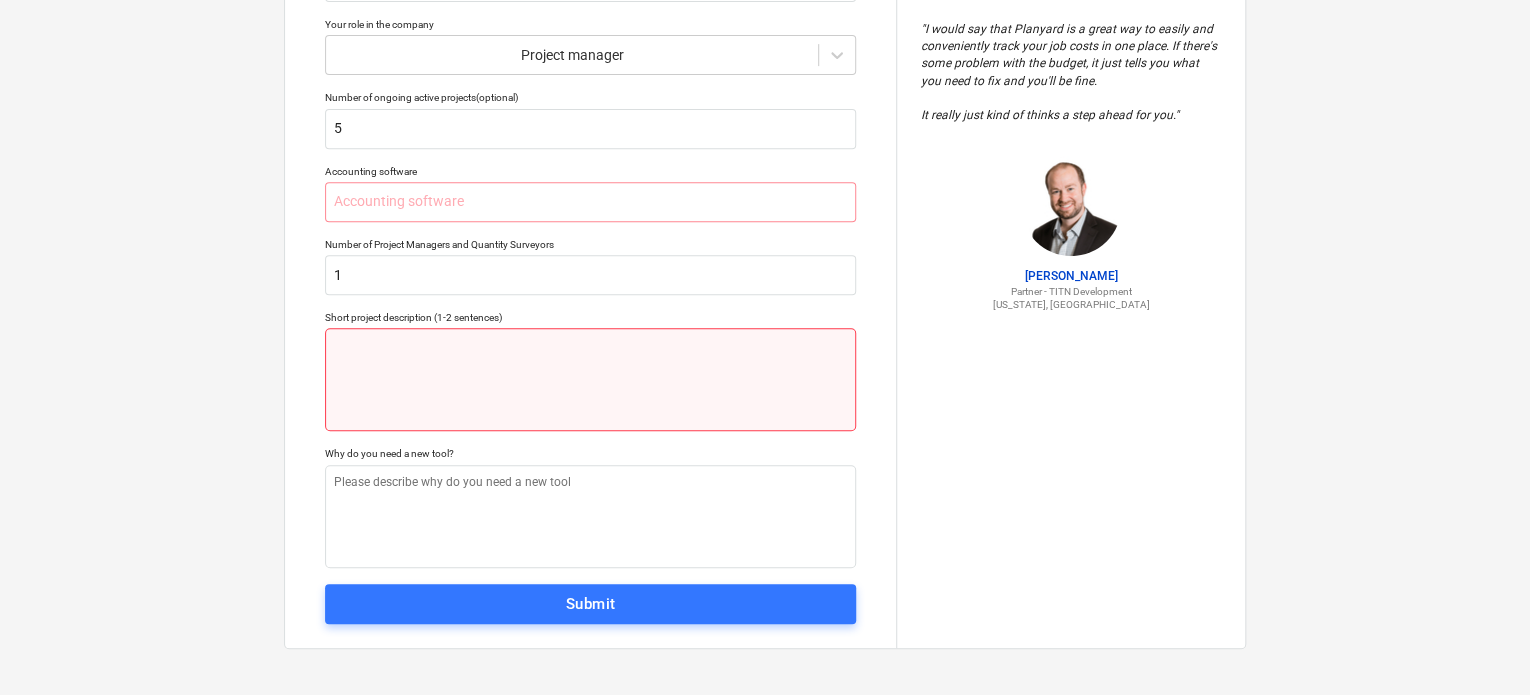 click at bounding box center [590, 379] 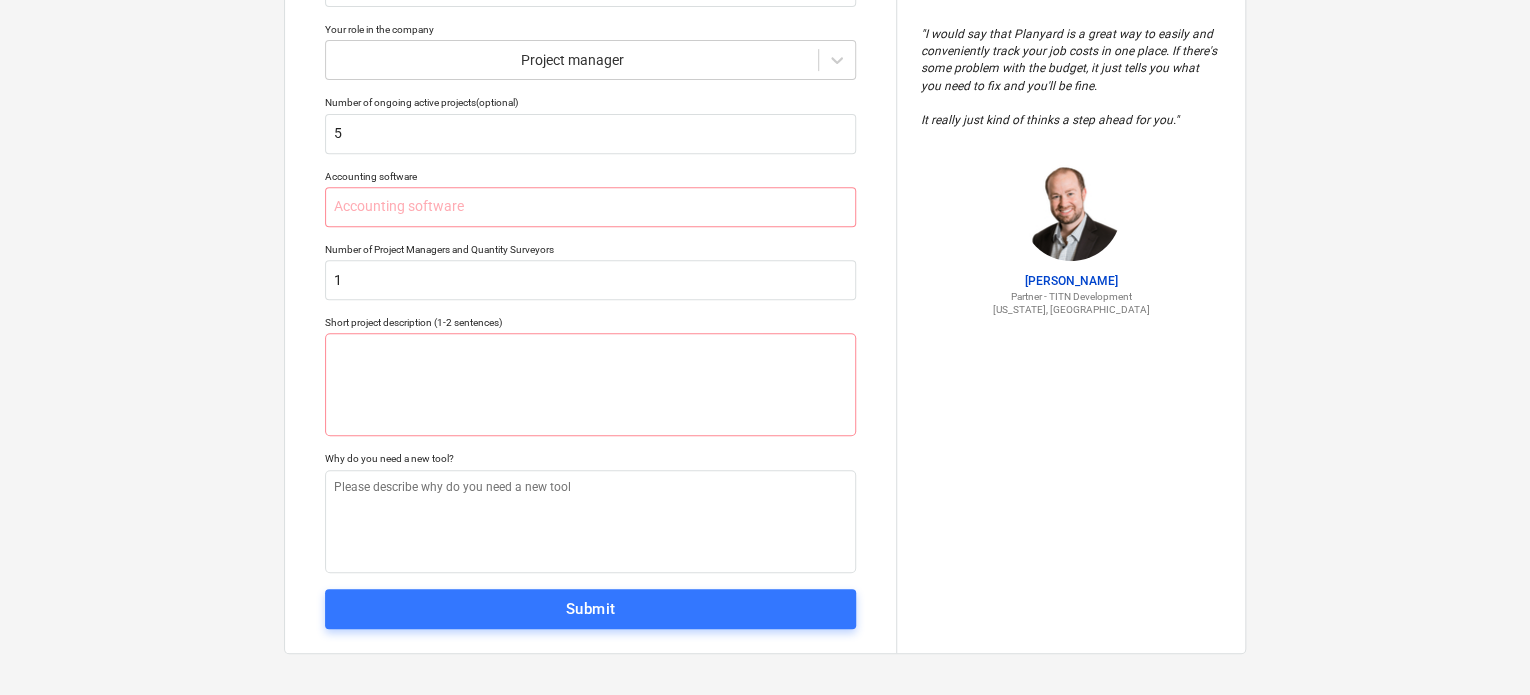 click on "Tell us a bit more about your work We will customize your account based on that info Phone number [PHONE_NUMBER] Company name Gutter Experts & Insulation Industry New Construction, Commercial & Multi -Family Your role in the company Project manager Number of ongoing active projects  (optional) 5 Accounting software Number of Project Managers and Quantity Surveyors 1 Short project description (1-2 sentences) Why do you need a new tool? Submit" at bounding box center (590, 171) 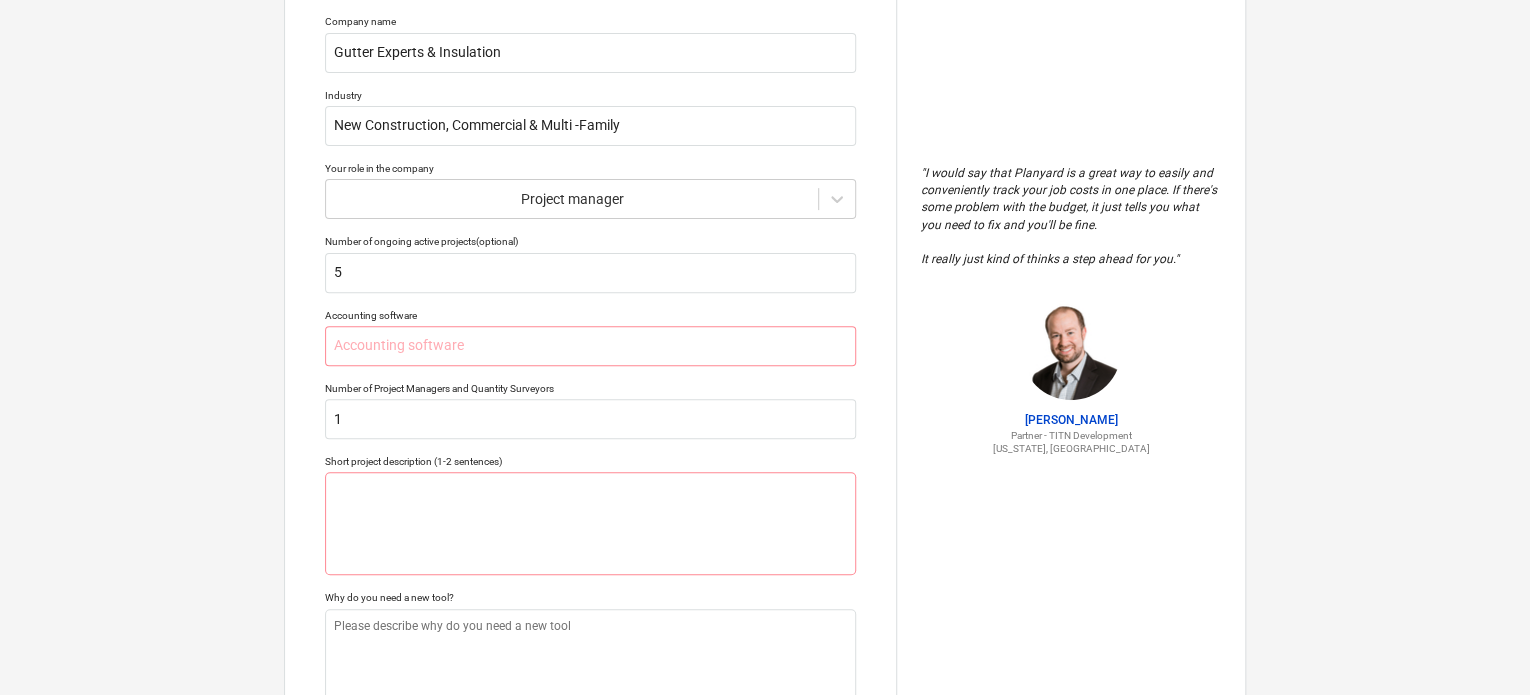 scroll, scrollTop: 364, scrollLeft: 0, axis: vertical 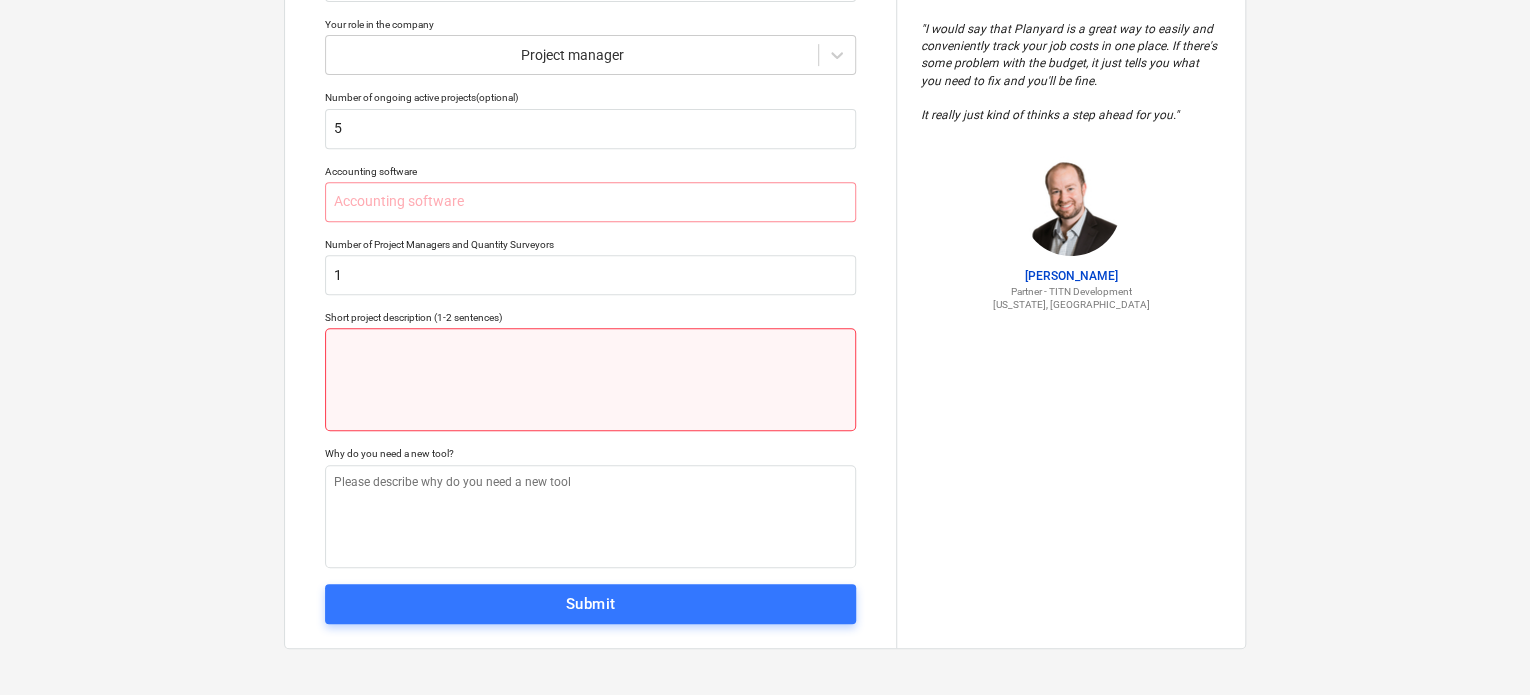 click at bounding box center (590, 379) 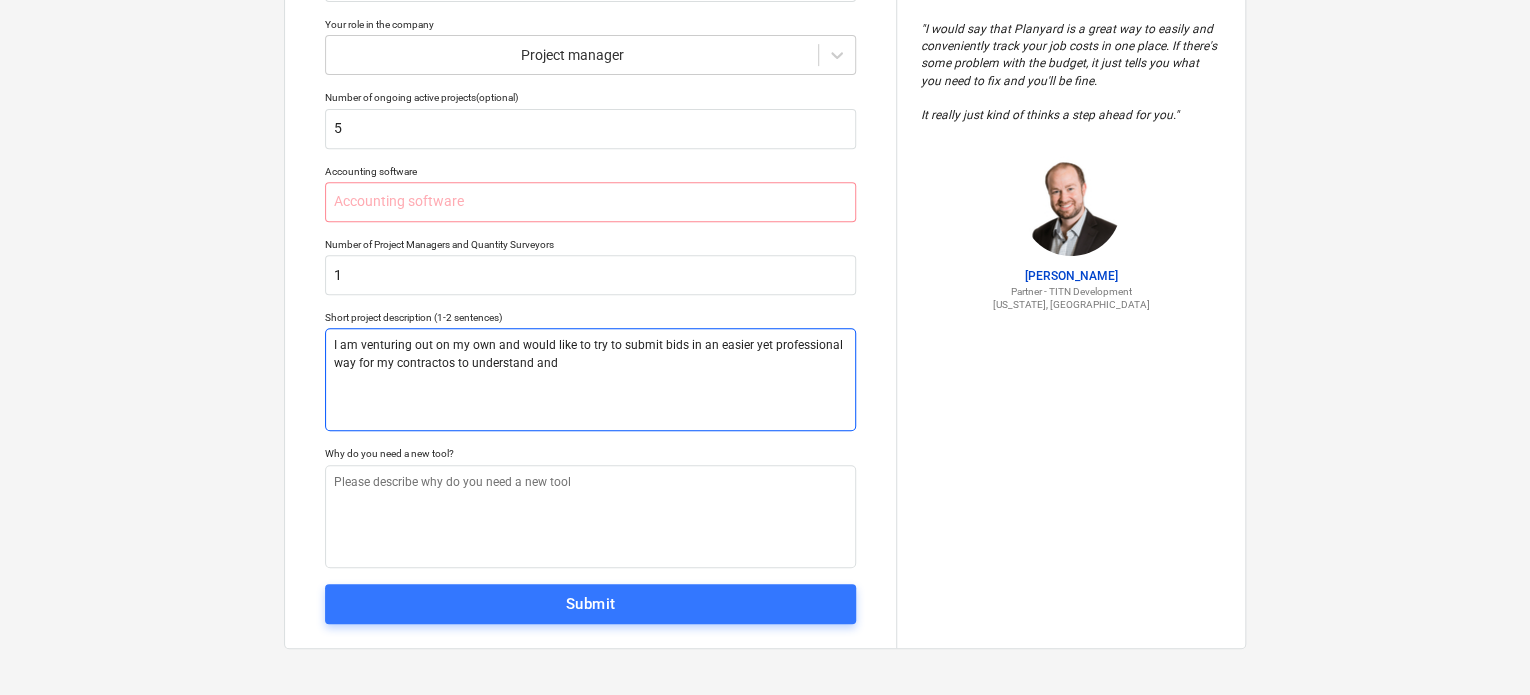 click on "I am venturing out on my own and would like to try to submit bids in an easier yet professional way for my contractos to understand and" at bounding box center [590, 379] 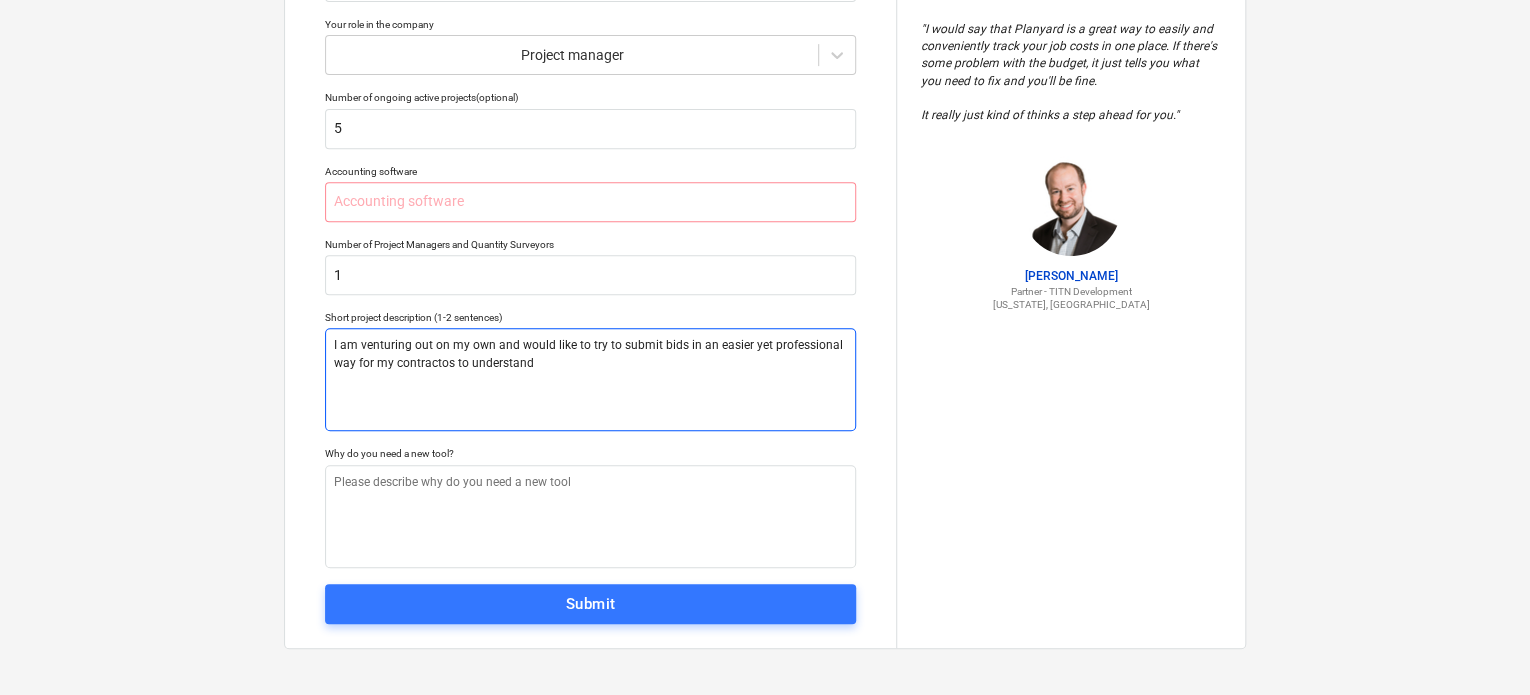 drag, startPoint x: 532, startPoint y: 366, endPoint x: 211, endPoint y: 239, distance: 345.21008 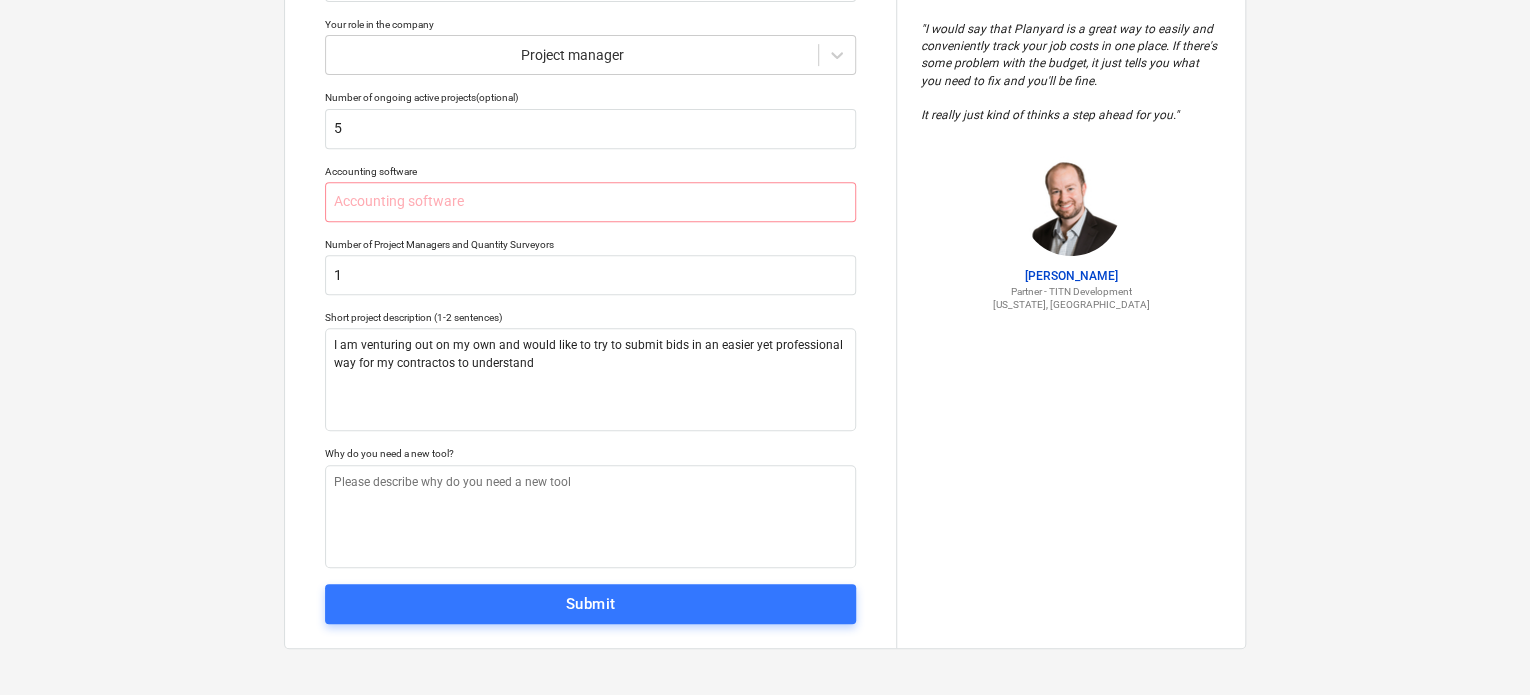 click on "Tell us a bit more about your work We will customize your account based on that info Phone number [PHONE_NUMBER] Company name Gutter Experts & Insulation Industry New Construction, Commercial & Multi -Family Your role in the company Project manager Number of ongoing active projects  (optional) 5 Accounting software Number of Project Managers and Quantity Surveyors 1 Short project description (1-2 sentences) I am venturing out on my own and would like to try to submit bids in an easier yet professional way for my contractos to understand  Why do you need a new tool? Submit " I would say that Planyard is a great way to easily and conveniently track your job costs in one place. If there's some problem with the budget, it just tells you what you need to fix and you'll be fine.
It really just kind of thinks a step ahead for you. " [PERSON_NAME] Partner - TITN Development [US_STATE], [GEOGRAPHIC_DATA]" at bounding box center (765, 166) 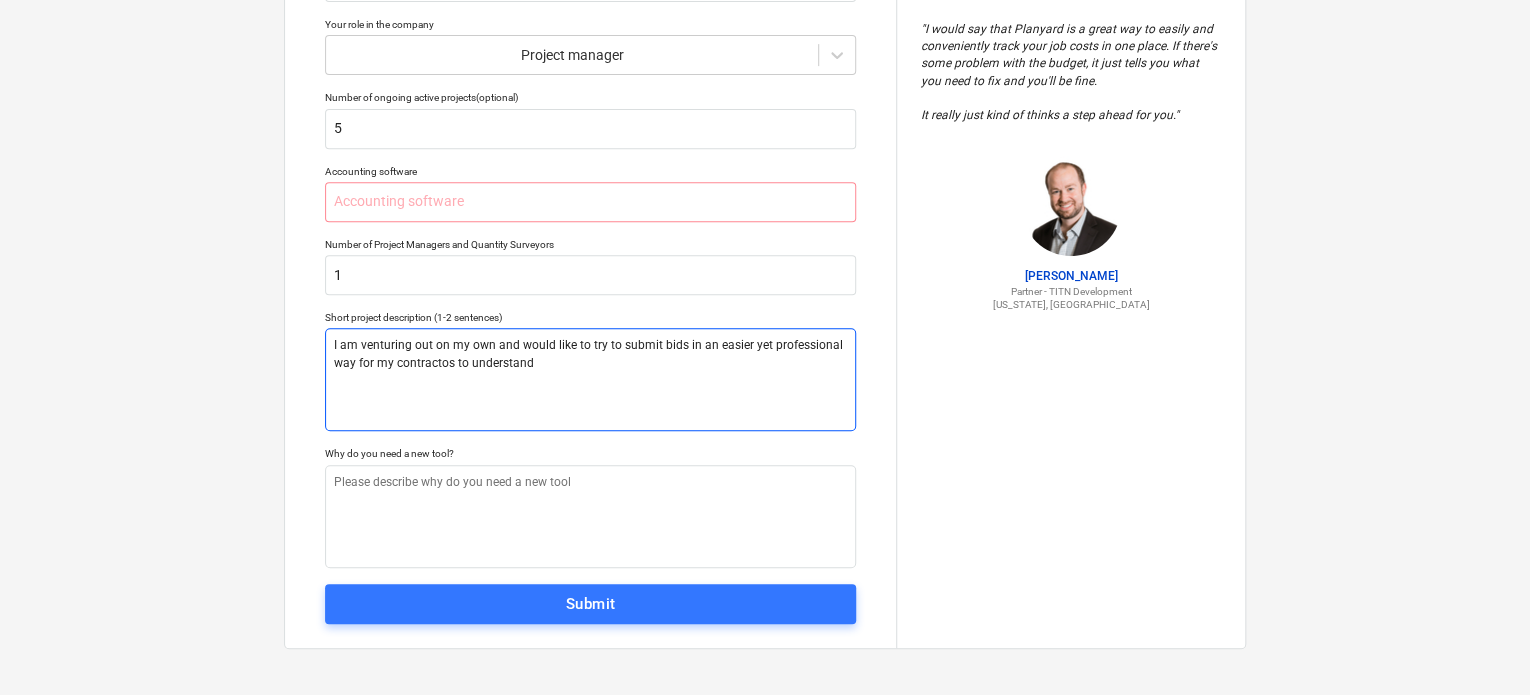 drag, startPoint x: 553, startPoint y: 363, endPoint x: 128, endPoint y: 211, distance: 451.3635 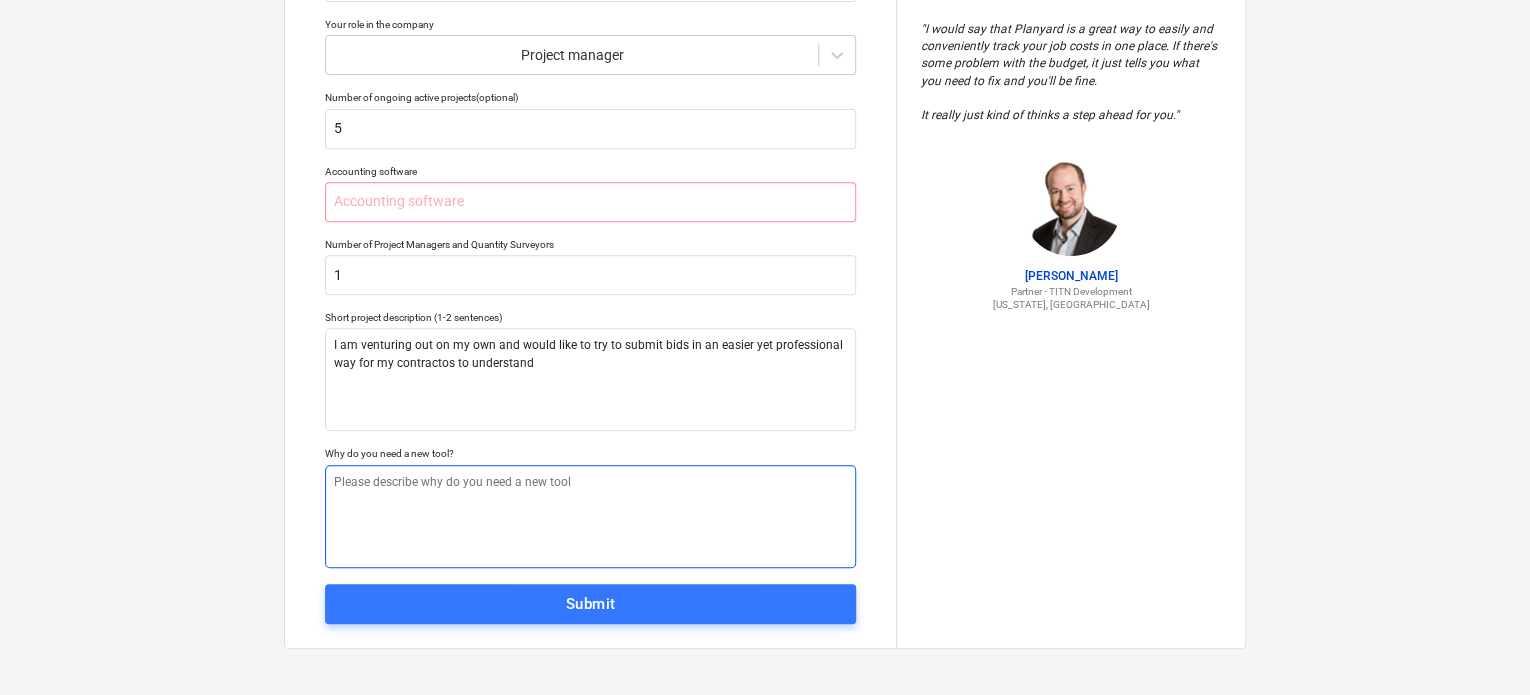 click at bounding box center [590, 516] 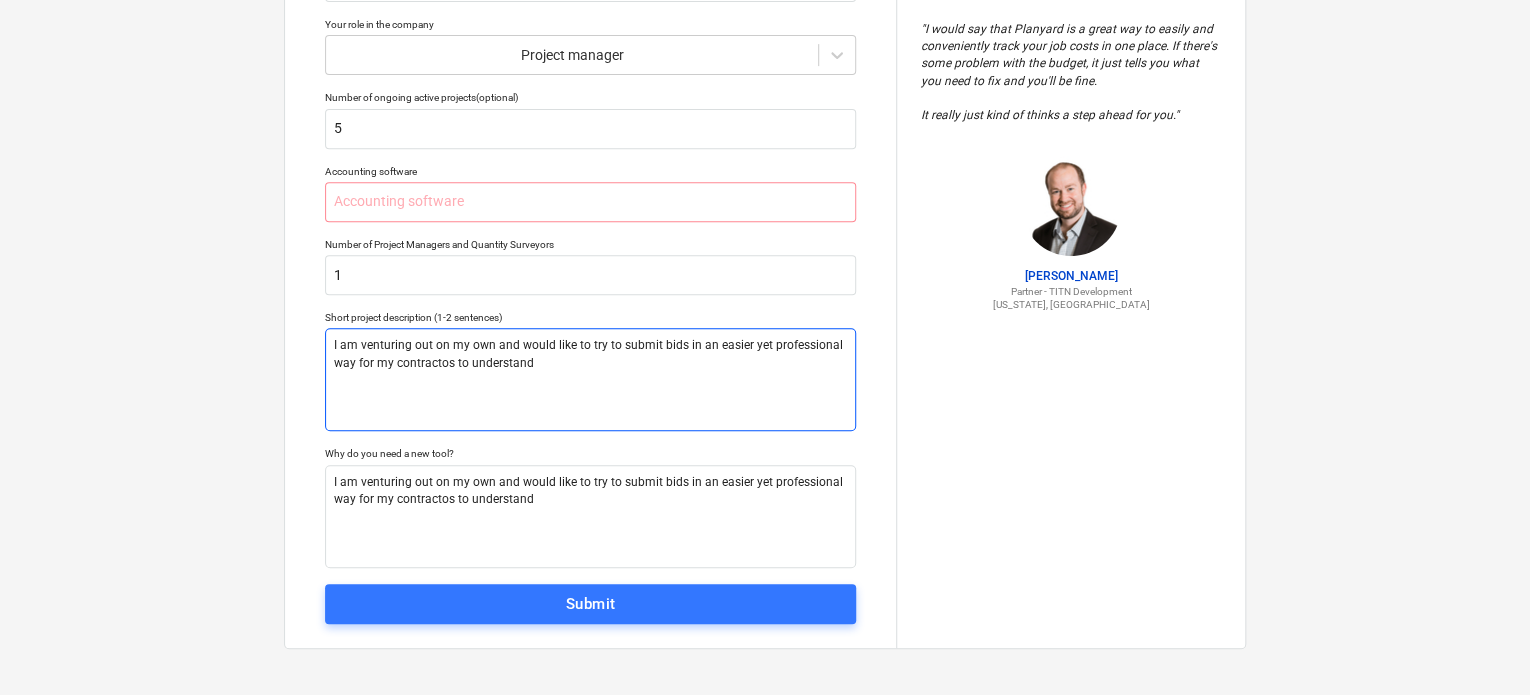 drag, startPoint x: 586, startPoint y: 374, endPoint x: 66, endPoint y: 251, distance: 534.3491 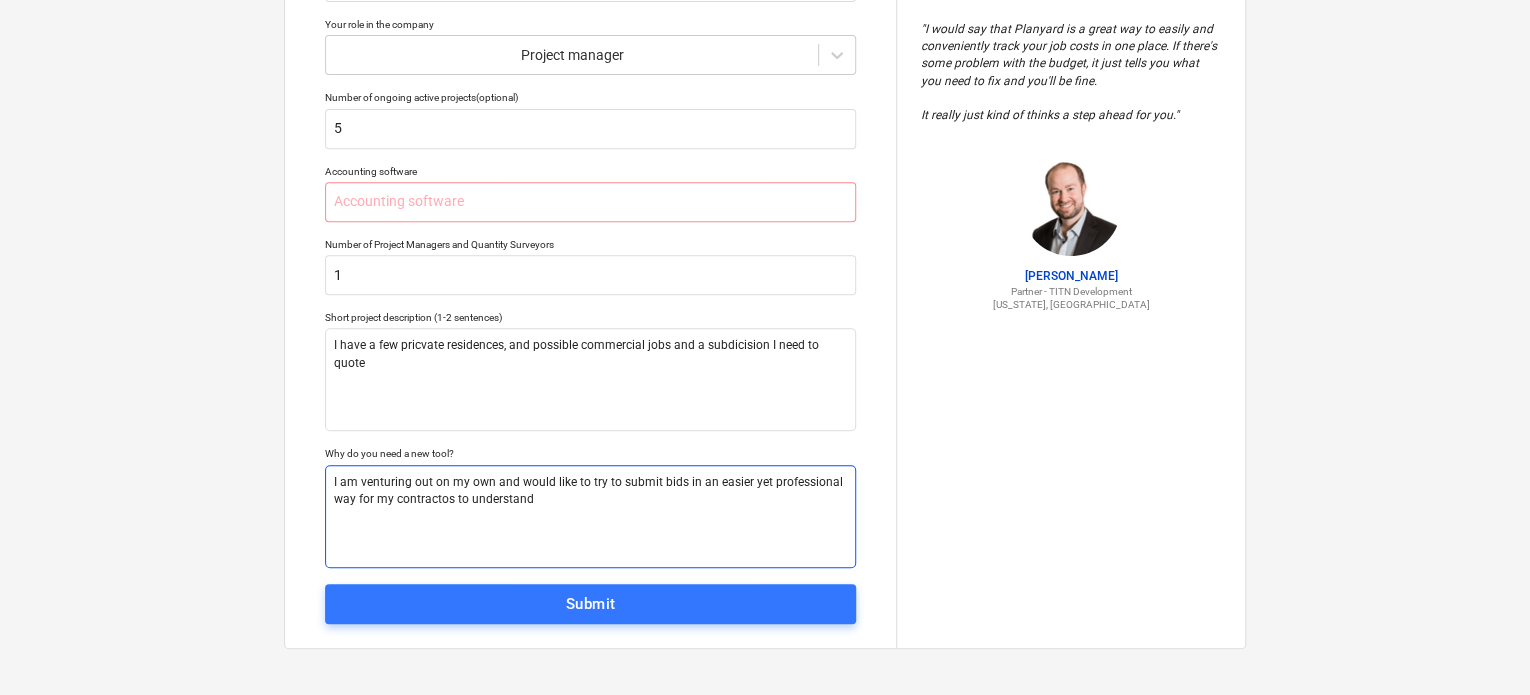 click on "I am venturing out on my own and would like to try to submit bids in an easier yet professional way for my contractos to understand" at bounding box center (590, 516) 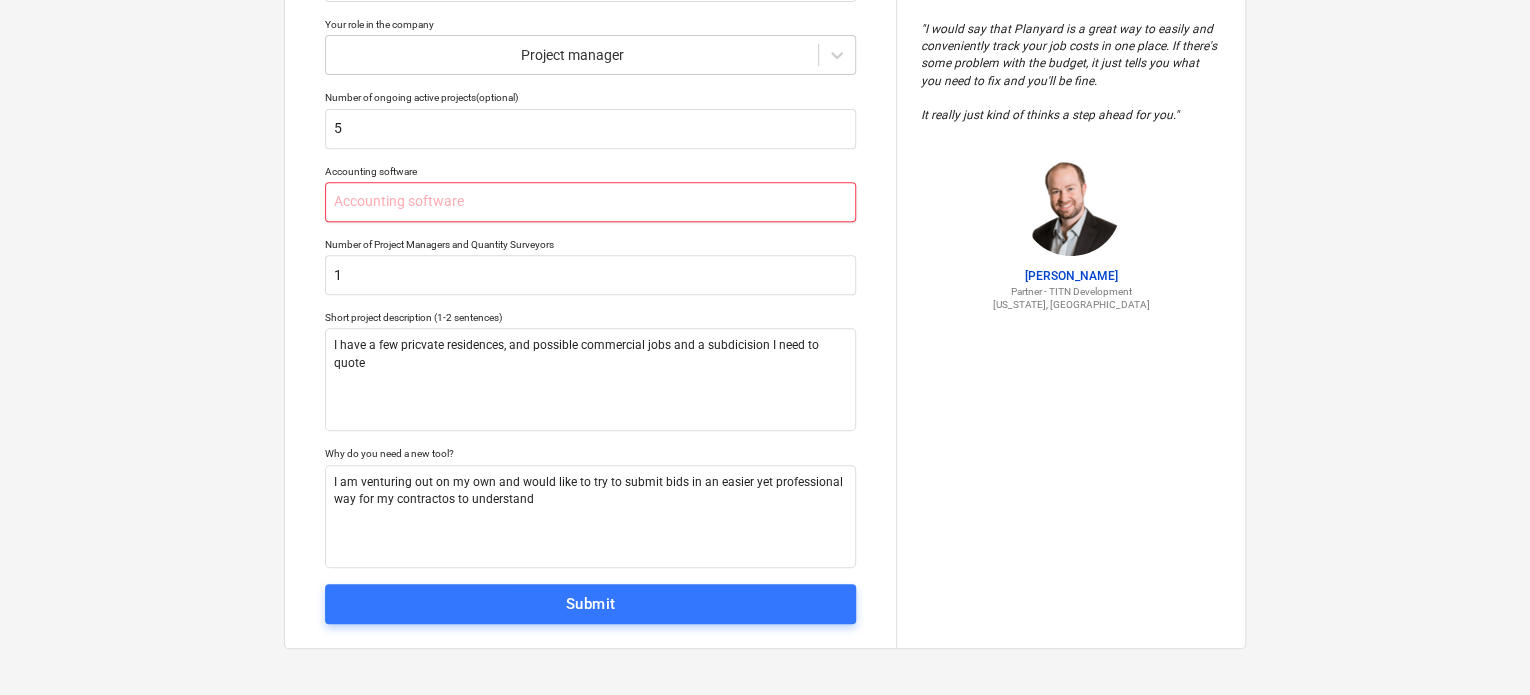 click at bounding box center (590, 202) 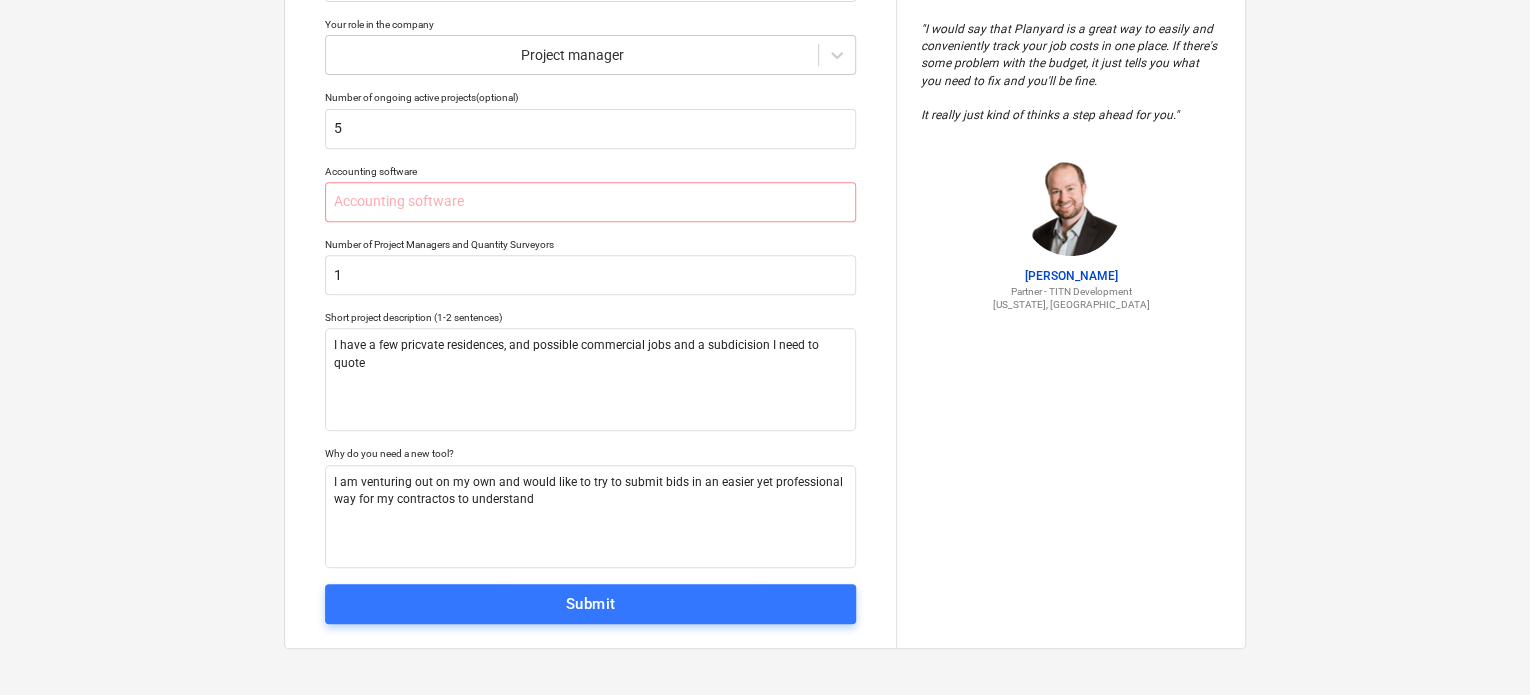 click on "" I would say that Planyard is a great way to easily and conveniently track your job costs in one place. If there's some problem with the budget, it just tells you what you need to fix and you'll be fine.
It really just kind of thinks a step ahead for you. " [PERSON_NAME] Partner - TITN Development [US_STATE], [GEOGRAPHIC_DATA]" at bounding box center (1070, 166) 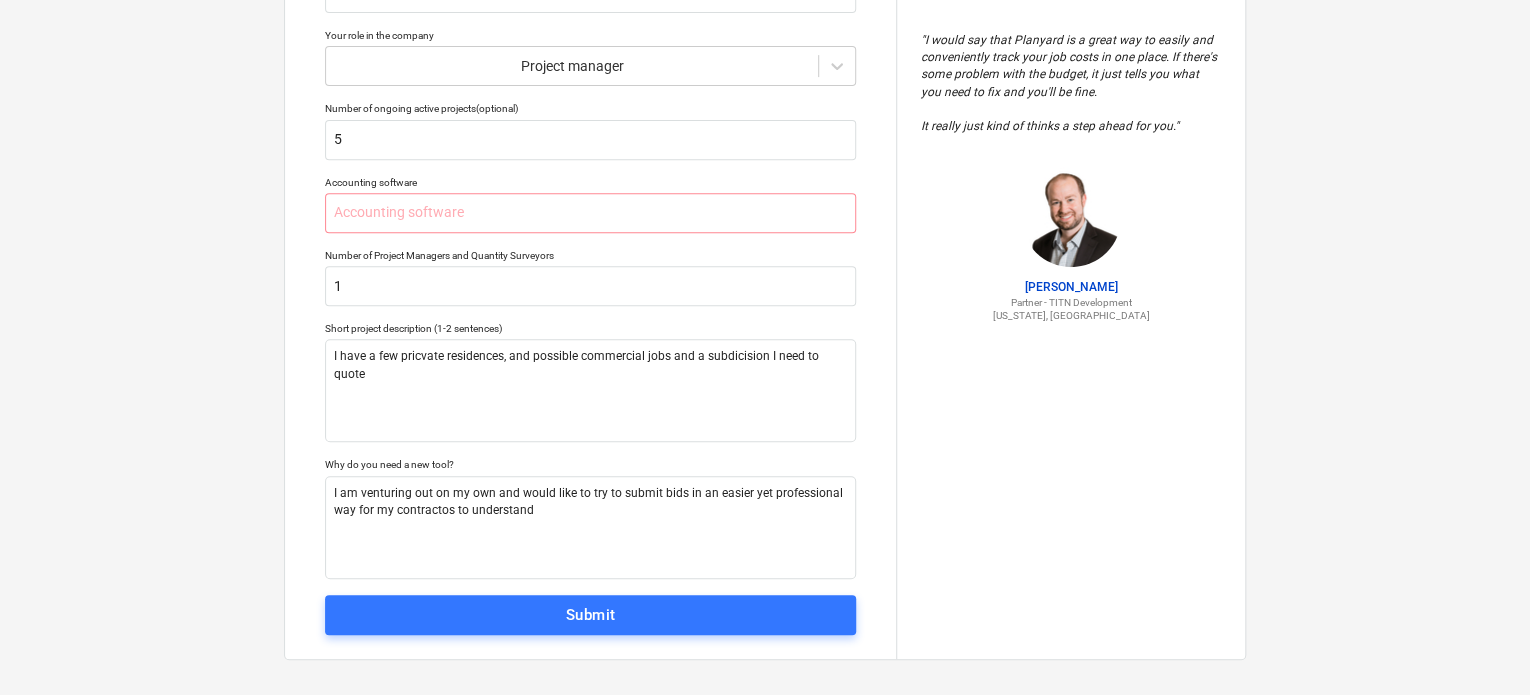 scroll, scrollTop: 364, scrollLeft: 0, axis: vertical 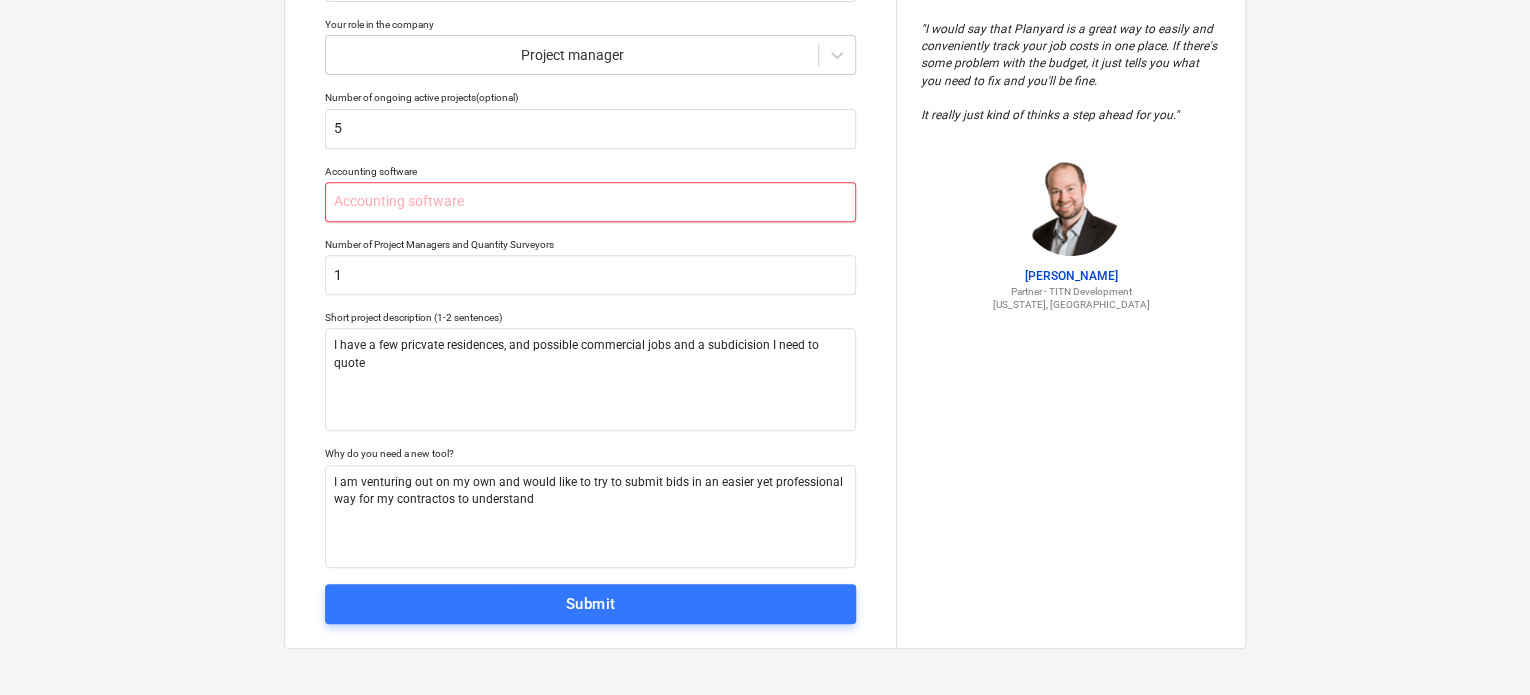 click at bounding box center [590, 202] 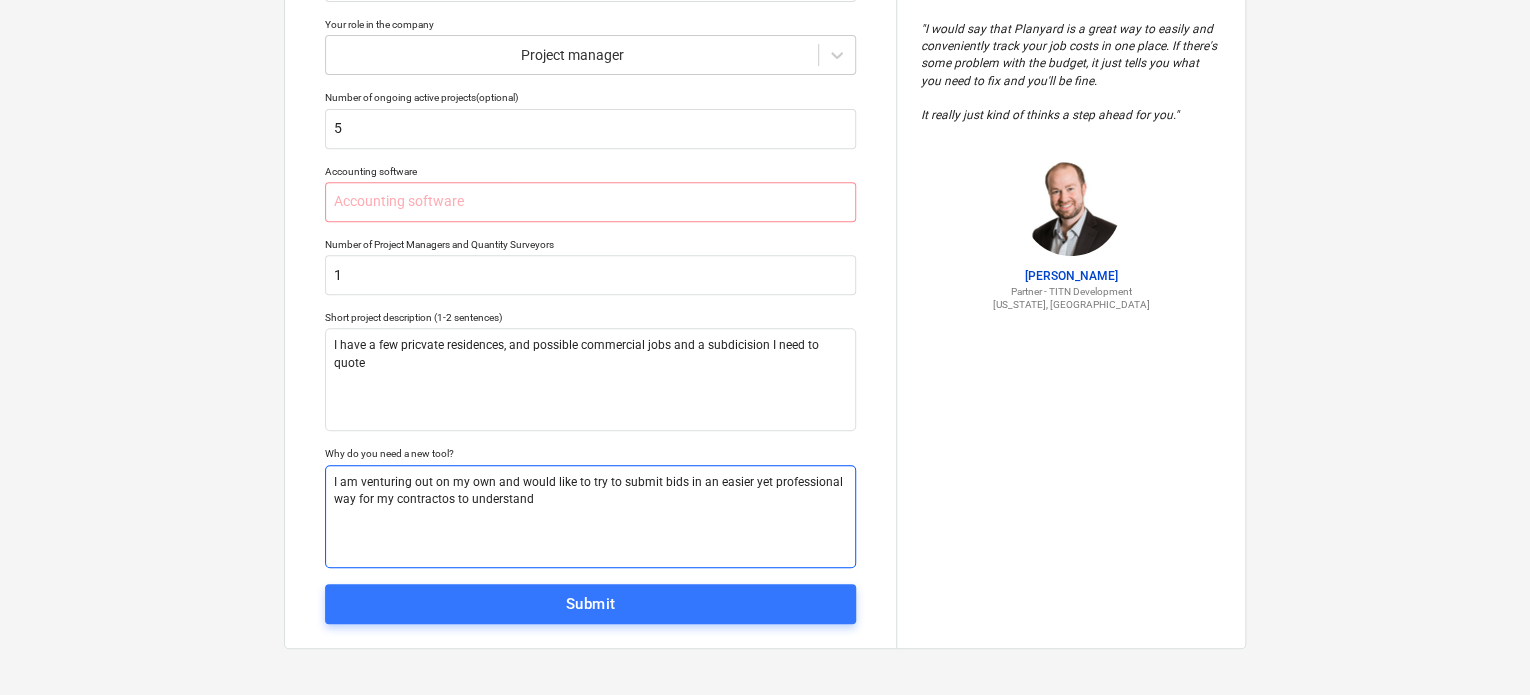 click on "I am venturing out on my own and would like to try to submit bids in an easier yet professional way for my contractos to understand" at bounding box center (590, 516) 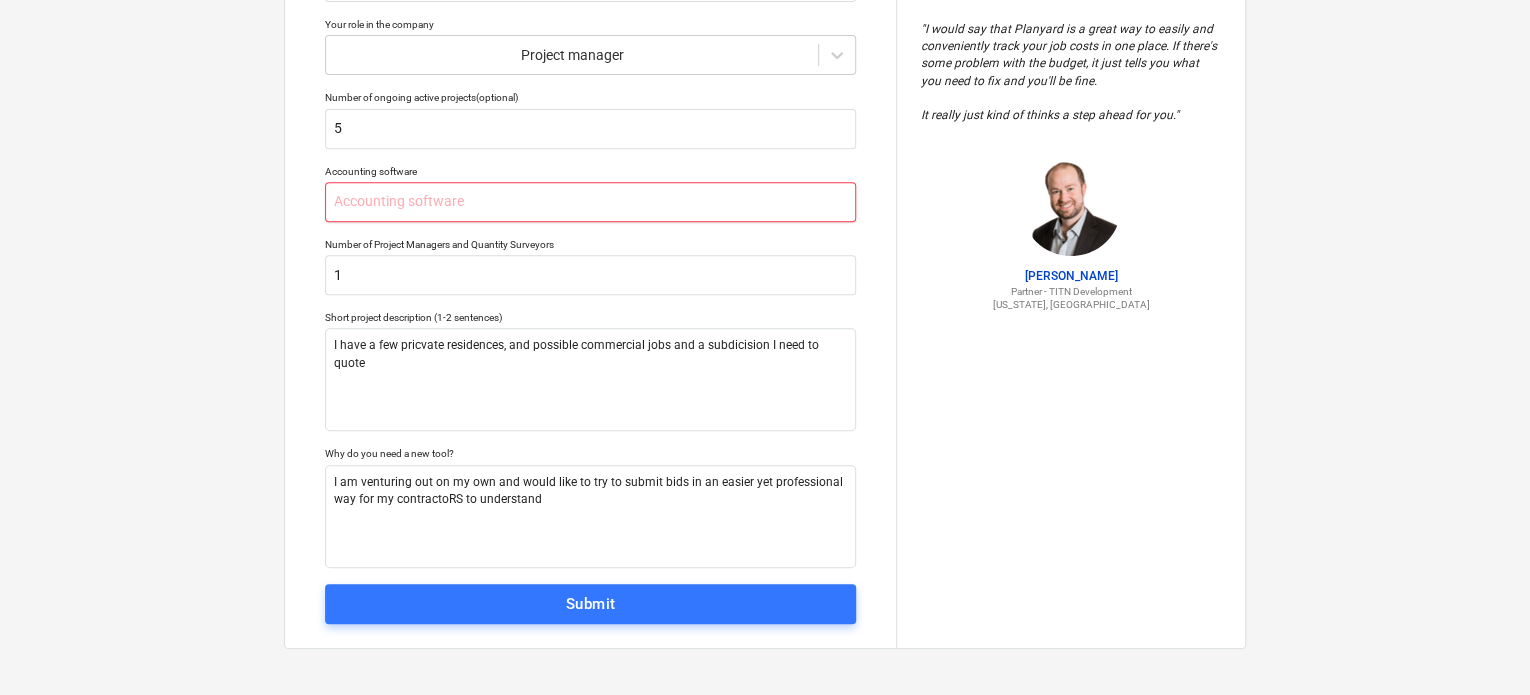 click at bounding box center (590, 202) 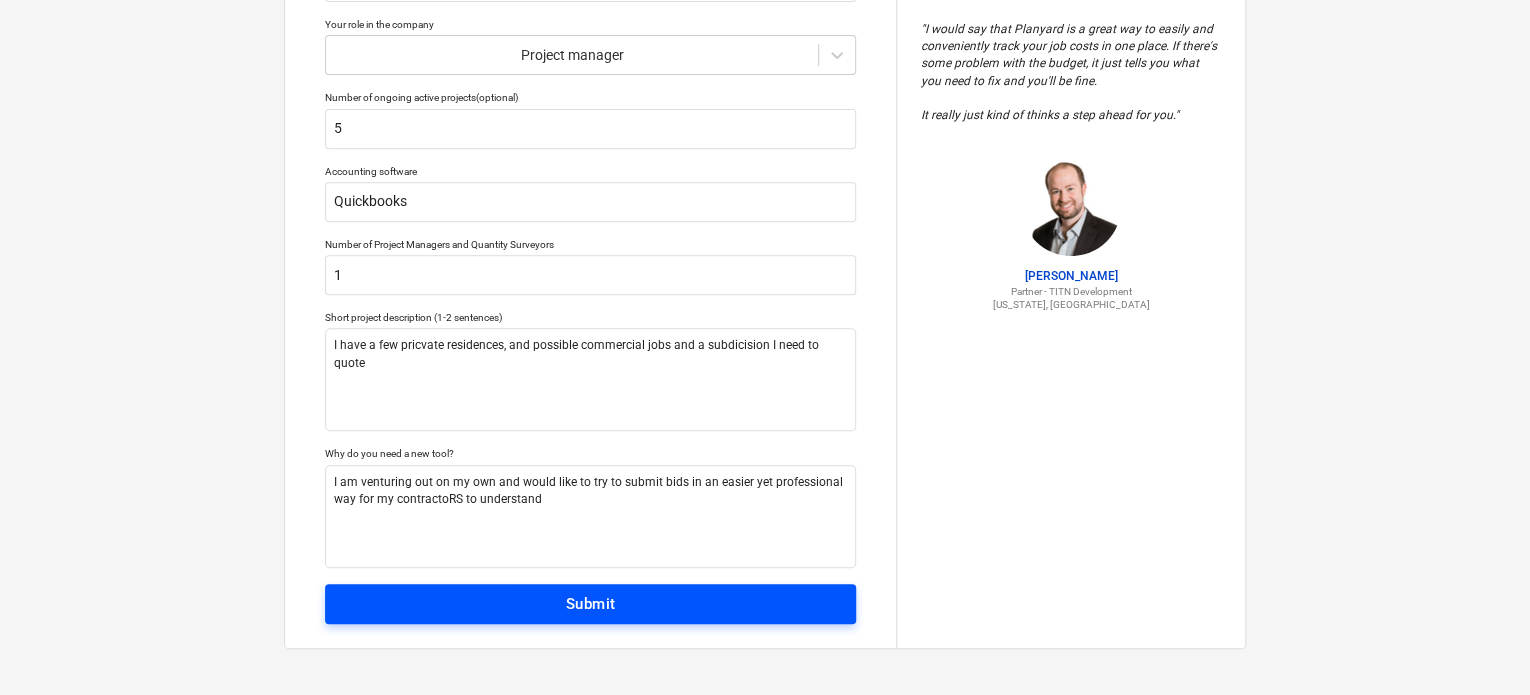click on "Submit" at bounding box center (590, 604) 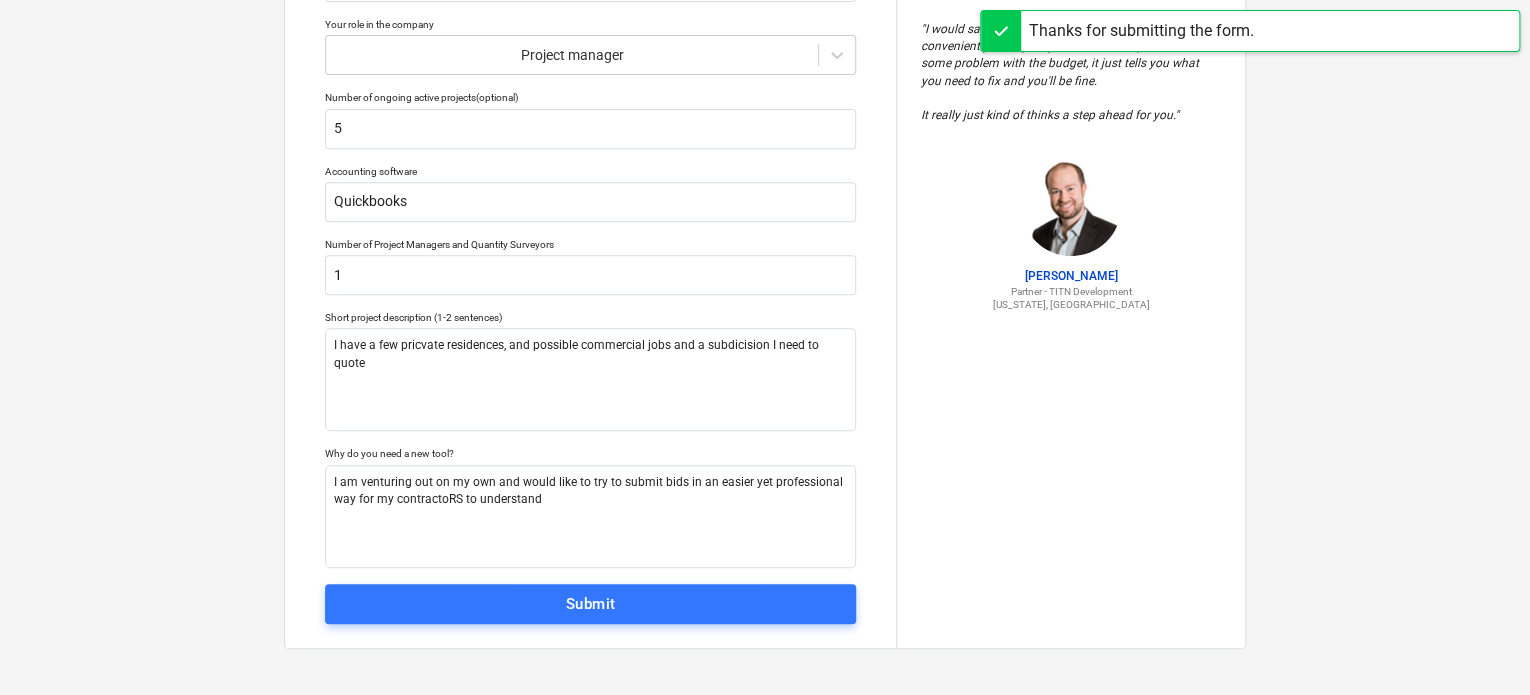 scroll, scrollTop: 19, scrollLeft: 0, axis: vertical 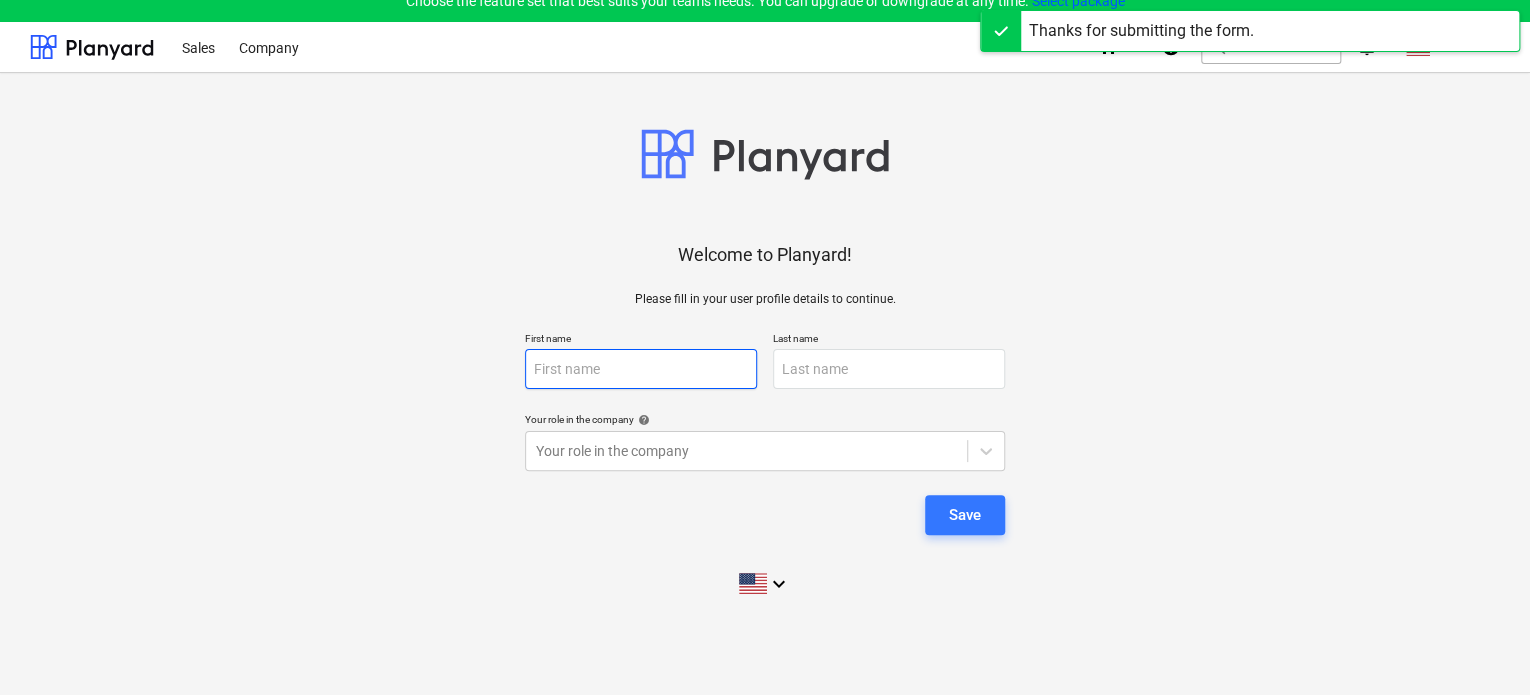 click at bounding box center (641, 369) 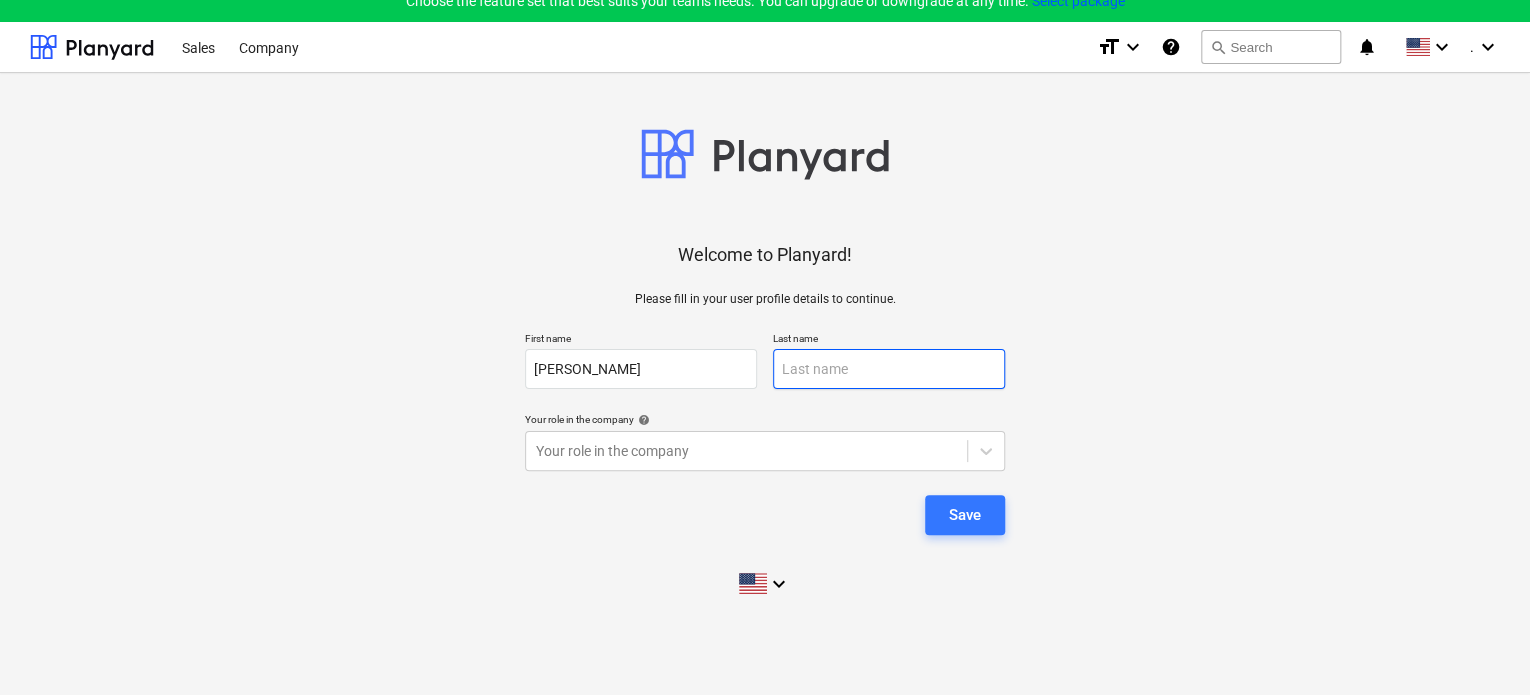 click at bounding box center (889, 369) 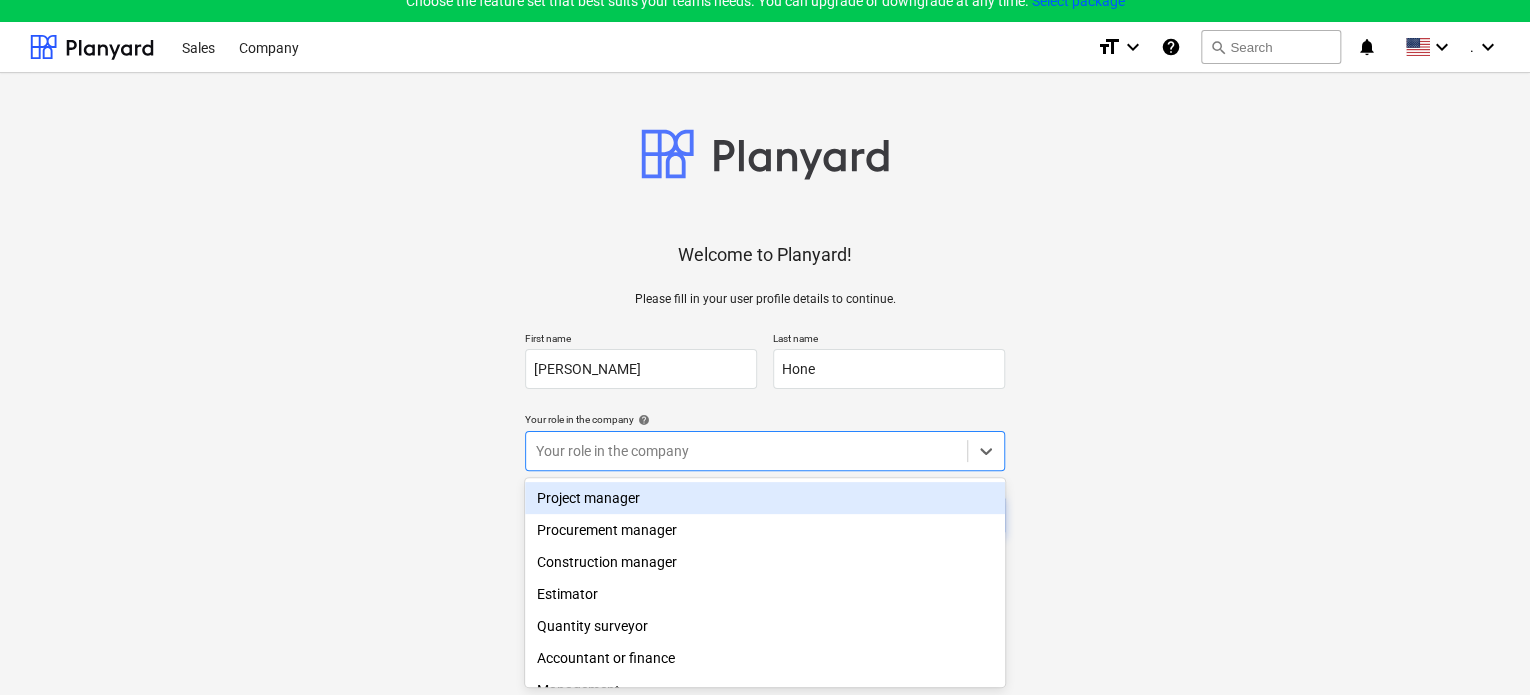 click on "Project manager" at bounding box center (765, 498) 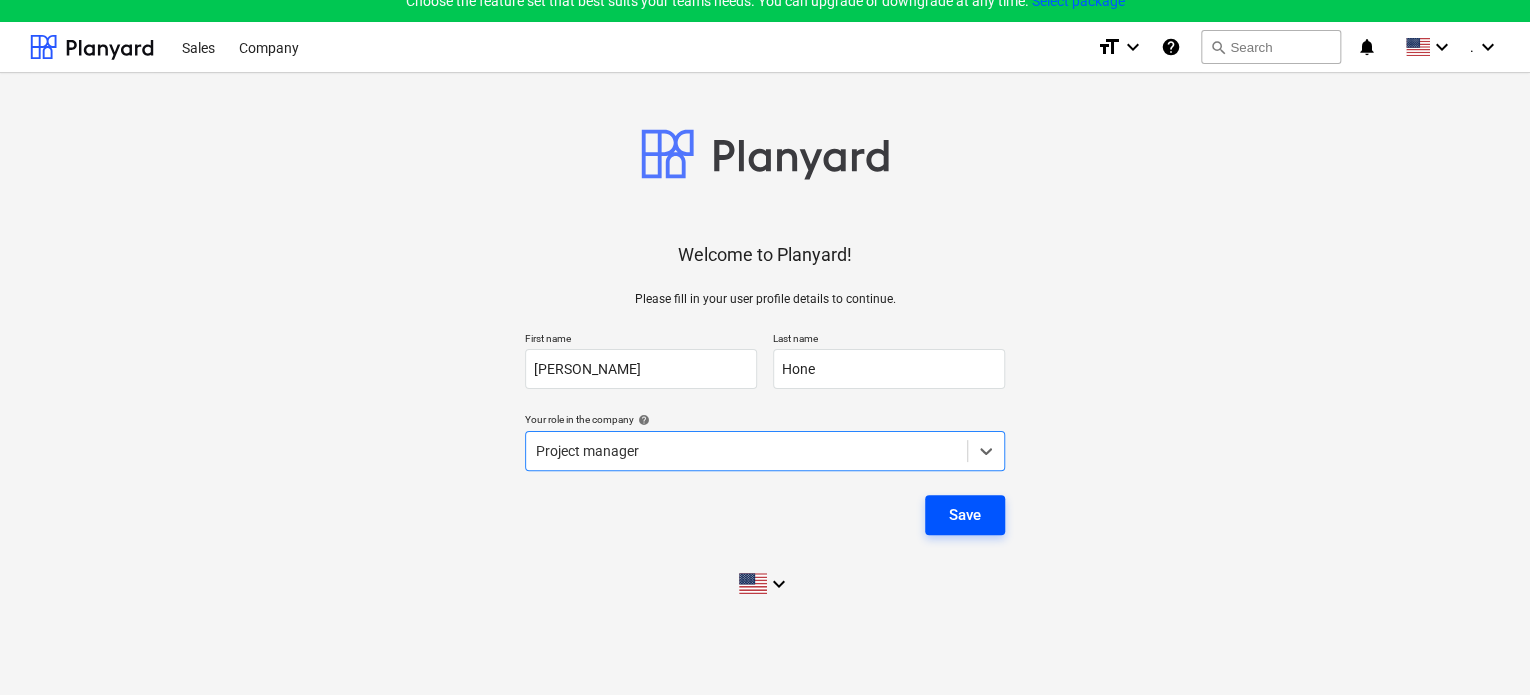 click on "Save" at bounding box center [965, 515] 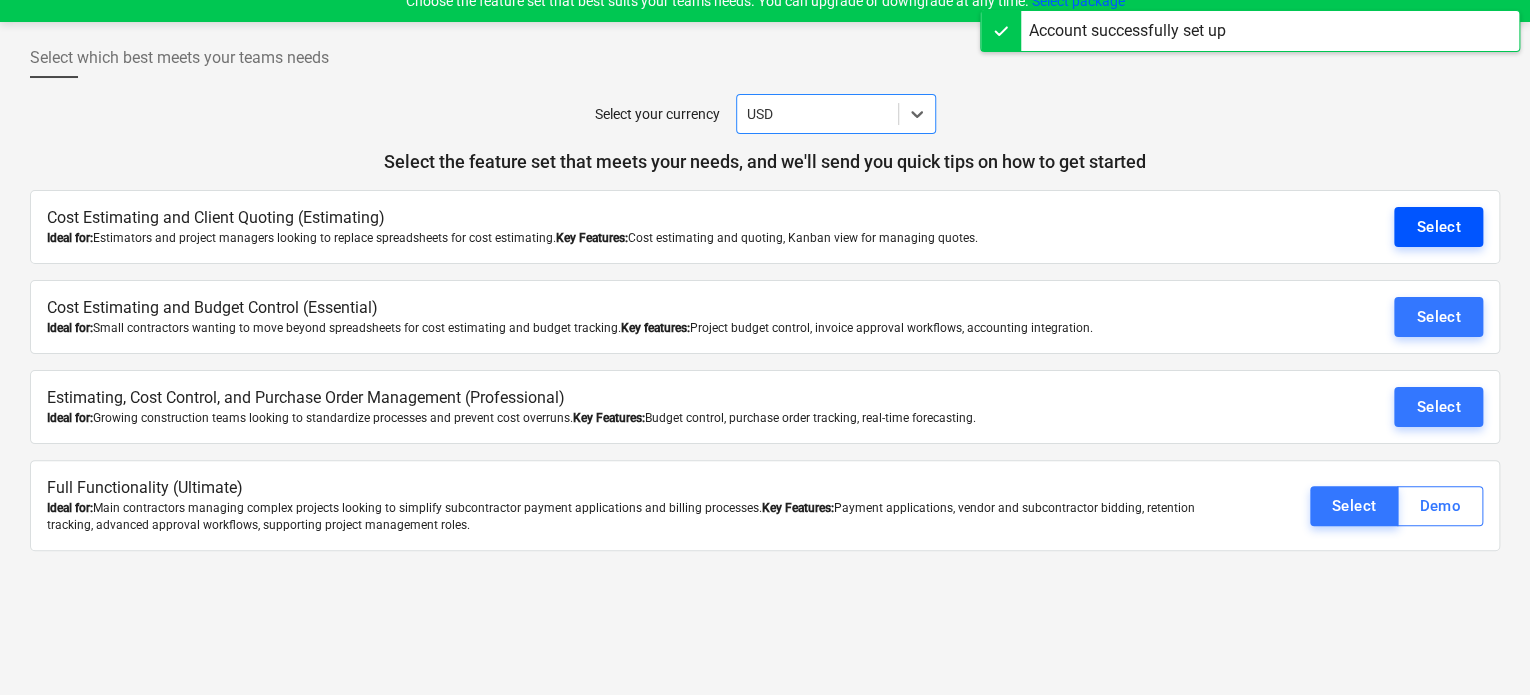 click on "Select" at bounding box center [1438, 227] 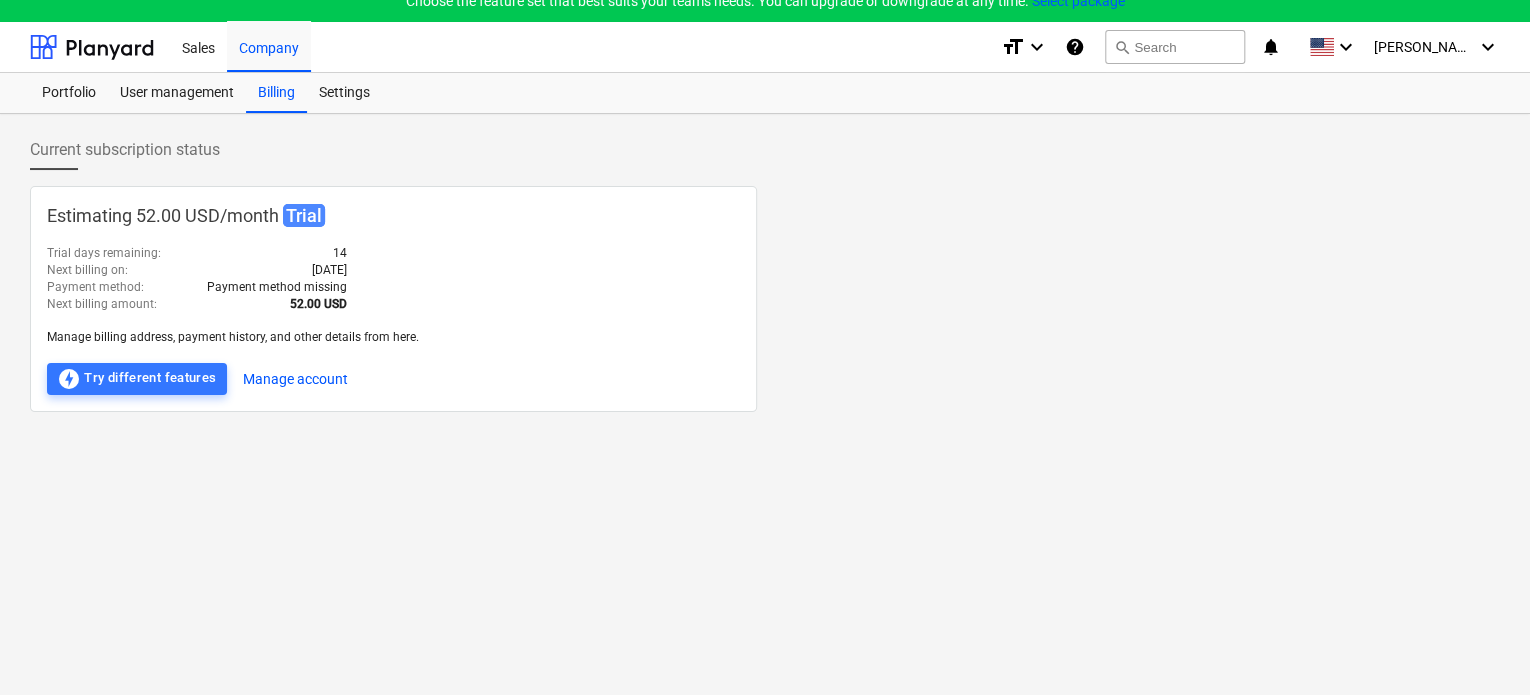 scroll, scrollTop: 0, scrollLeft: 0, axis: both 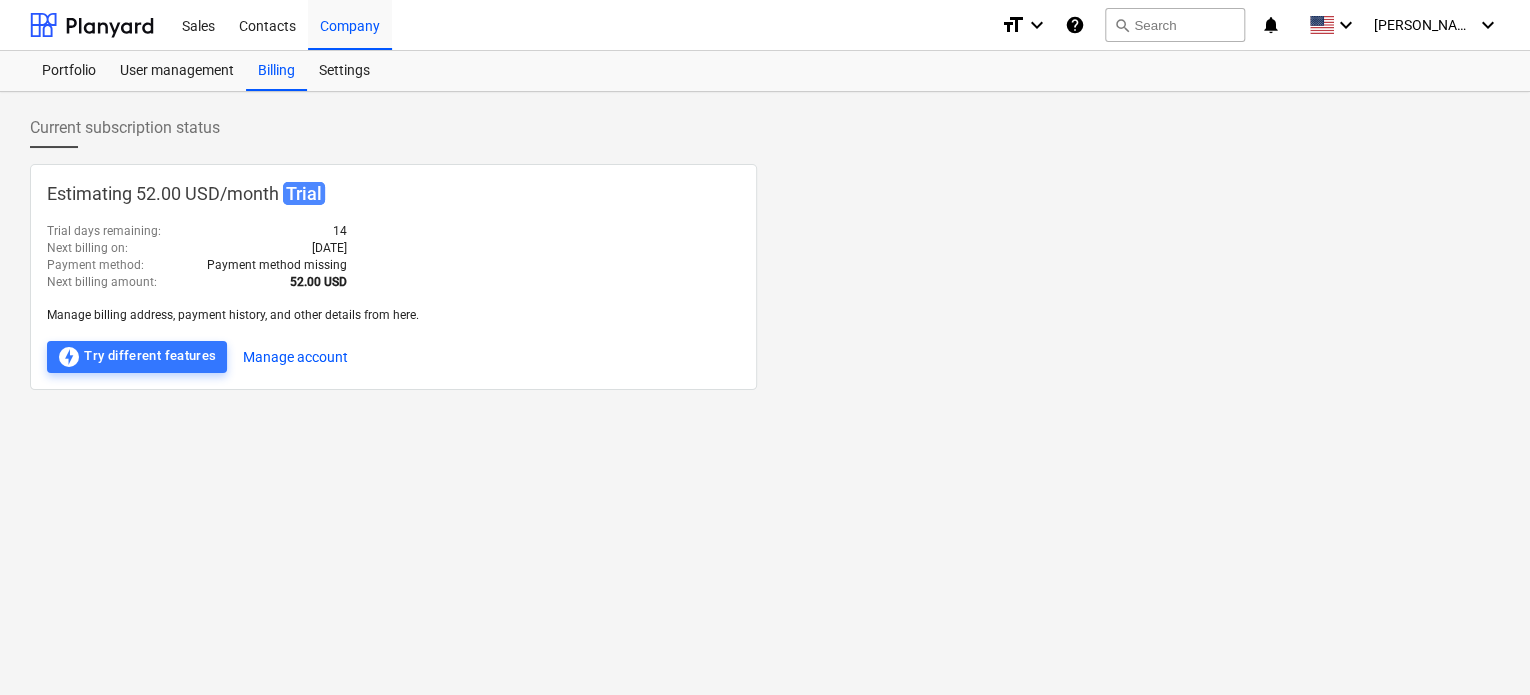 click on "Current subscription status Estimating   52.00   USD / month   Trial Trial days remaining : 14 Next billing on : [DATE] Payment method : Payment method missing Next billing amount : 52.00   USD Manage billing address, payment history, and other details from here. offline_bolt   Try different features Manage account" at bounding box center [765, 393] 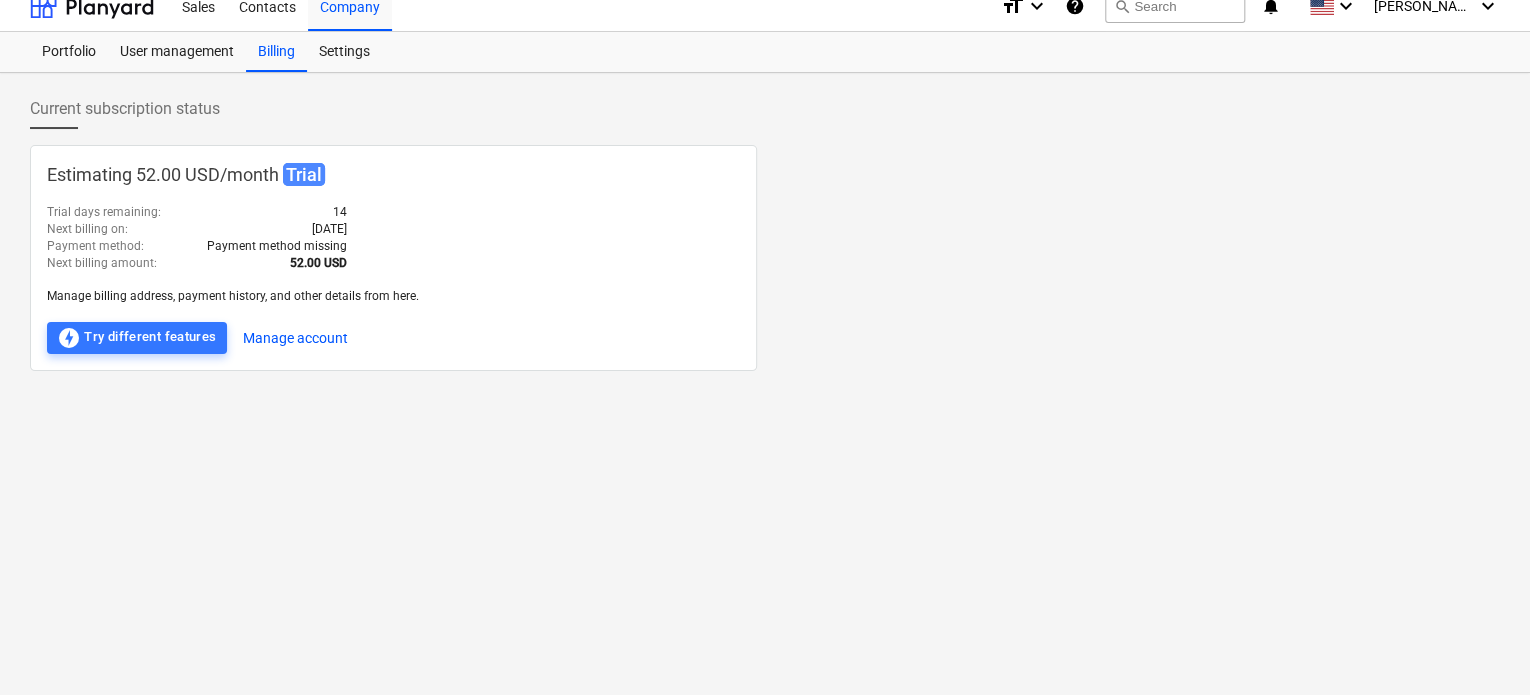 scroll, scrollTop: 0, scrollLeft: 0, axis: both 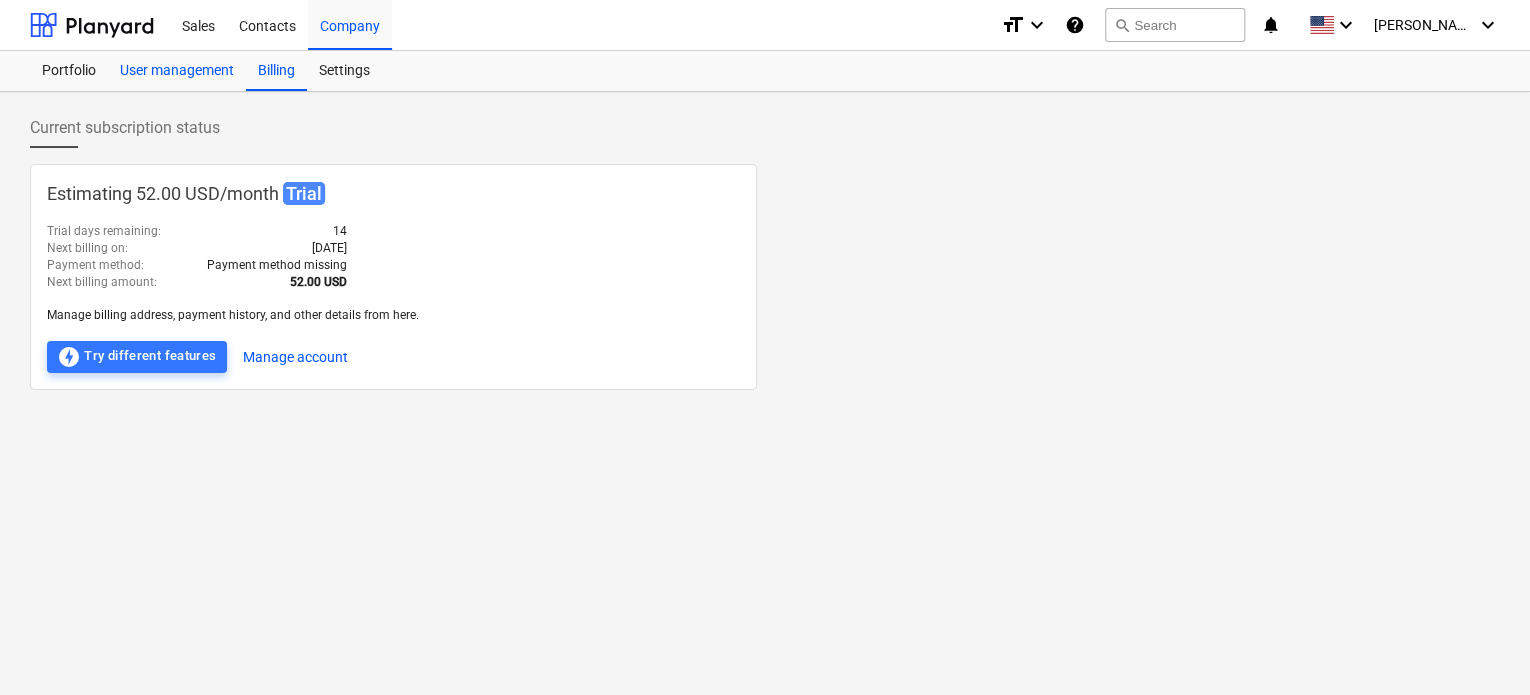 click on "User management" at bounding box center (177, 71) 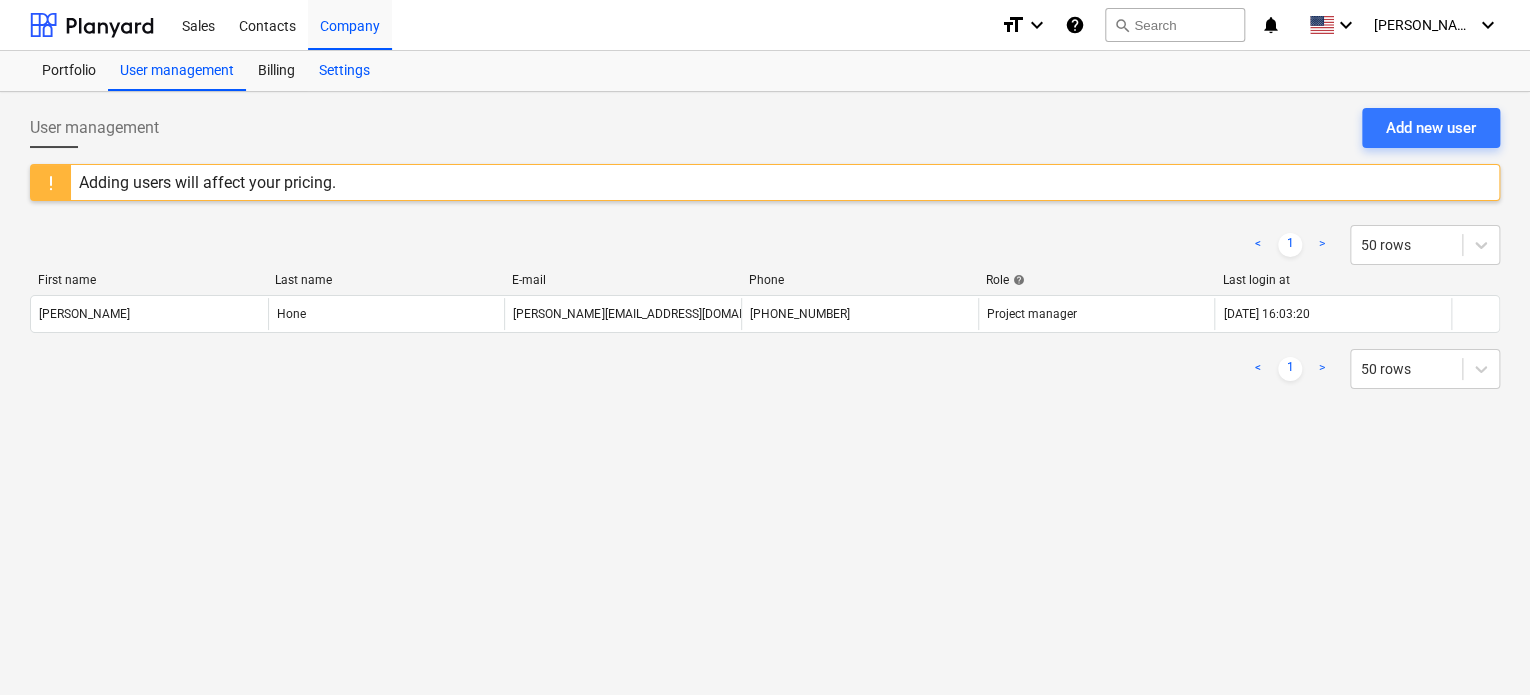 click on "Settings" at bounding box center (344, 71) 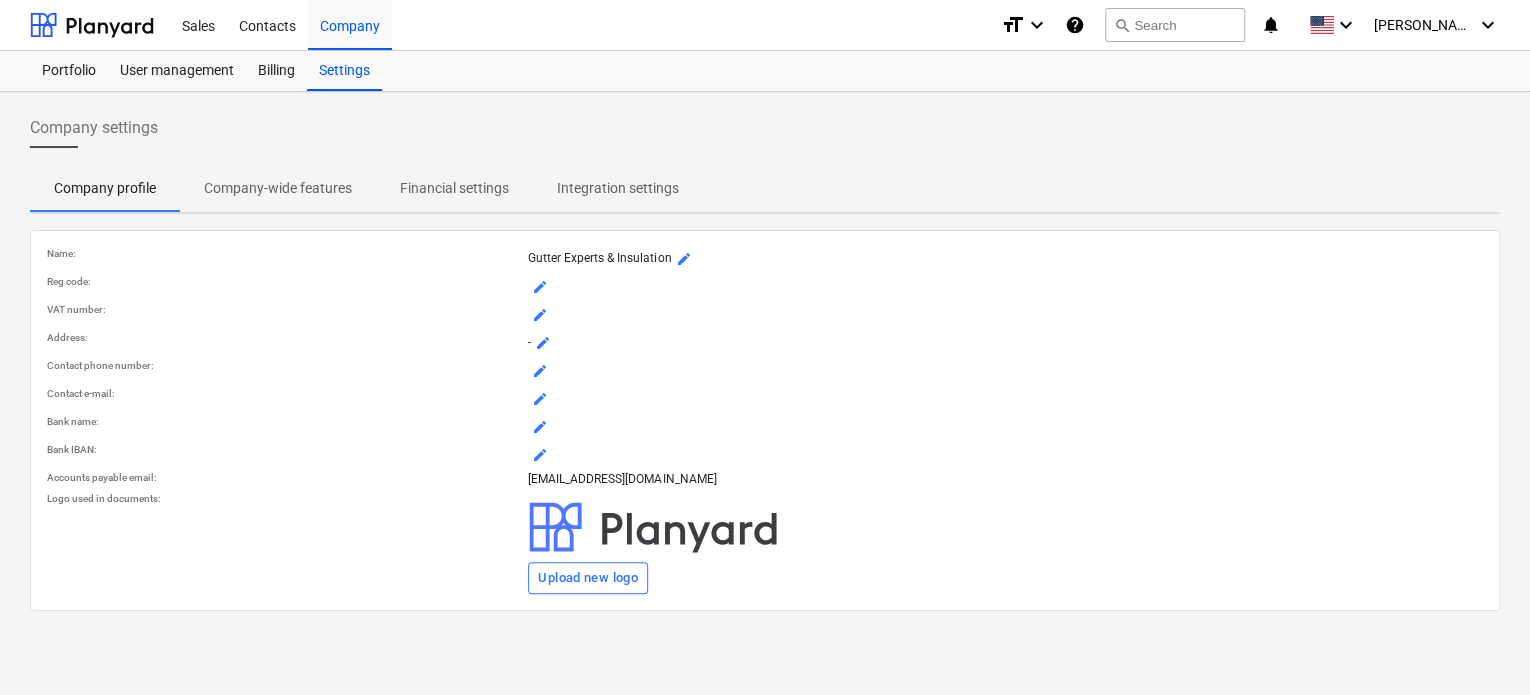 click at bounding box center (653, 527) 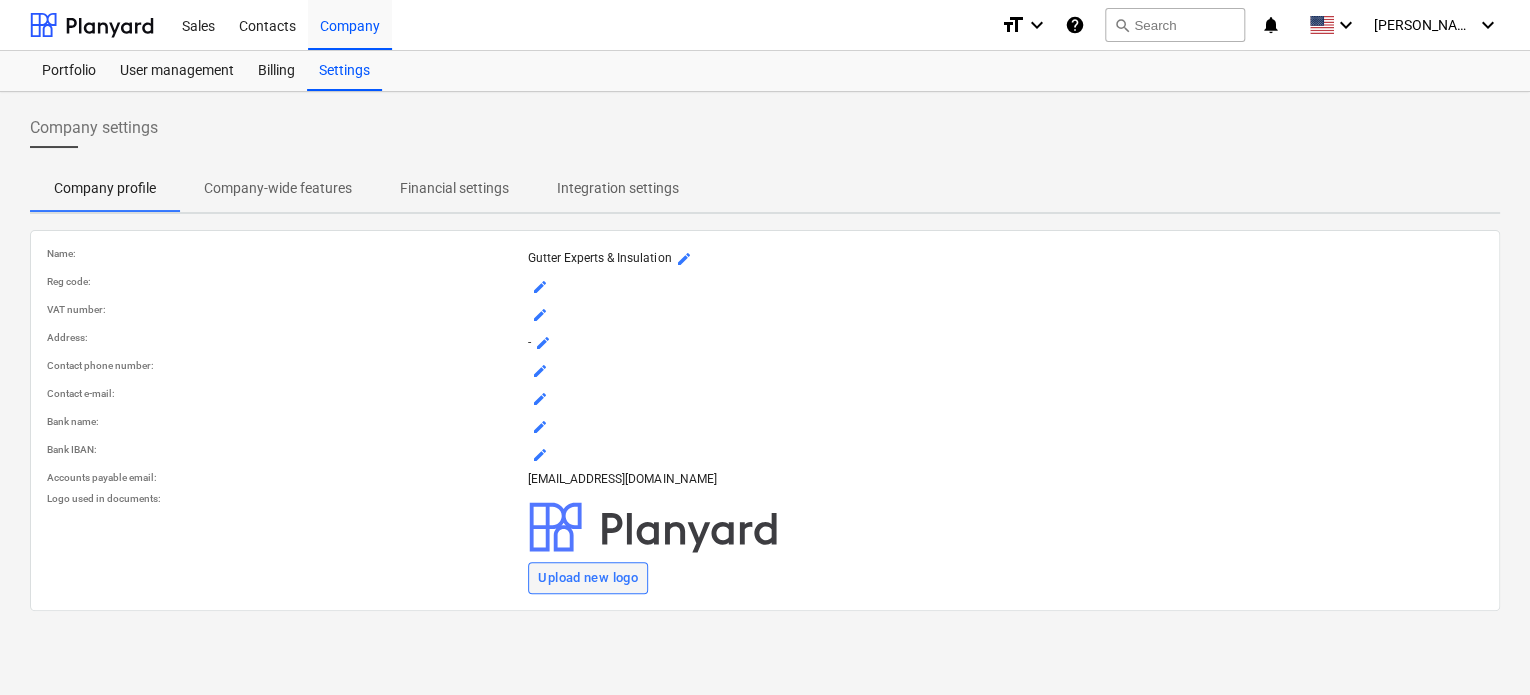 click on "Upload new logo" at bounding box center (588, 578) 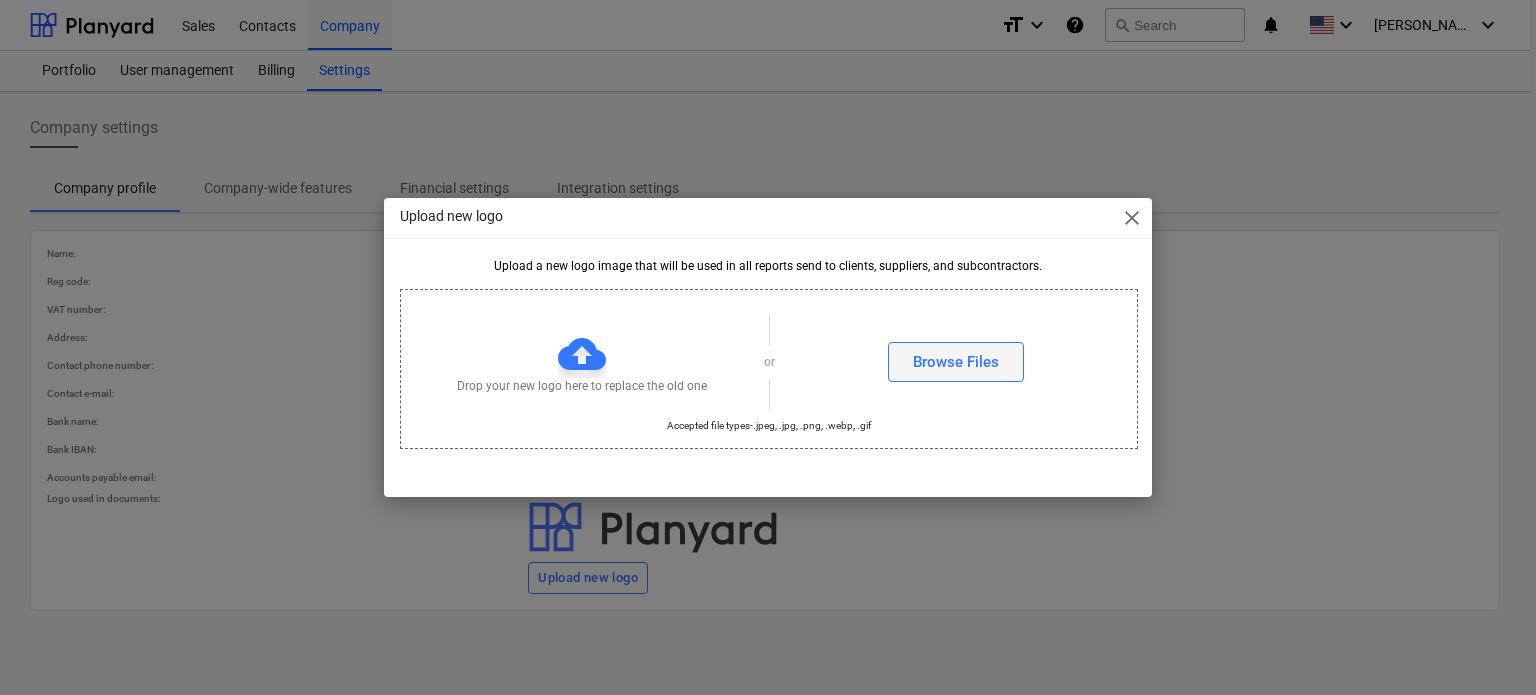 click on "Browse Files" at bounding box center [956, 362] 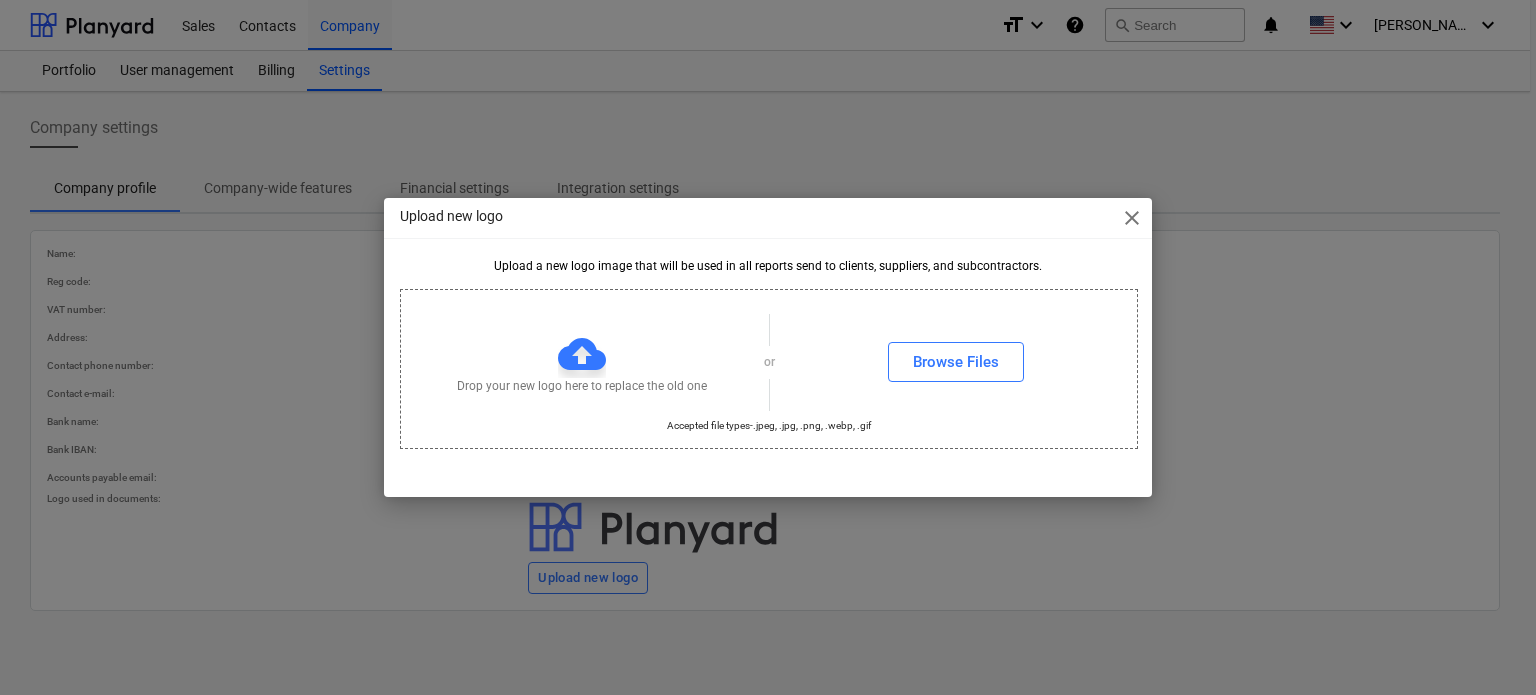 click on "Drop your new logo here to replace the old one" at bounding box center (582, 362) 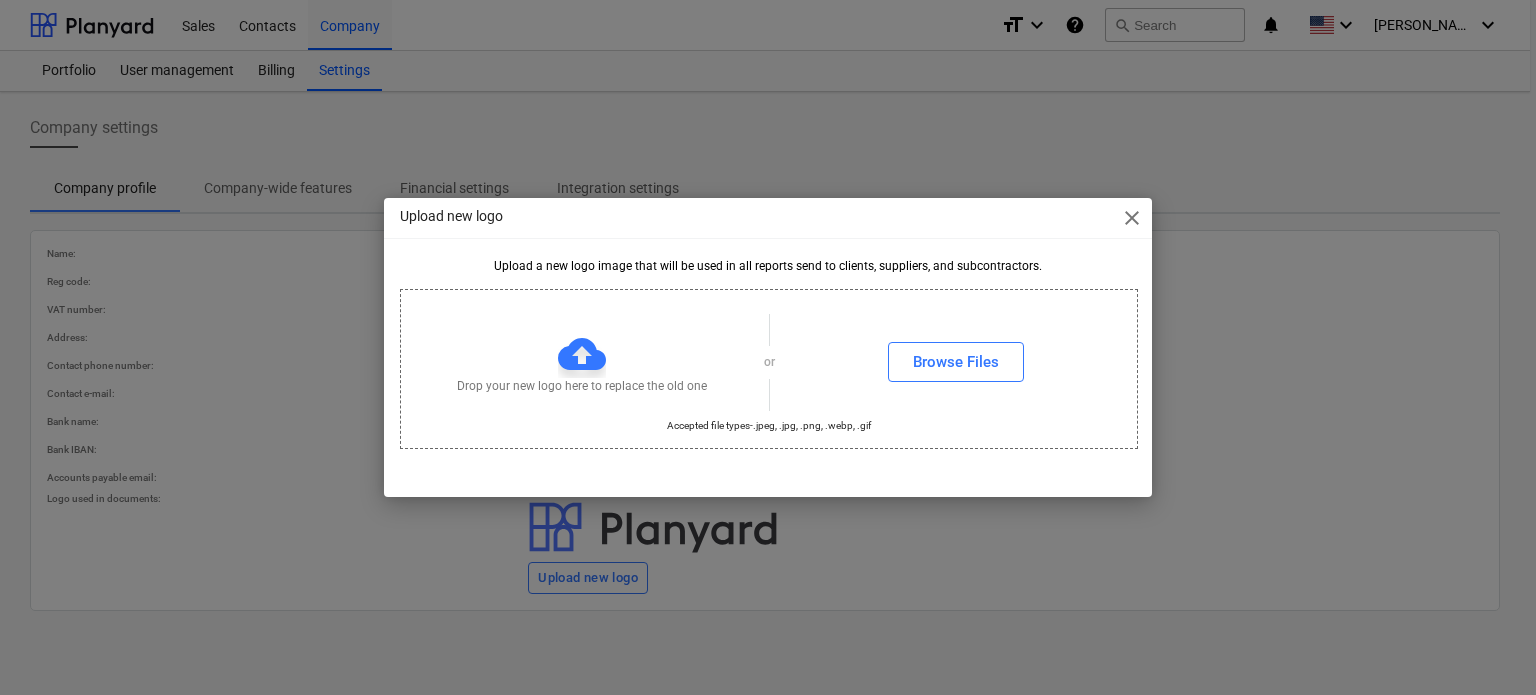 drag, startPoint x: 537, startPoint y: 349, endPoint x: 481, endPoint y: 315, distance: 65.51336 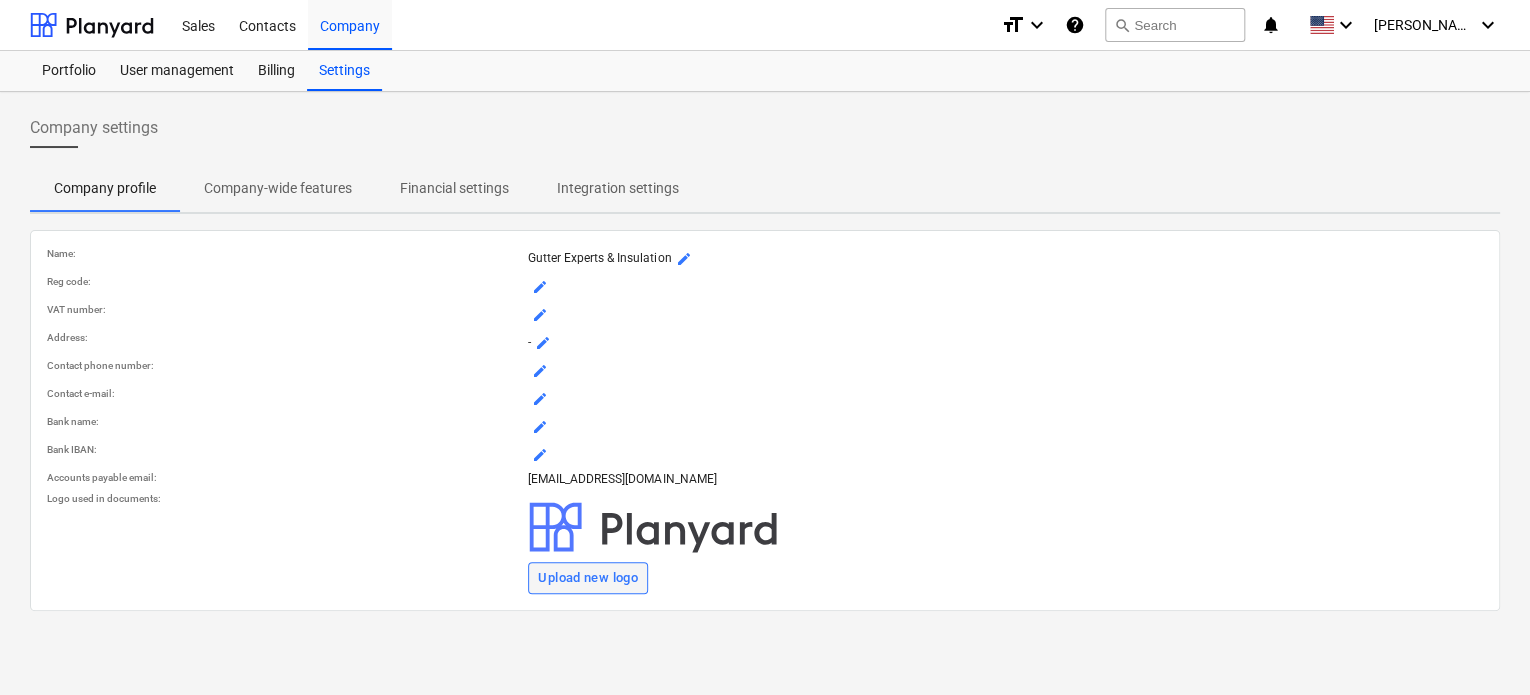 click on "Upload new logo" at bounding box center [588, 578] 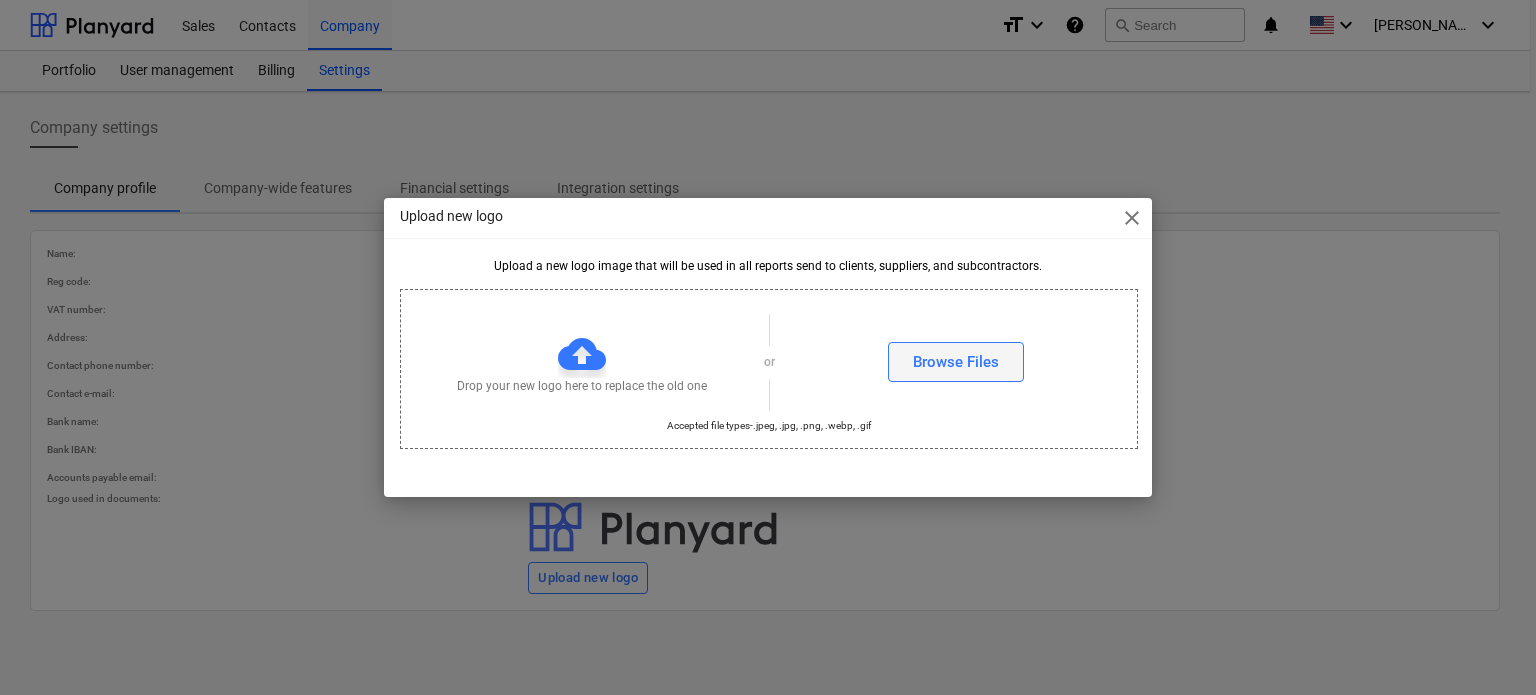click on "Browse Files" at bounding box center [956, 362] 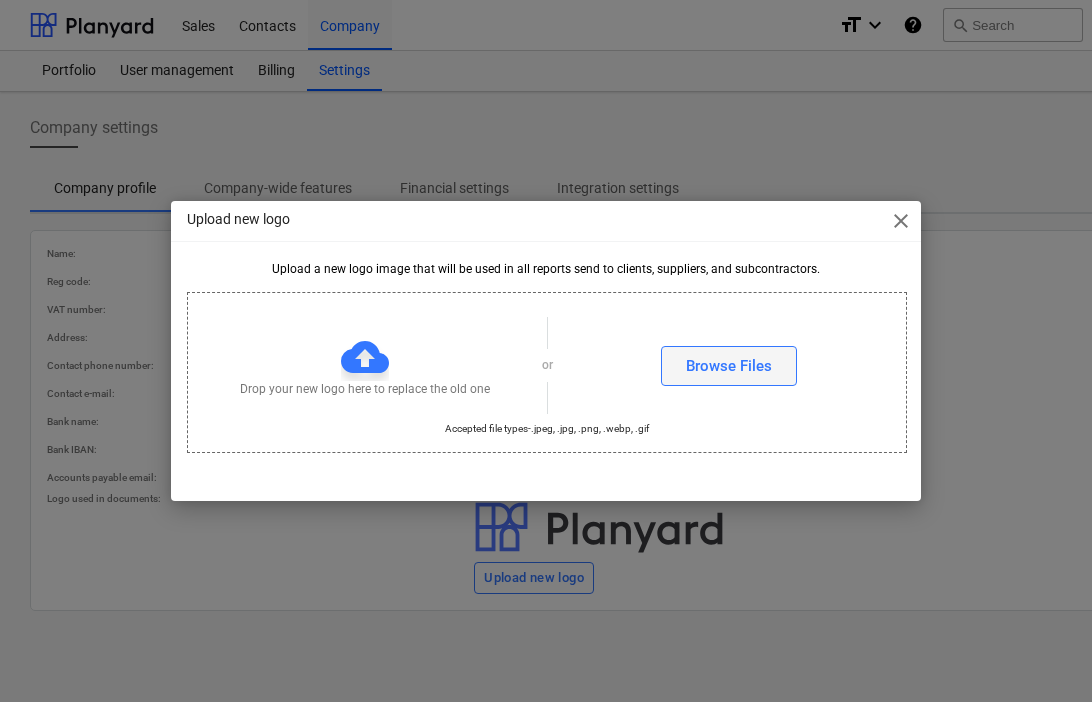 click on "Browse Files" at bounding box center (729, 366) 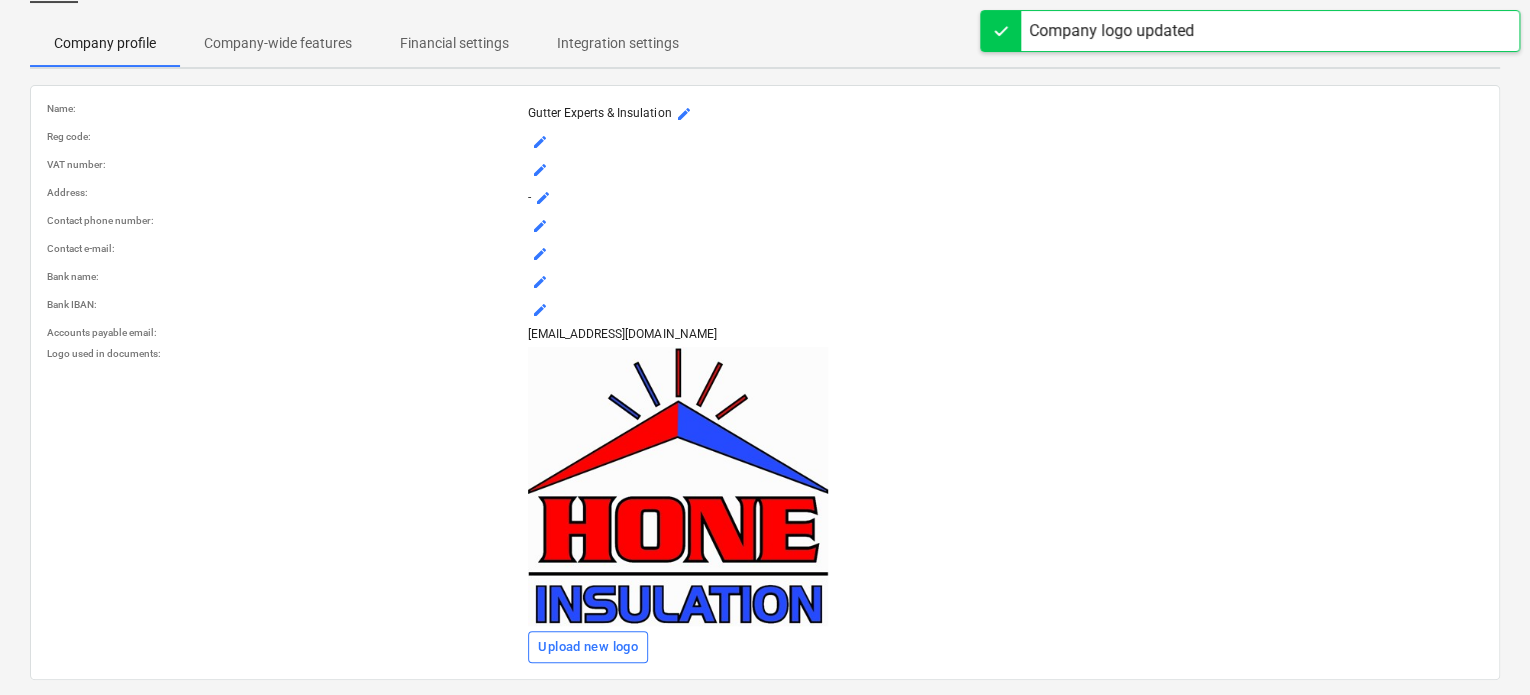scroll, scrollTop: 160, scrollLeft: 0, axis: vertical 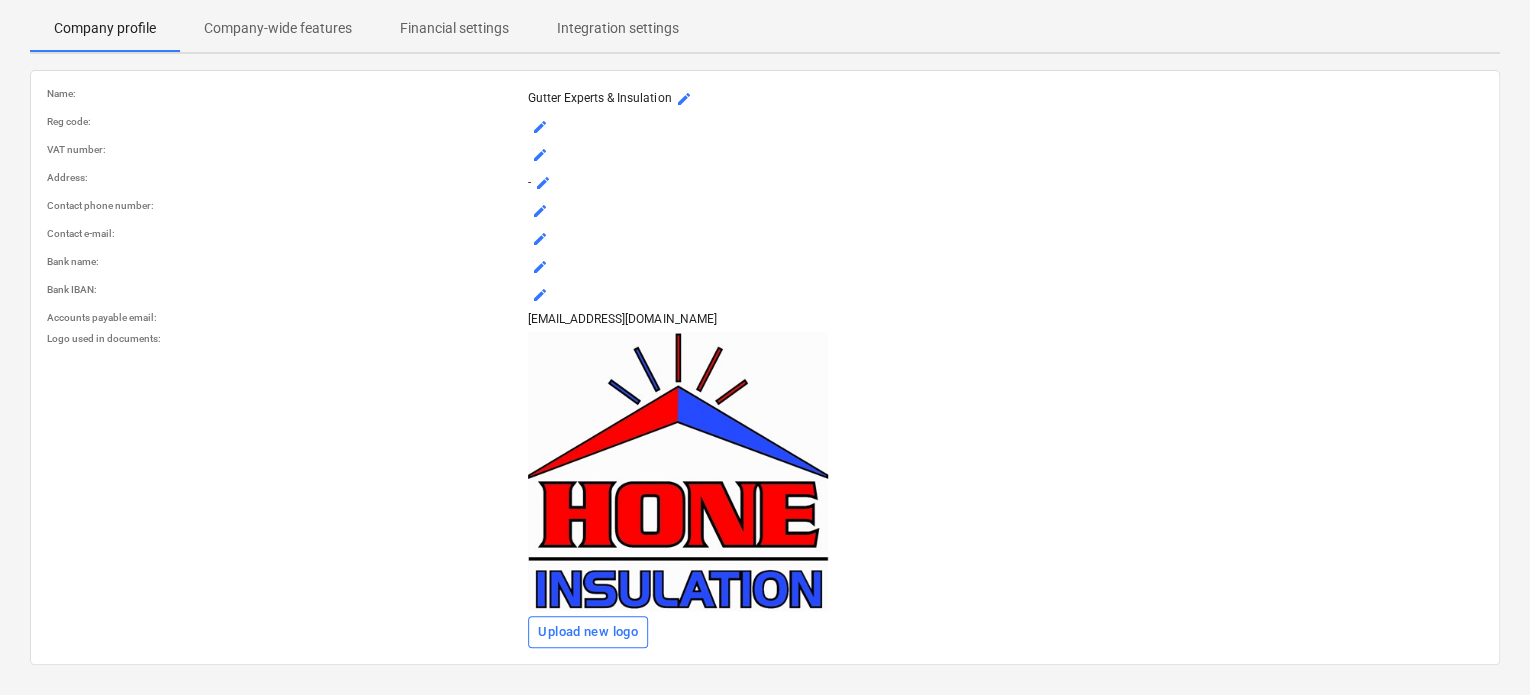 click on "- mode_edit" at bounding box center (1005, 183) 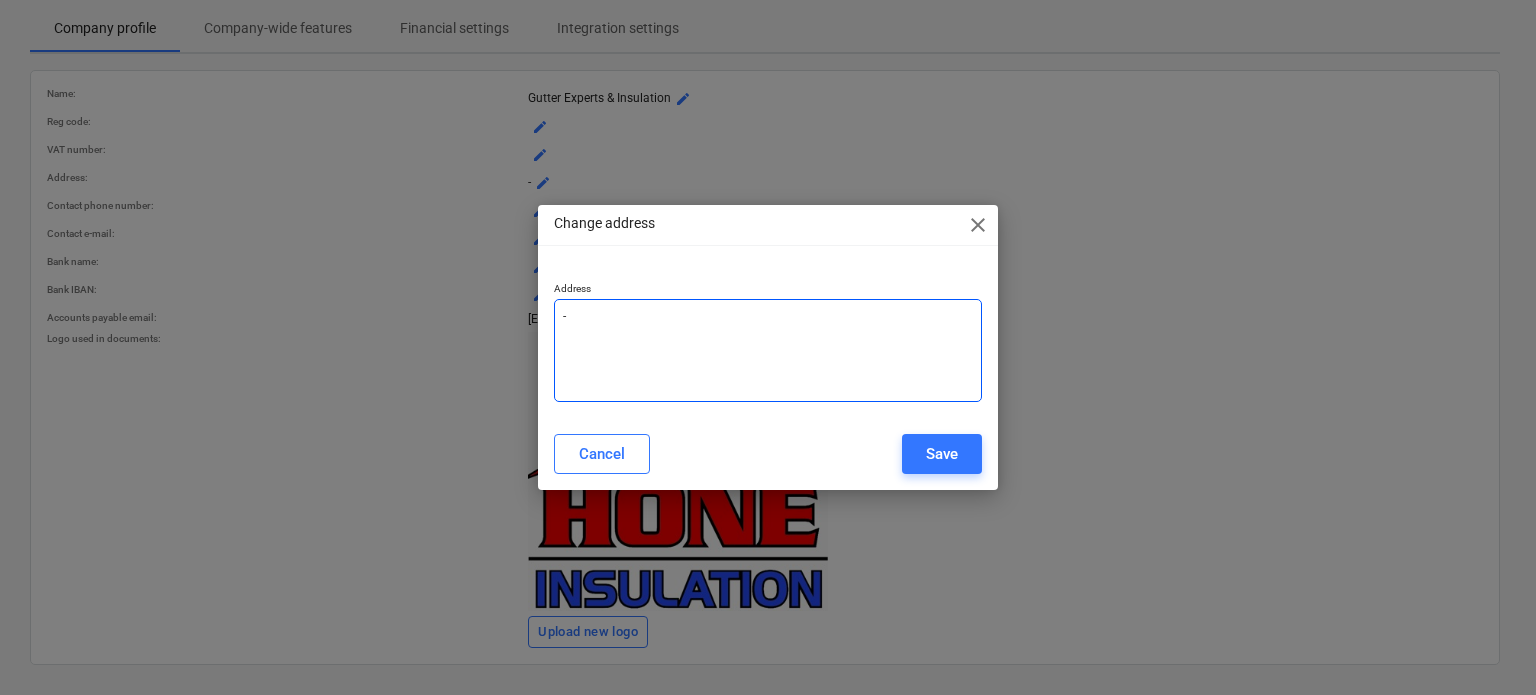 click on "-" at bounding box center (768, 350) 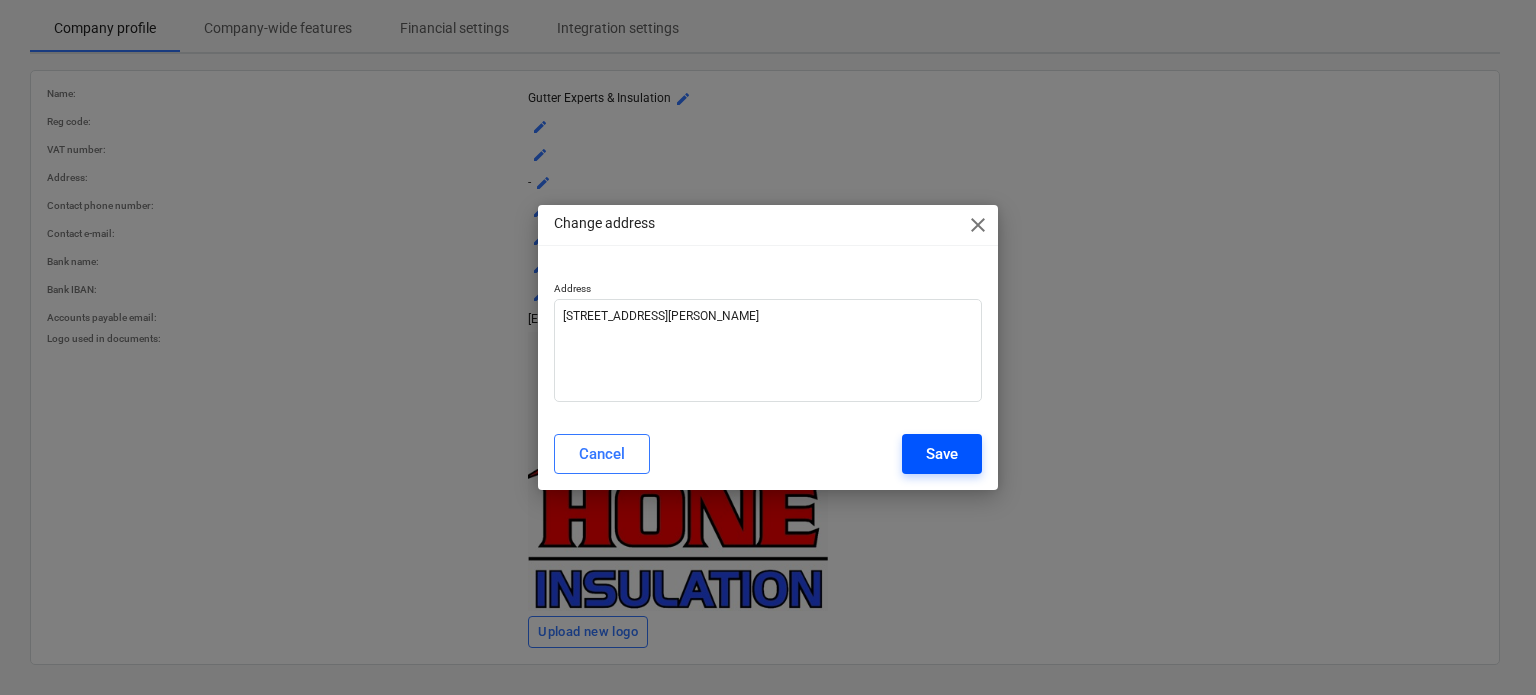 click on "Save" at bounding box center [942, 454] 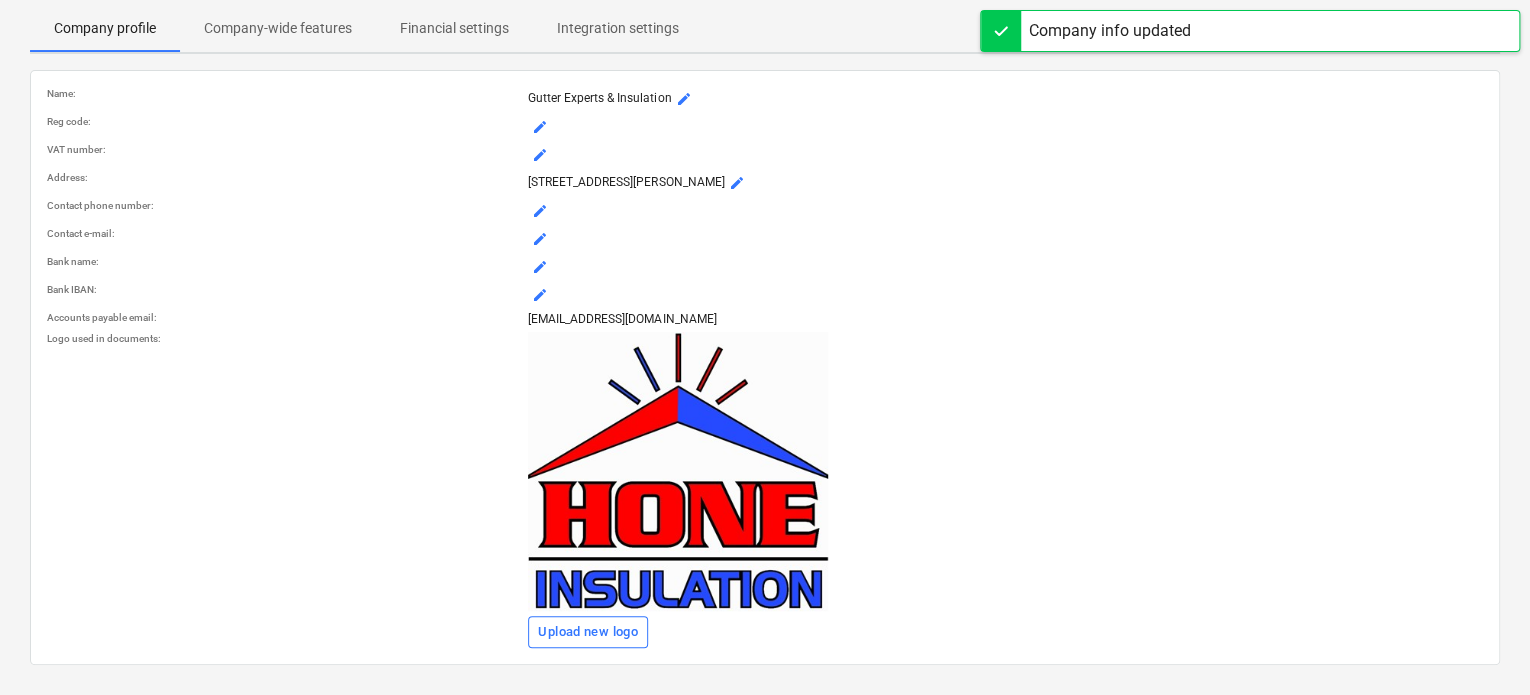 click on "mode_edit" at bounding box center [540, 211] 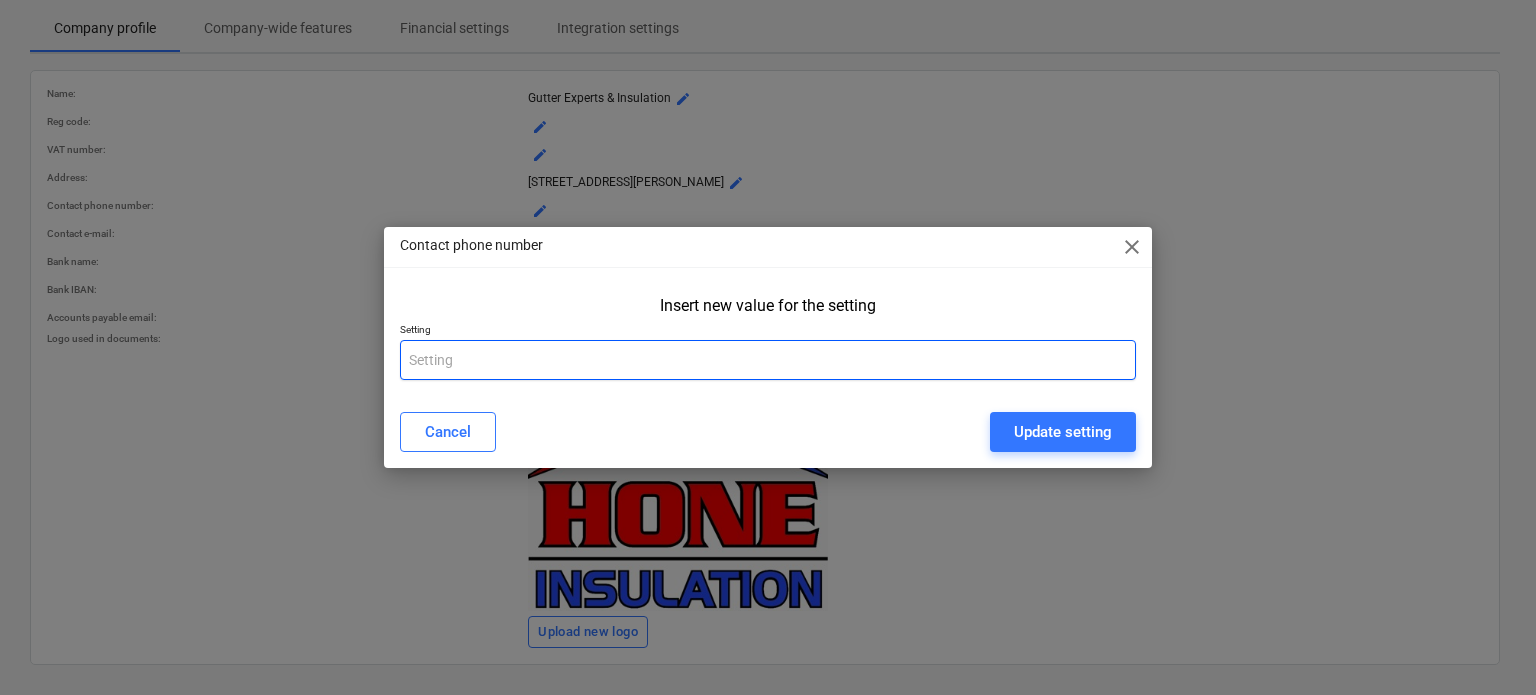 click at bounding box center (768, 360) 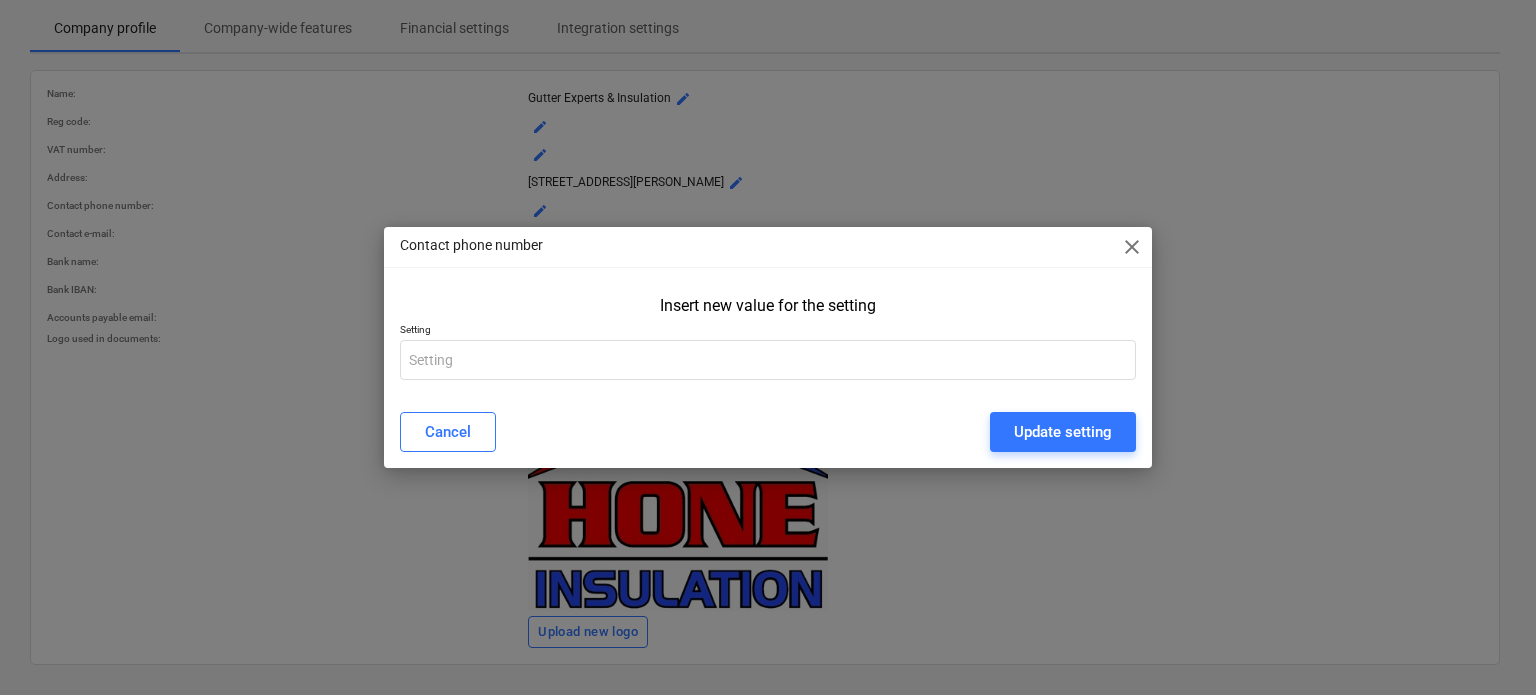 click on "close" at bounding box center [1132, 247] 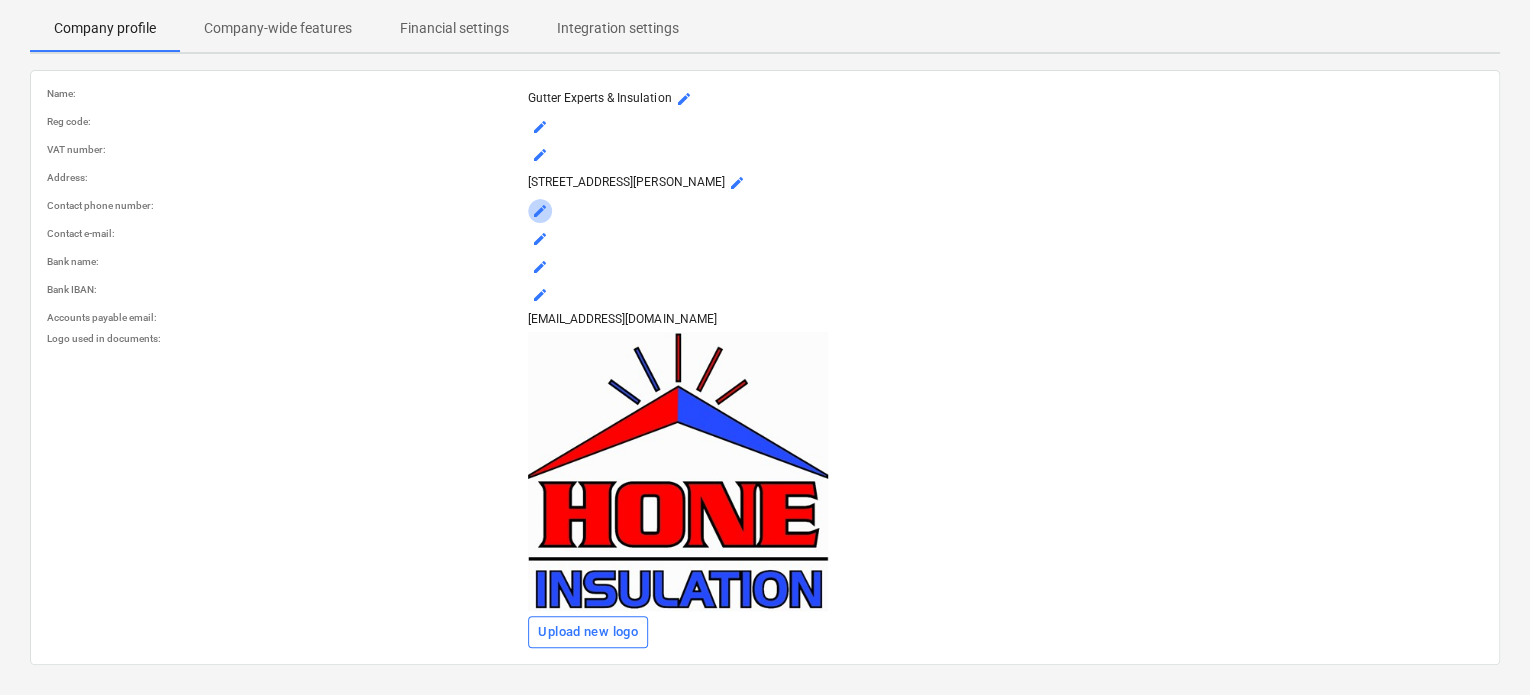 click on "mode_edit" at bounding box center (540, 211) 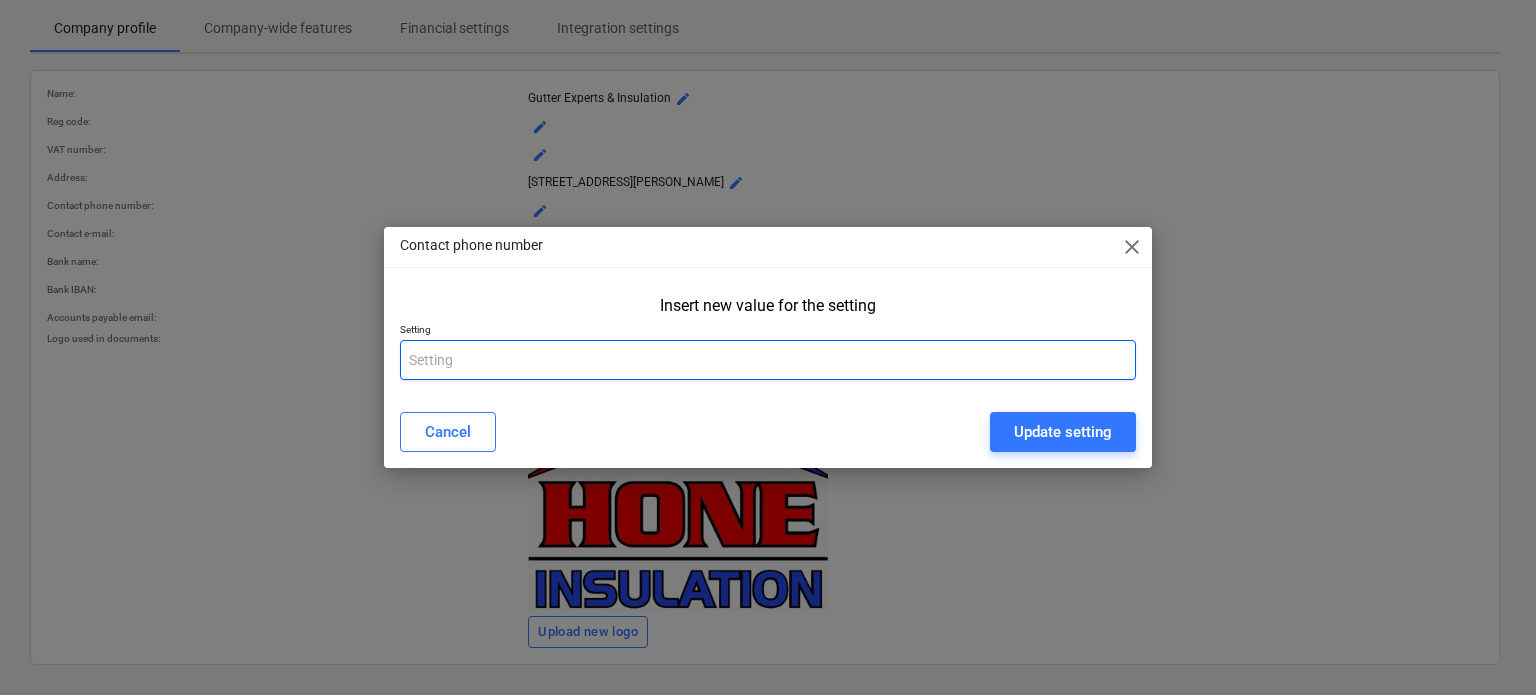 click at bounding box center [768, 360] 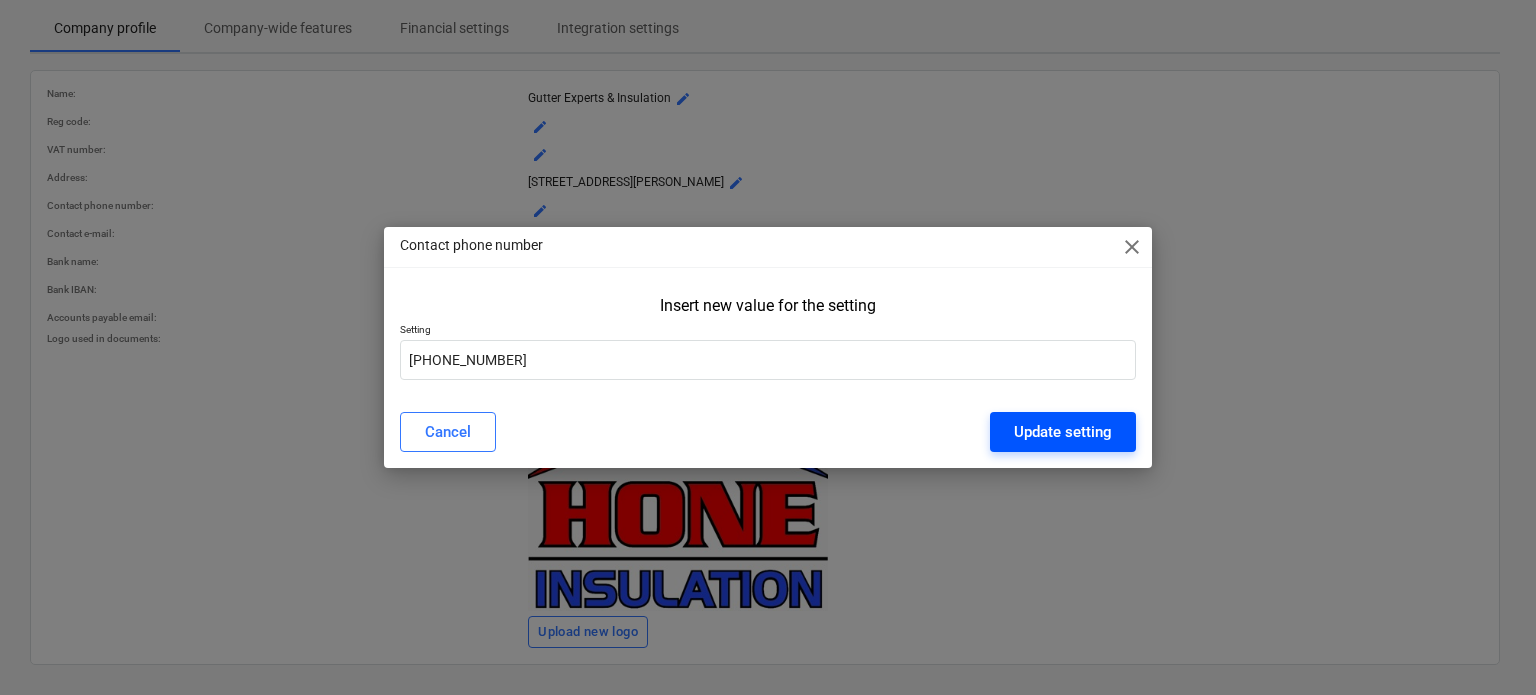click on "Update setting" at bounding box center (1063, 432) 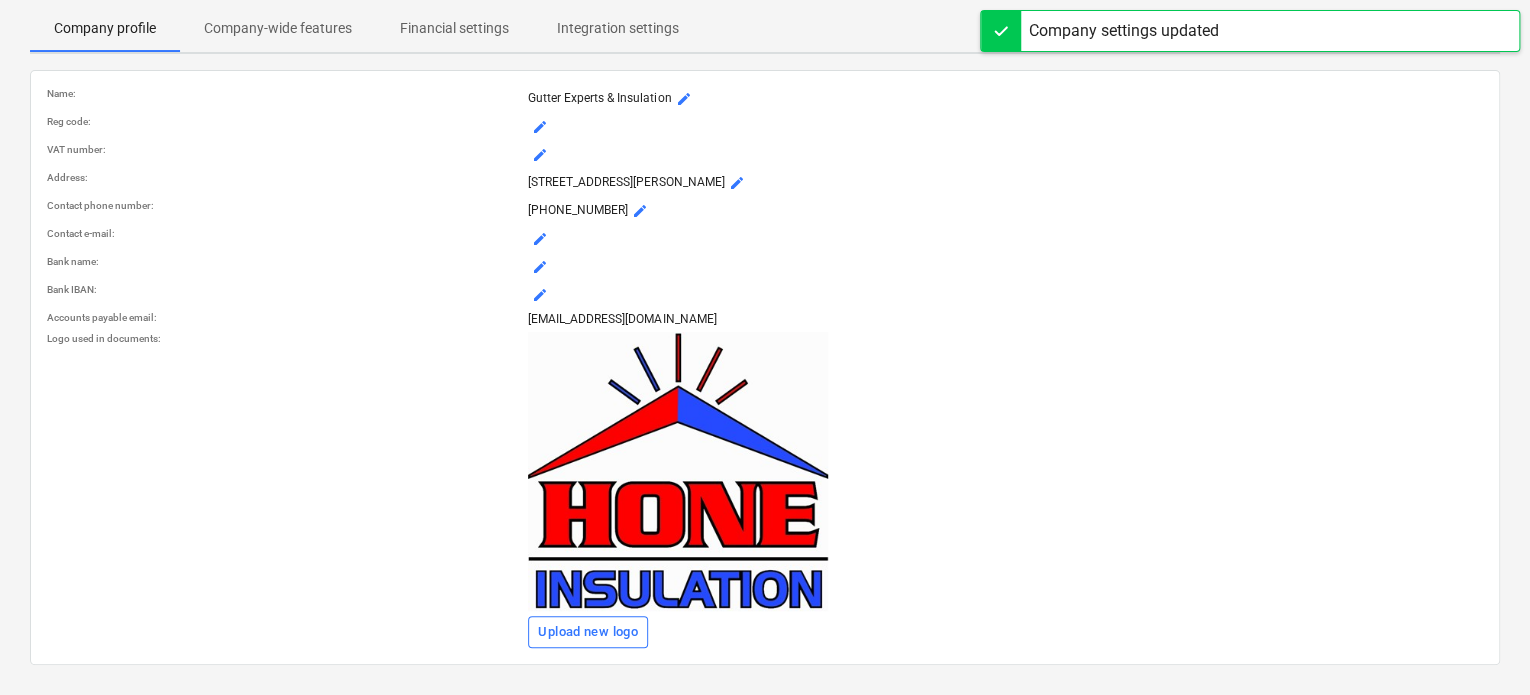click on "mode_edit" at bounding box center (540, 239) 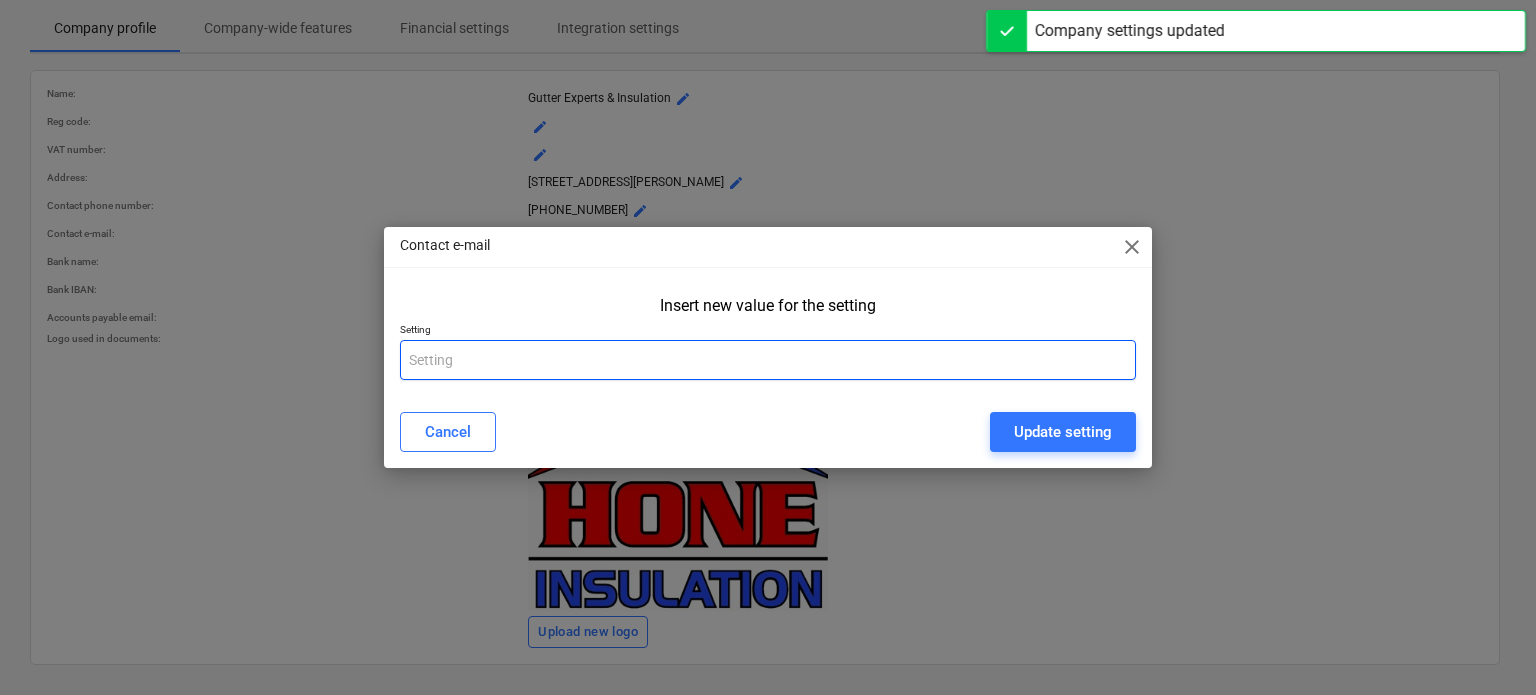 click at bounding box center (768, 360) 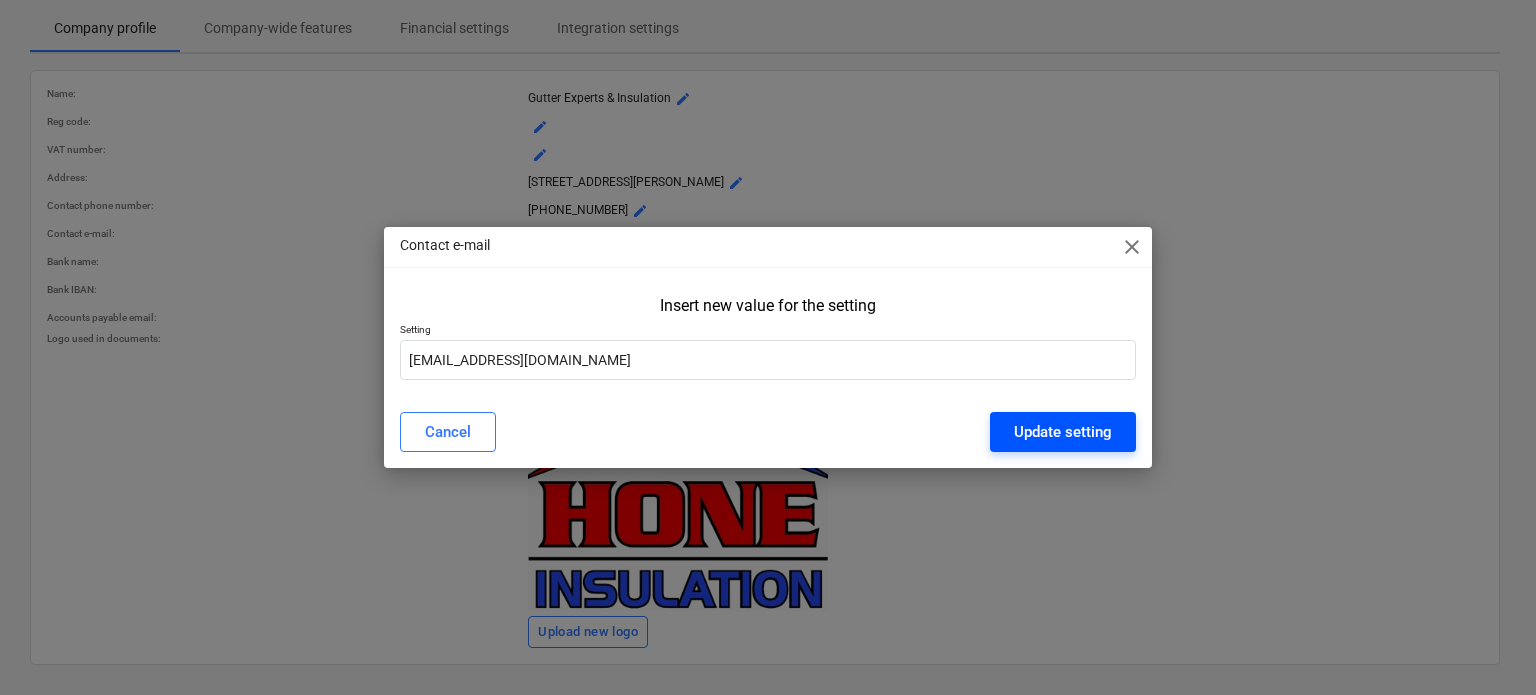 click on "Update setting" at bounding box center [1063, 432] 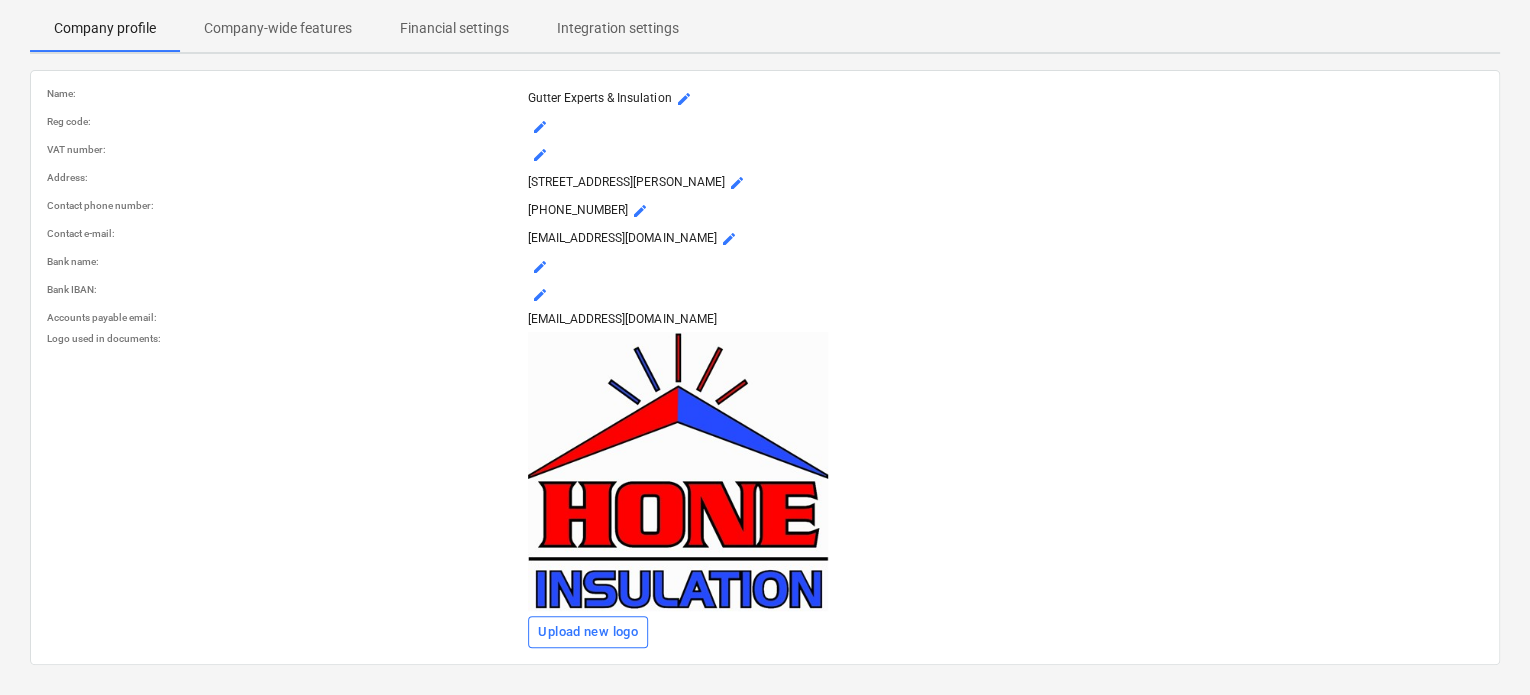 click on "Upload new logo" at bounding box center (1005, 490) 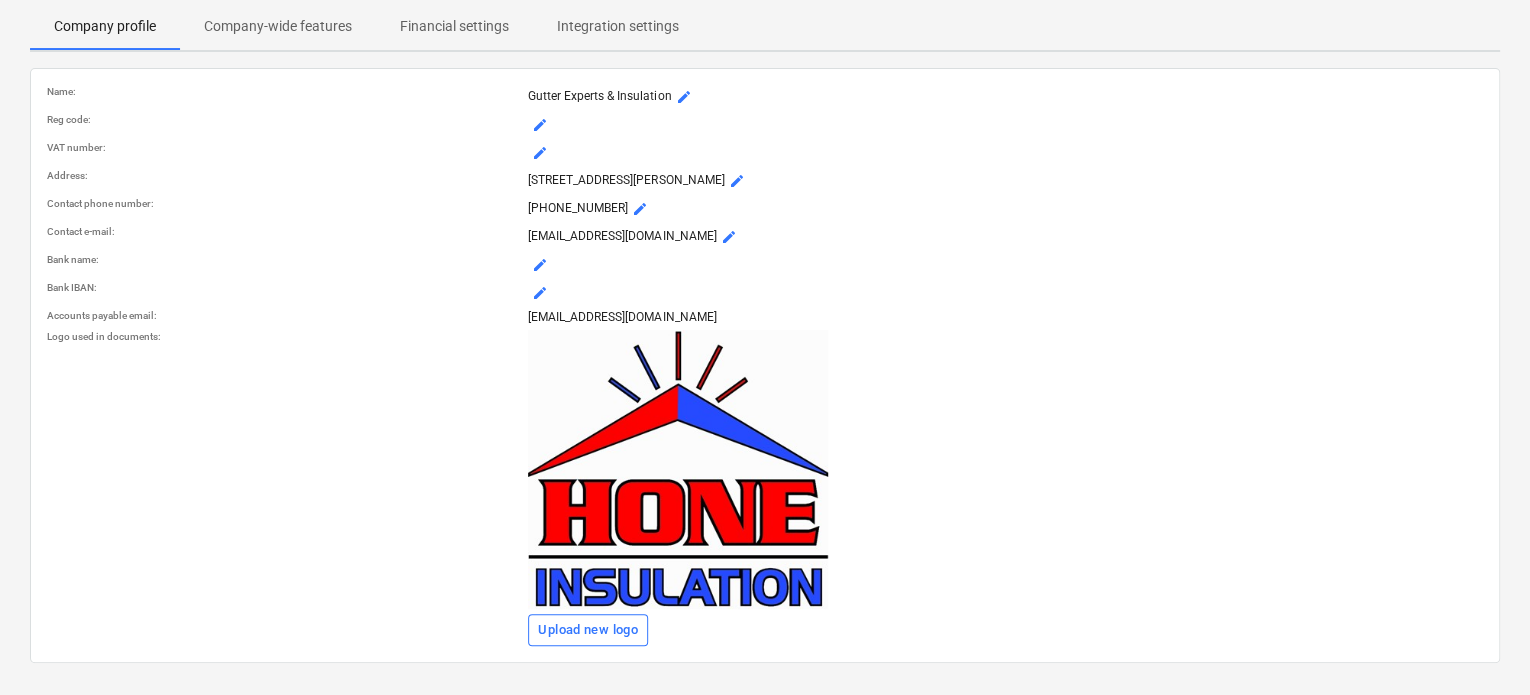 click on "Contact phone number :" at bounding box center [283, 203] 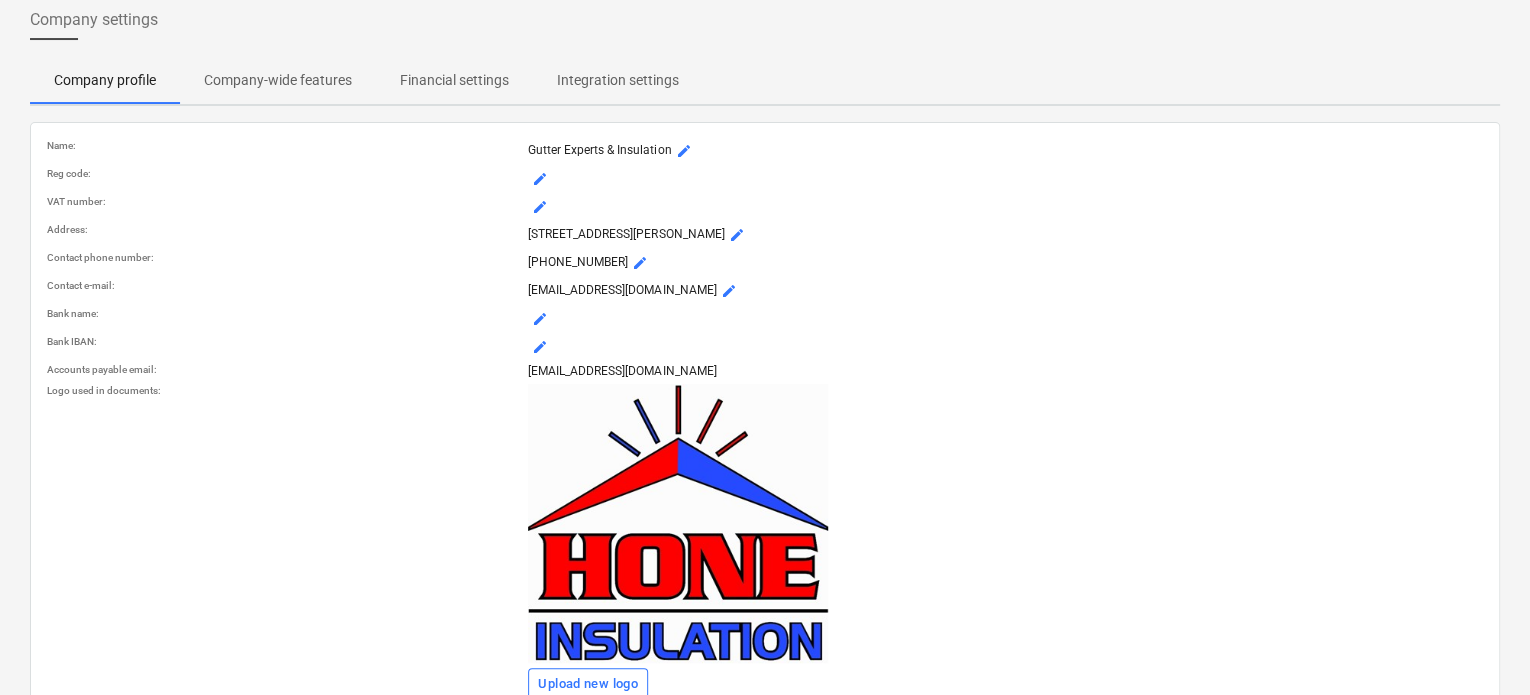 scroll, scrollTop: 0, scrollLeft: 0, axis: both 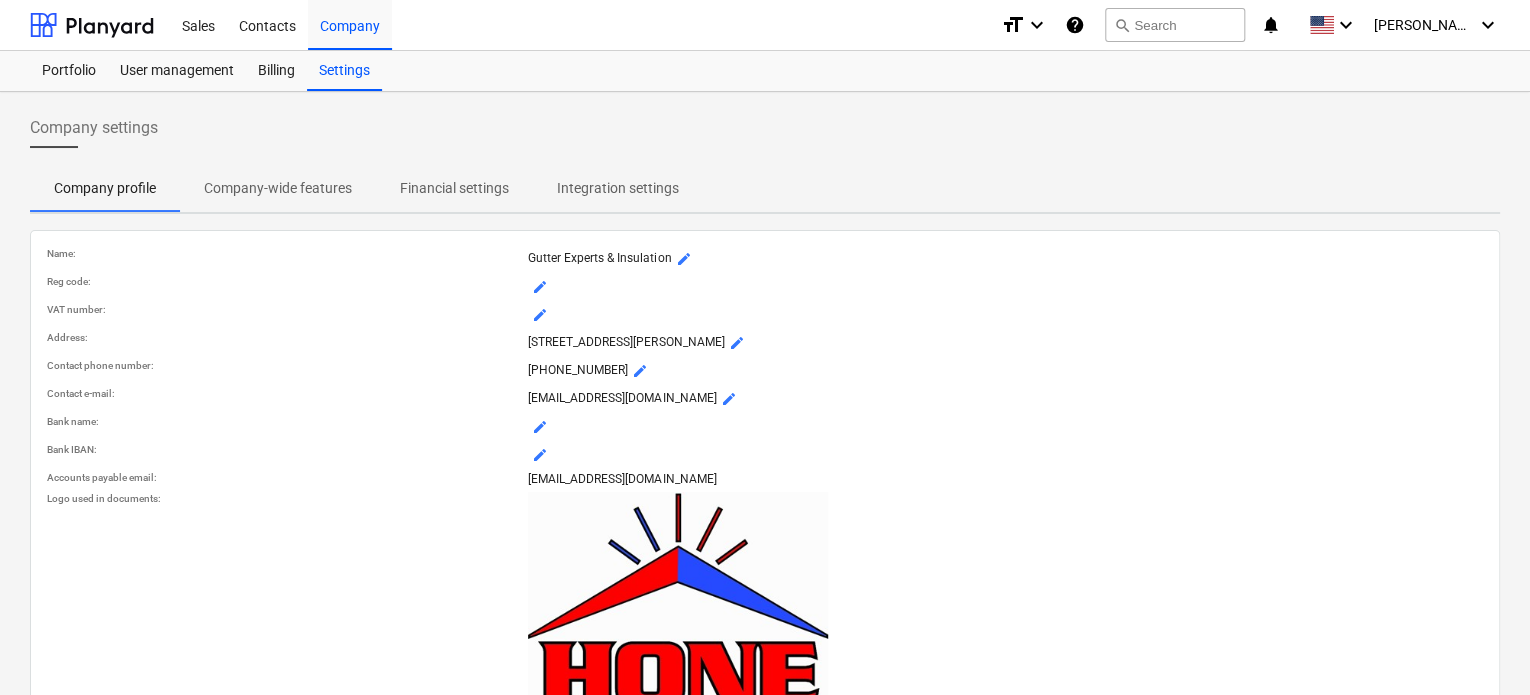 click on "Logo used in documents :" at bounding box center [283, 650] 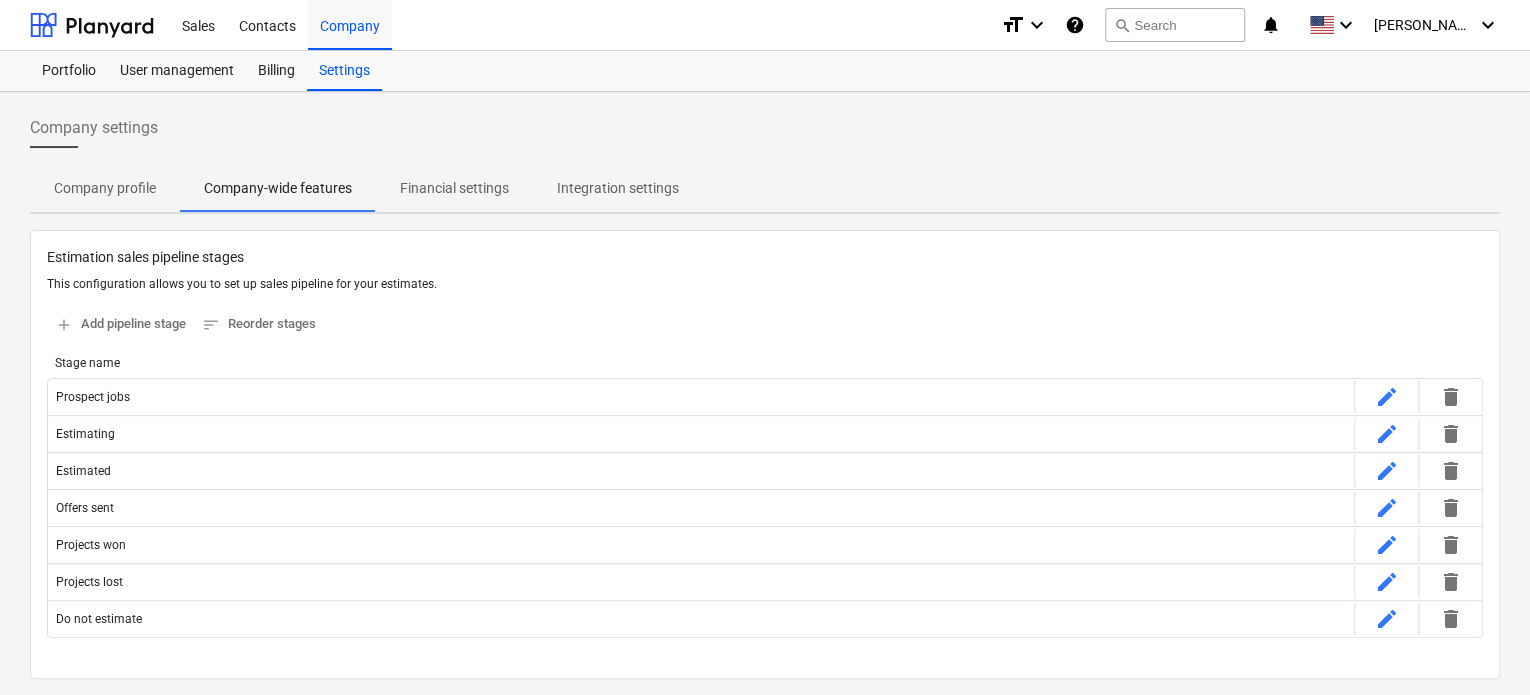 click on "Financial settings" at bounding box center [454, 188] 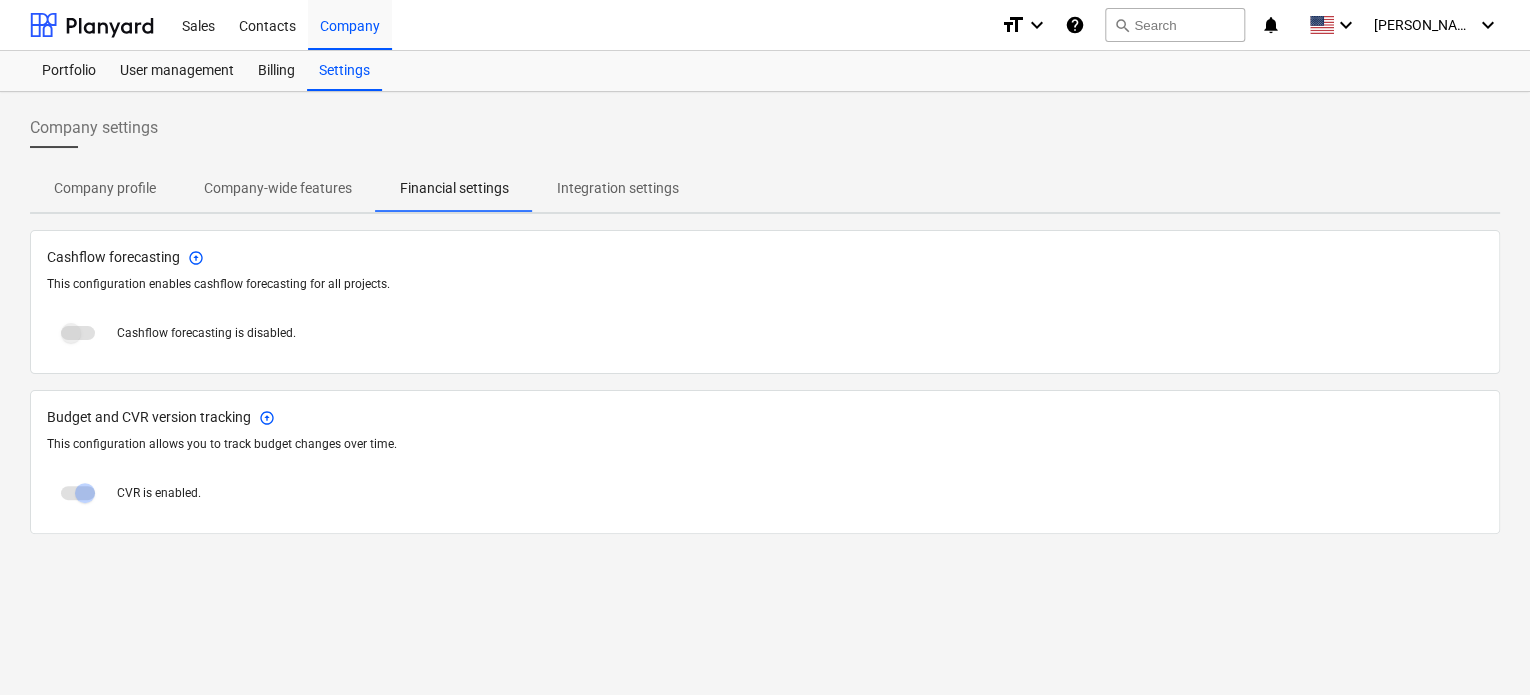 click on "Integration settings" at bounding box center (618, 188) 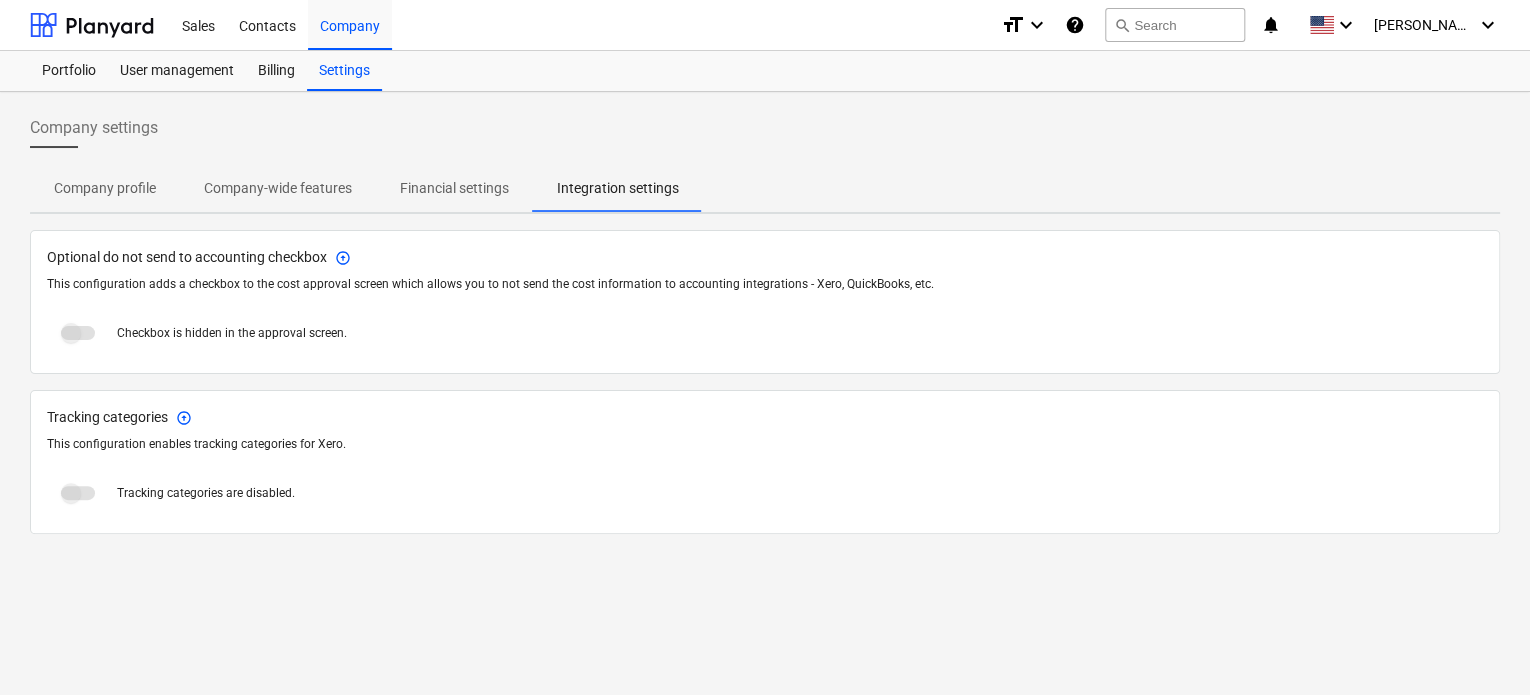 click on "Company-wide features" at bounding box center [278, 188] 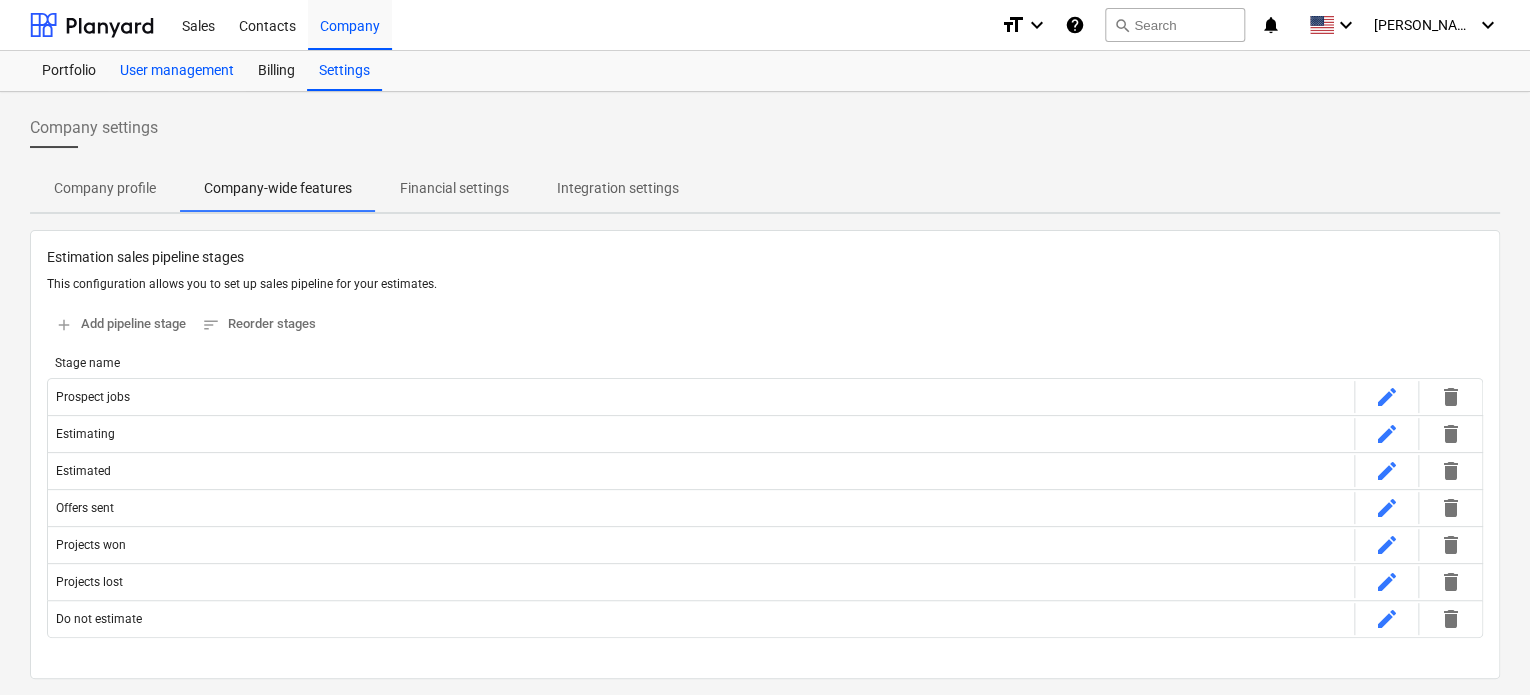 click on "User management" at bounding box center [177, 71] 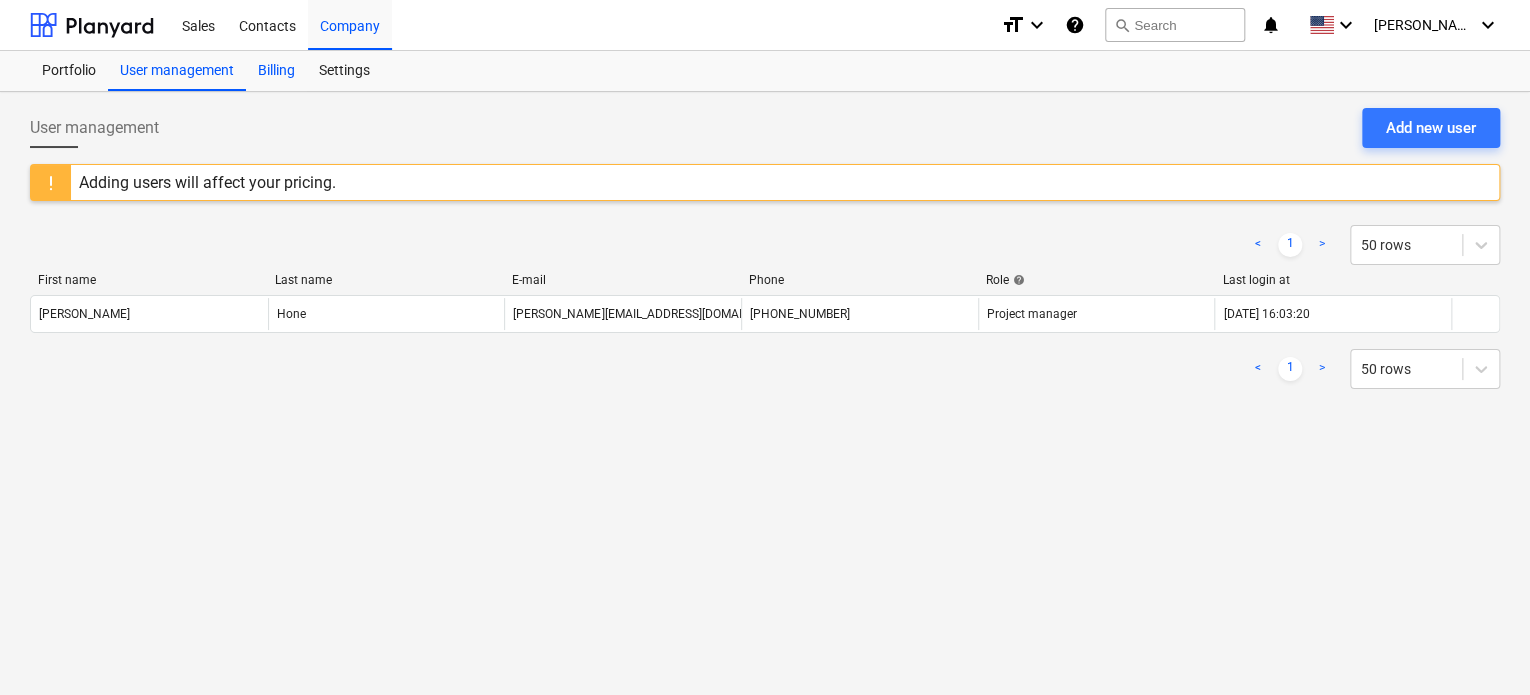 click on "Billing" at bounding box center [276, 71] 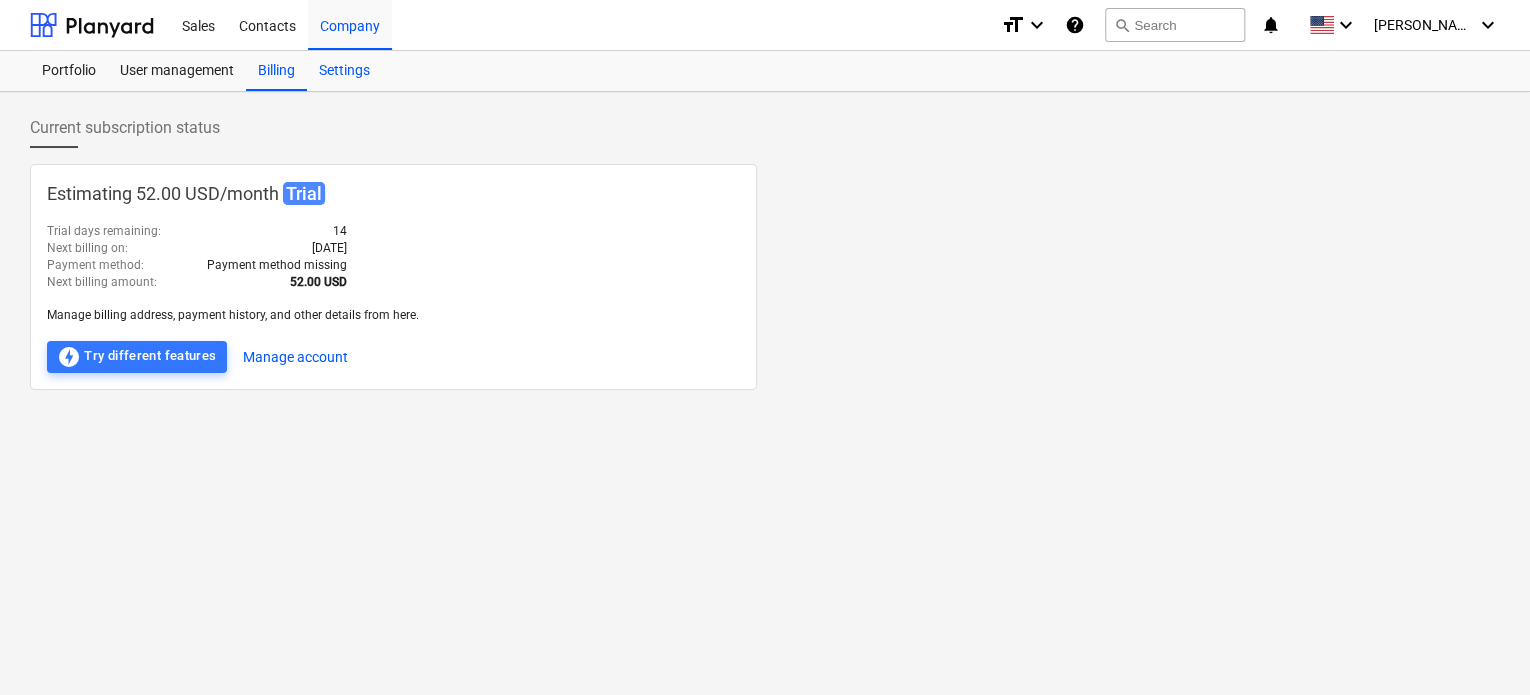 click on "Settings" at bounding box center [344, 71] 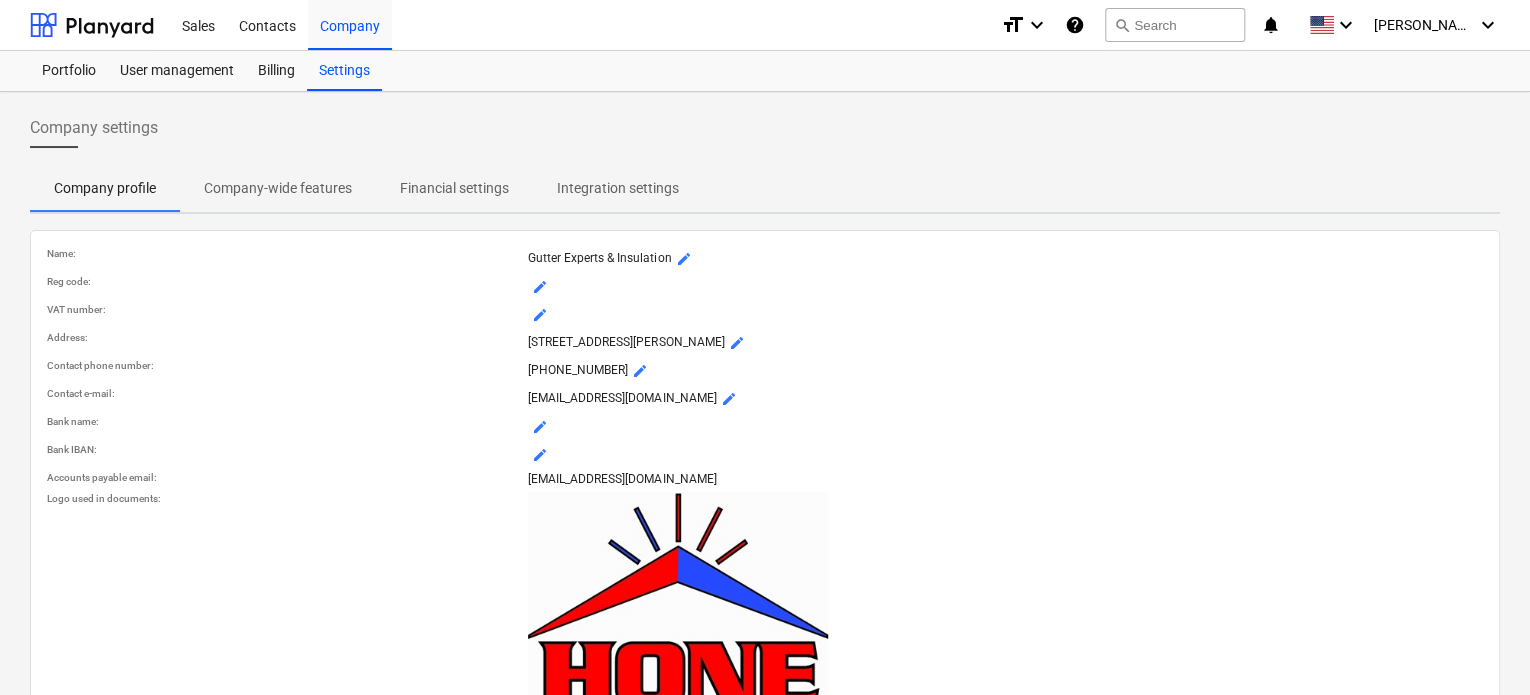click on "Company-wide features" at bounding box center [278, 188] 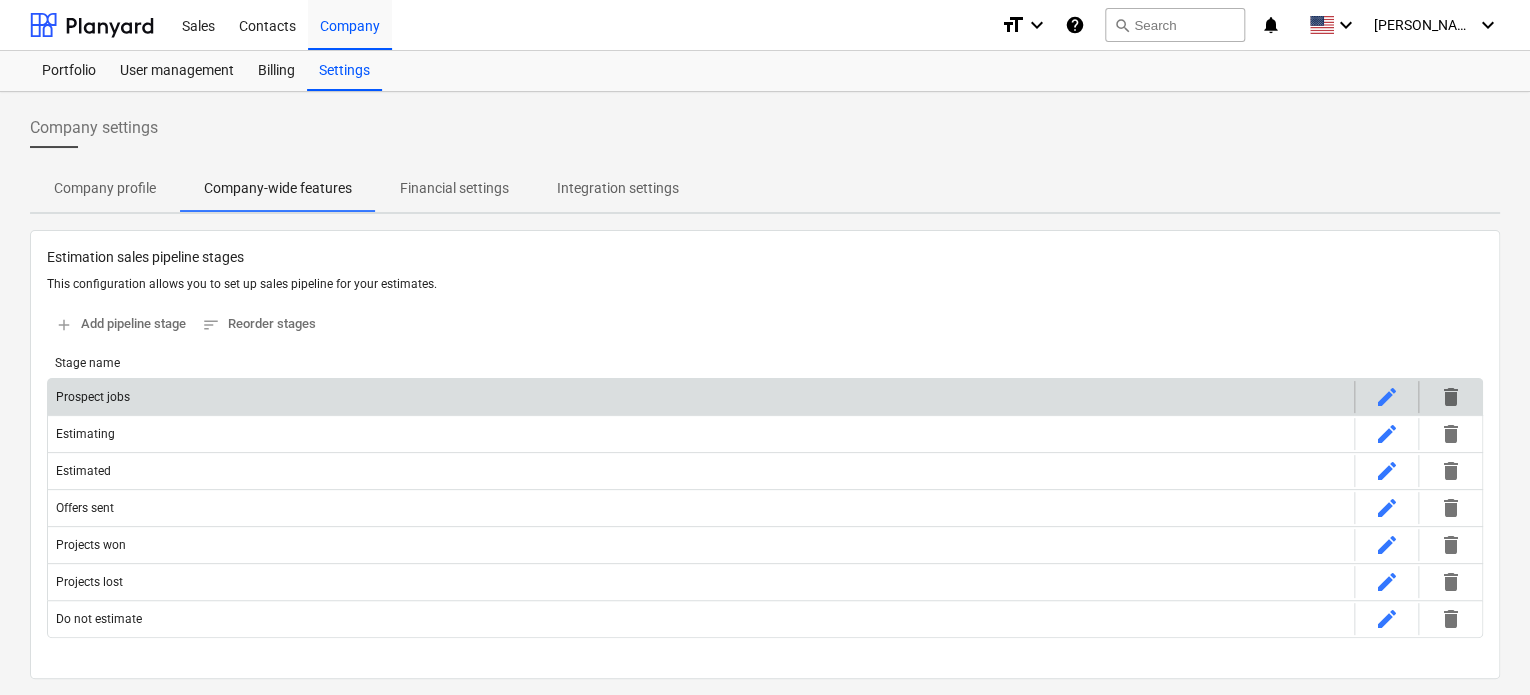 click on "Prospect jobs" at bounding box center (93, 397) 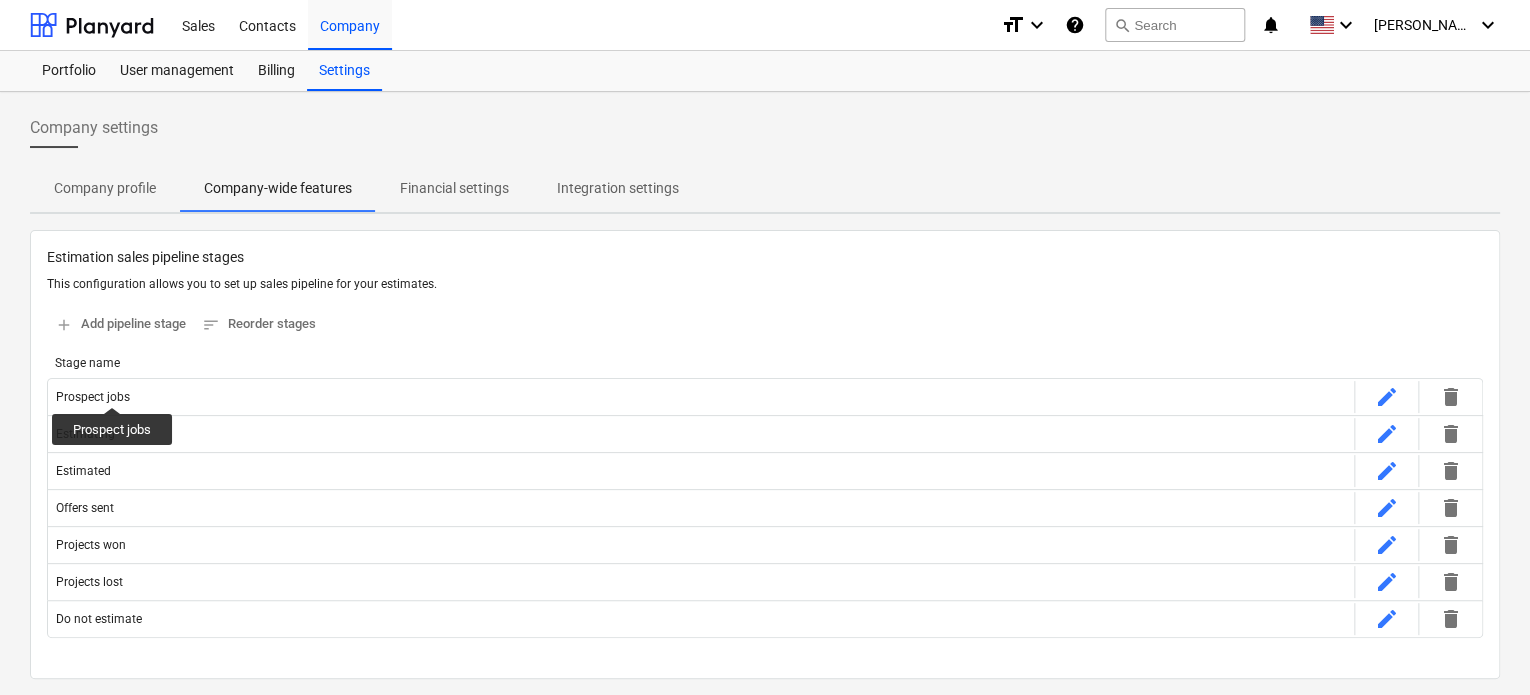 click on "Stage name Prospect jobs edit delete Estimating edit delete Estimated edit delete Offers sent edit delete Projects won edit delete Projects lost edit delete Do not estimate edit delete Please wait" at bounding box center [765, 501] 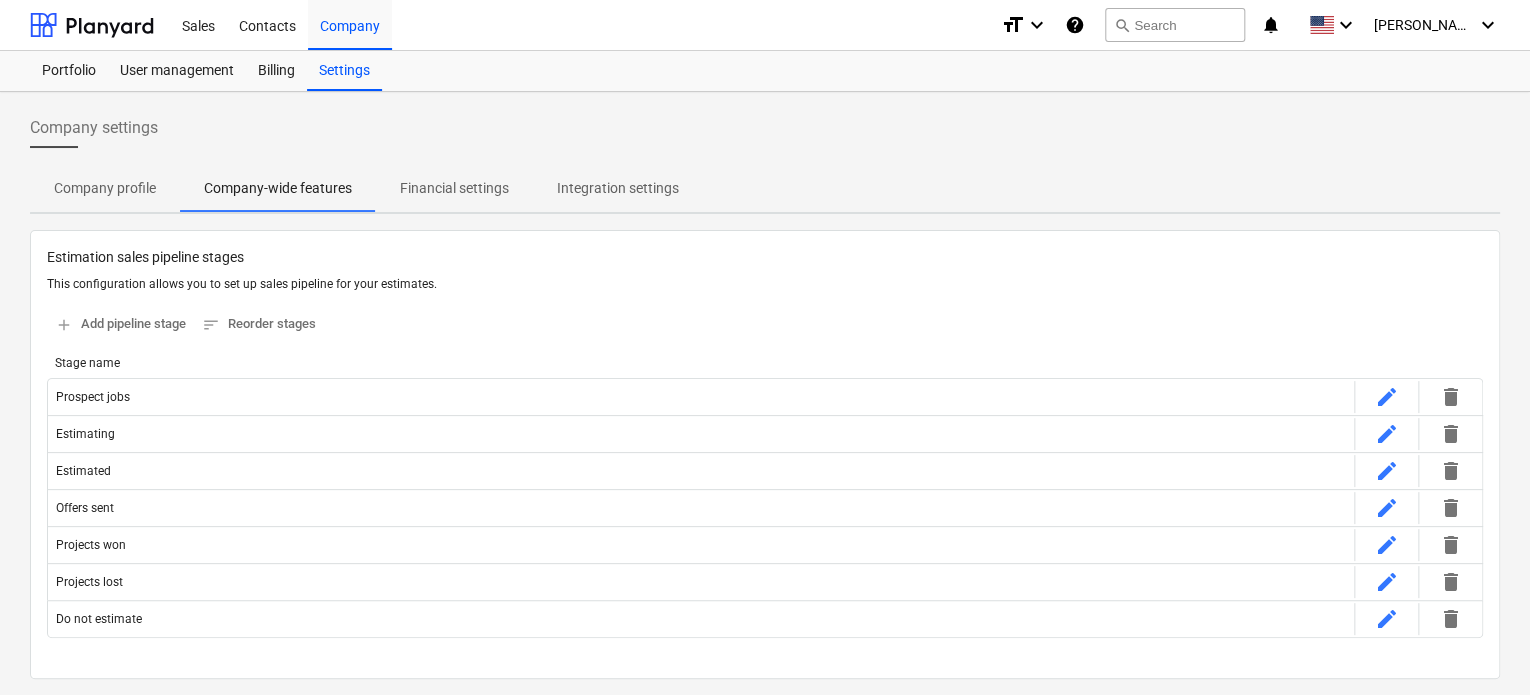 click on "Financial settings" at bounding box center (454, 188) 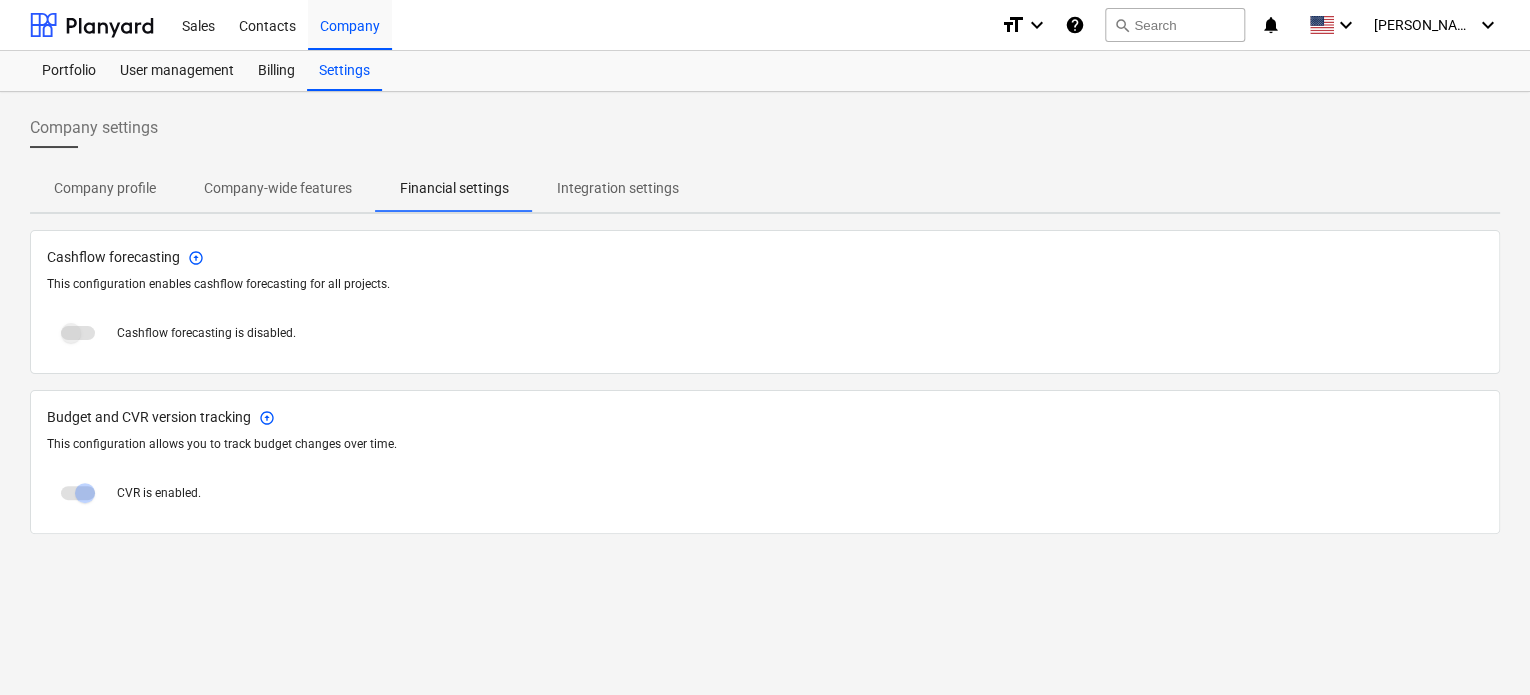 click on "Integration settings" at bounding box center (618, 188) 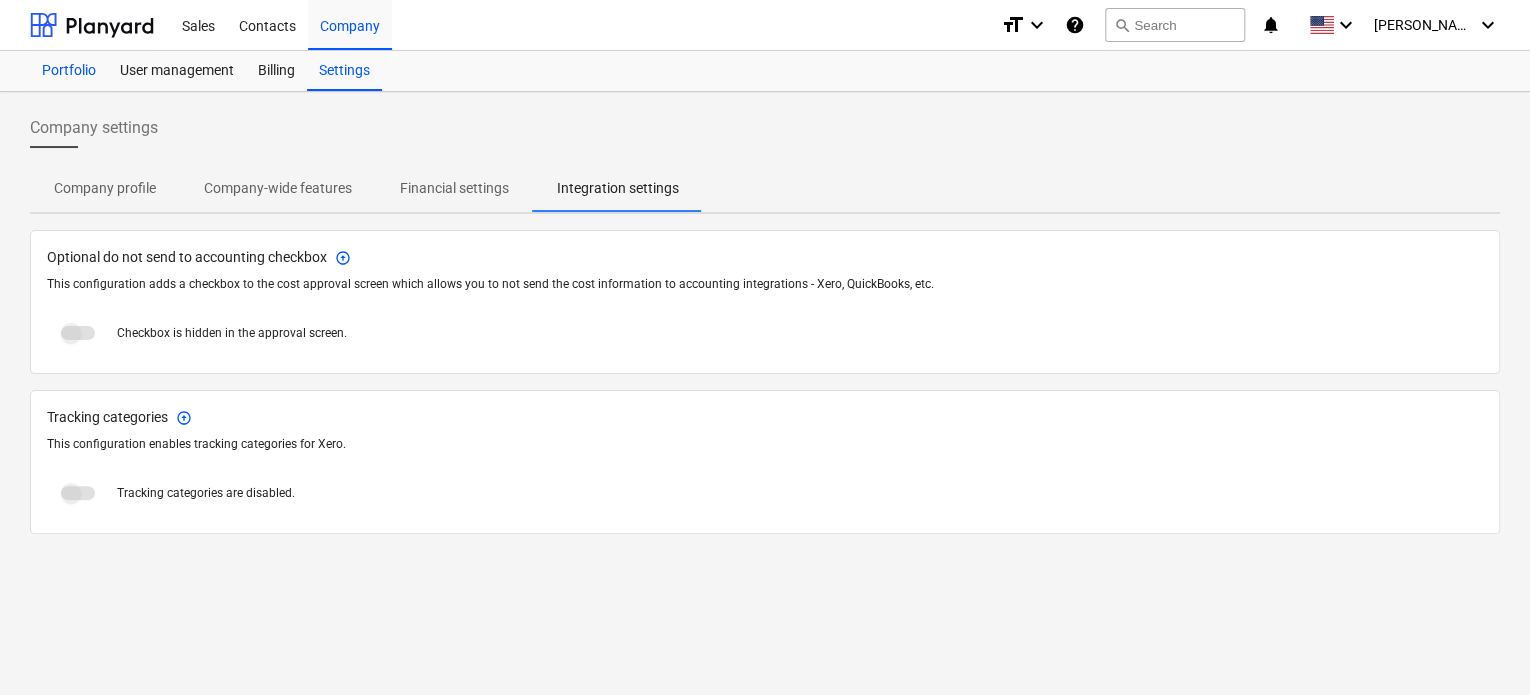 click on "Portfolio" at bounding box center (69, 71) 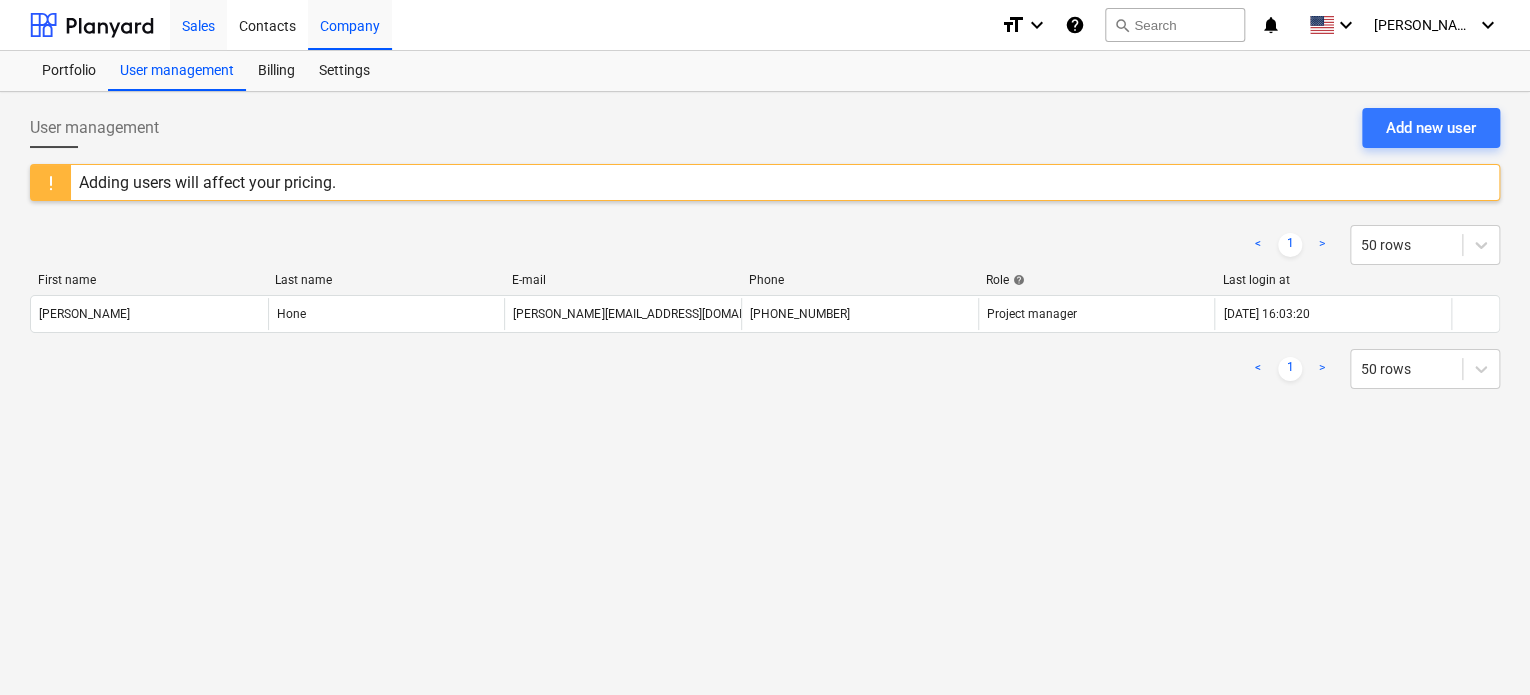 click on "Sales" at bounding box center [198, 24] 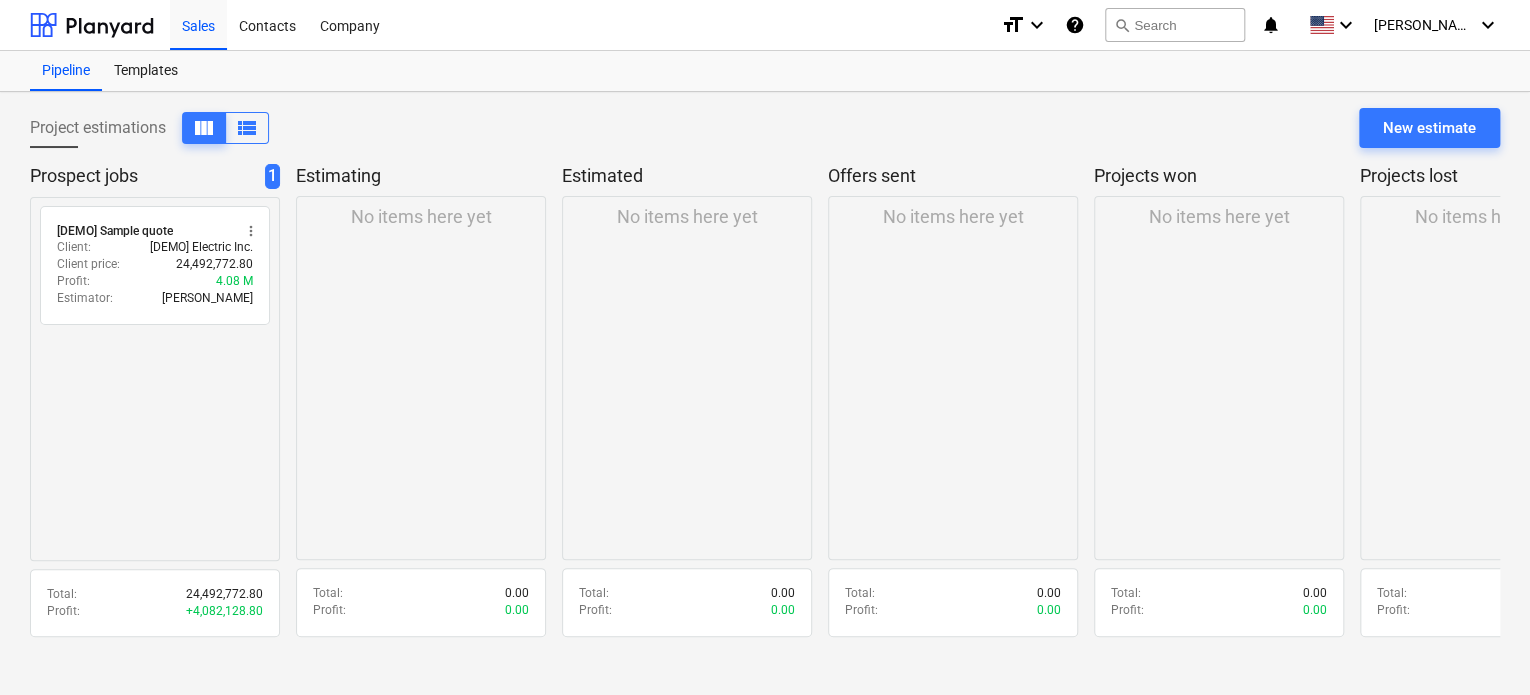click on "No items here yet" at bounding box center (421, 378) 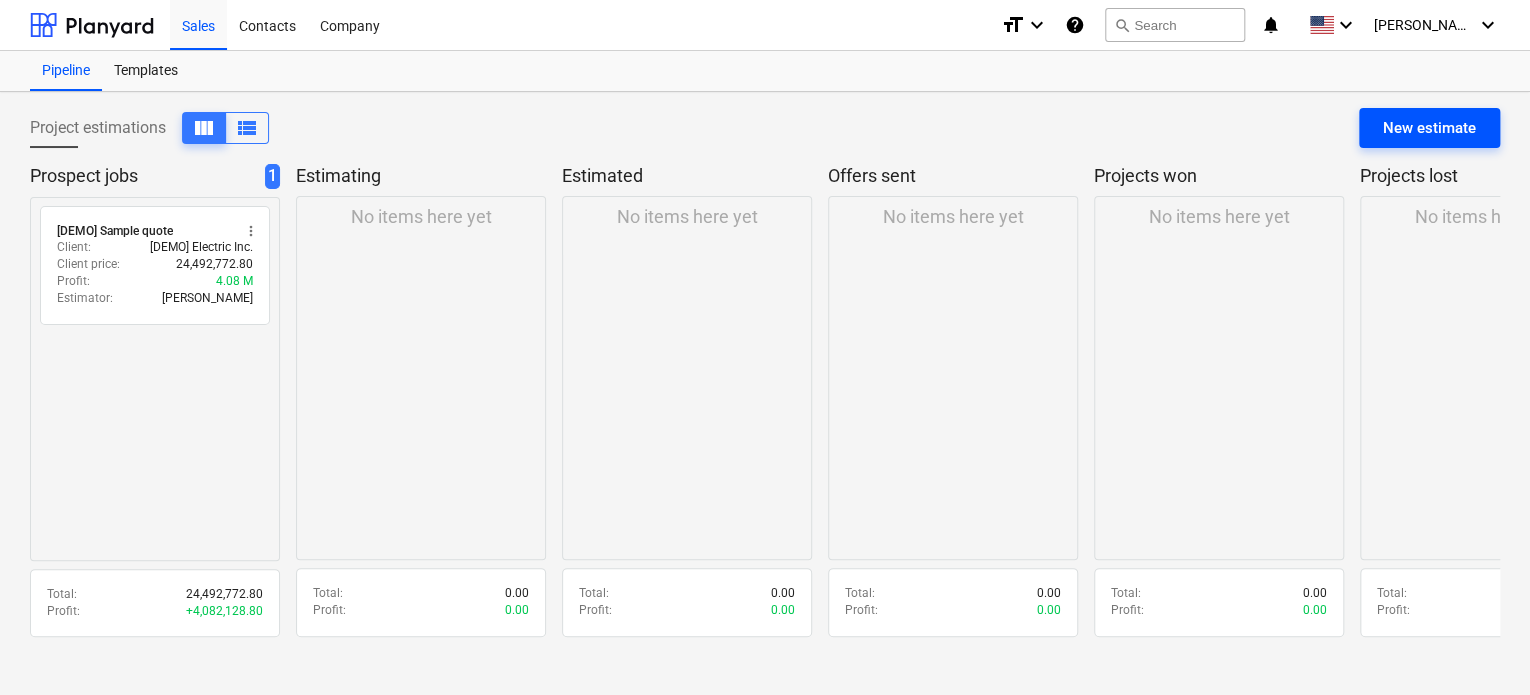 click on "New estimate" at bounding box center [1429, 128] 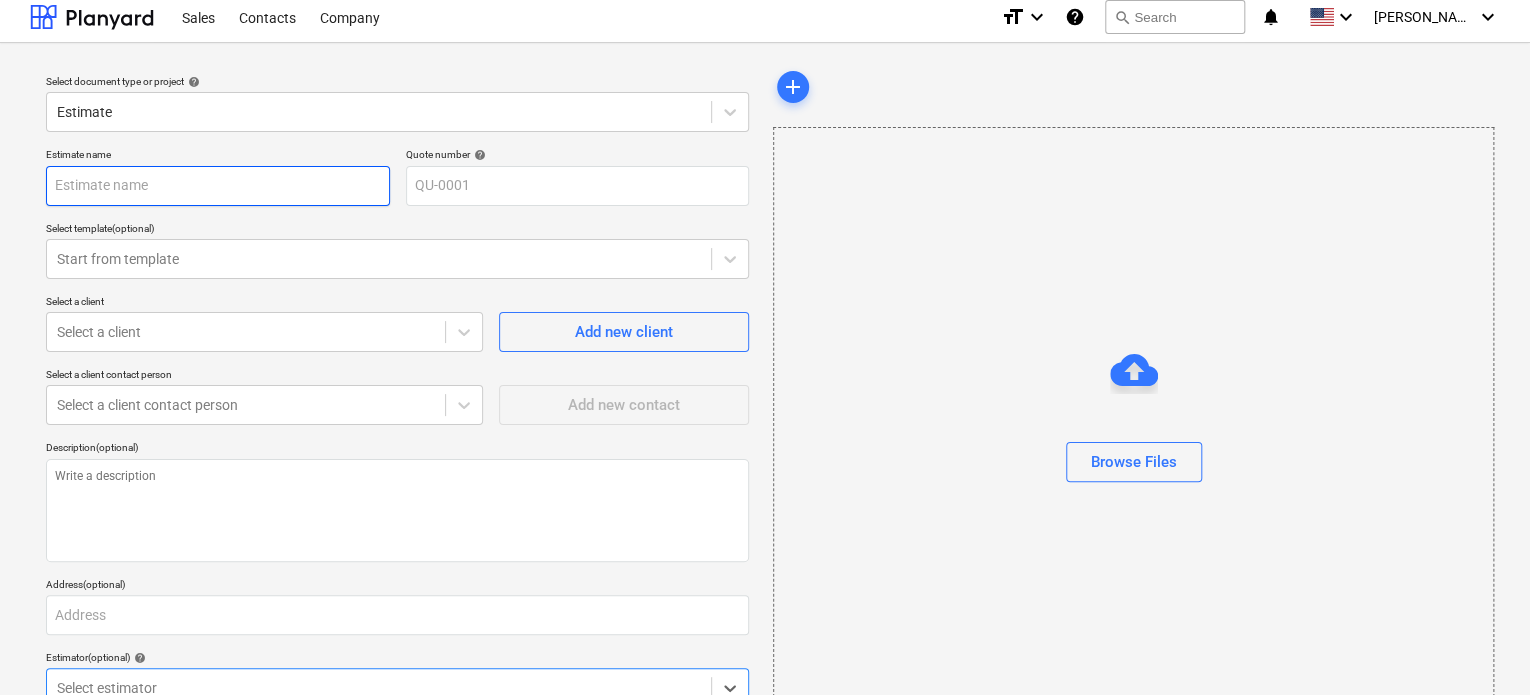 click at bounding box center [218, 186] 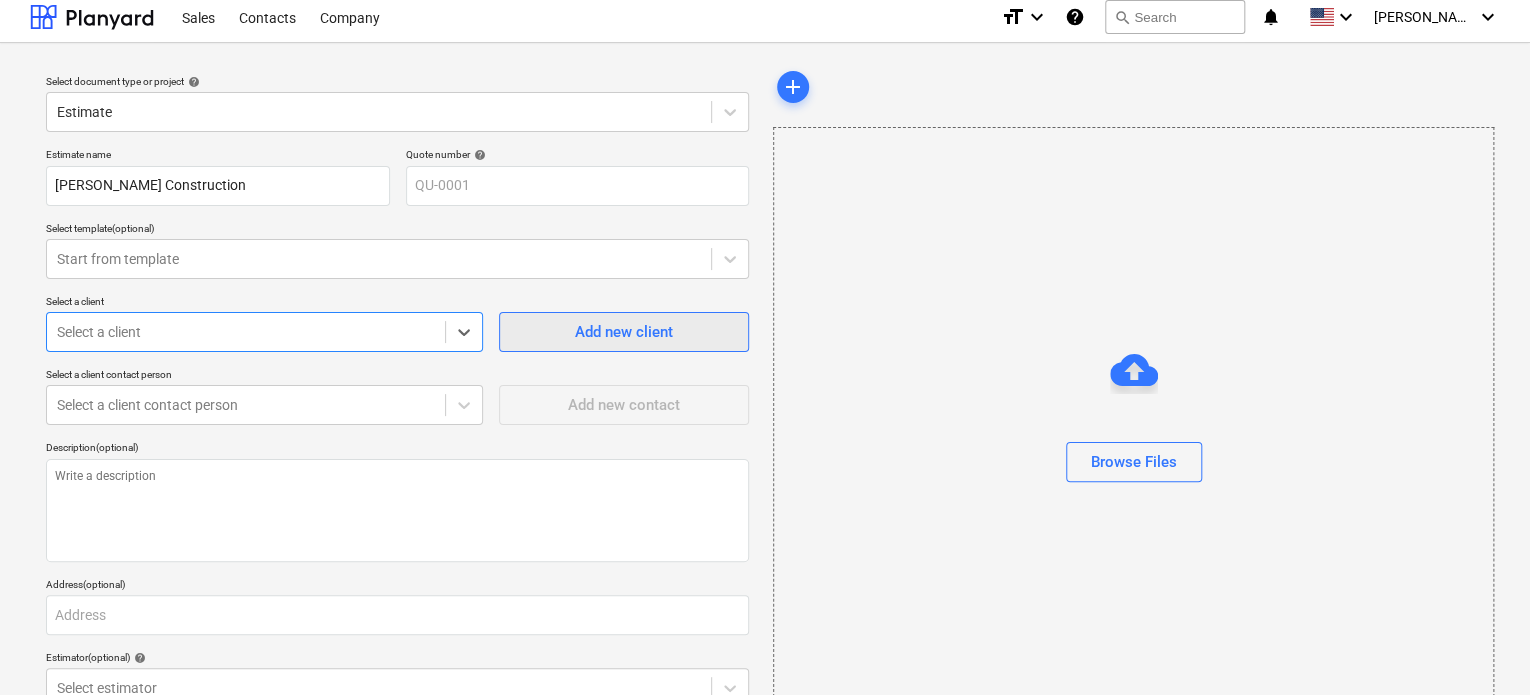 click on "Add new client" at bounding box center (624, 332) 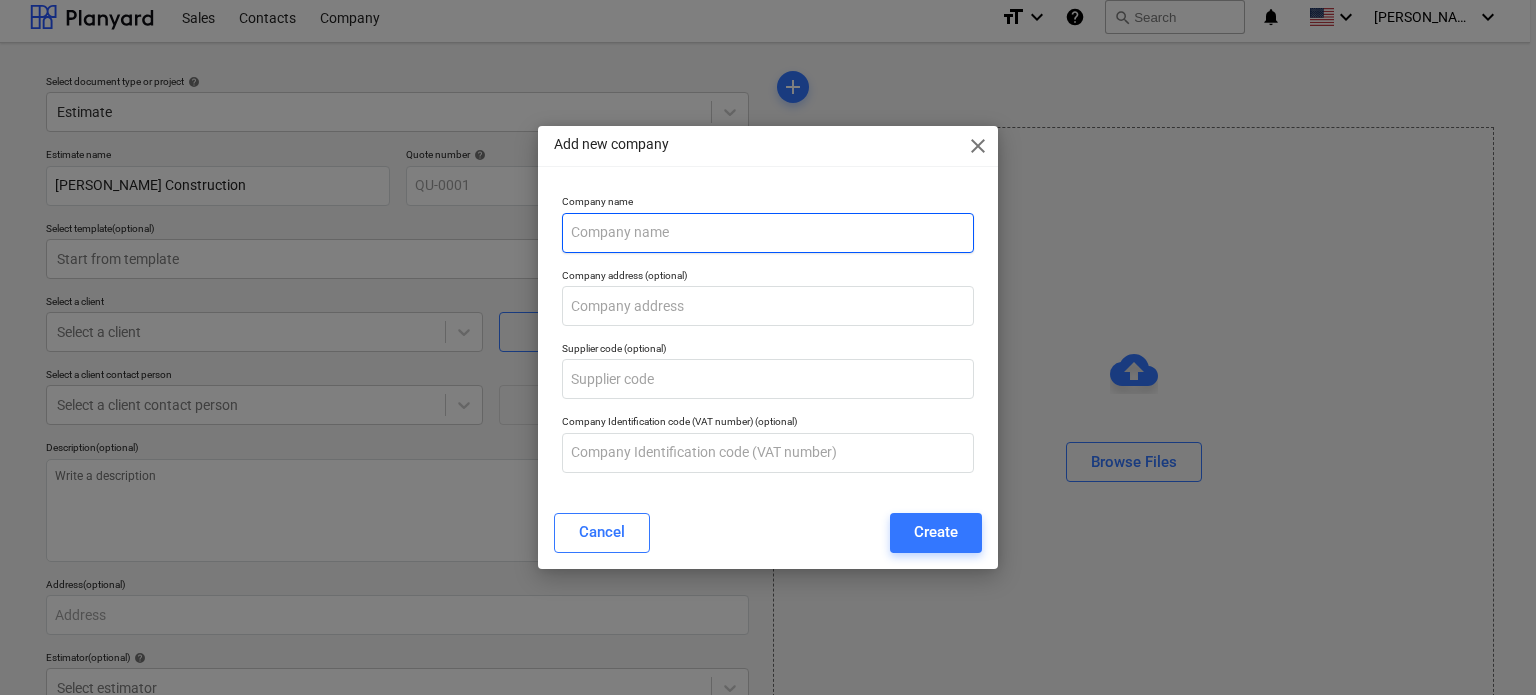 click at bounding box center (768, 233) 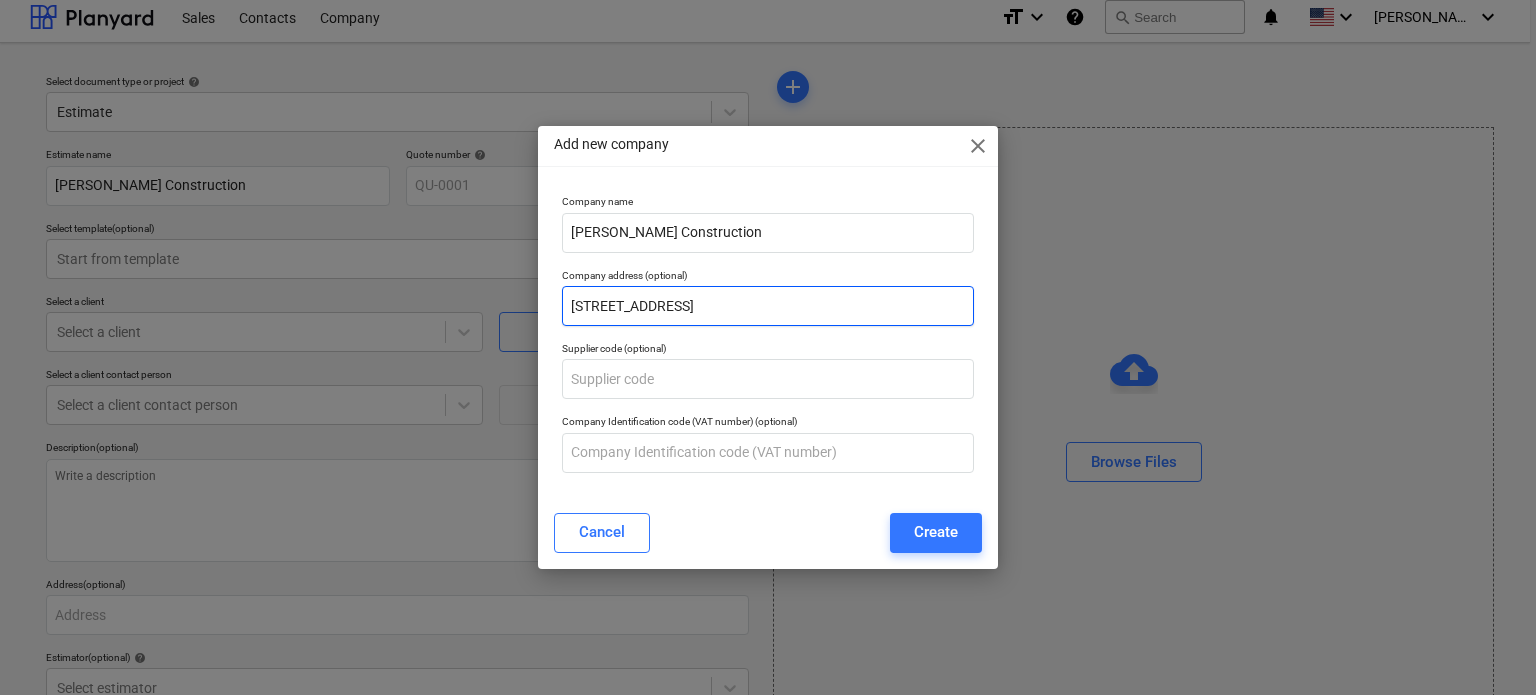 click on "[STREET_ADDRESS]" at bounding box center (768, 306) 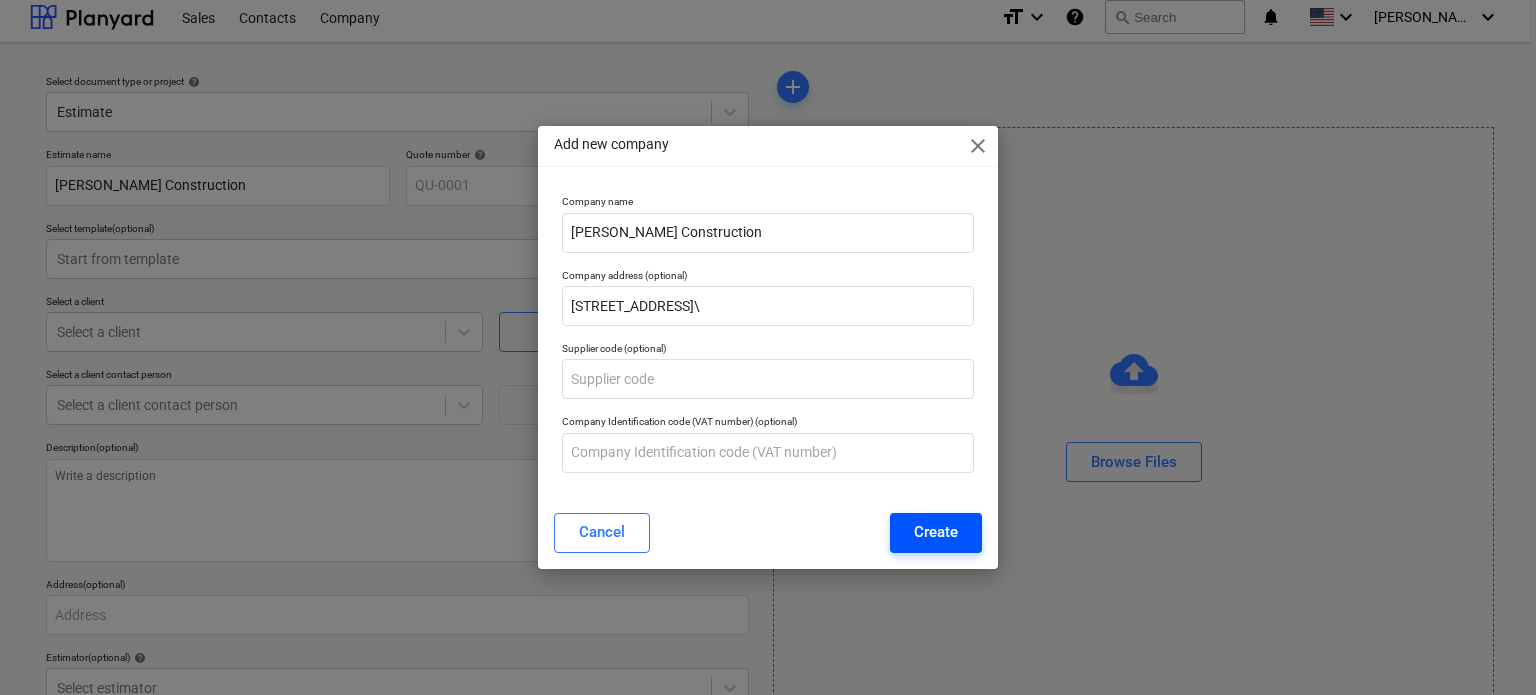 click on "Create" at bounding box center [936, 532] 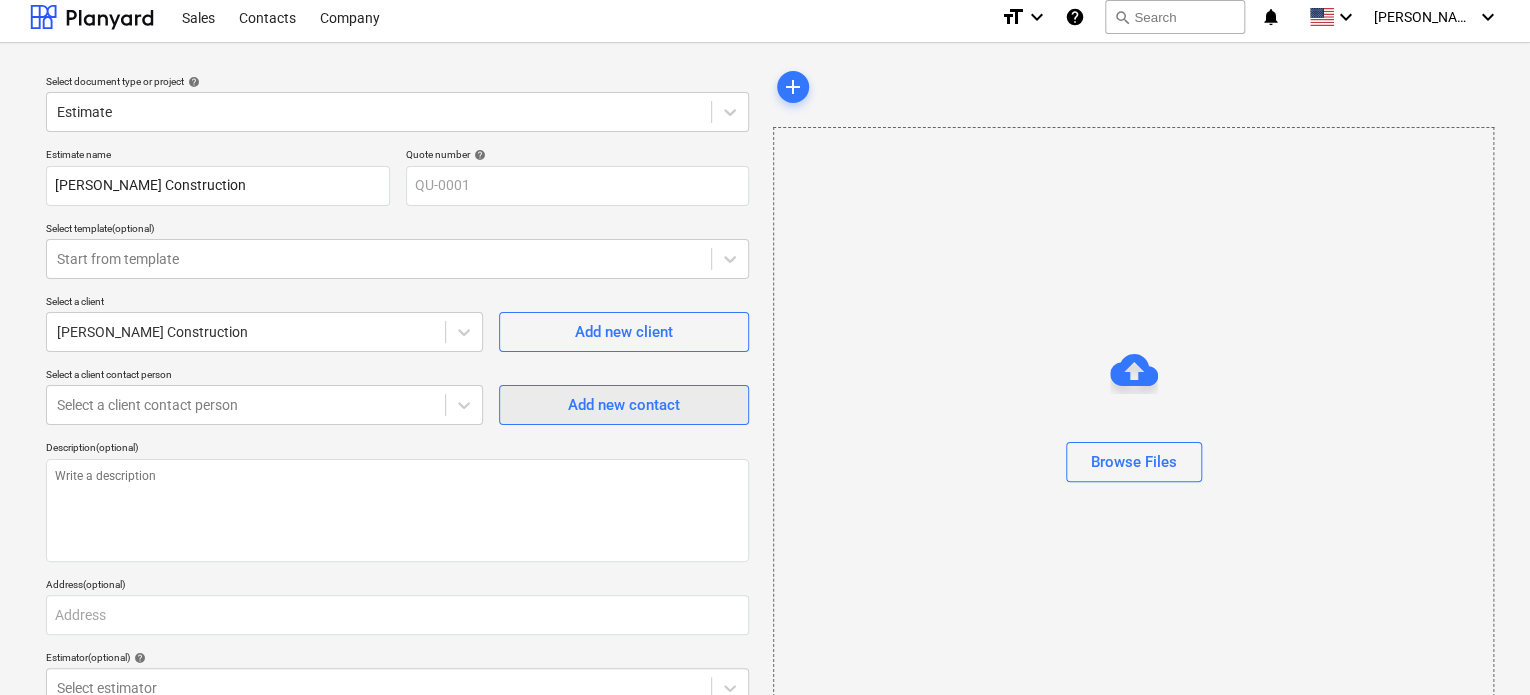 click on "Add new contact" at bounding box center [624, 405] 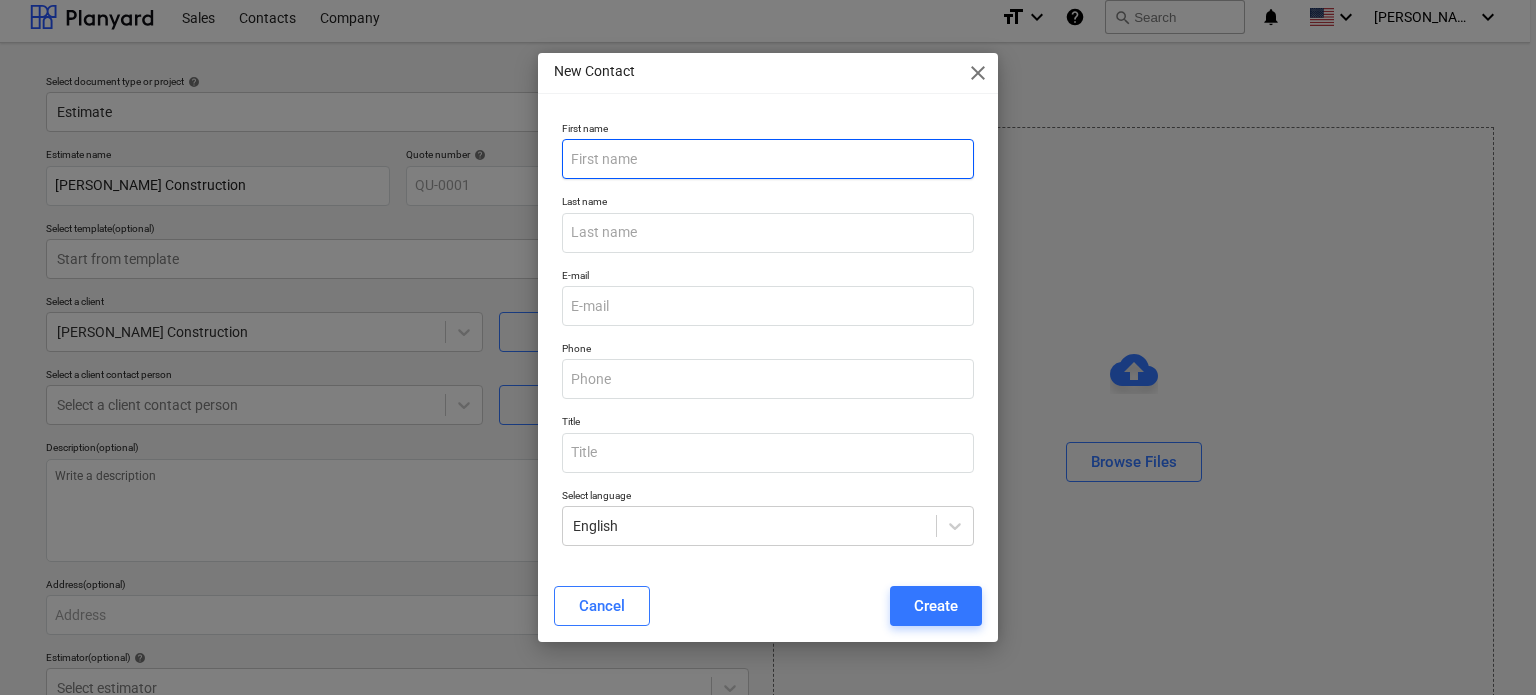 click at bounding box center [768, 159] 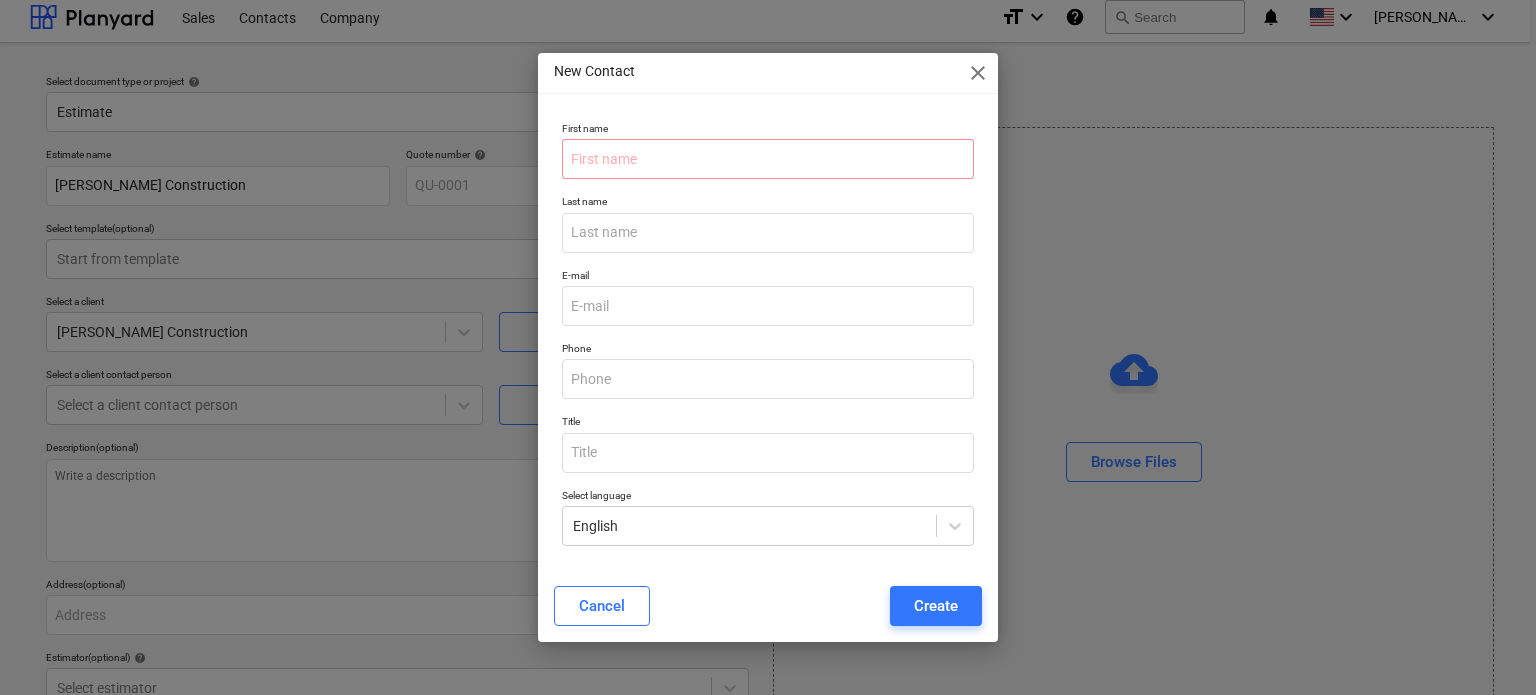 drag, startPoint x: 808, startPoint y: 158, endPoint x: 228, endPoint y: 236, distance: 585.2213 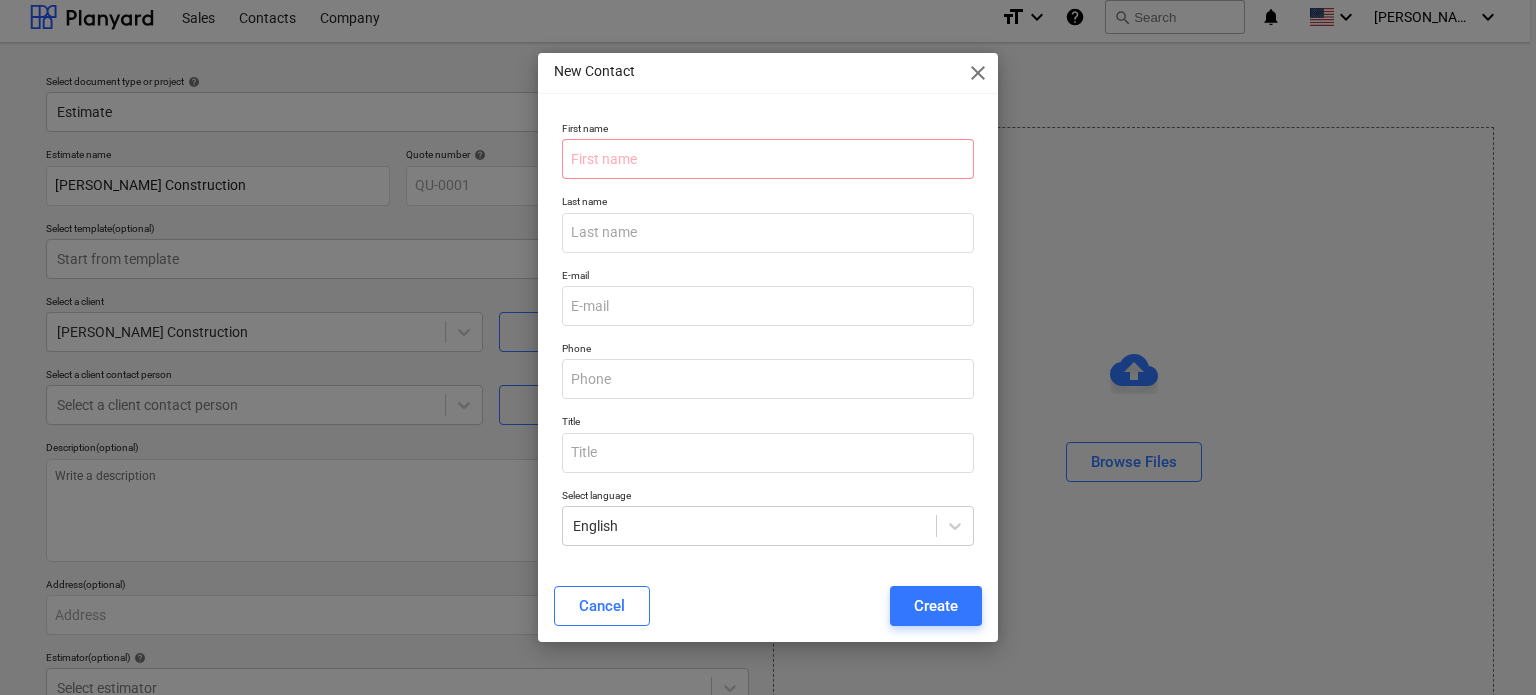 click on "New Contact close First name Last name E-mail Phone Title Select language English Cancel Create" at bounding box center (768, 347) 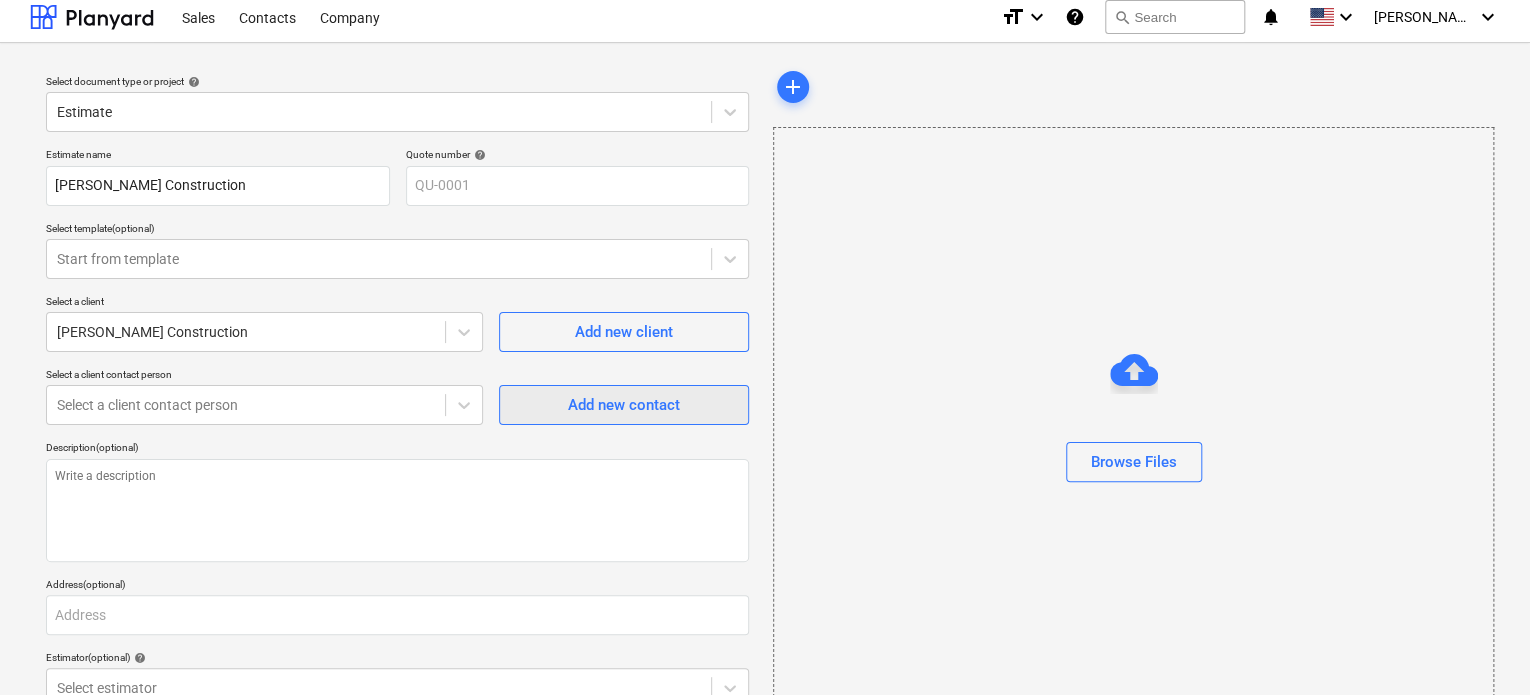 click on "Add new contact" at bounding box center (624, 405) 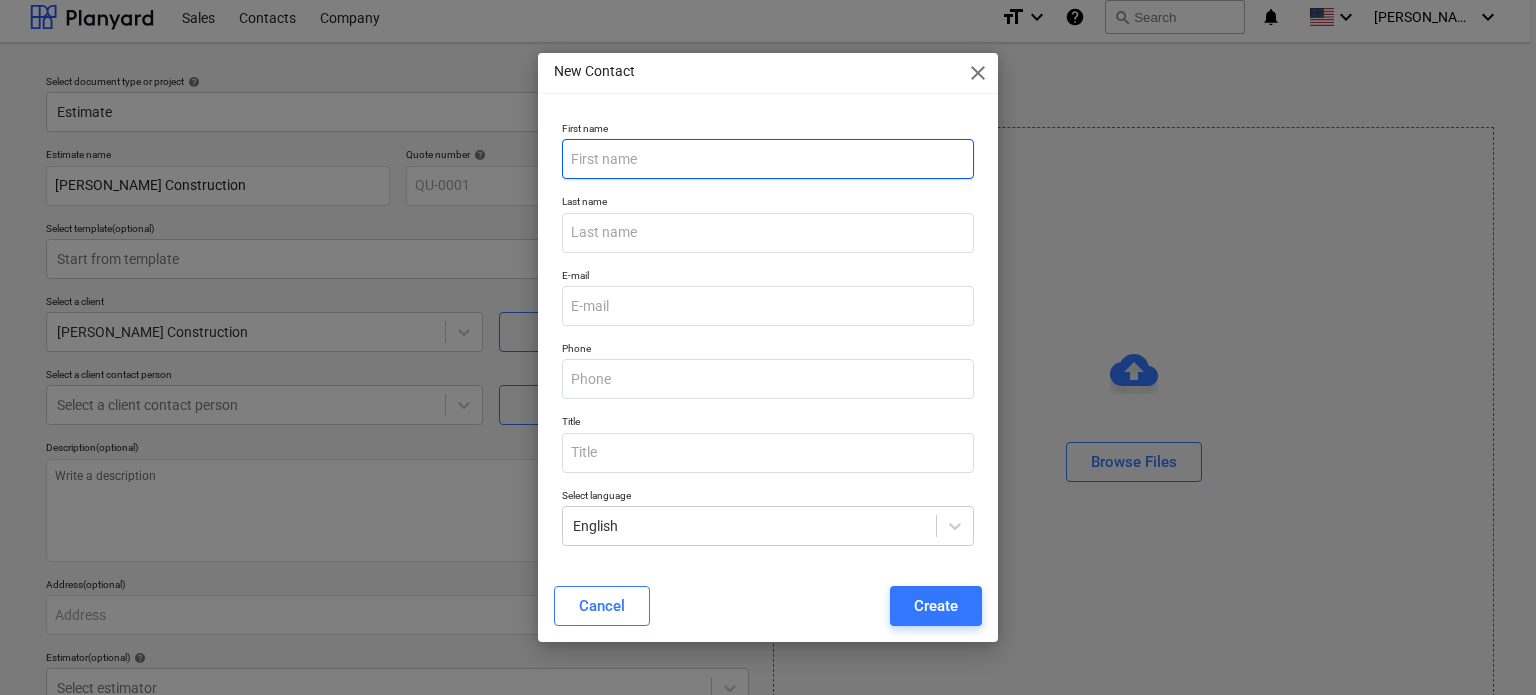 click at bounding box center [768, 159] 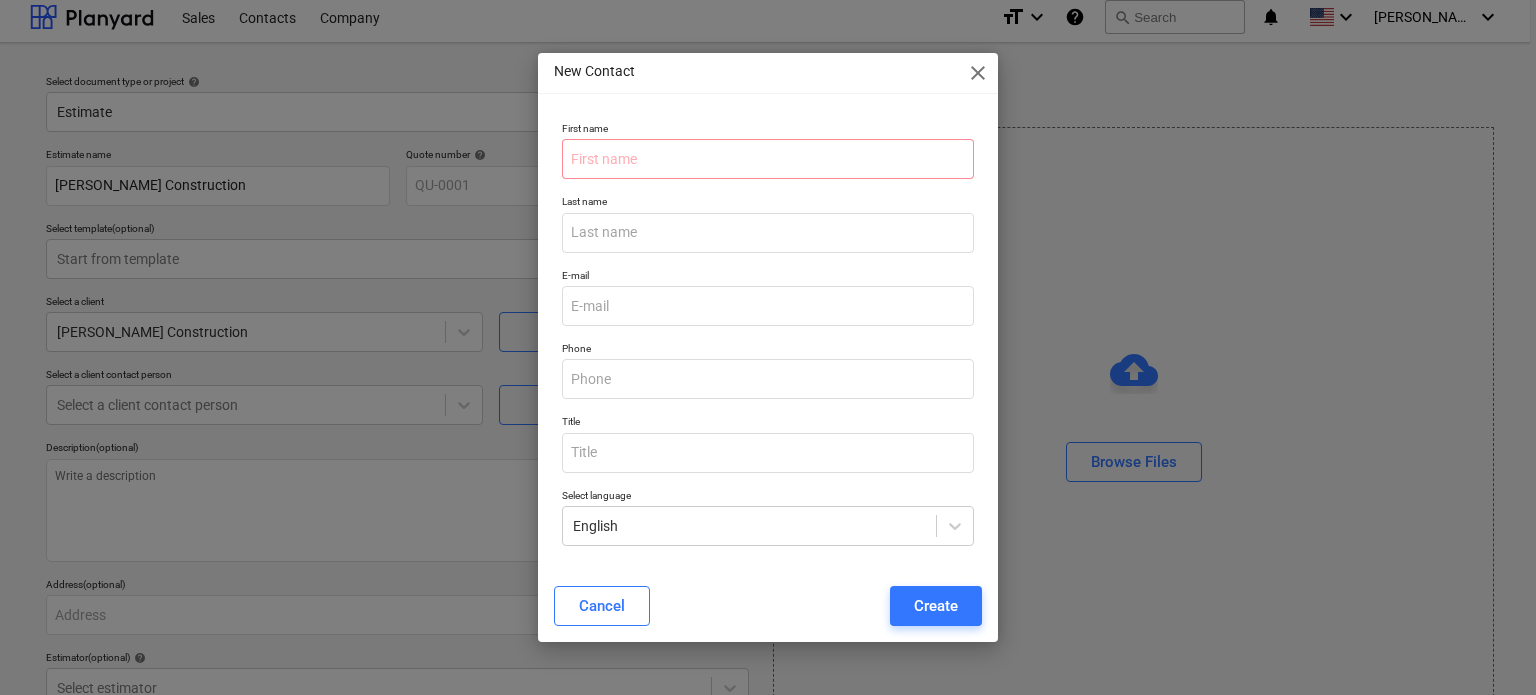 drag, startPoint x: 701, startPoint y: 163, endPoint x: 233, endPoint y: 236, distance: 473.65915 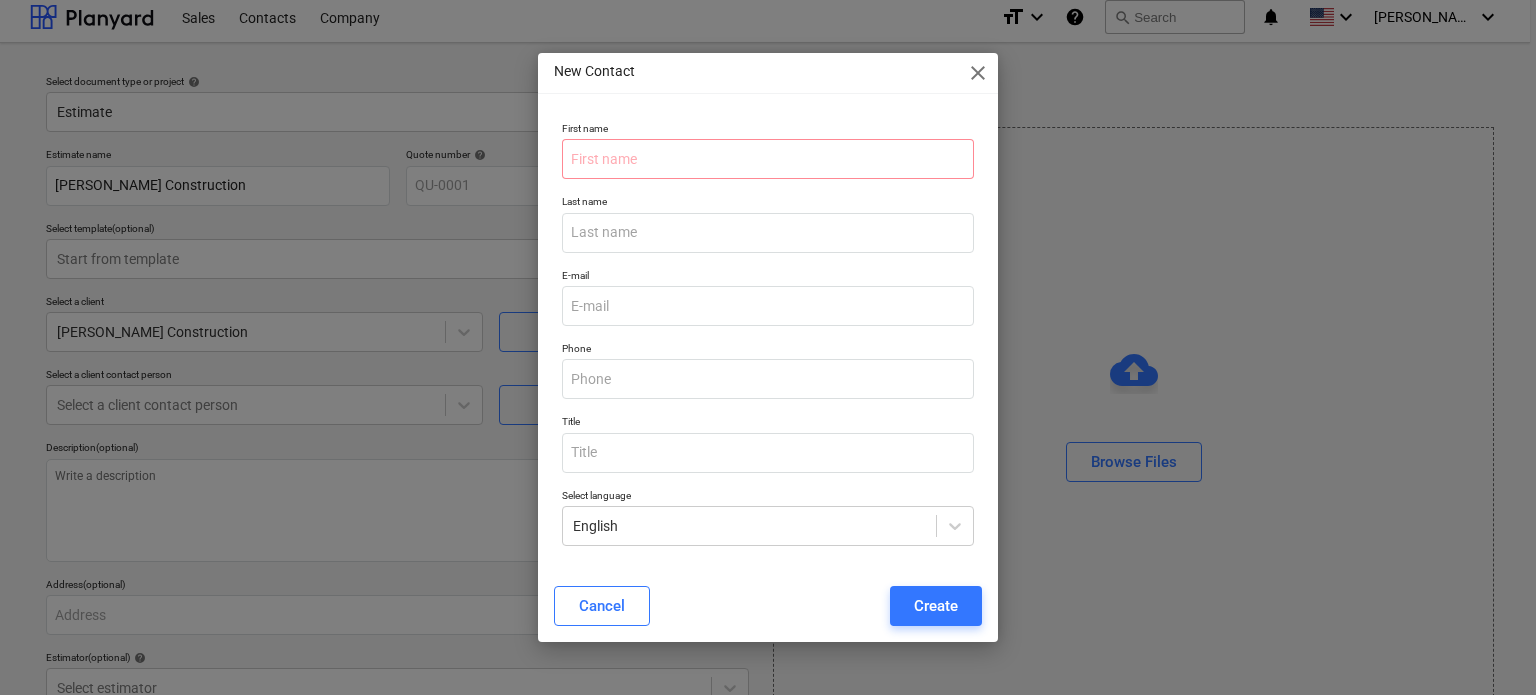 click on "New Contact close First name Last name E-mail Phone Title Select language English Cancel Create" at bounding box center [768, 347] 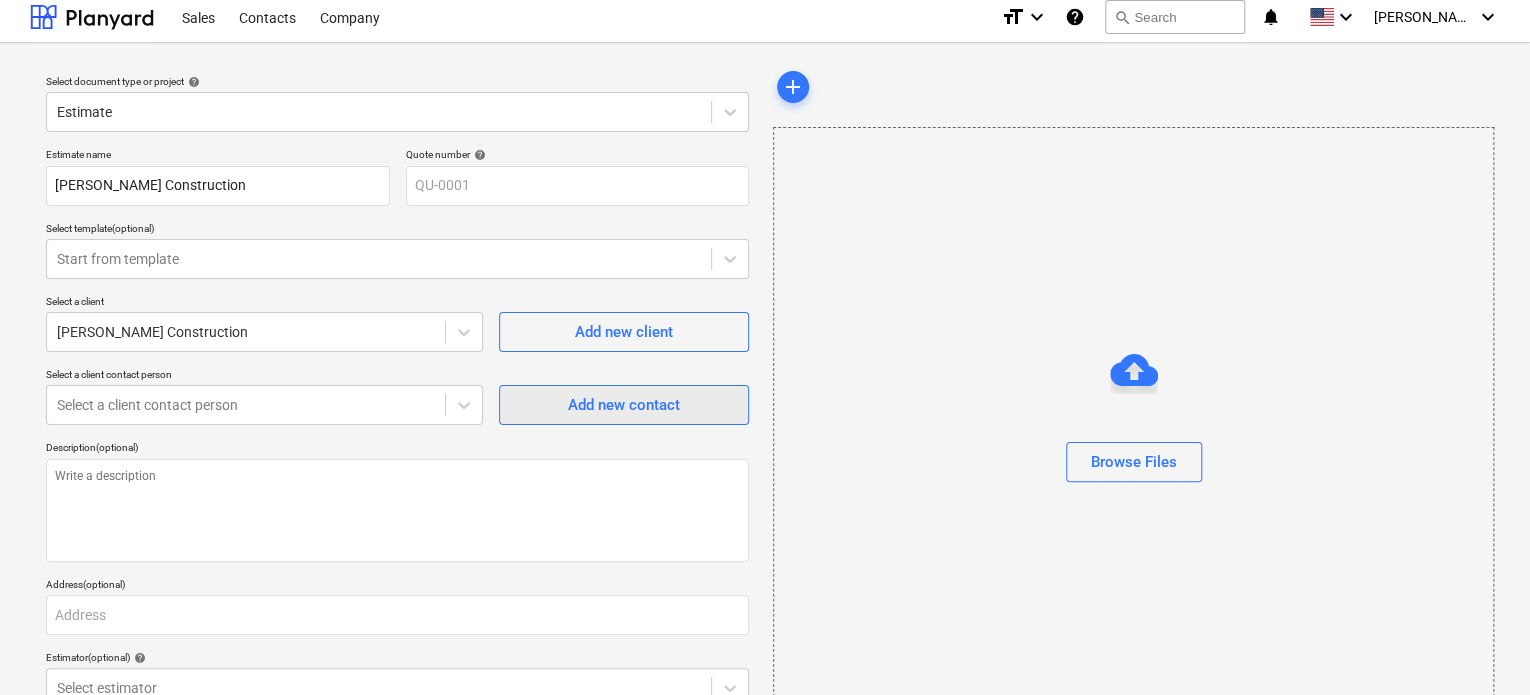 click on "Add new contact" at bounding box center (624, 405) 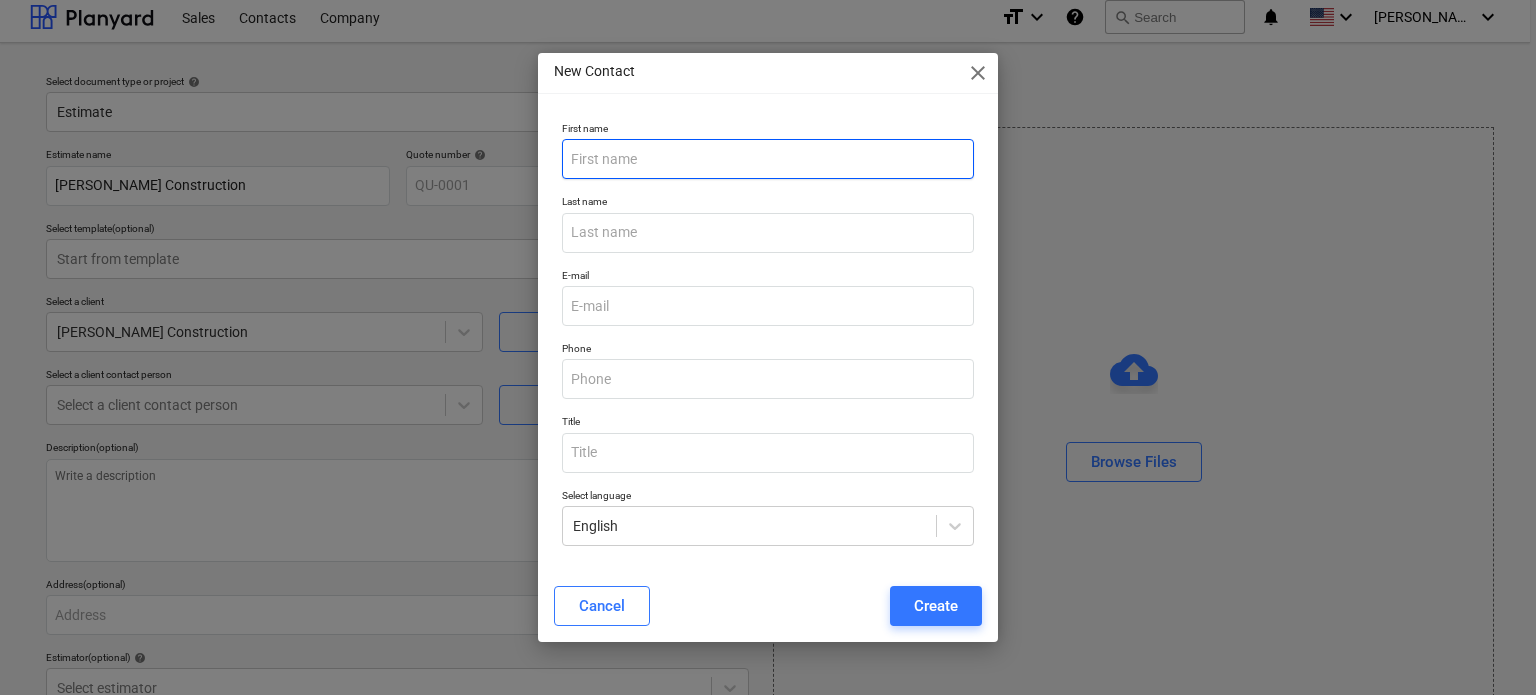 click at bounding box center [768, 159] 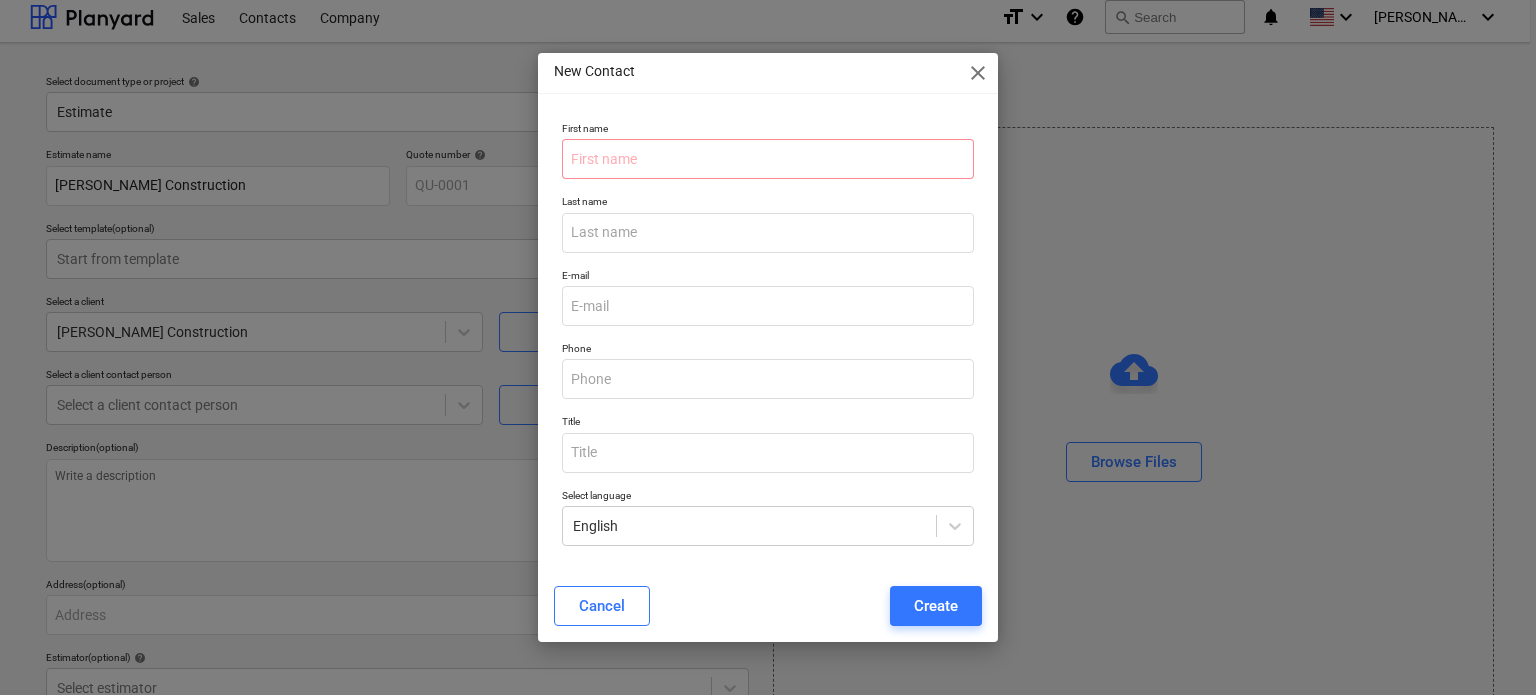 click on "New Contact close First name Last name E-mail Phone Title Select language English Cancel Create" at bounding box center (768, 347) 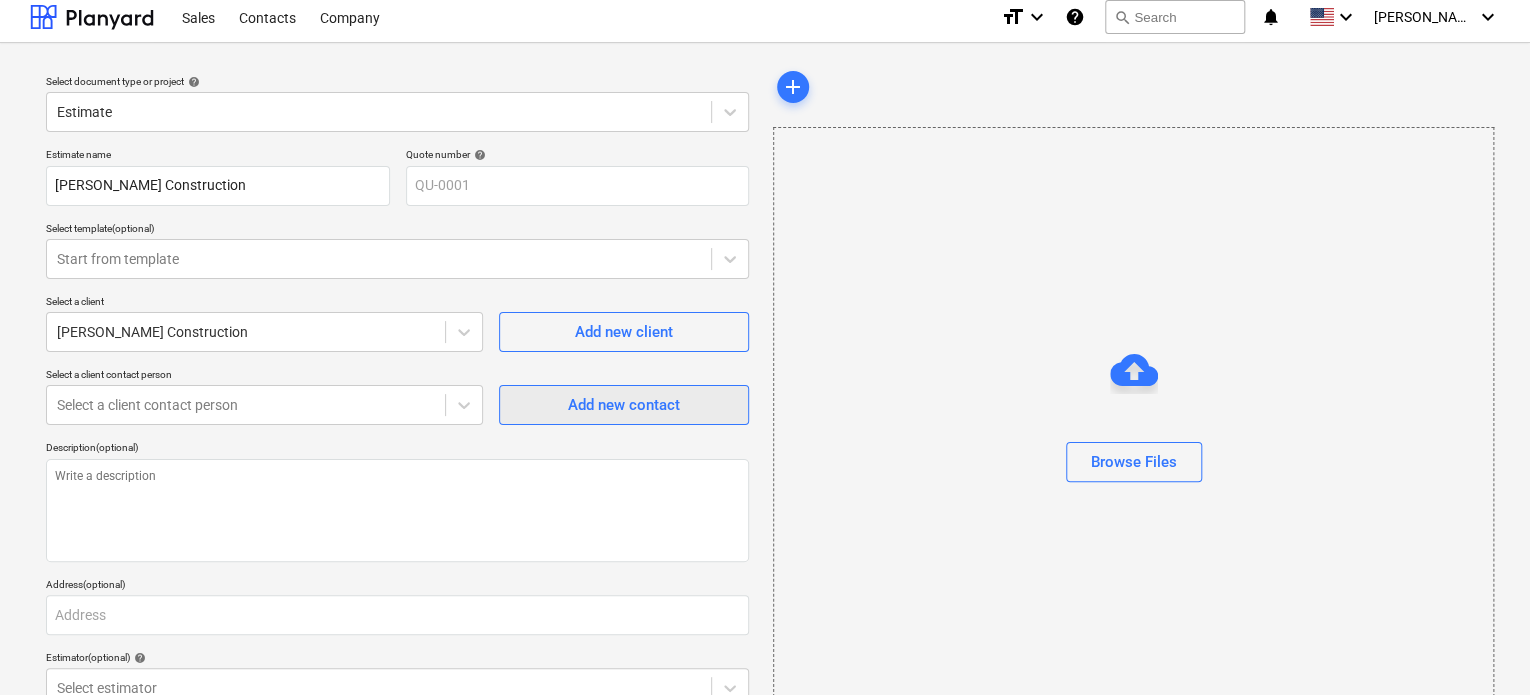 click on "Add new contact" at bounding box center (624, 405) 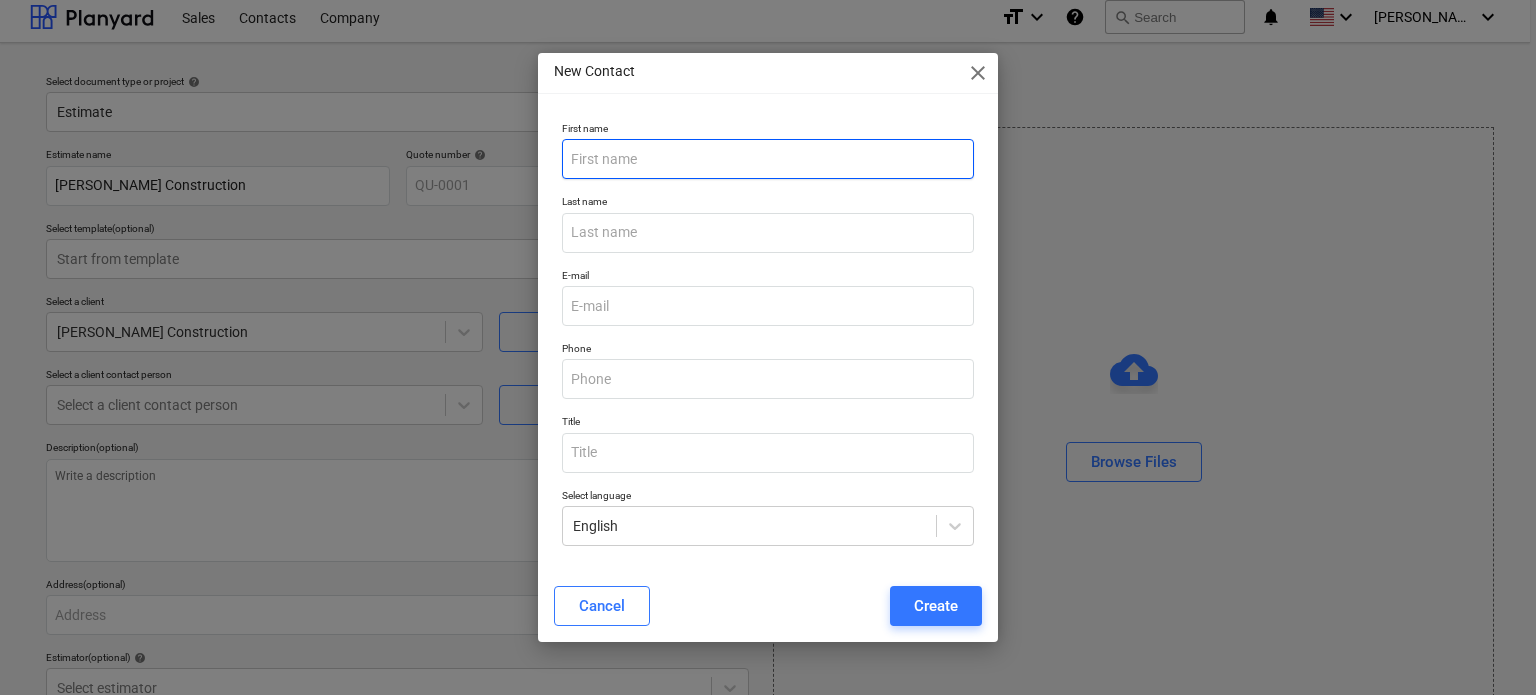 click at bounding box center (768, 159) 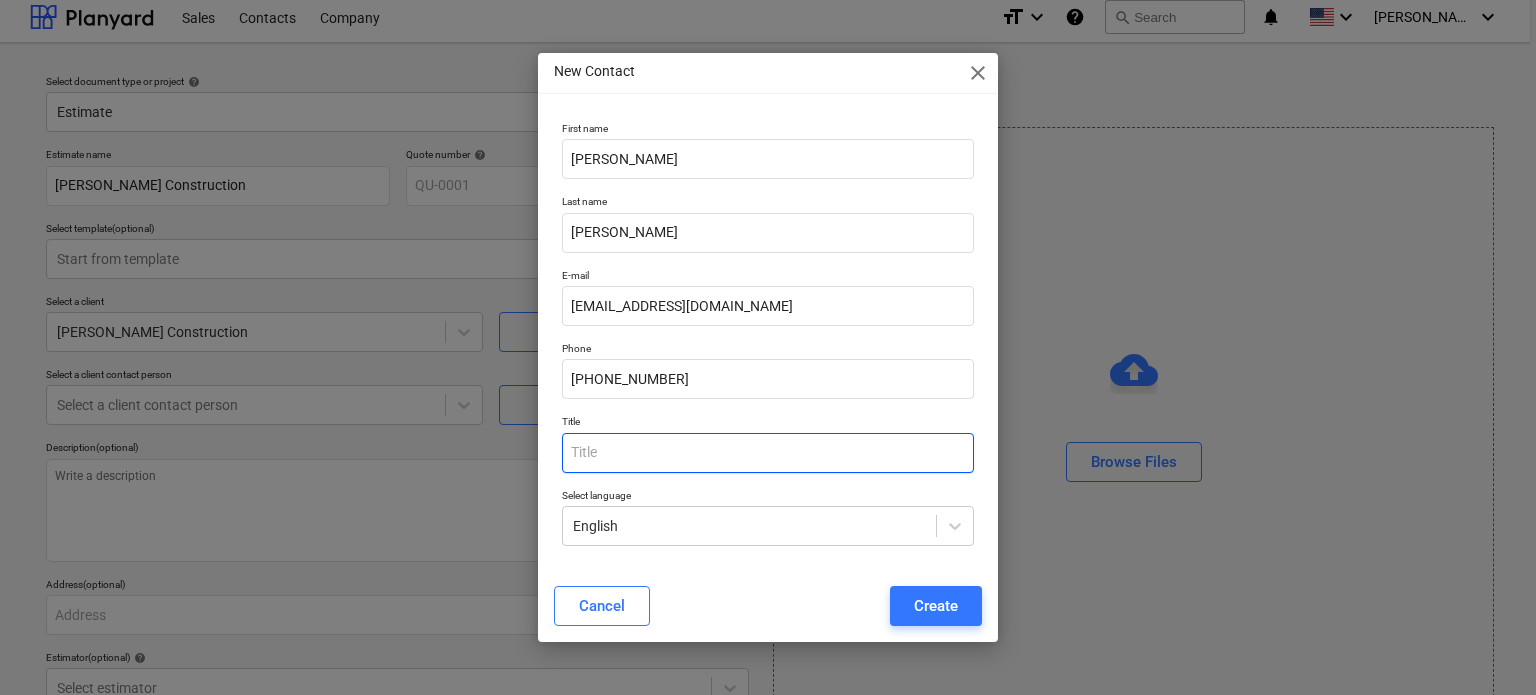 click at bounding box center (768, 453) 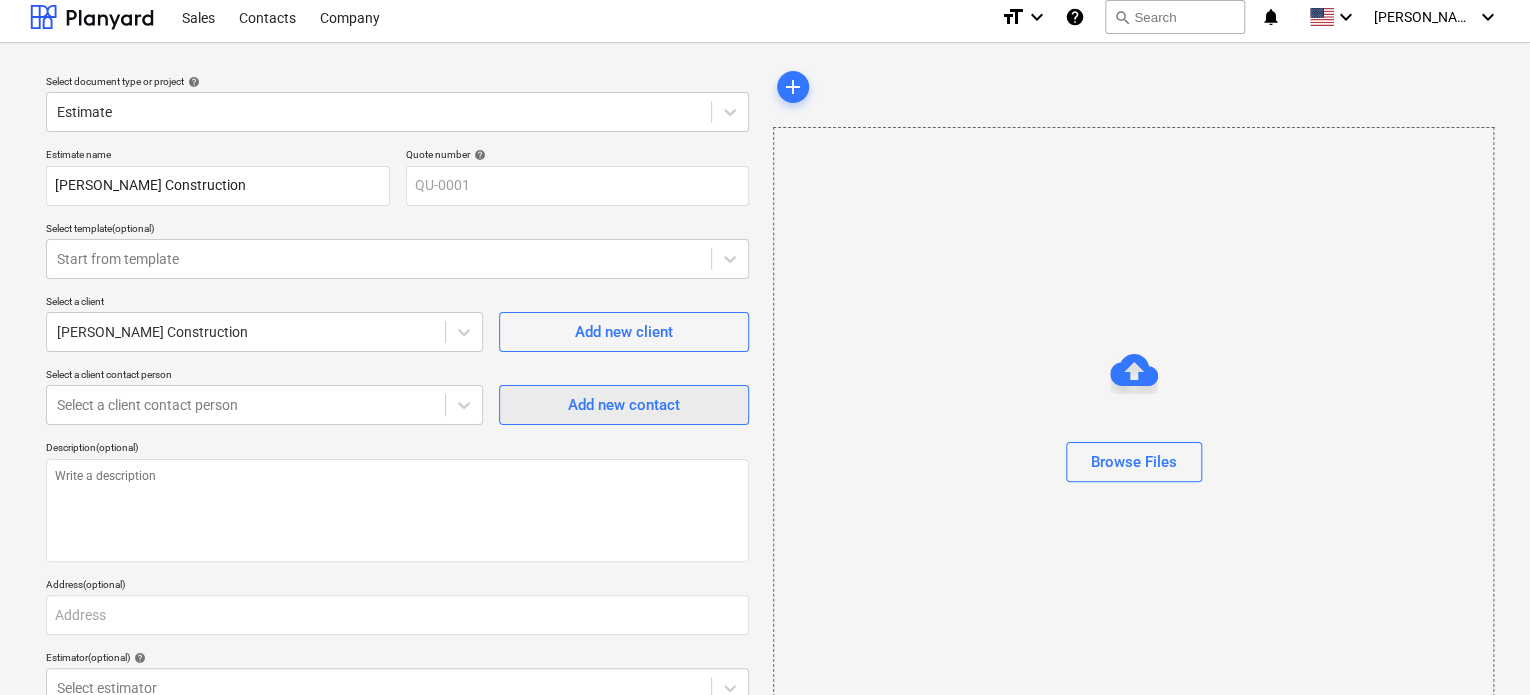 click on "Add new contact" at bounding box center [624, 405] 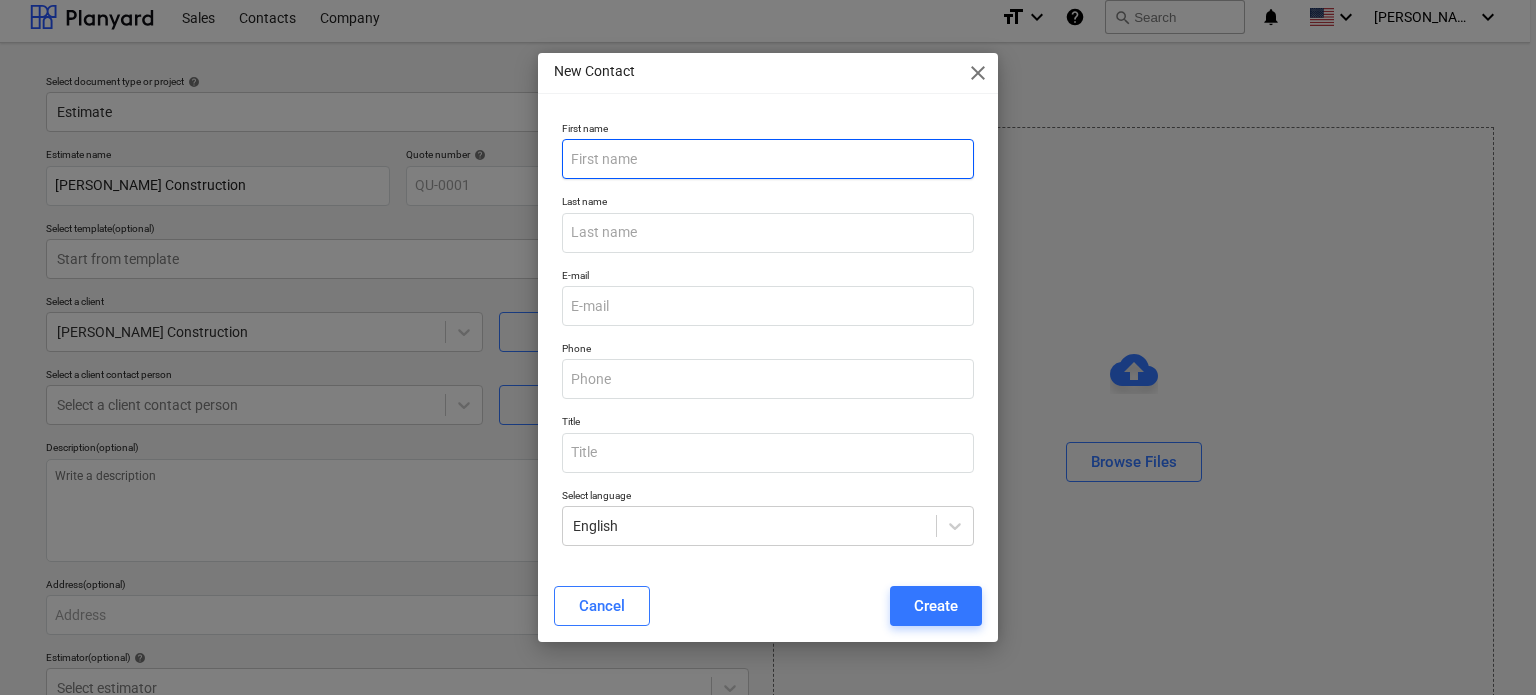 click at bounding box center [768, 159] 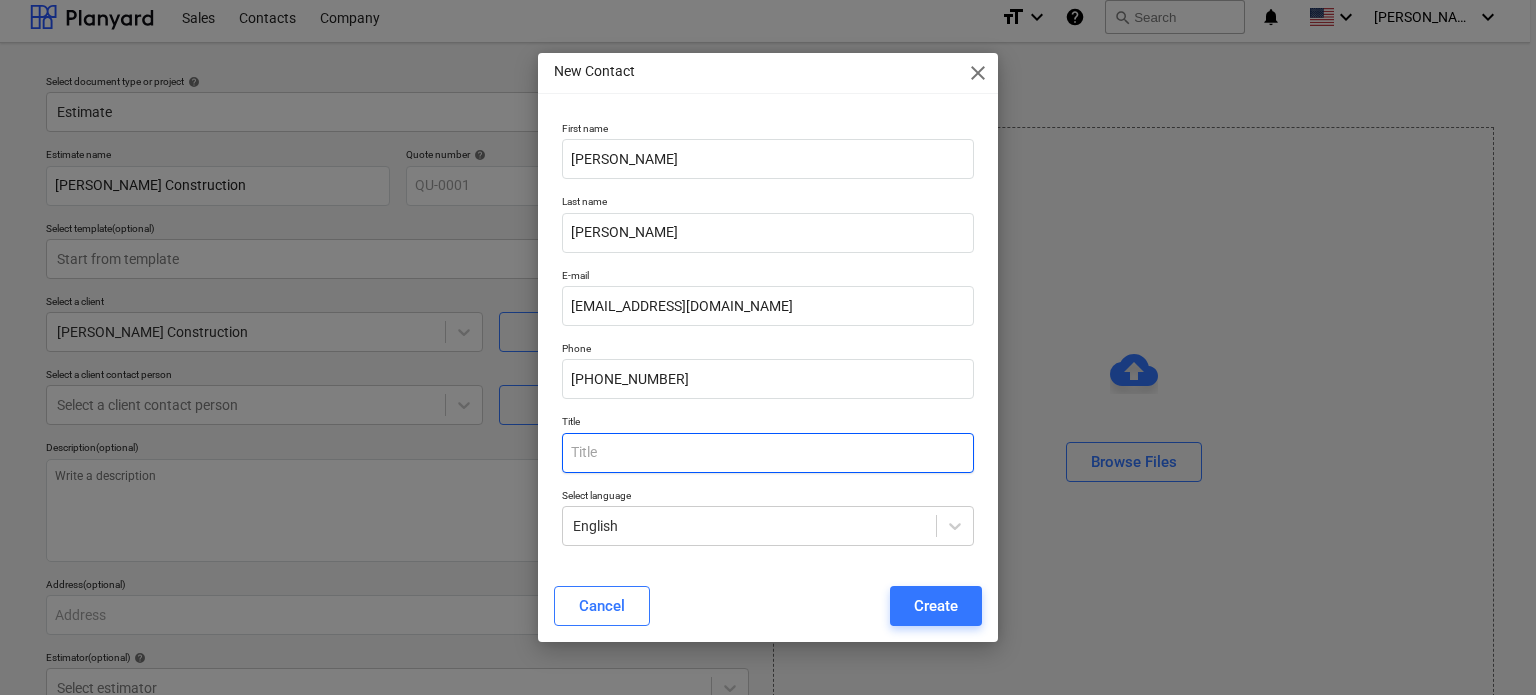 click at bounding box center [768, 453] 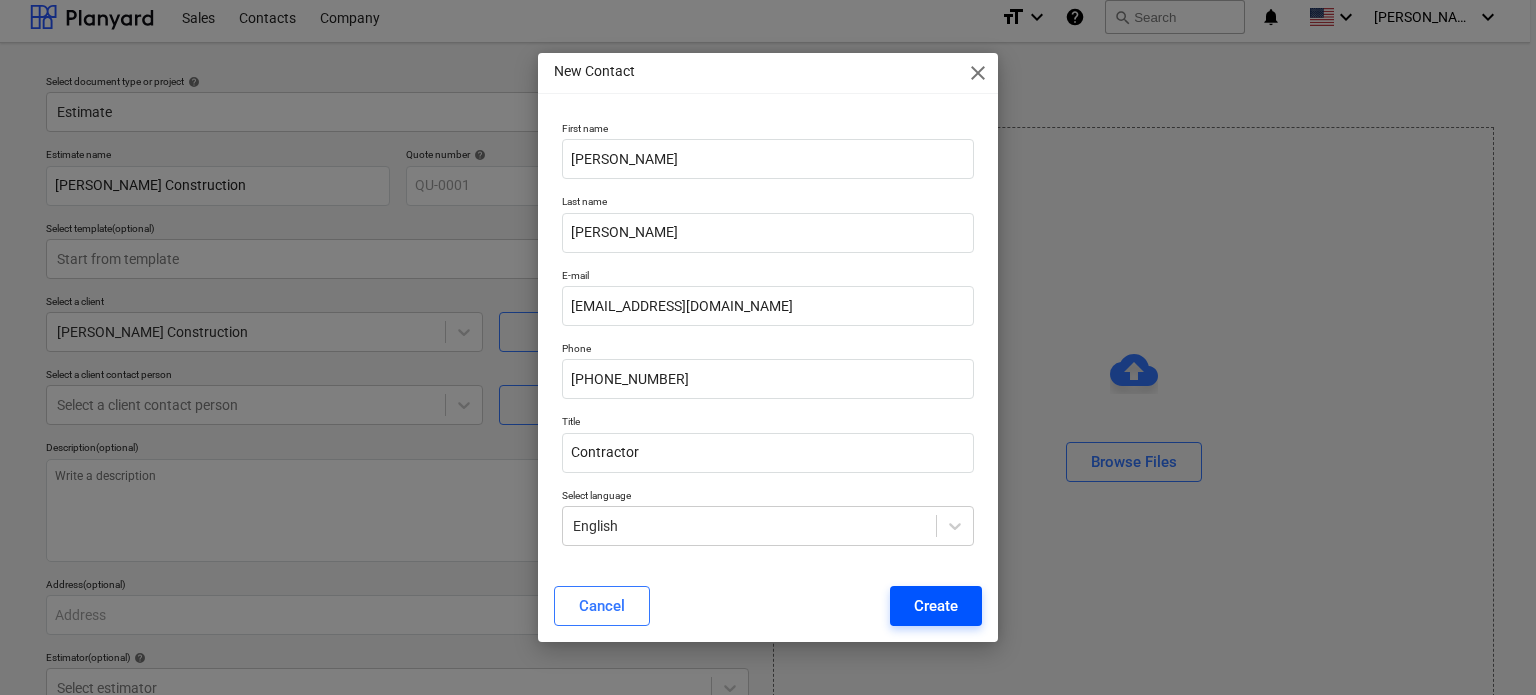 click on "Create" at bounding box center (936, 606) 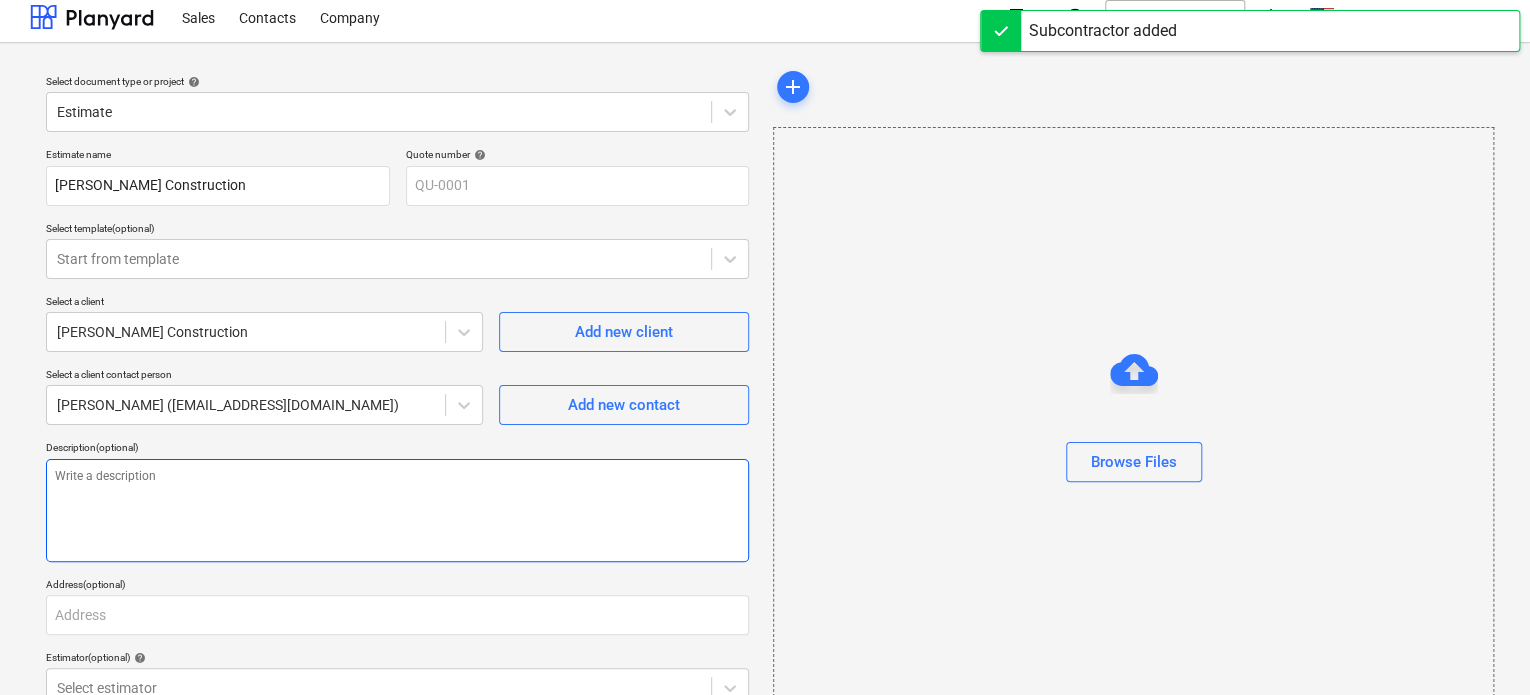click at bounding box center [397, 510] 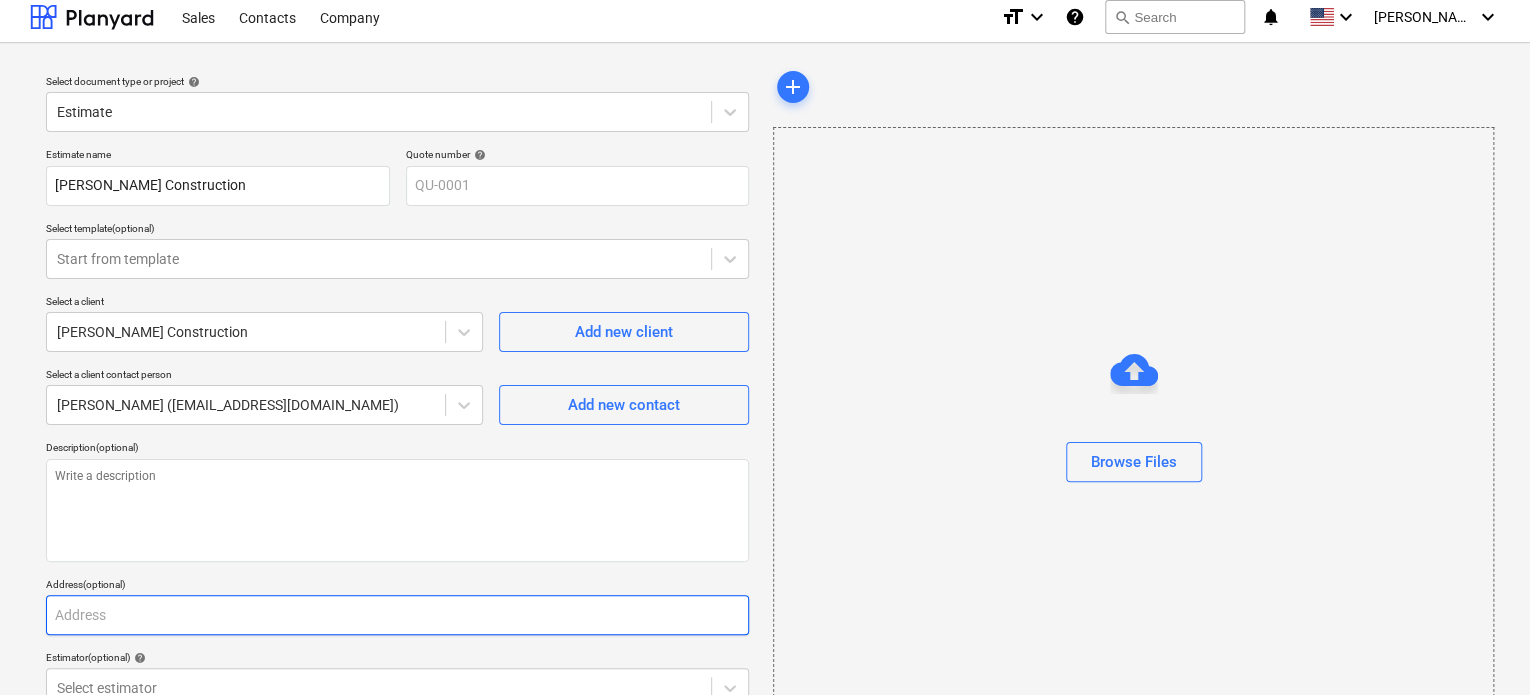 click at bounding box center (397, 615) 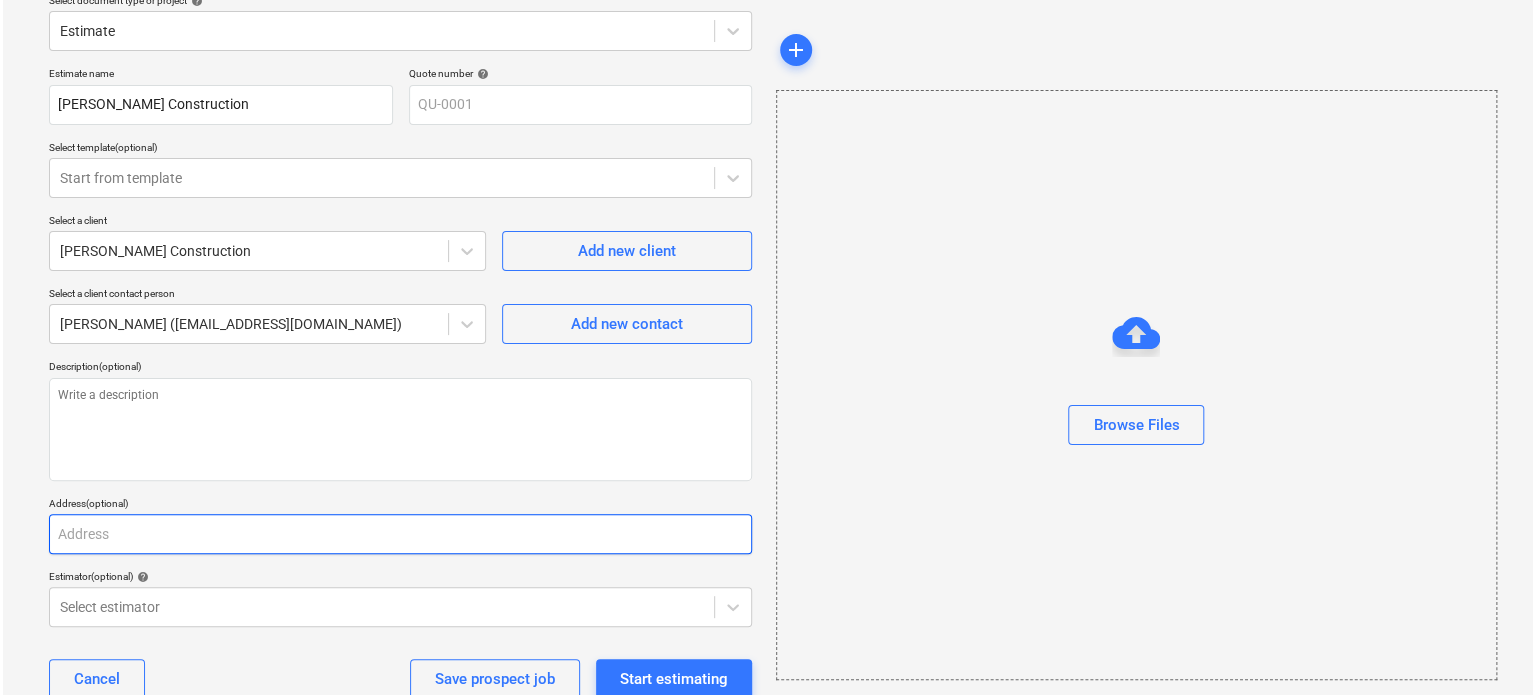 scroll, scrollTop: 140, scrollLeft: 0, axis: vertical 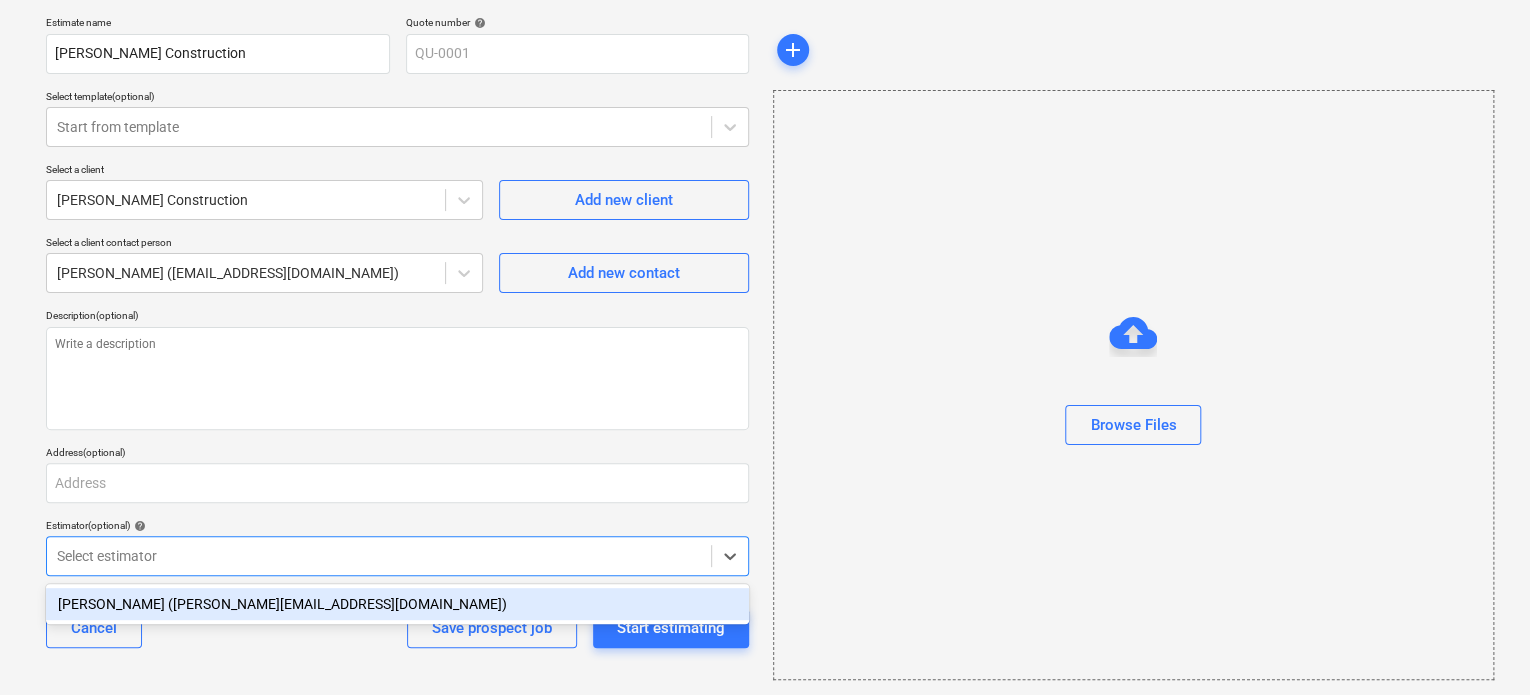 click on "[PERSON_NAME] ([PERSON_NAME][EMAIL_ADDRESS][DOMAIN_NAME])" at bounding box center (397, 604) 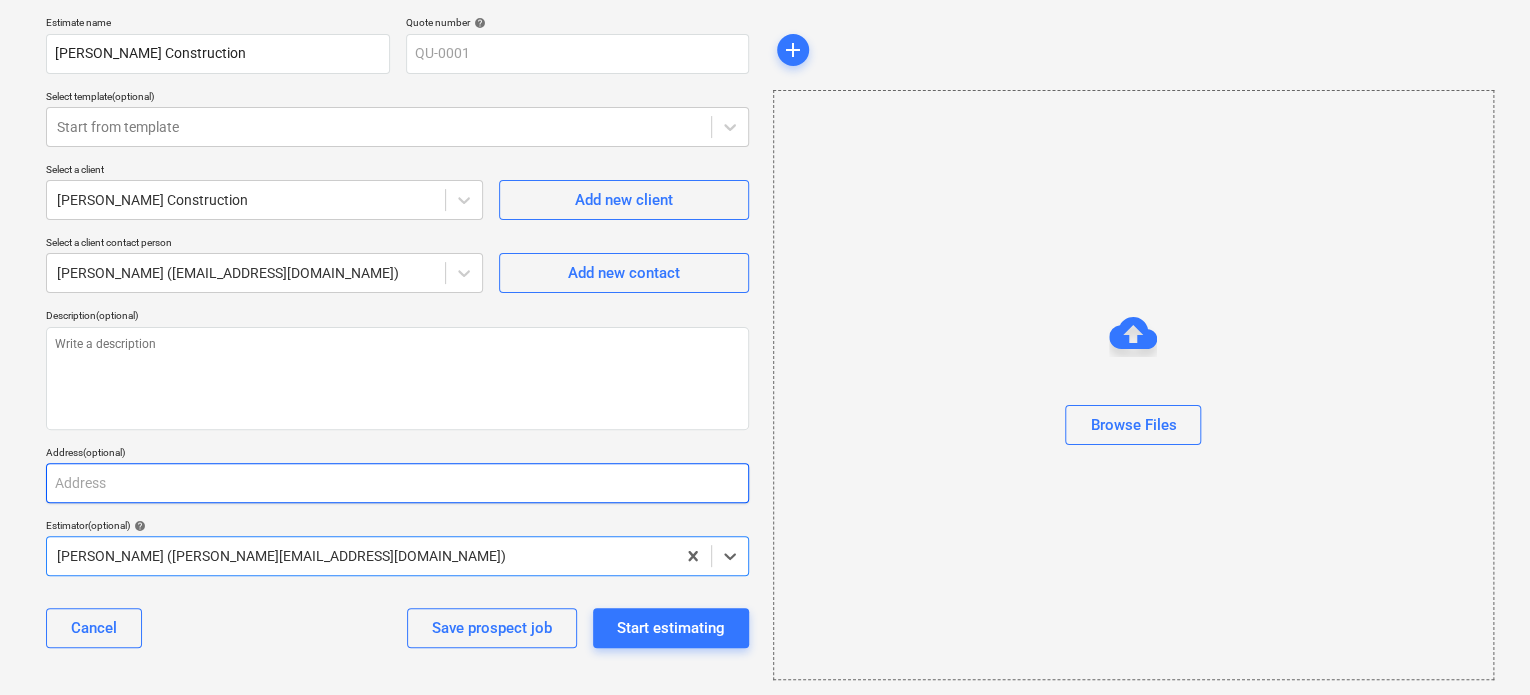 click at bounding box center (397, 483) 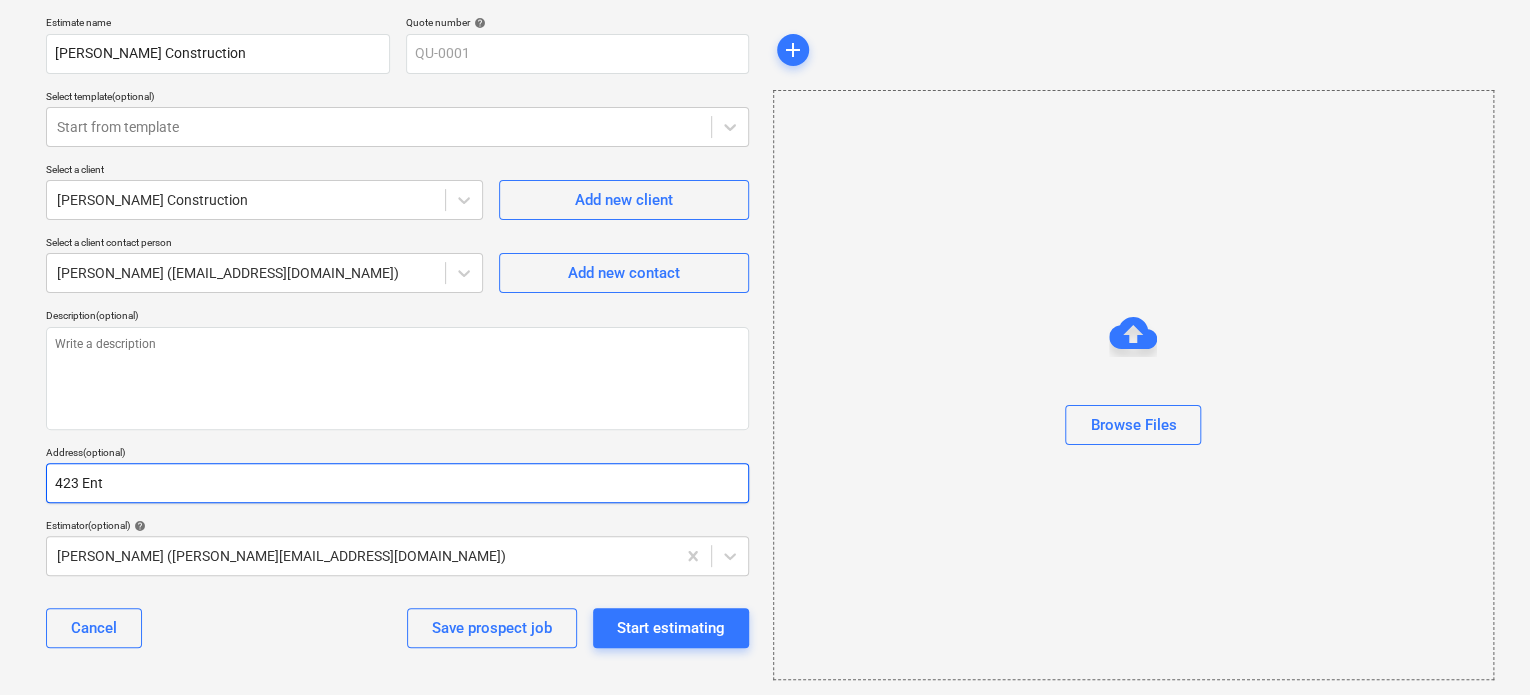 click on "423 Ent" at bounding box center [397, 483] 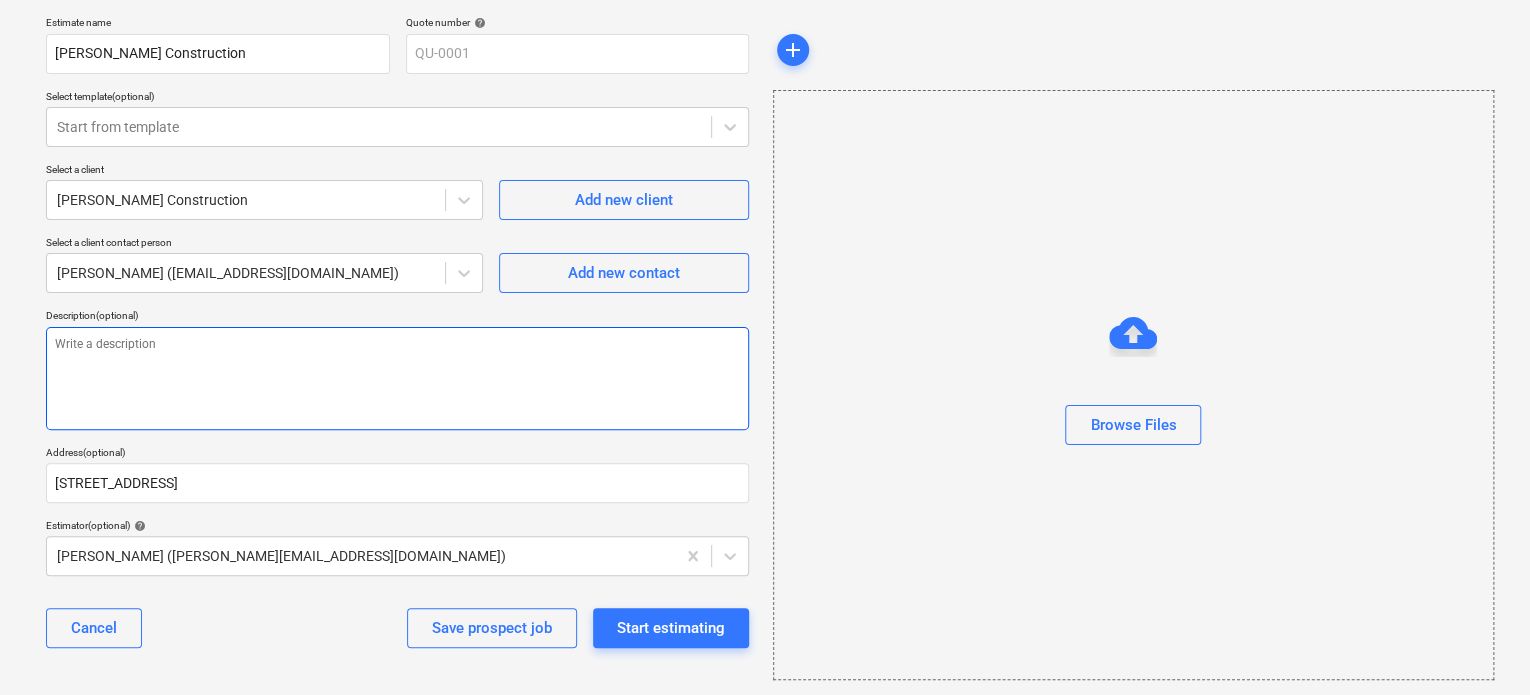click at bounding box center [397, 378] 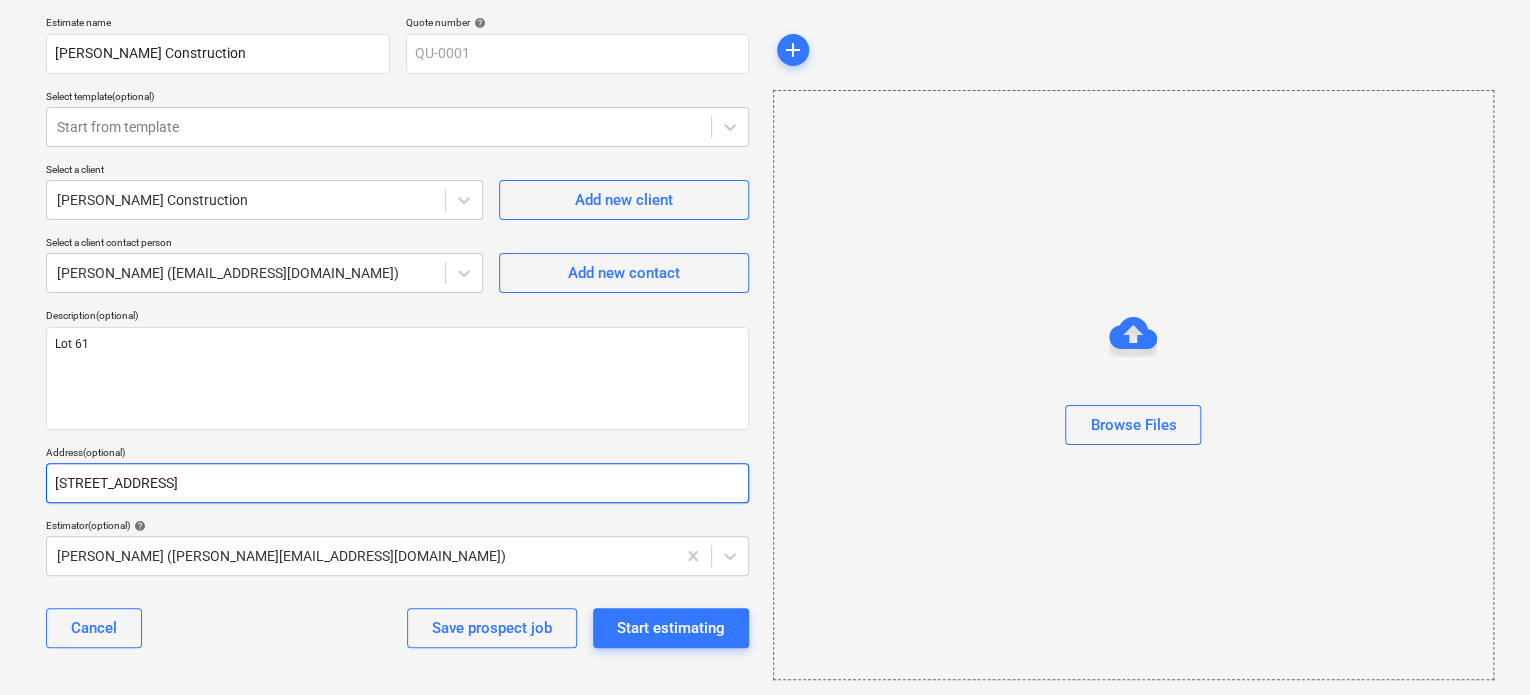 click on "[STREET_ADDRESS]" at bounding box center [397, 483] 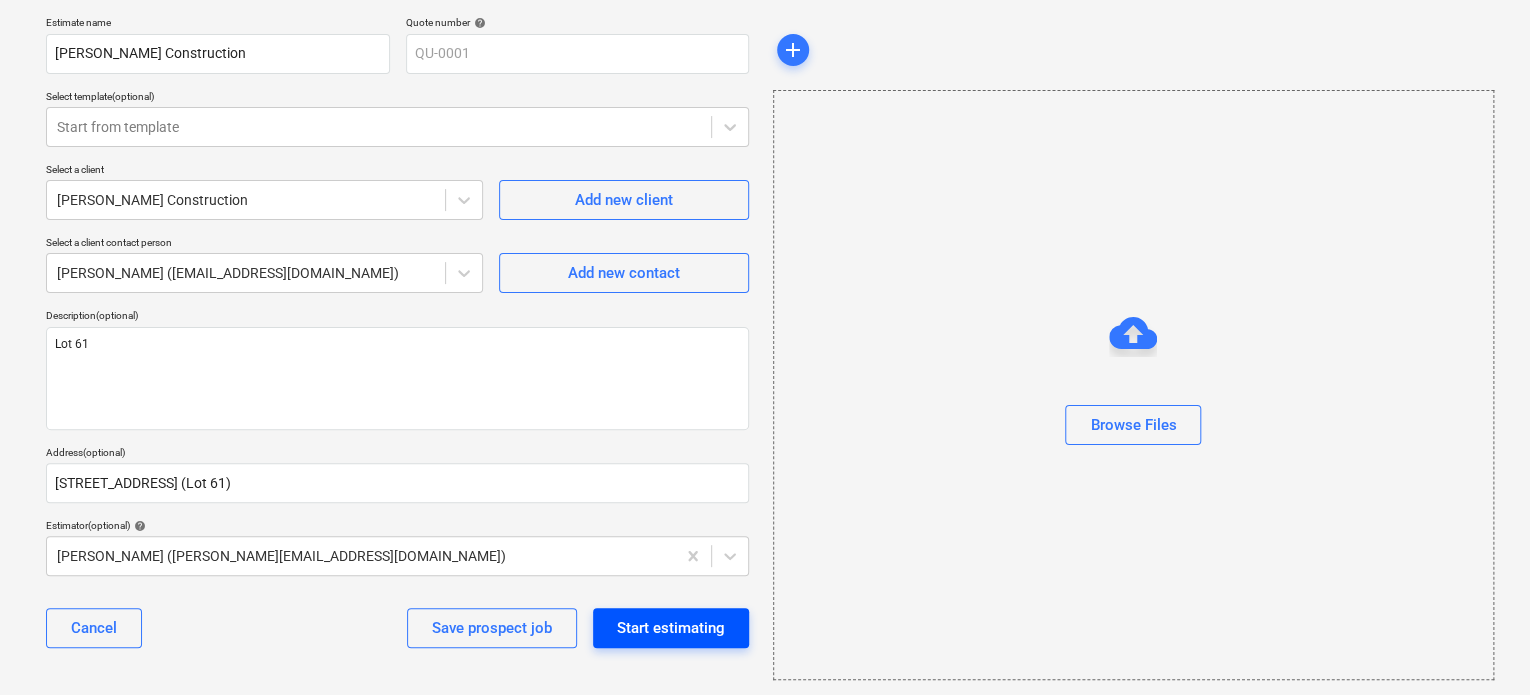 click on "Start estimating" at bounding box center (671, 628) 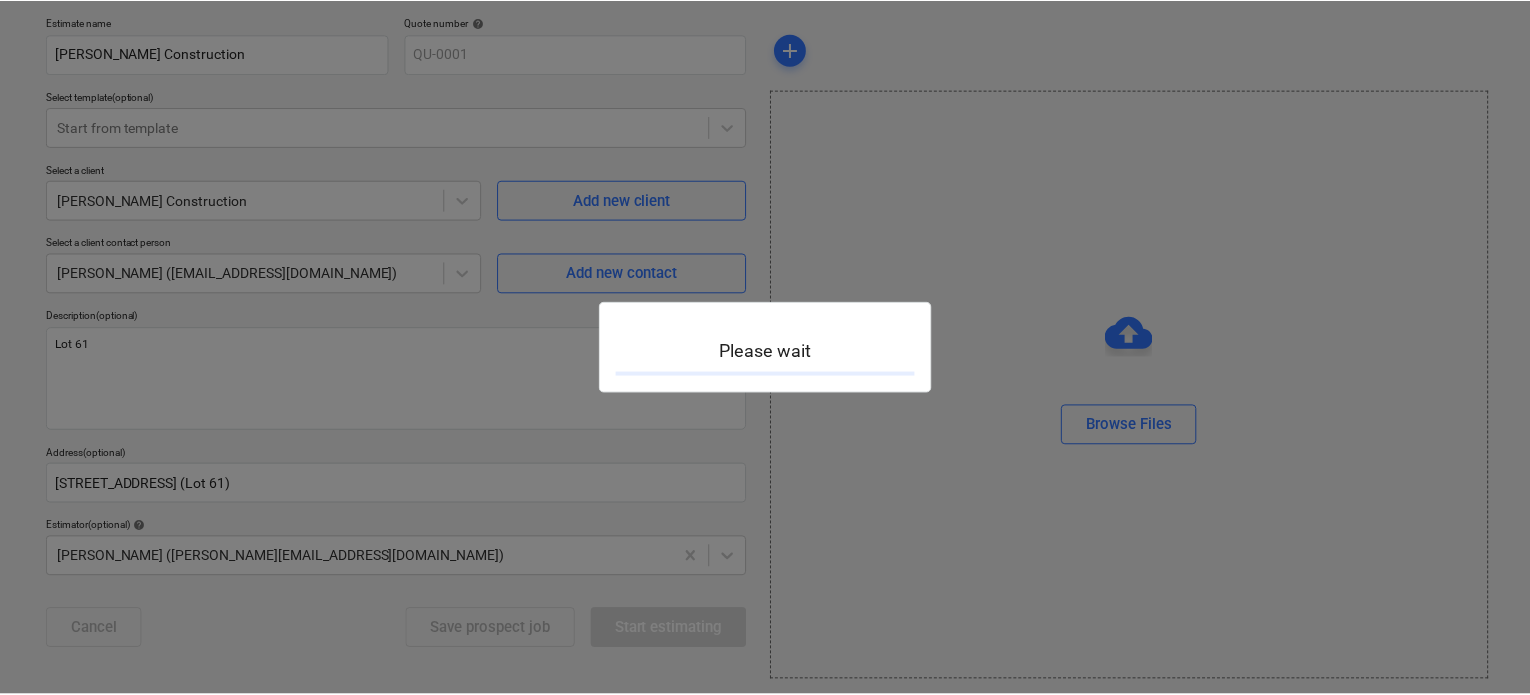 scroll, scrollTop: 19, scrollLeft: 0, axis: vertical 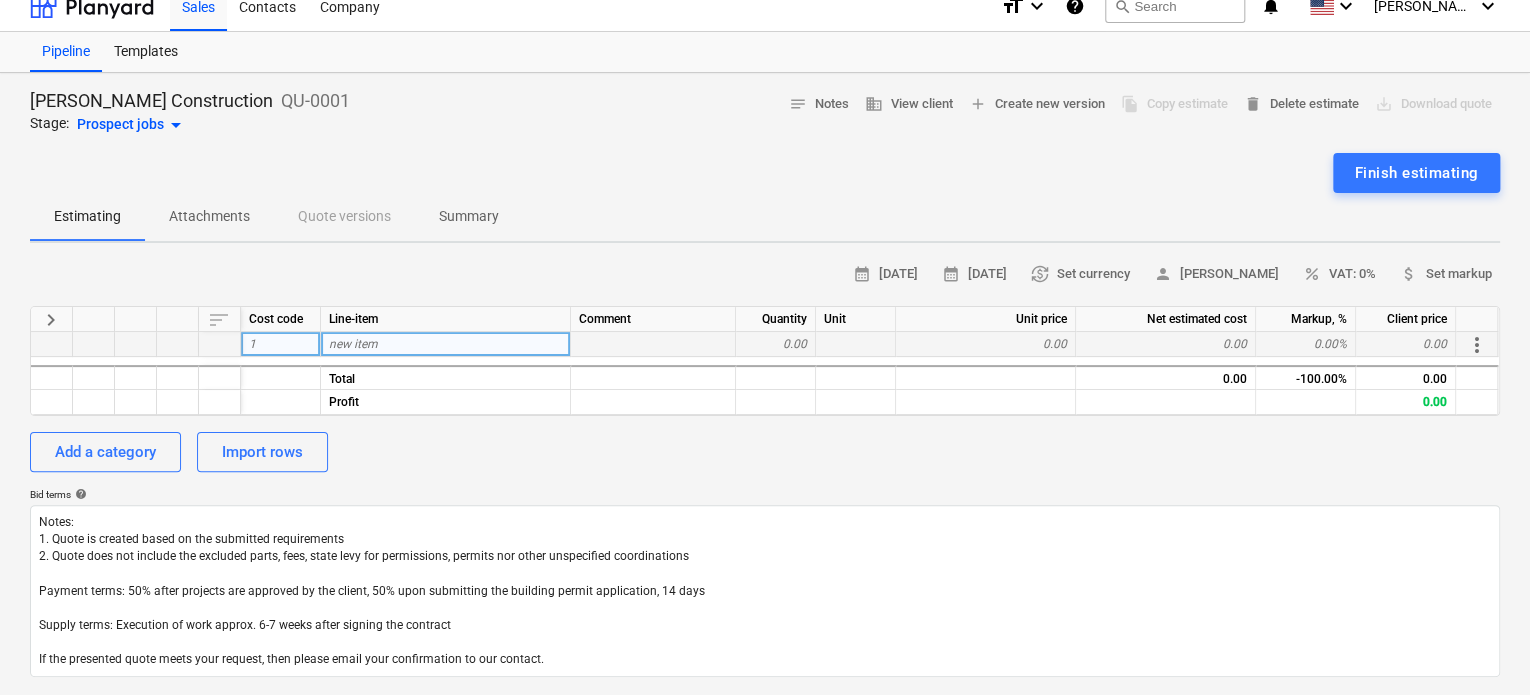 click on "1" at bounding box center (281, 344) 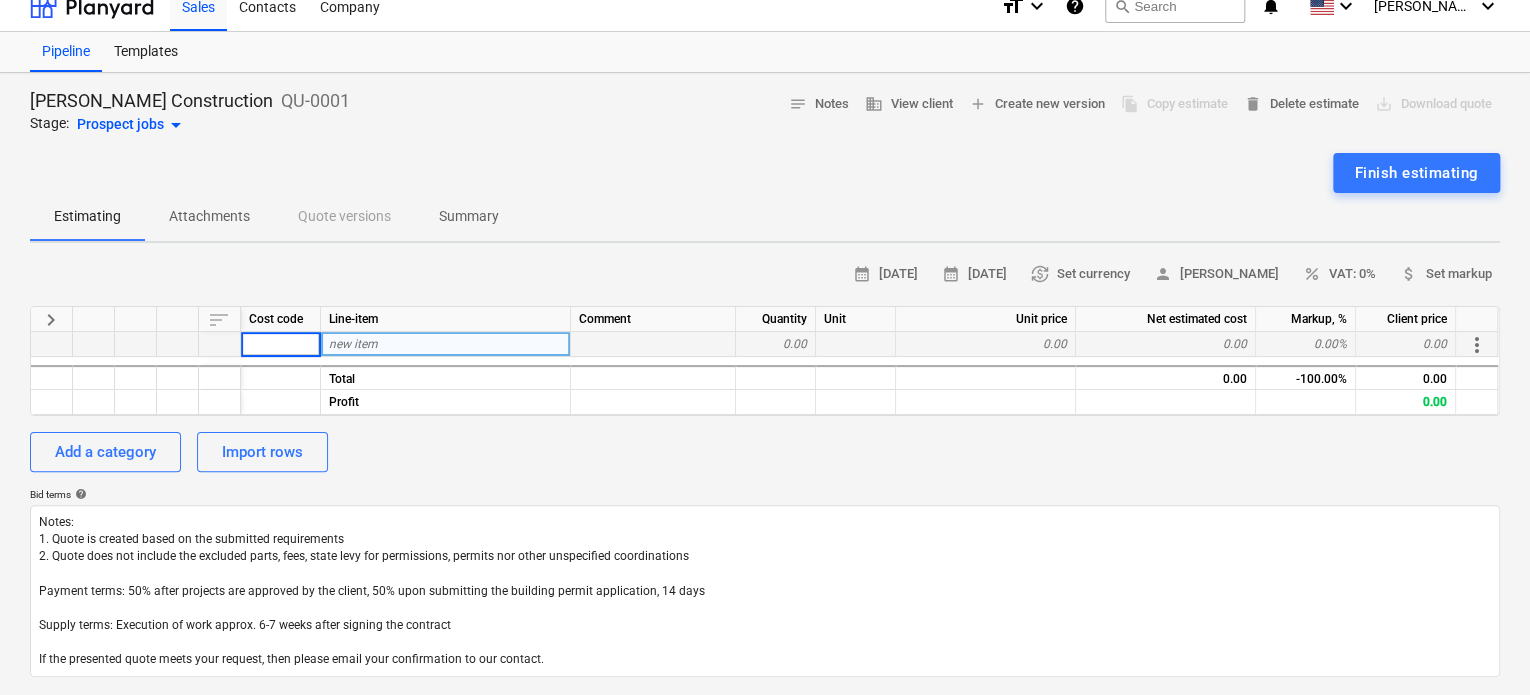 click at bounding box center (653, 344) 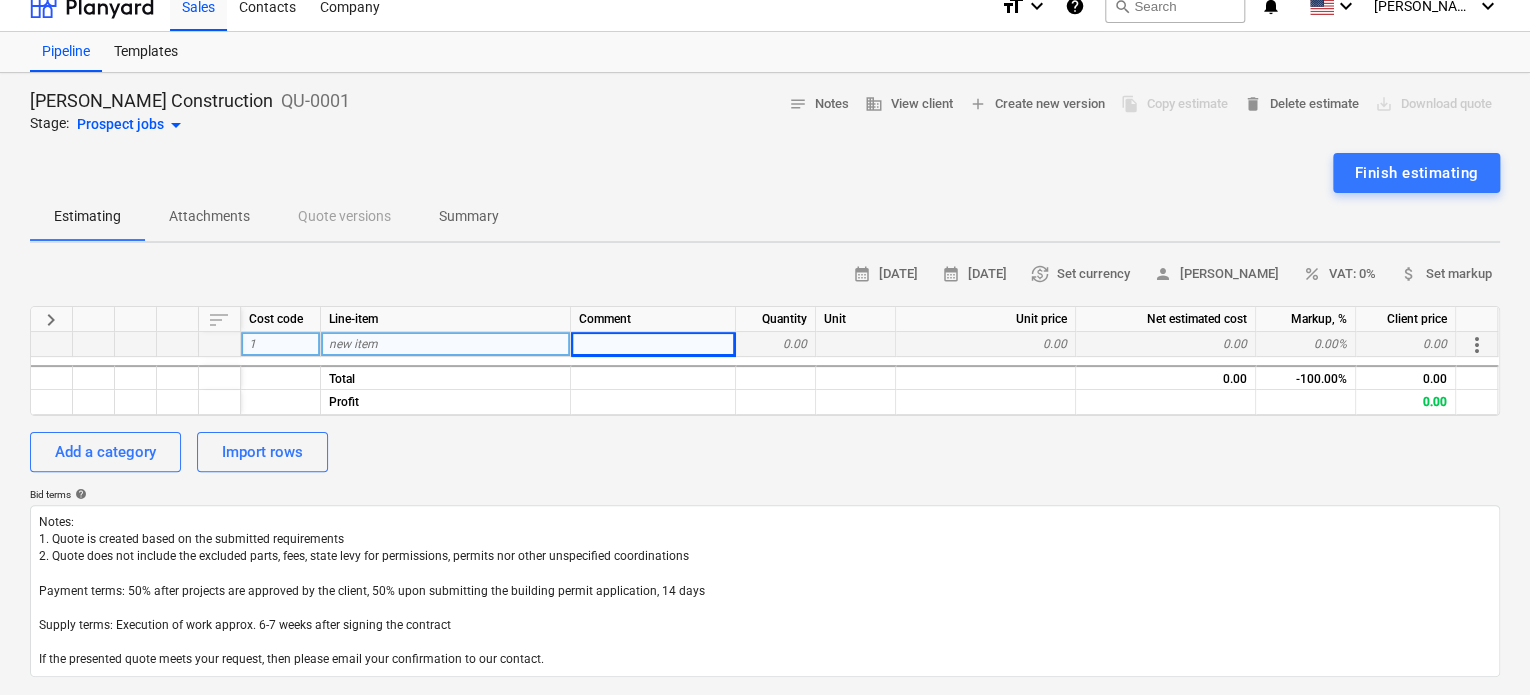 click on "calendar_month [DATE] calendar_month [DATE] currency_exchange Set currency person [PERSON_NAME] percent VAT: 0% attach_money Set markup" at bounding box center (765, 274) 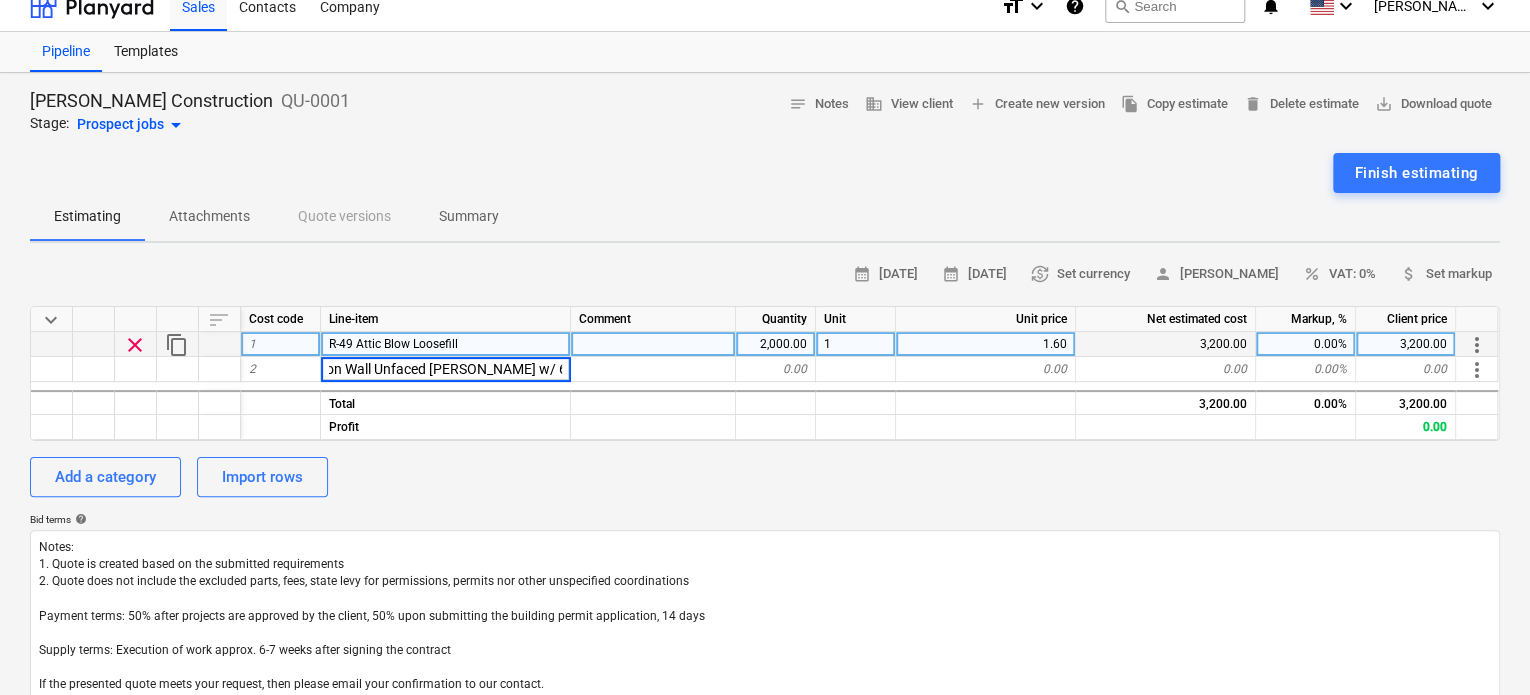 scroll, scrollTop: 0, scrollLeft: 91, axis: horizontal 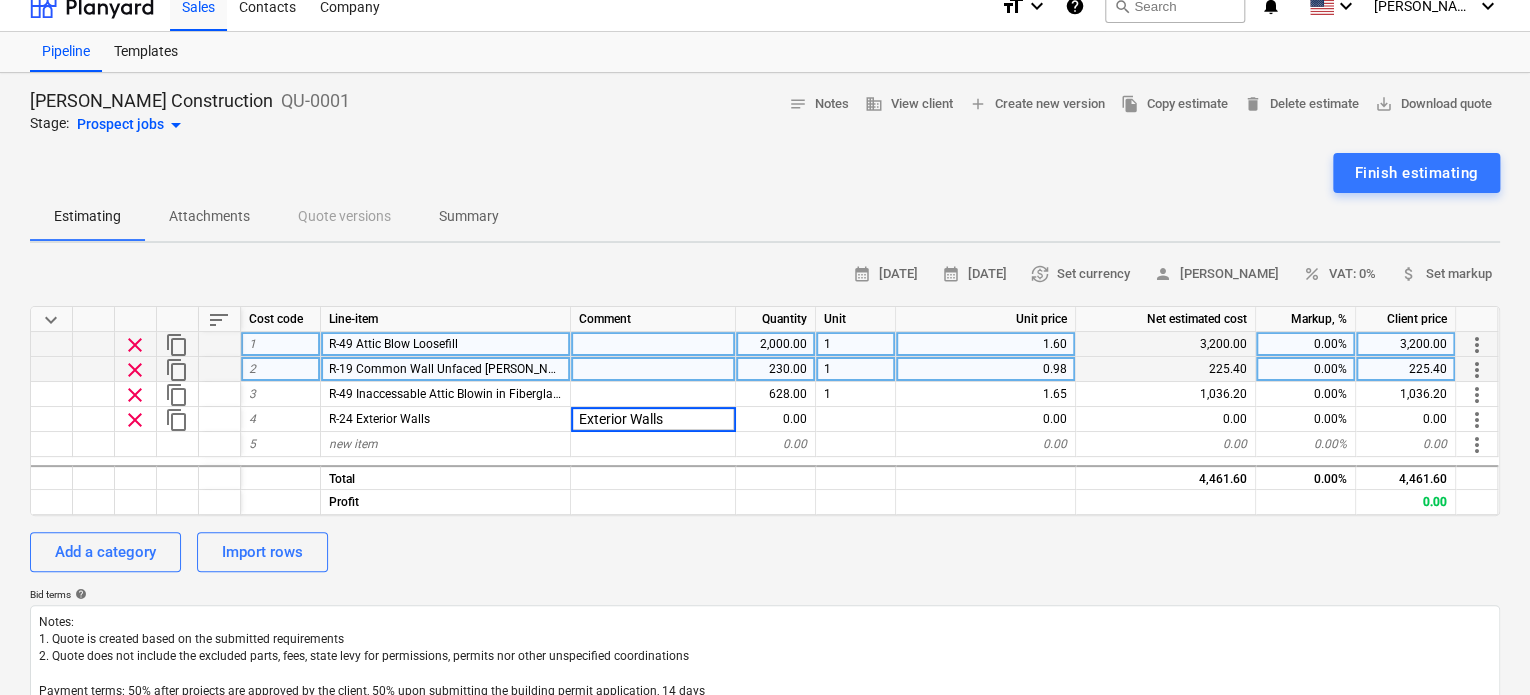 click at bounding box center [653, 369] 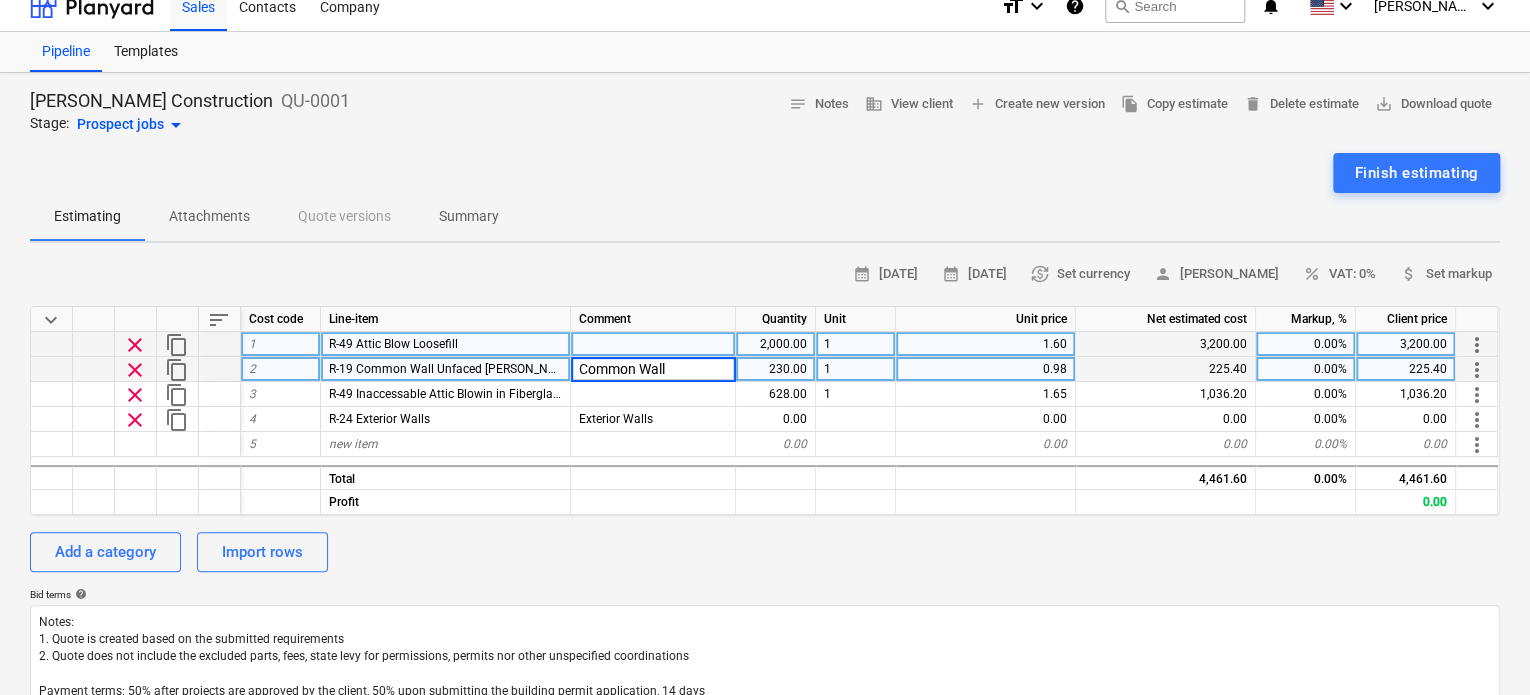 click at bounding box center (653, 344) 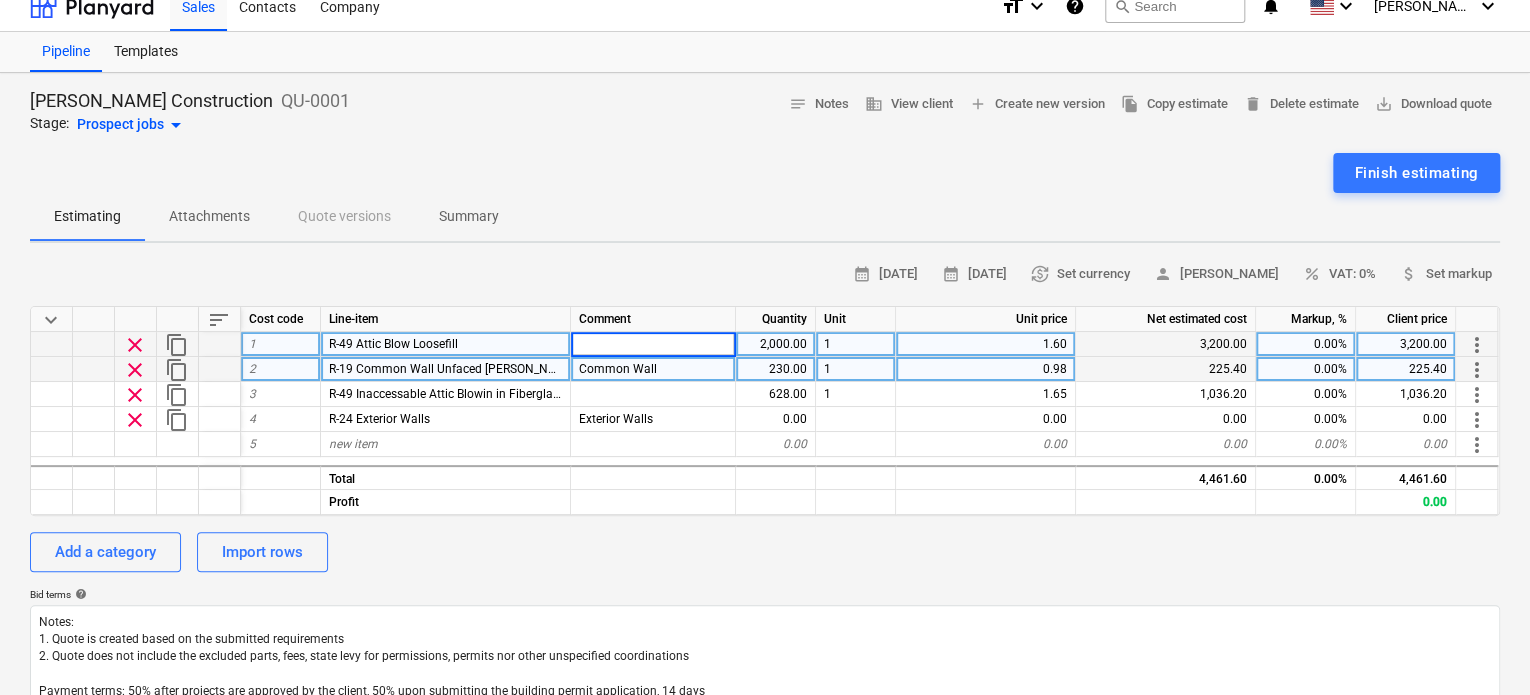click on "Attachments" at bounding box center [209, 216] 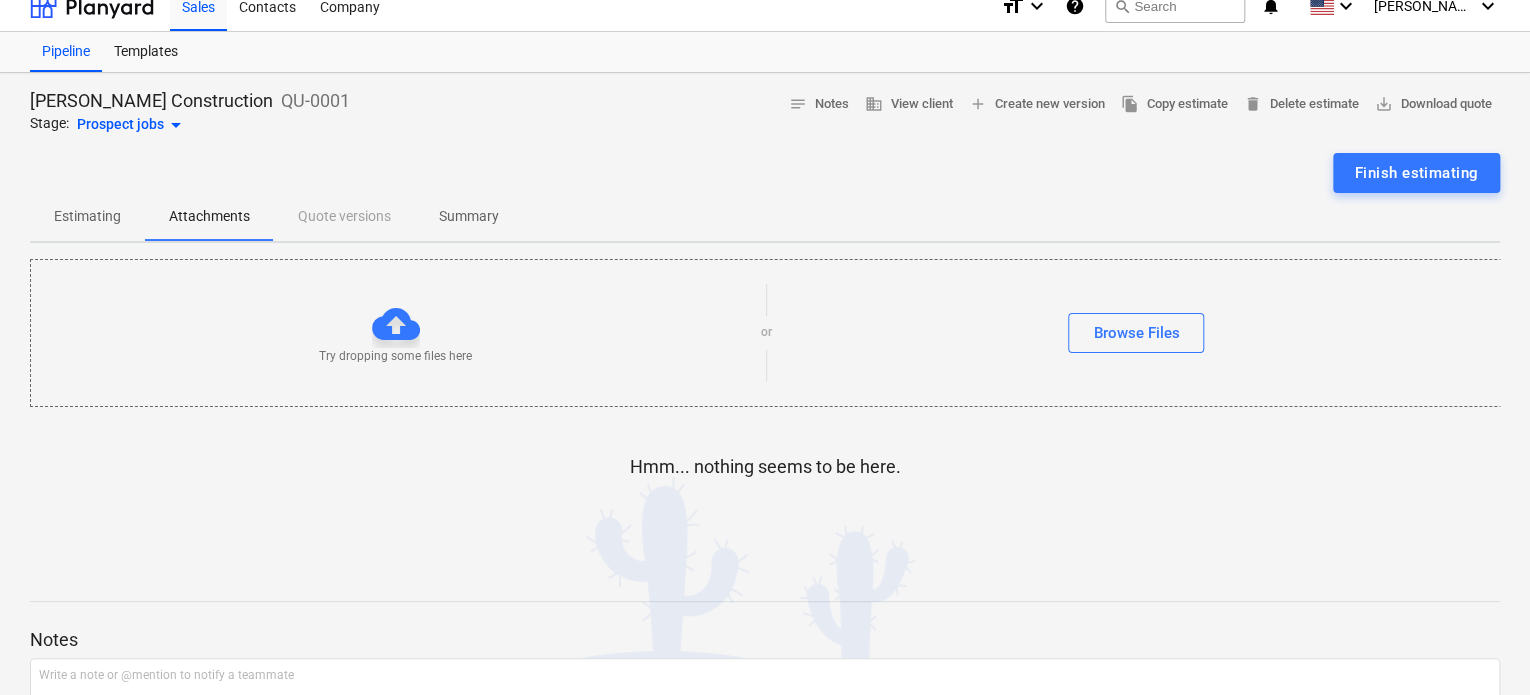 click on "Estimating" at bounding box center [87, 216] 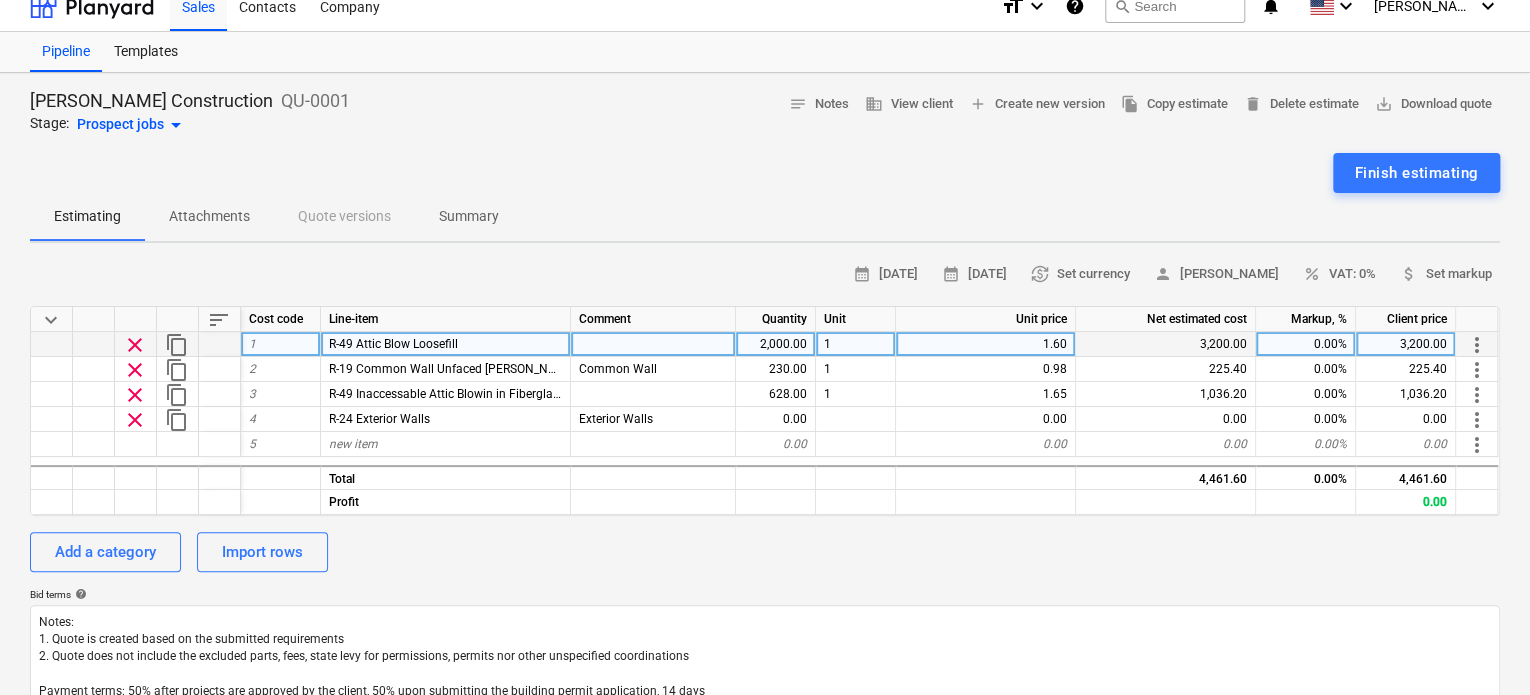 click at bounding box center [653, 344] 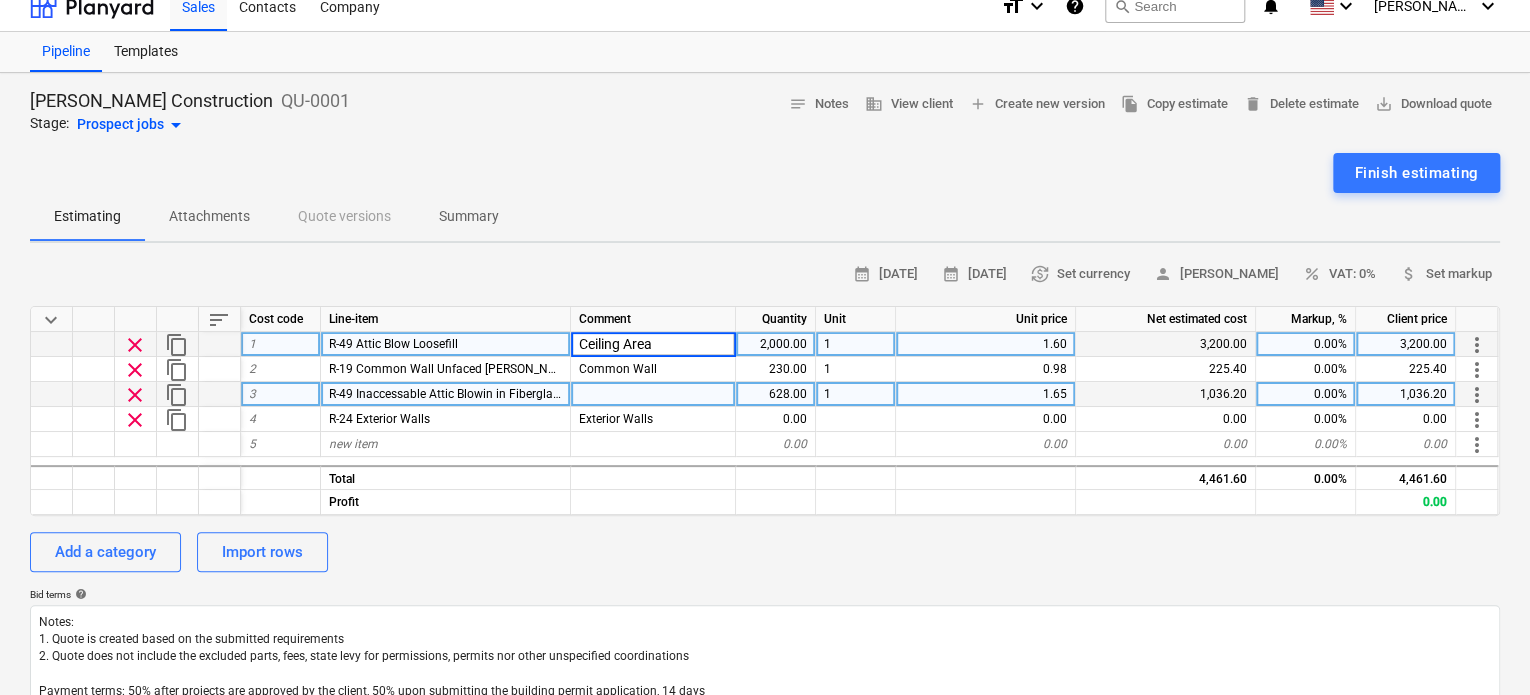 click at bounding box center (653, 394) 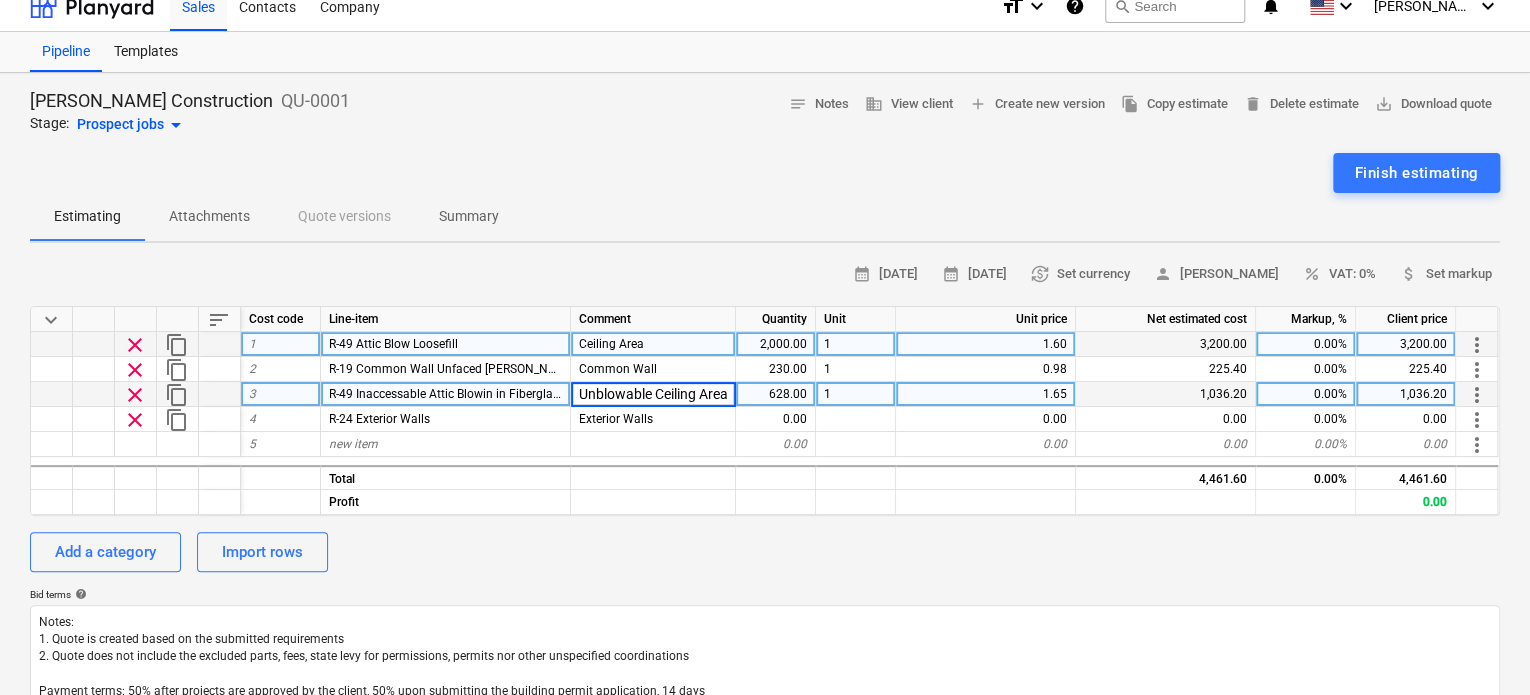 scroll, scrollTop: 0, scrollLeft: 2, axis: horizontal 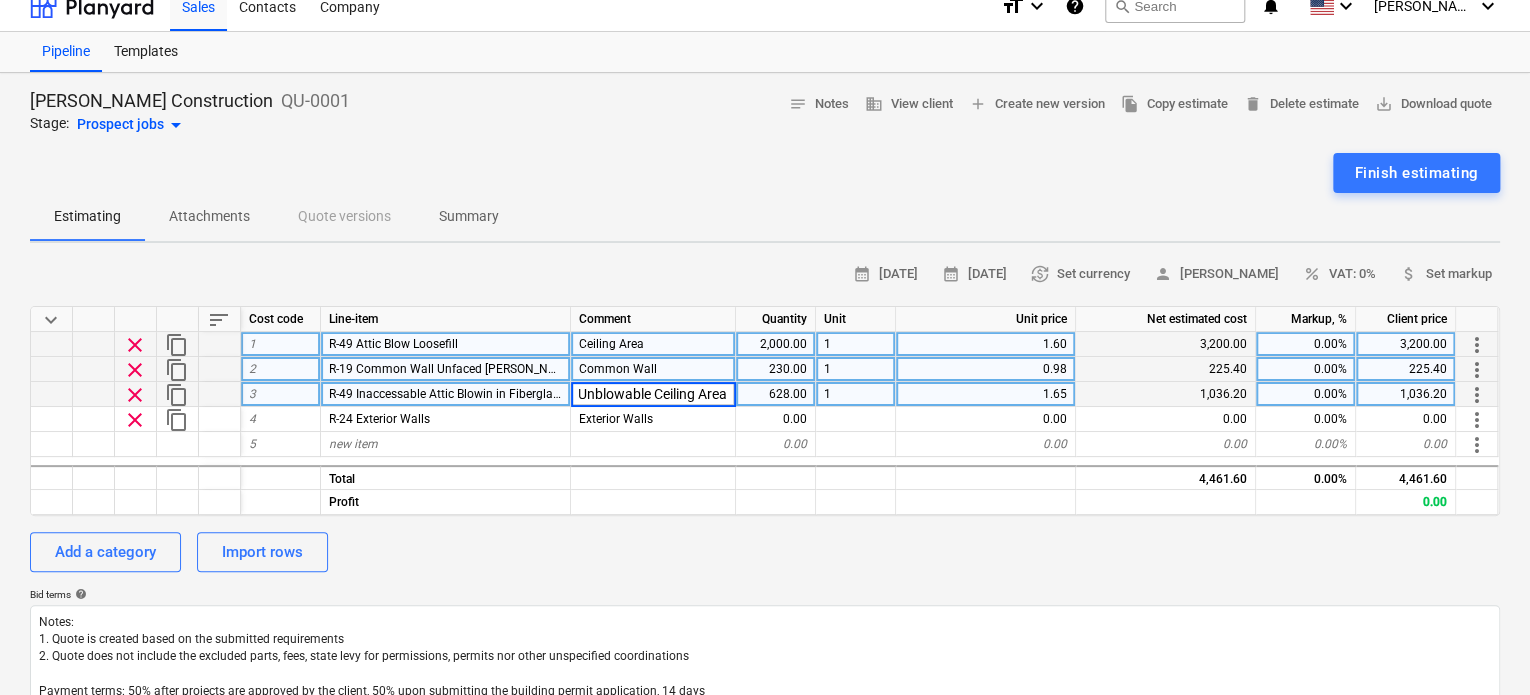 click on "R-19 Common Wall Unfaced [PERSON_NAME] w/ 6 Mil Visqueen" at bounding box center [502, 369] 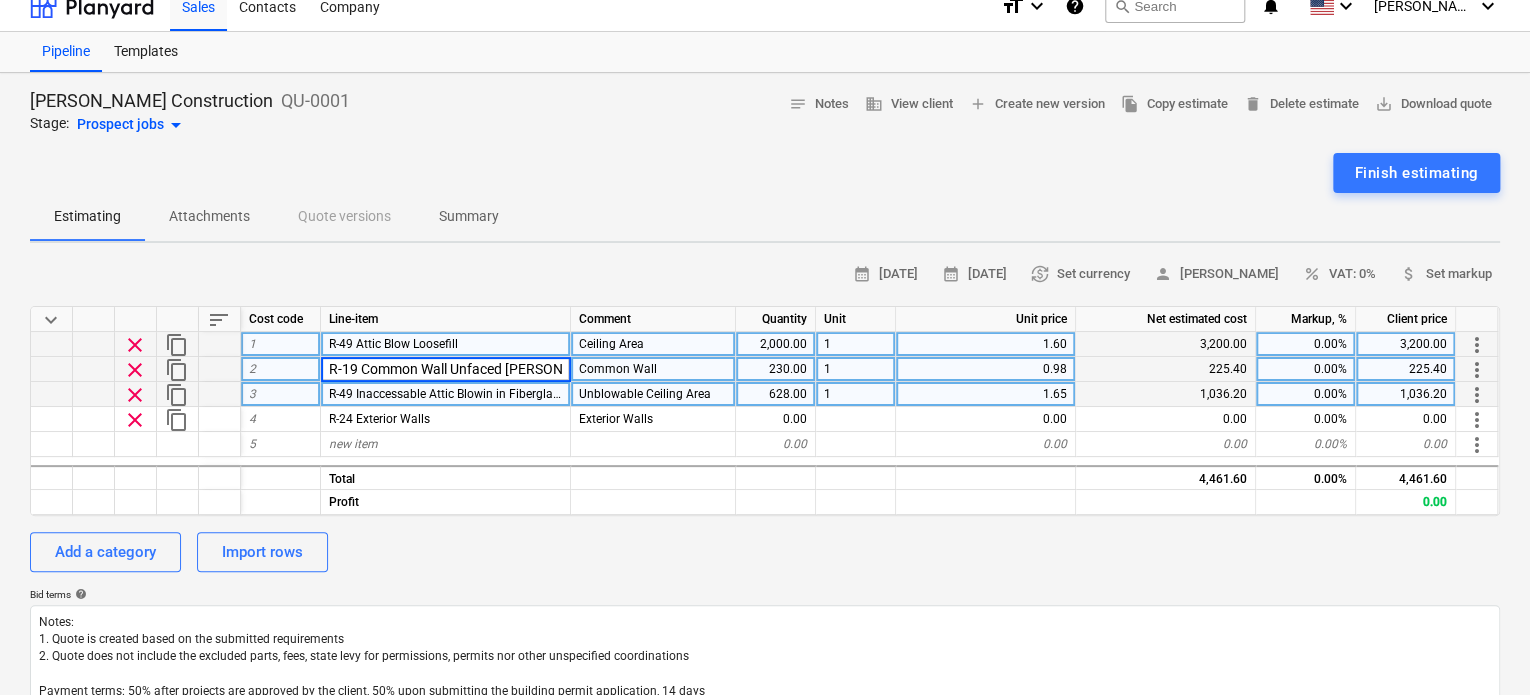 scroll, scrollTop: 0, scrollLeft: 91, axis: horizontal 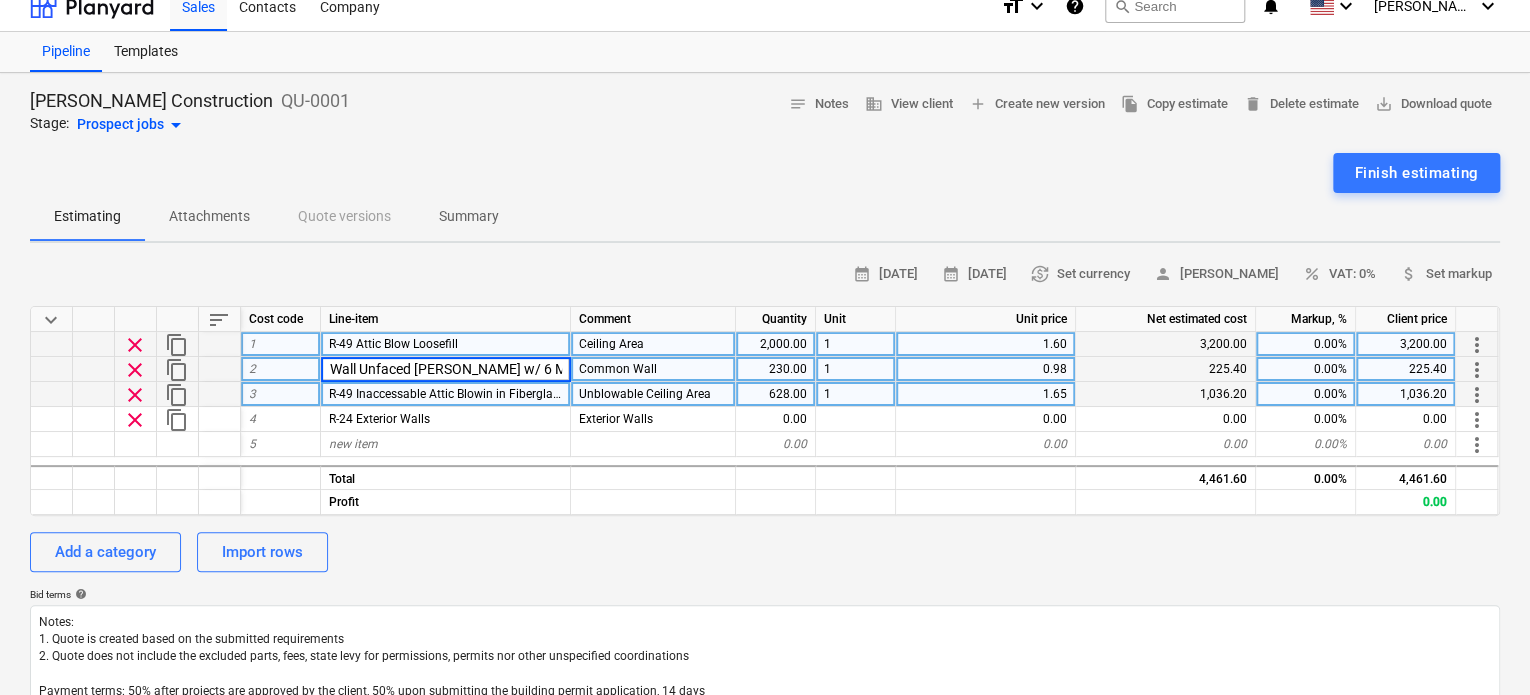 click on "R-19 Common Wall Unfaced [PERSON_NAME] w/ 6 Mil Visqueen" at bounding box center [445, 369] 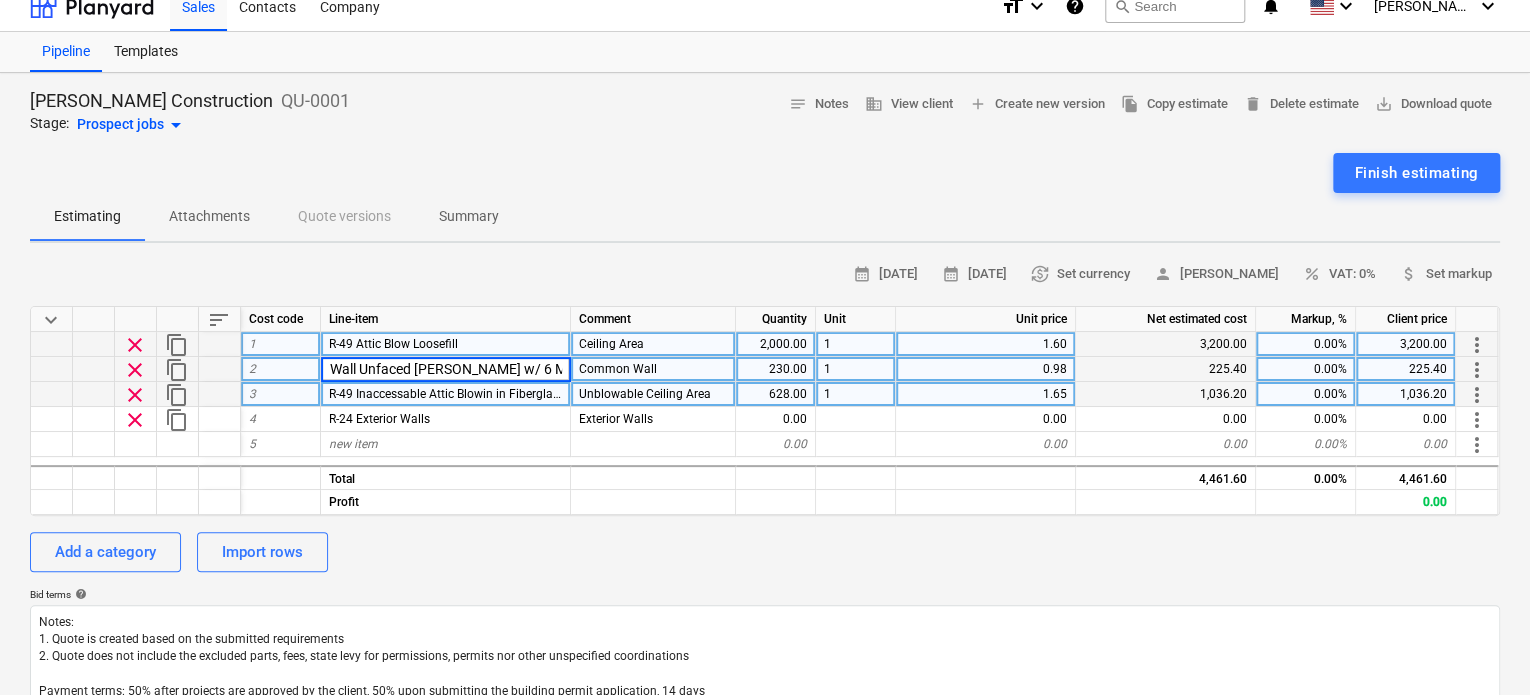 click on "R-19 Common Wall Unfaced [PERSON_NAME] w/ 6 Mil Visqueen" at bounding box center (445, 369) 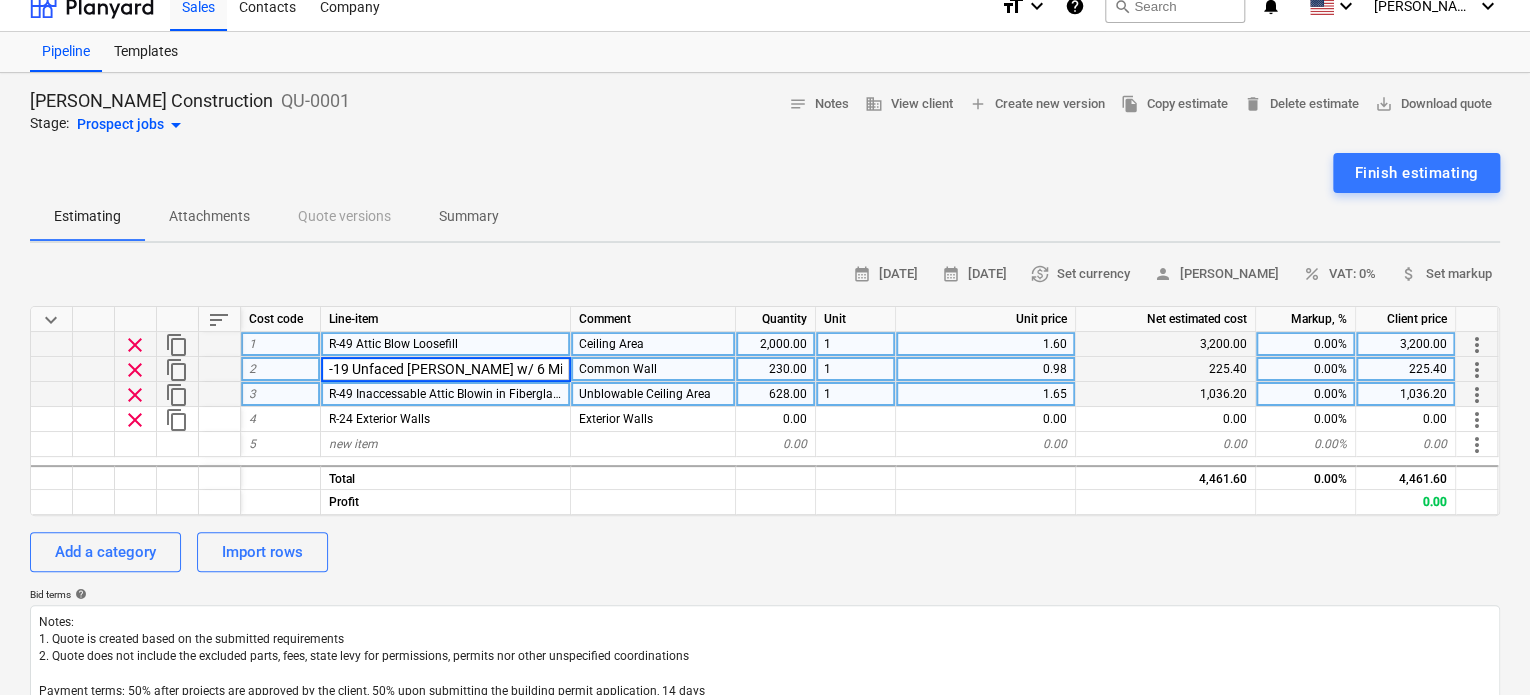 scroll, scrollTop: 0, scrollLeft: 0, axis: both 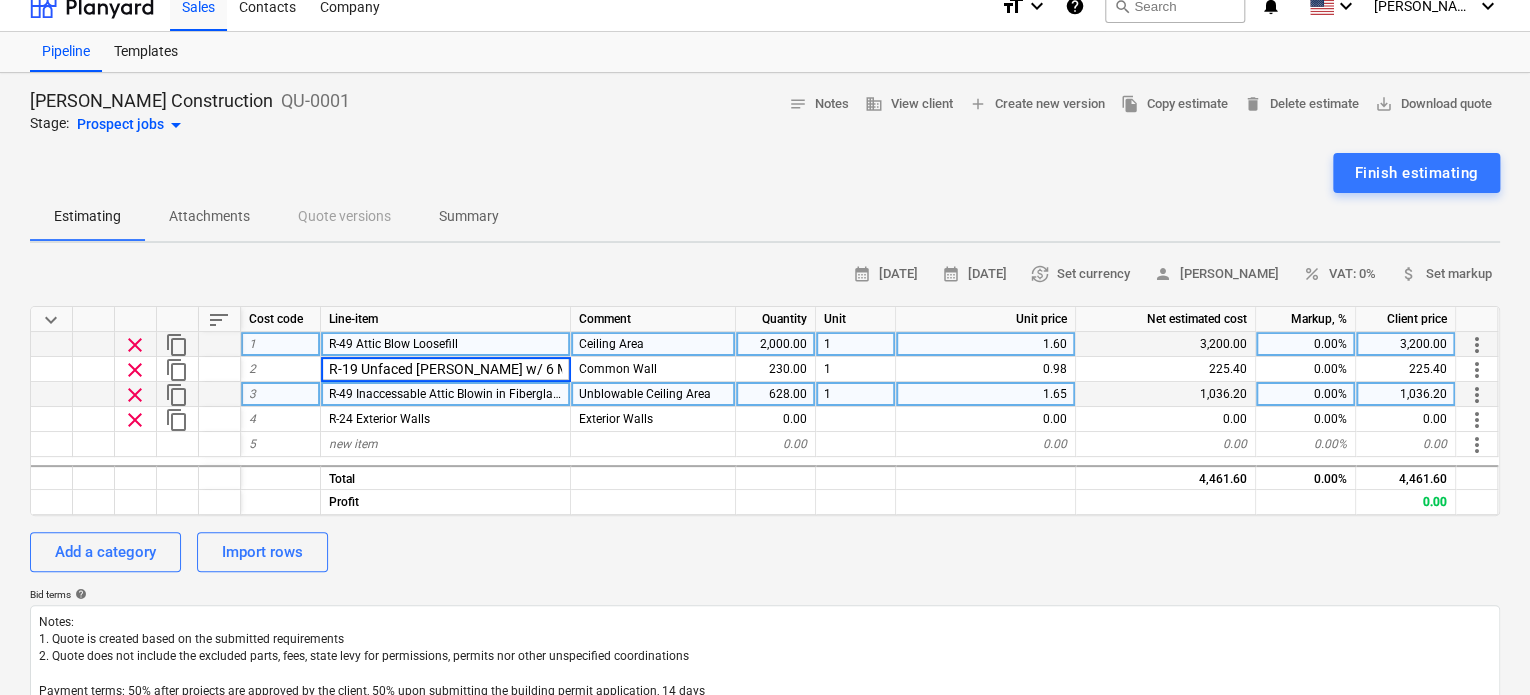 click on "R-49 Inaccessable Attic Blowin in Fiberglass Loosefill" at bounding box center [471, 394] 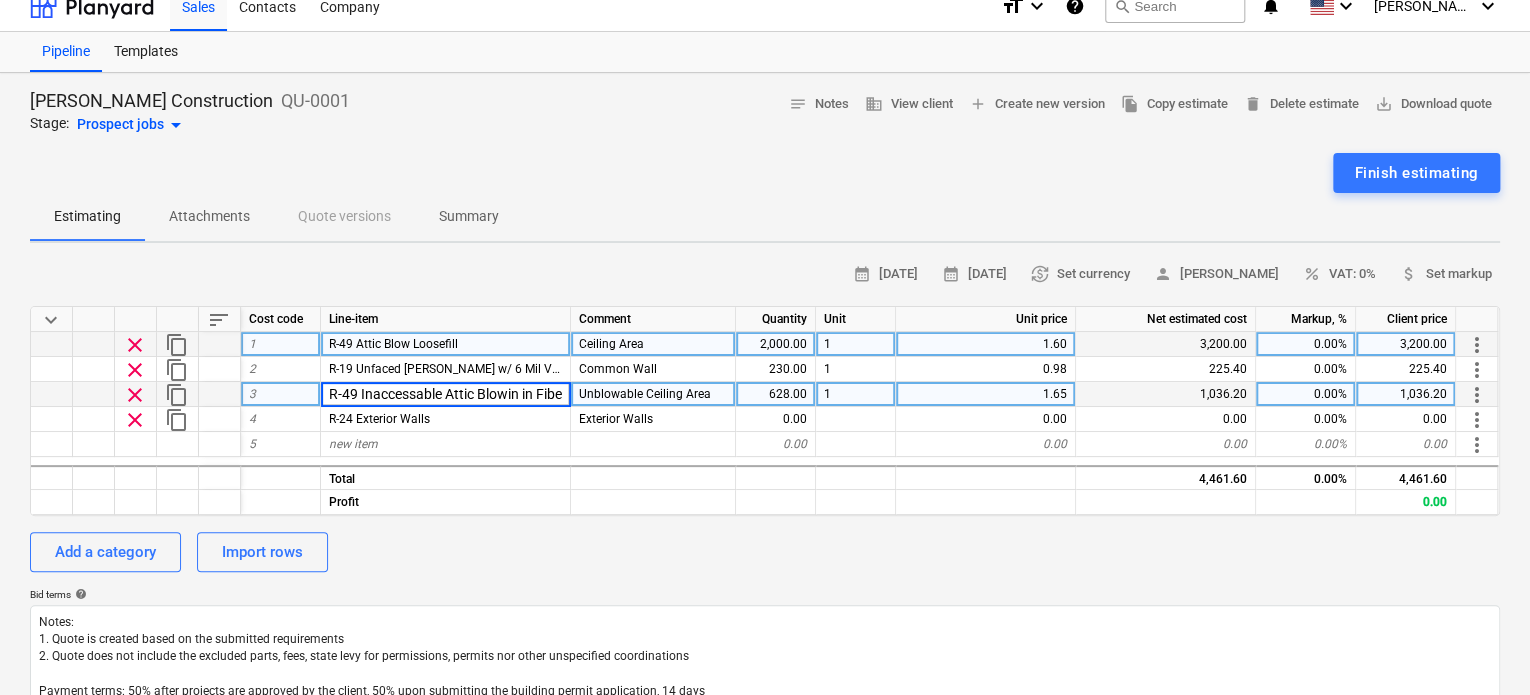 scroll, scrollTop: 0, scrollLeft: 95, axis: horizontal 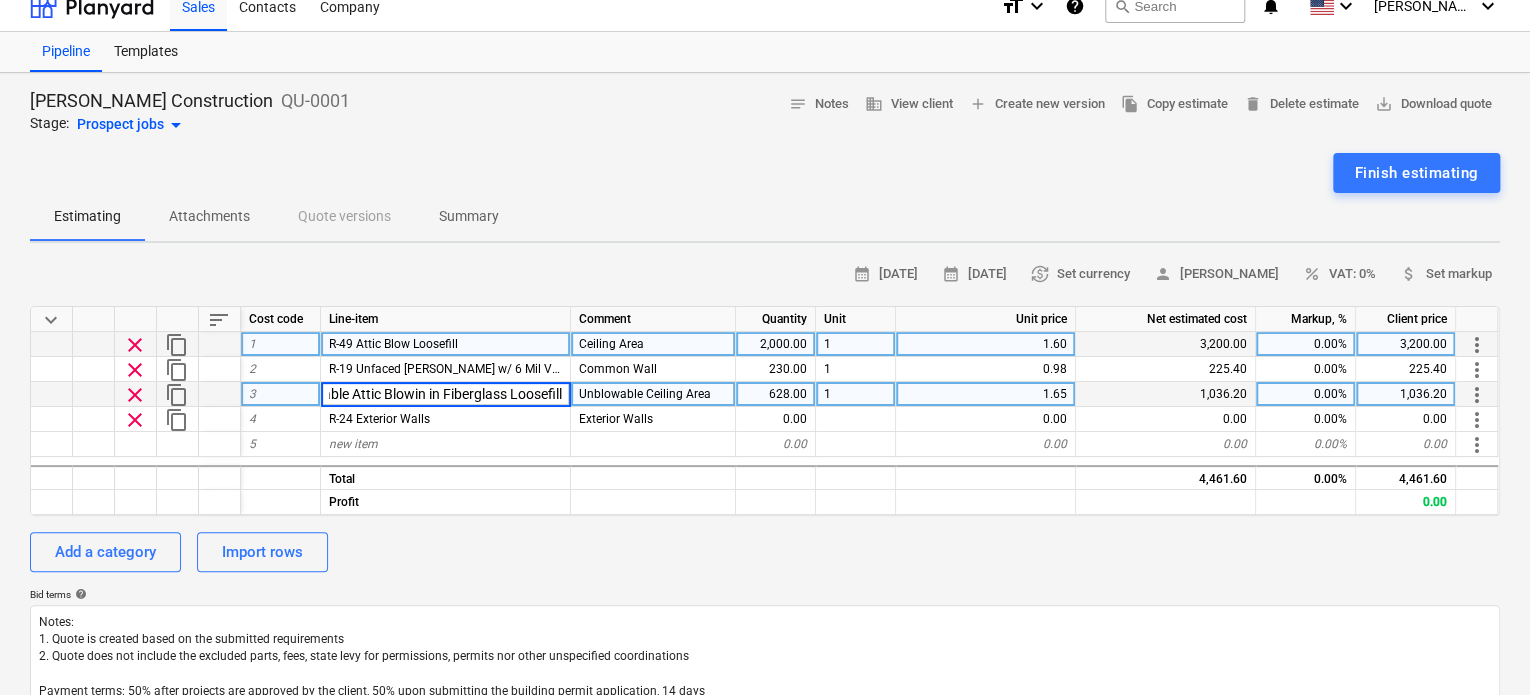 click on "R-49 Inaccessable Attic Blowin in Fiberglass Loosefill" at bounding box center [445, 394] 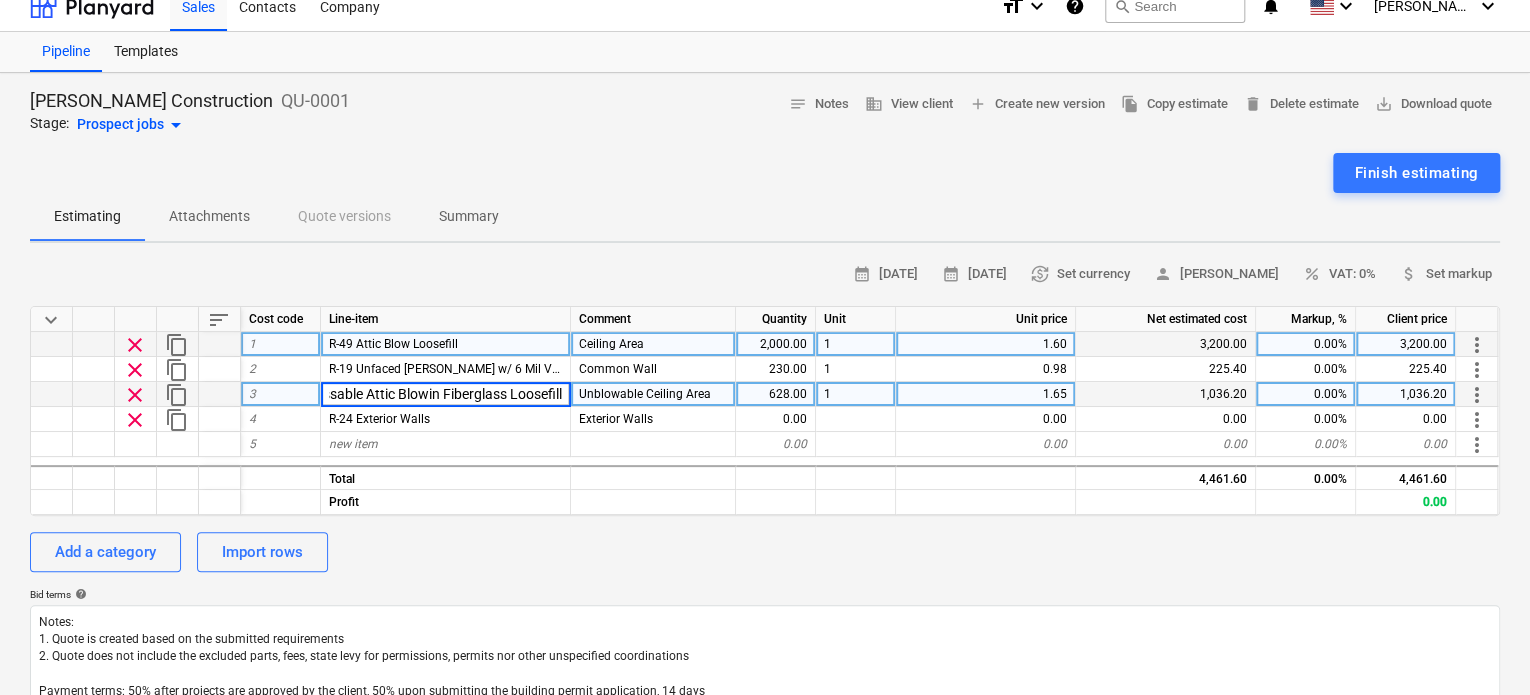 scroll, scrollTop: 0, scrollLeft: 80, axis: horizontal 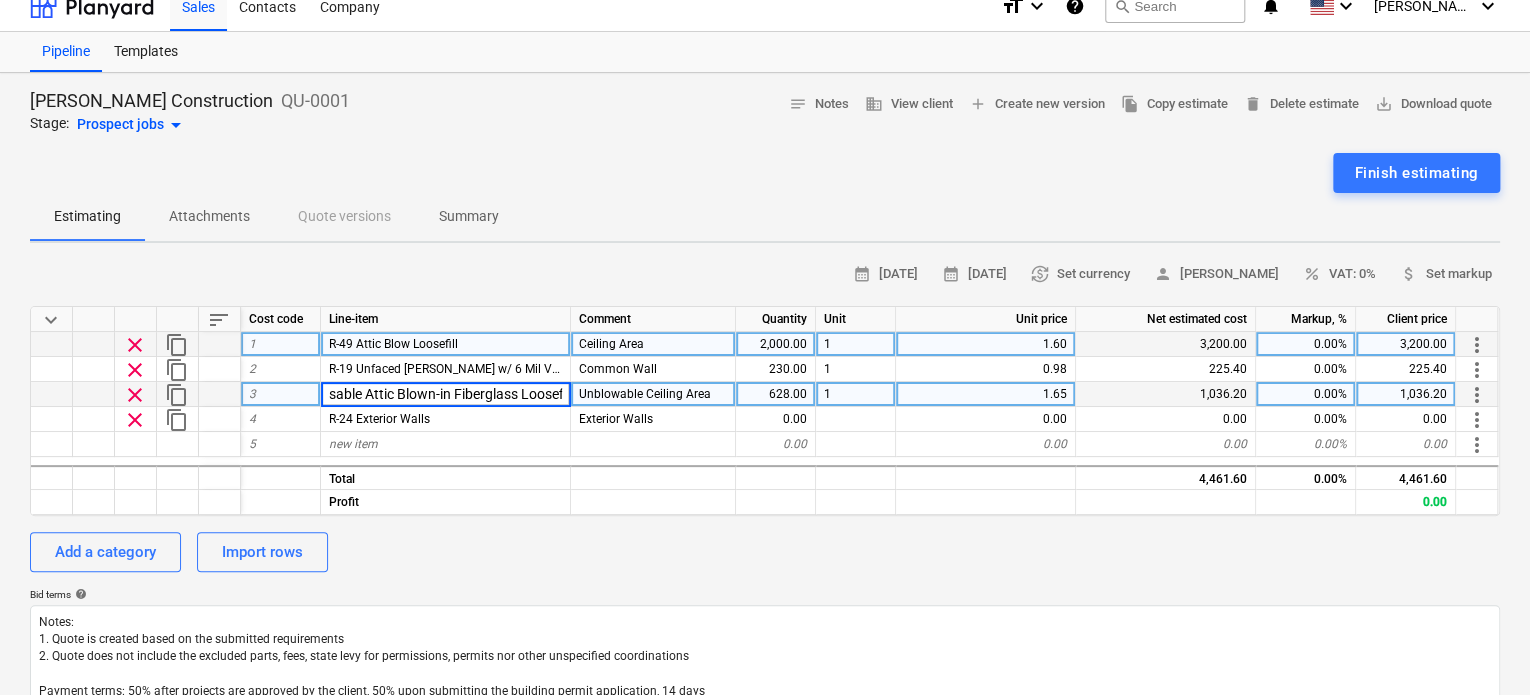click on "R-49 Inaccessable Attic Blown-in Fiberglass Loosefill" at bounding box center [445, 394] 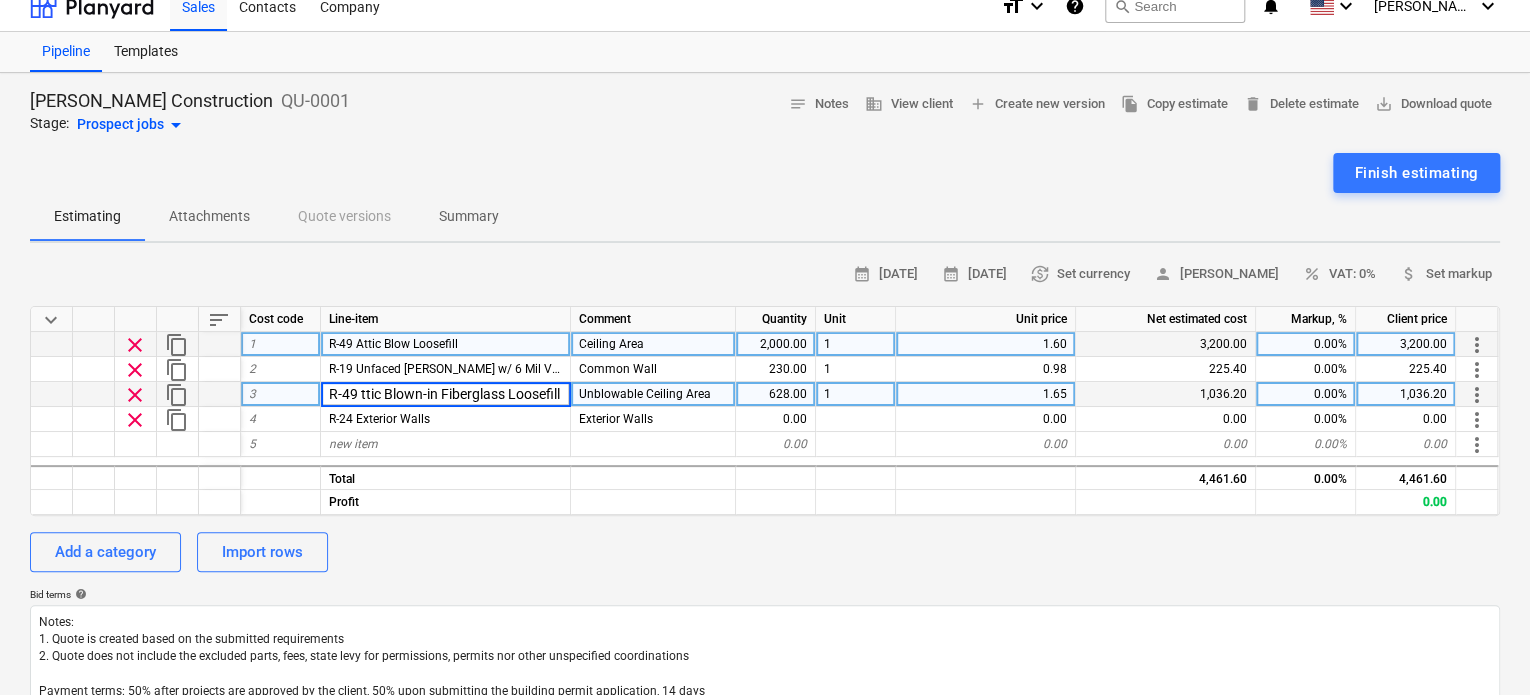 scroll, scrollTop: 0, scrollLeft: 0, axis: both 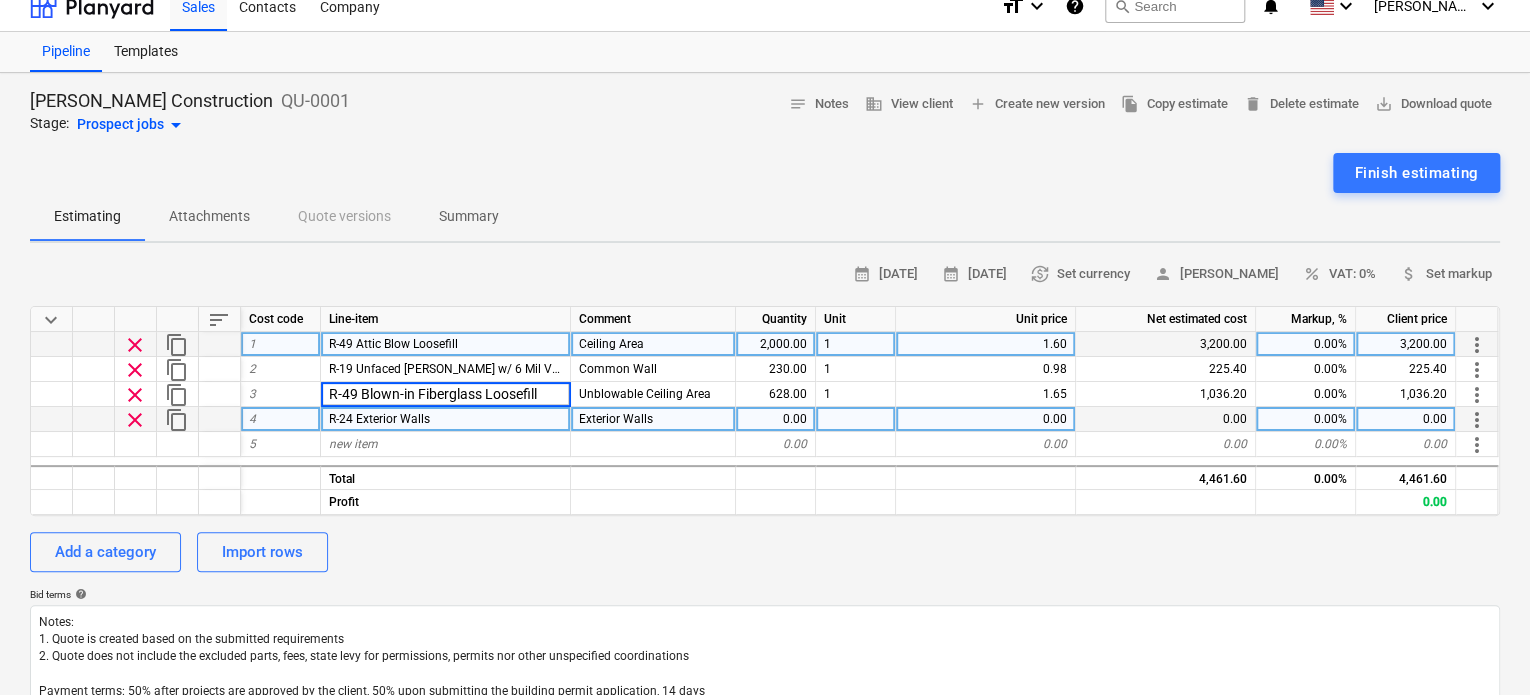 click on "R-24 Exterior Walls" at bounding box center (446, 419) 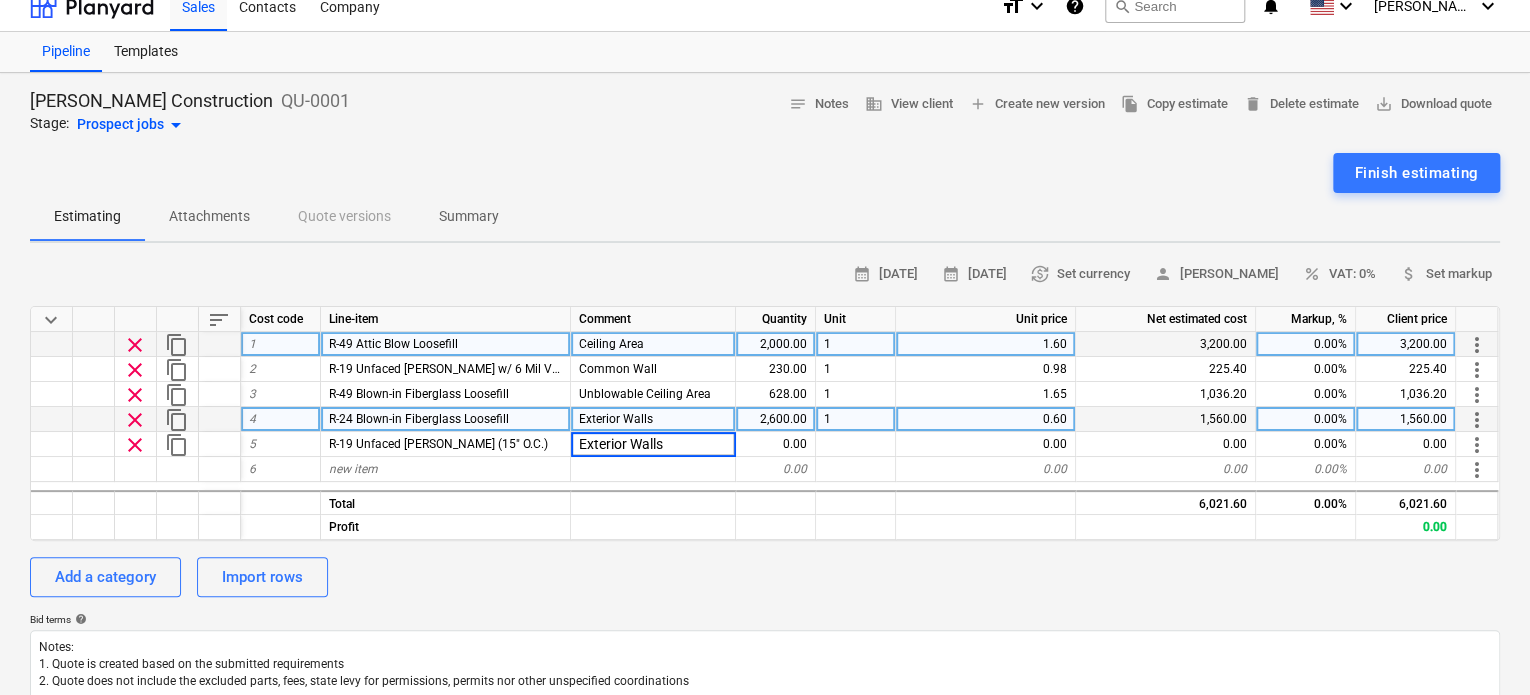 click on "Exterior Walls" at bounding box center (653, 419) 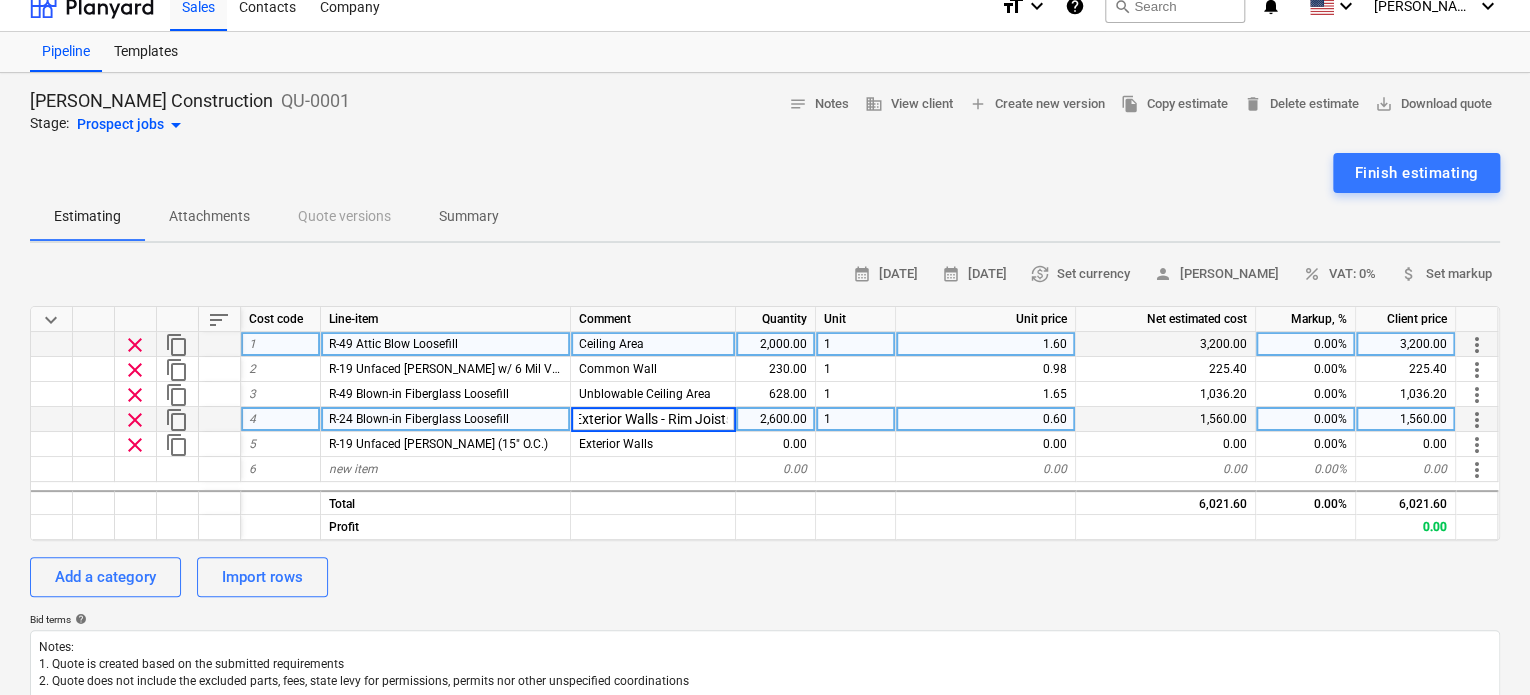 scroll, scrollTop: 0, scrollLeft: 12, axis: horizontal 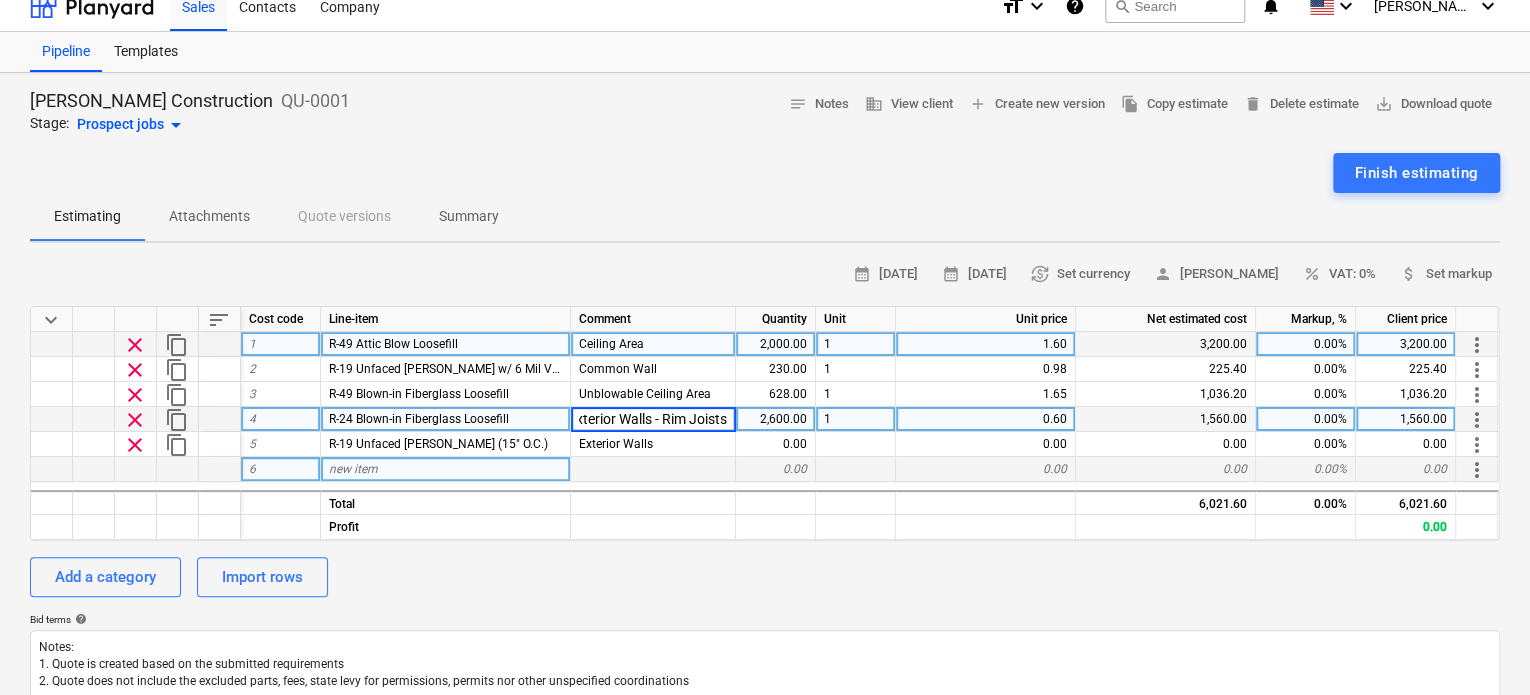 click at bounding box center (653, 469) 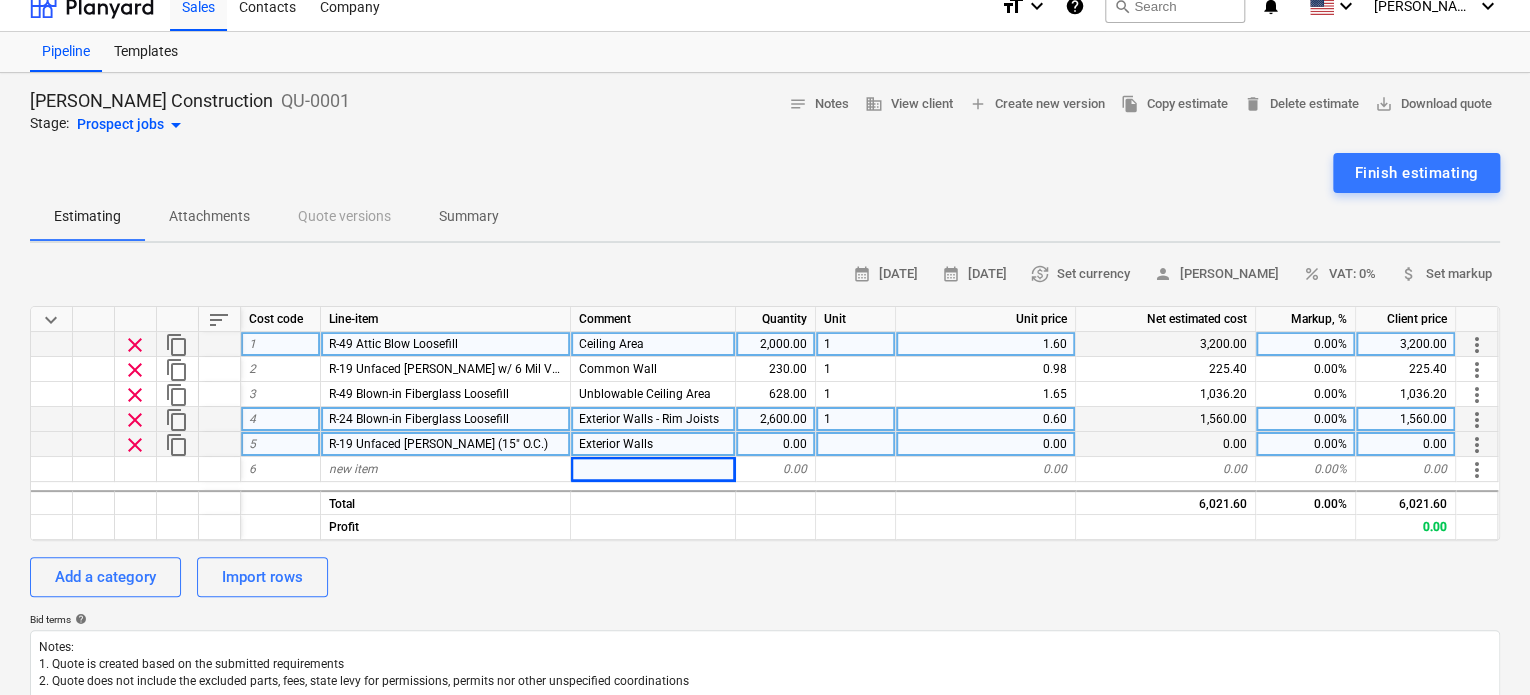 click on "0.00" at bounding box center (776, 444) 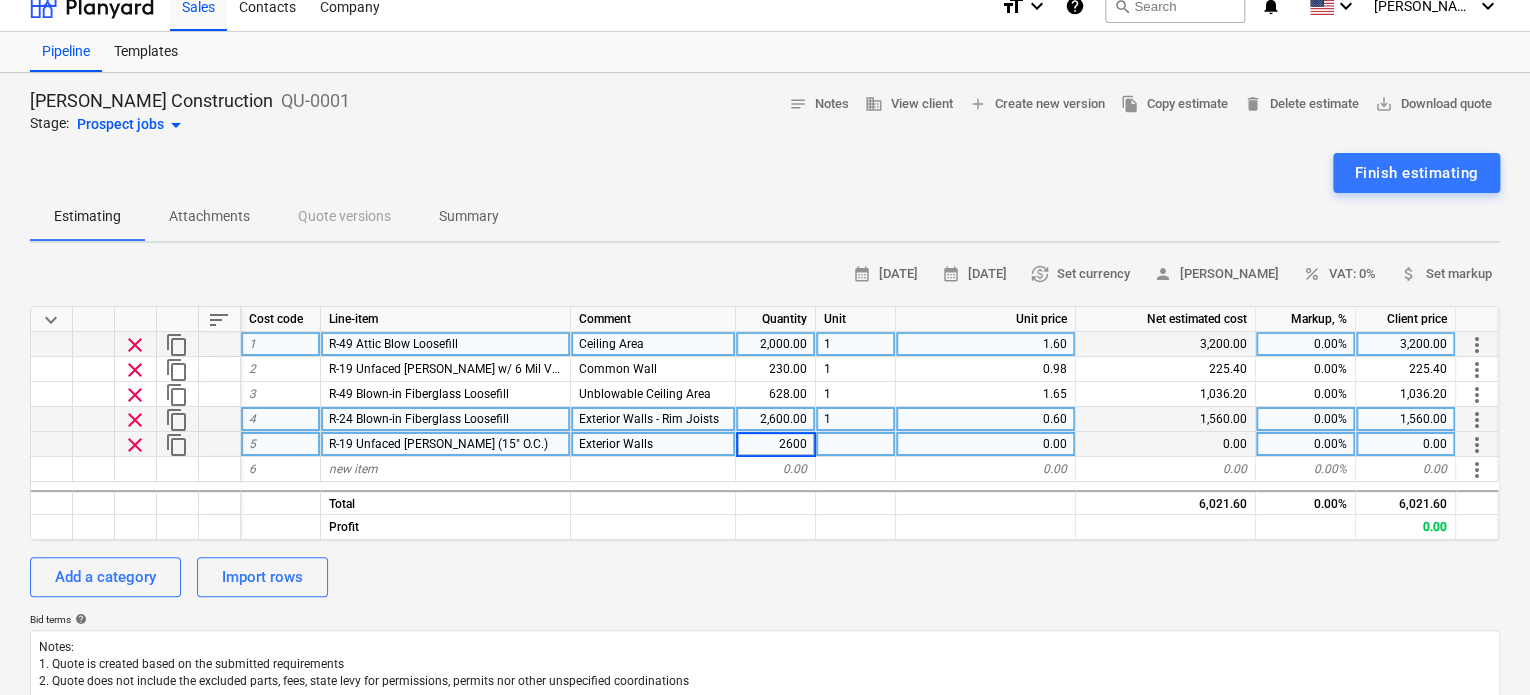 click at bounding box center [856, 444] 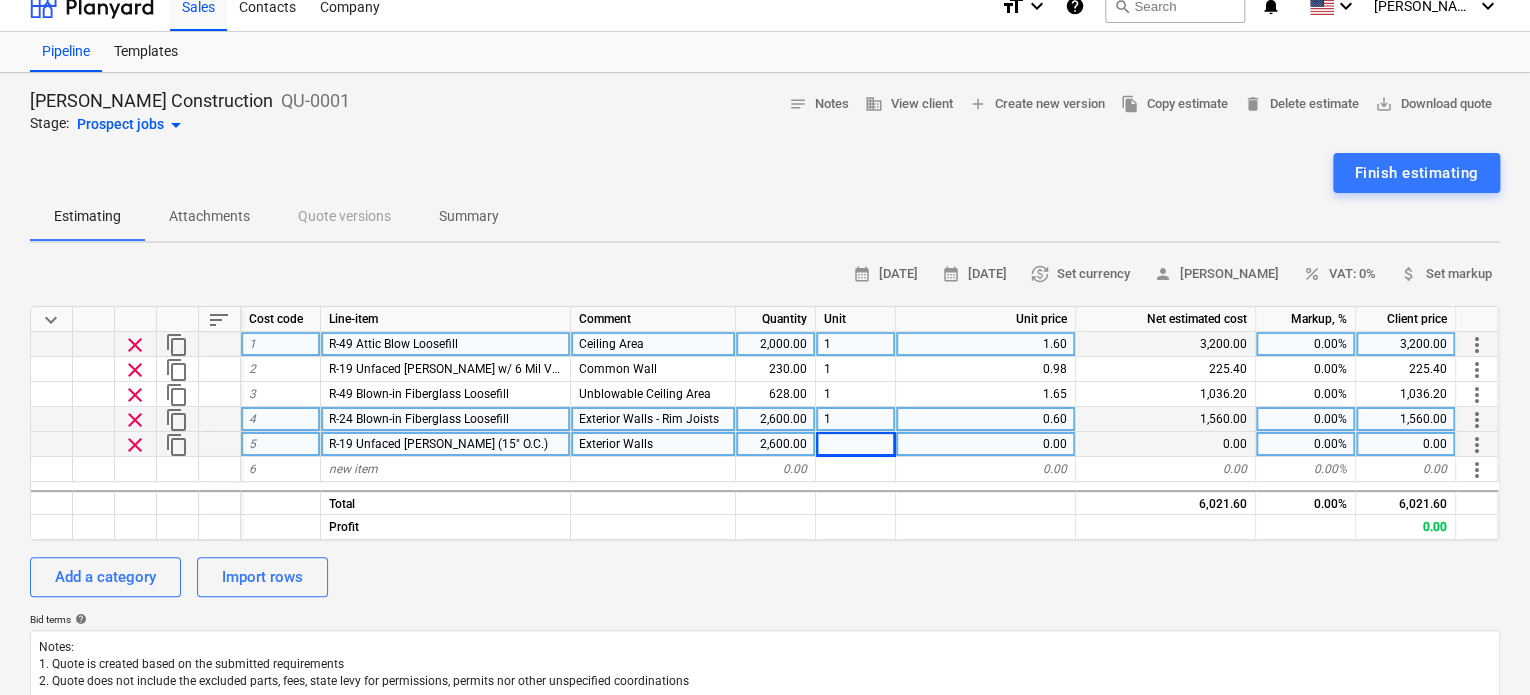 click on "5" at bounding box center (281, 444) 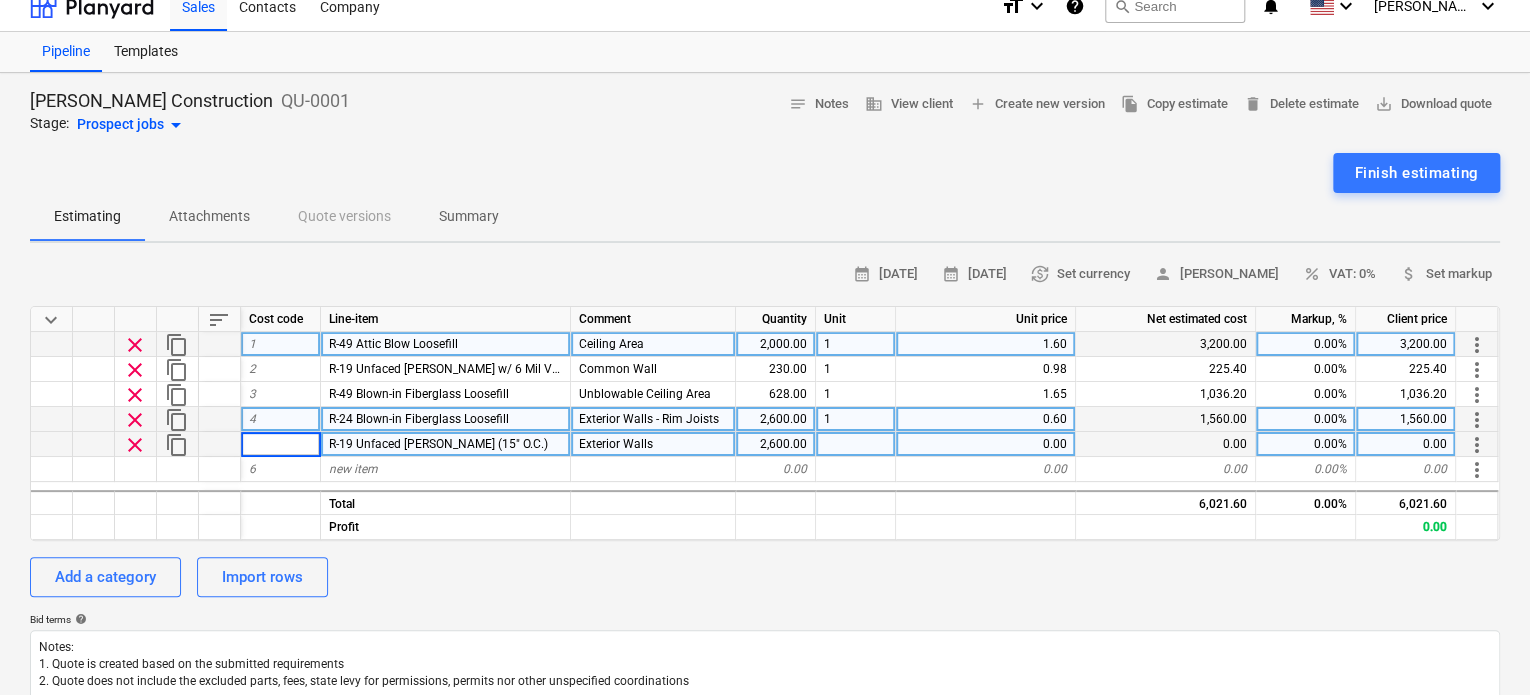 click on "4" at bounding box center (281, 419) 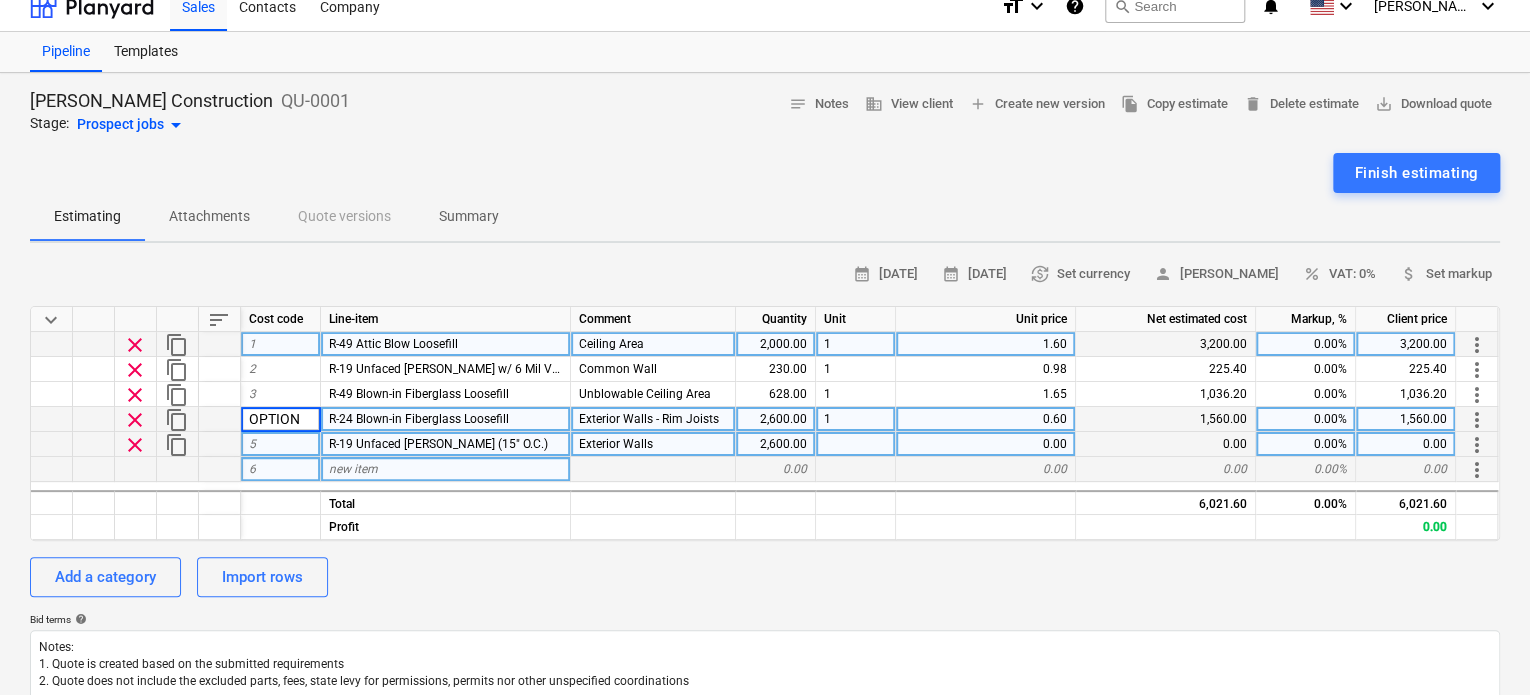 click on "6" at bounding box center (281, 469) 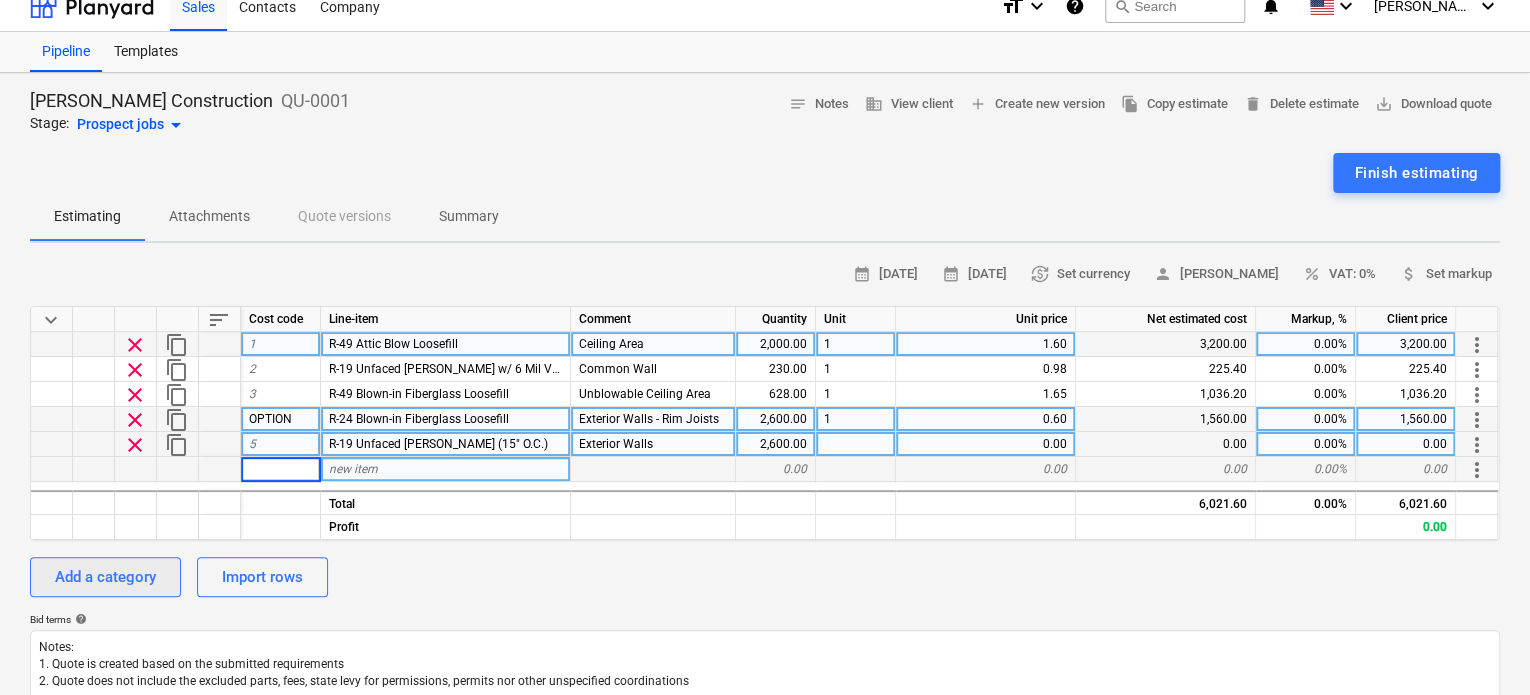 click on "Add a category" at bounding box center (105, 577) 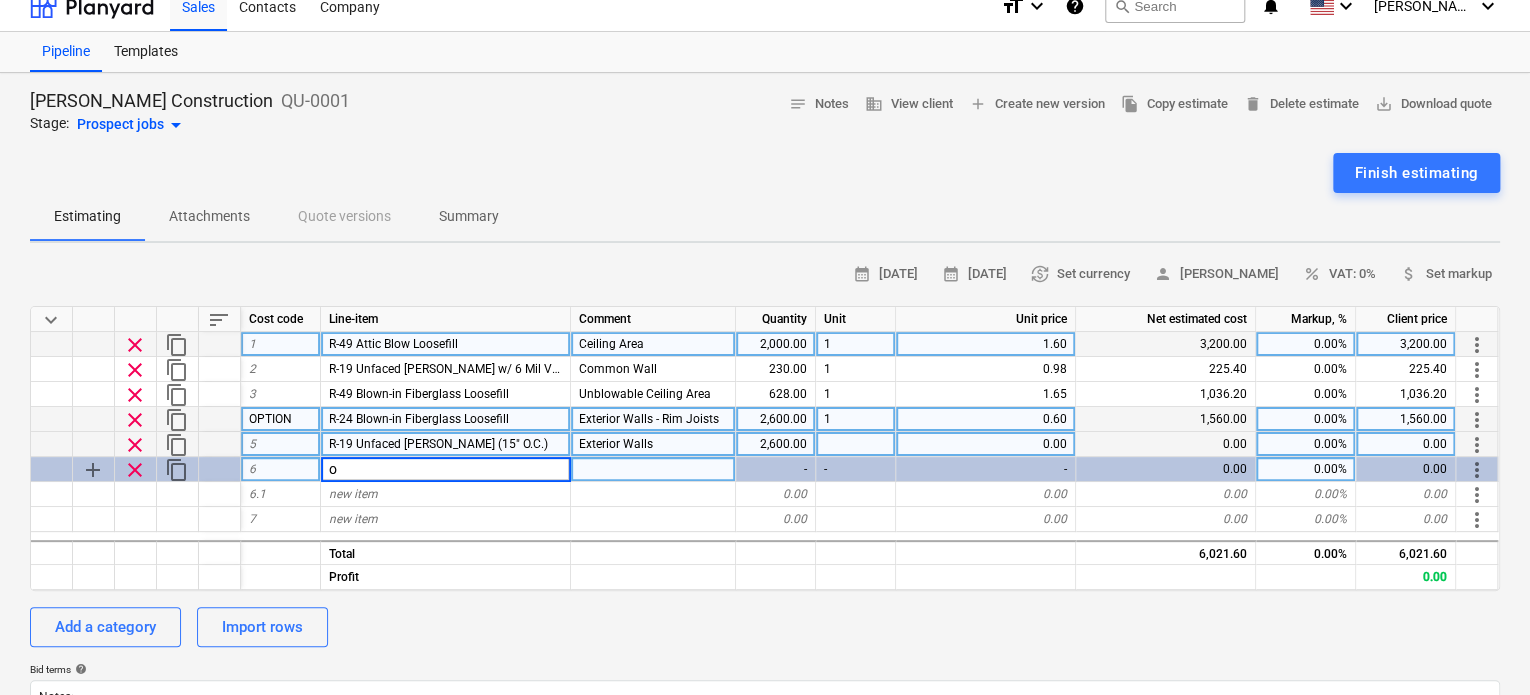 click on "5" at bounding box center [281, 444] 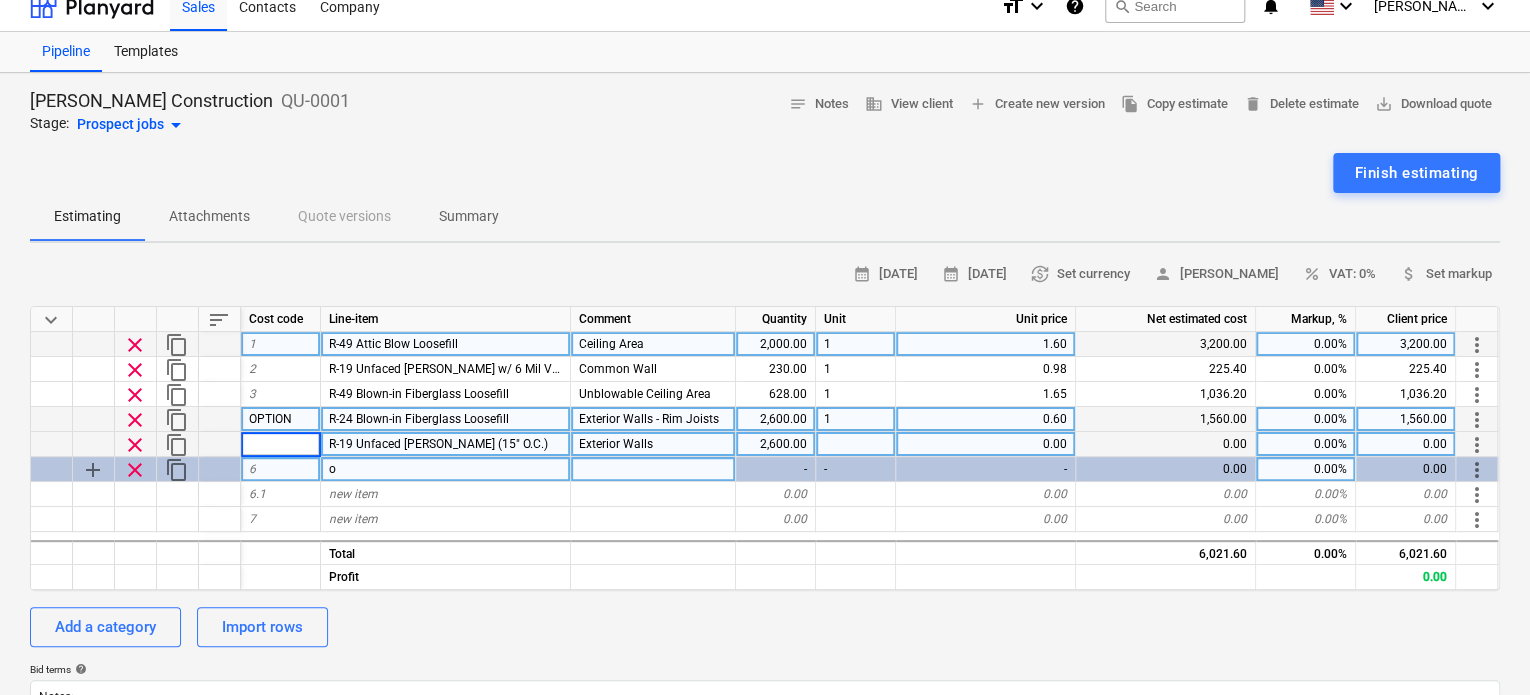 click on "6" at bounding box center [281, 469] 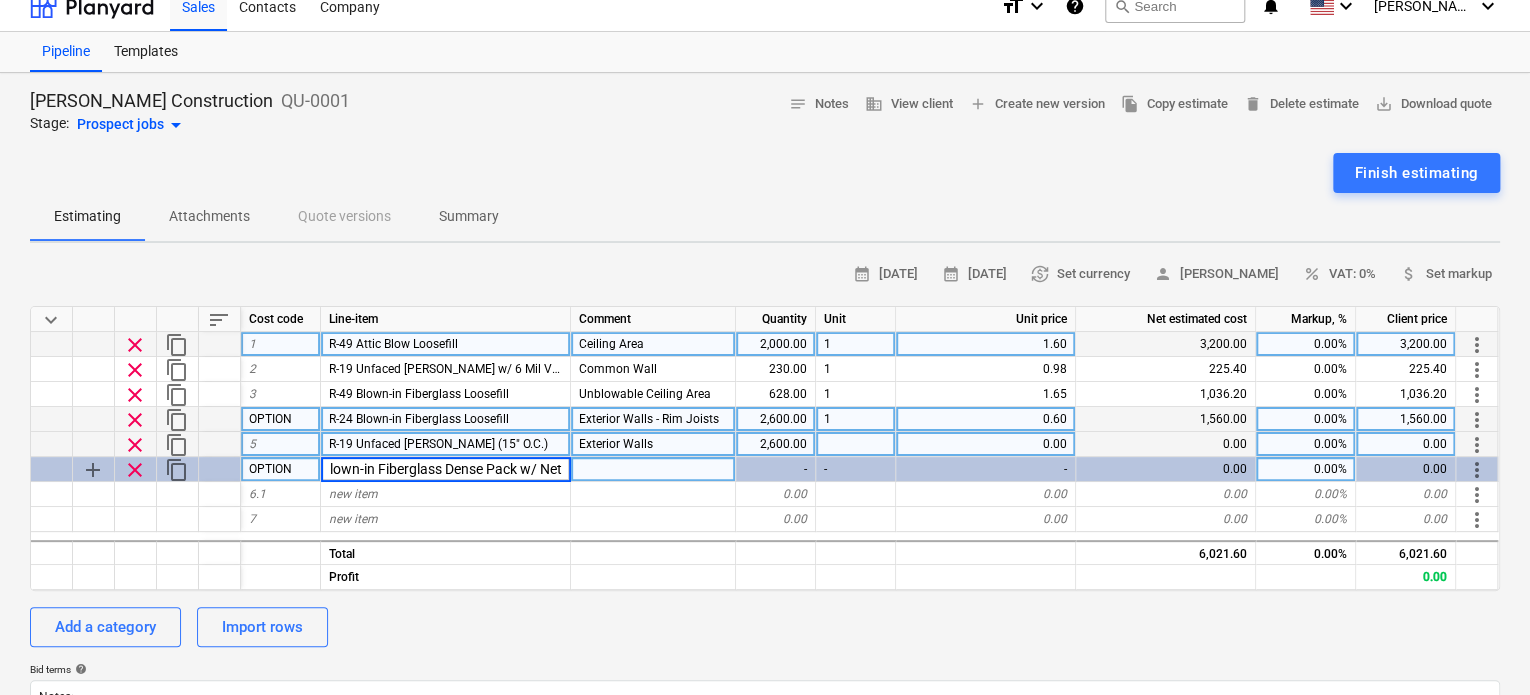 scroll, scrollTop: 0, scrollLeft: 40, axis: horizontal 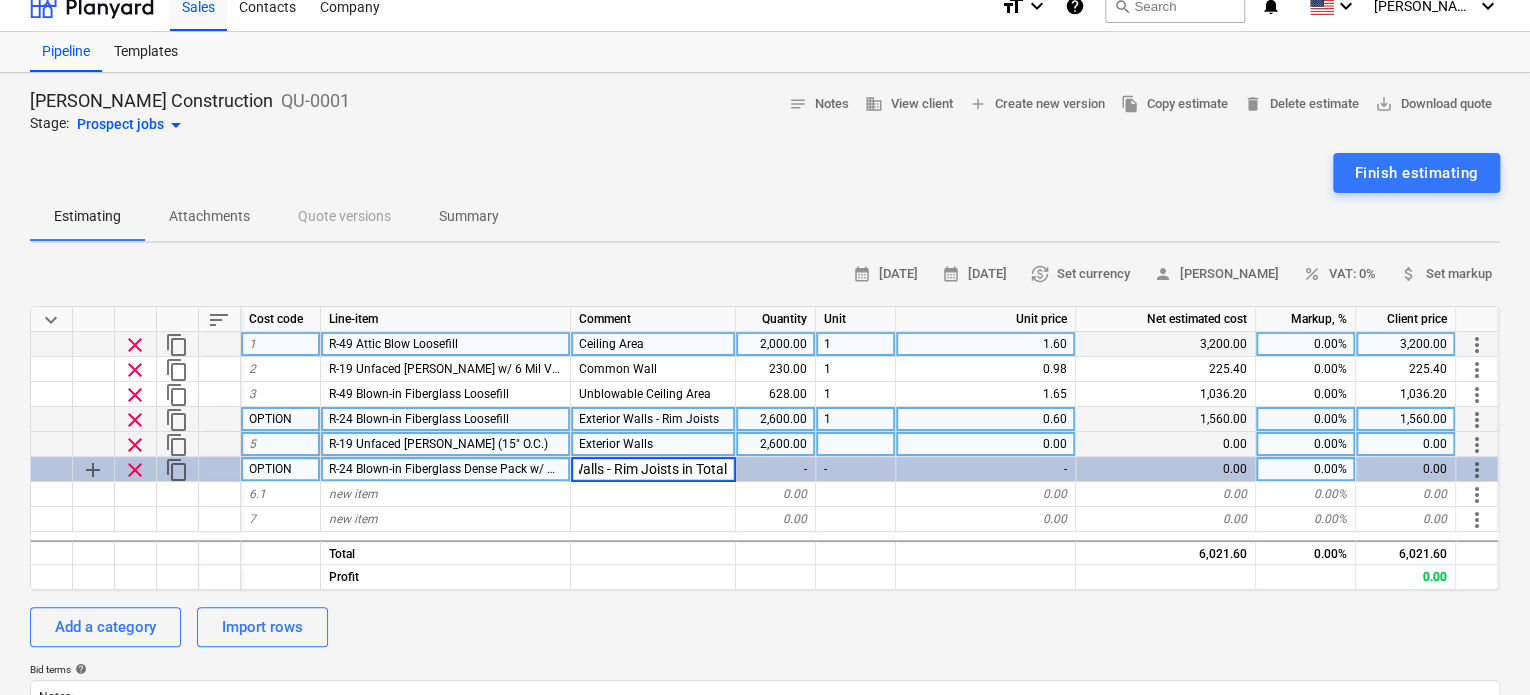 click on "0.00" at bounding box center [986, 444] 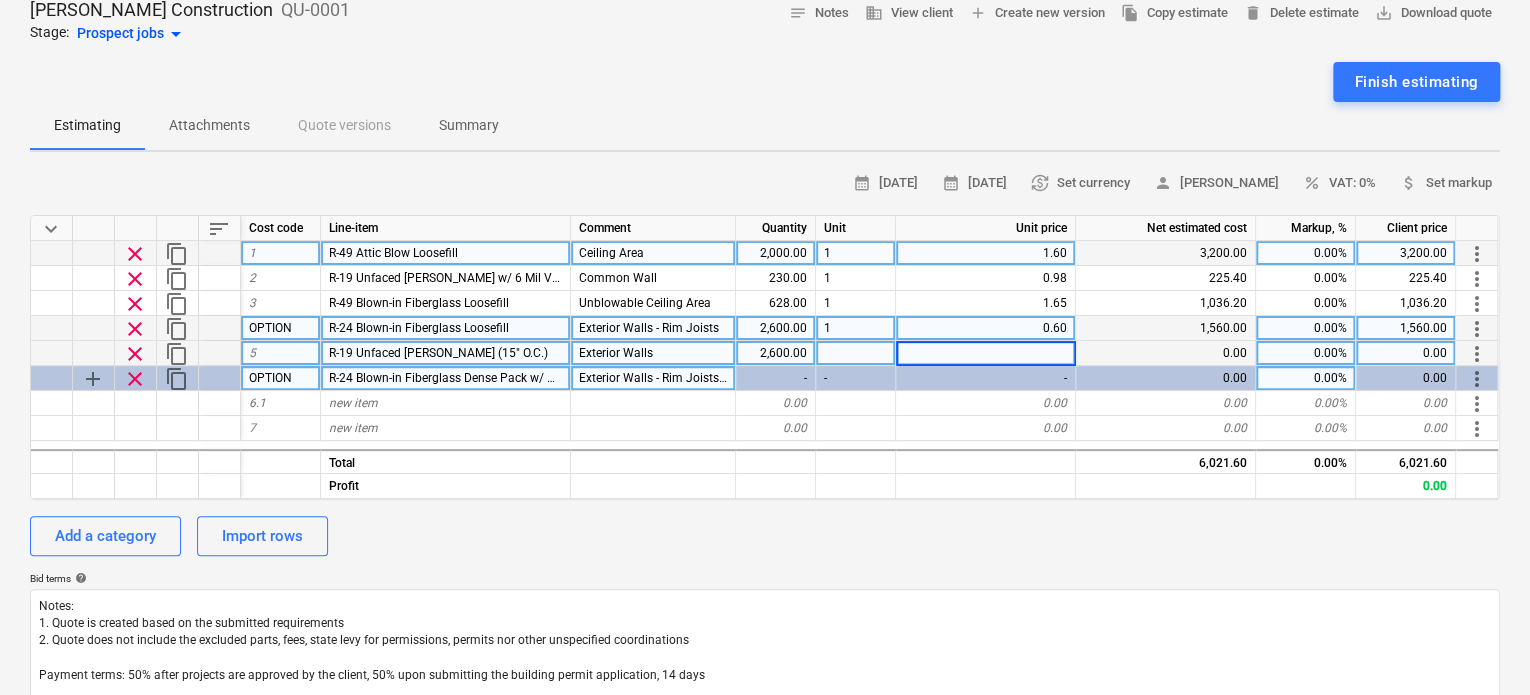 scroll, scrollTop: 132, scrollLeft: 0, axis: vertical 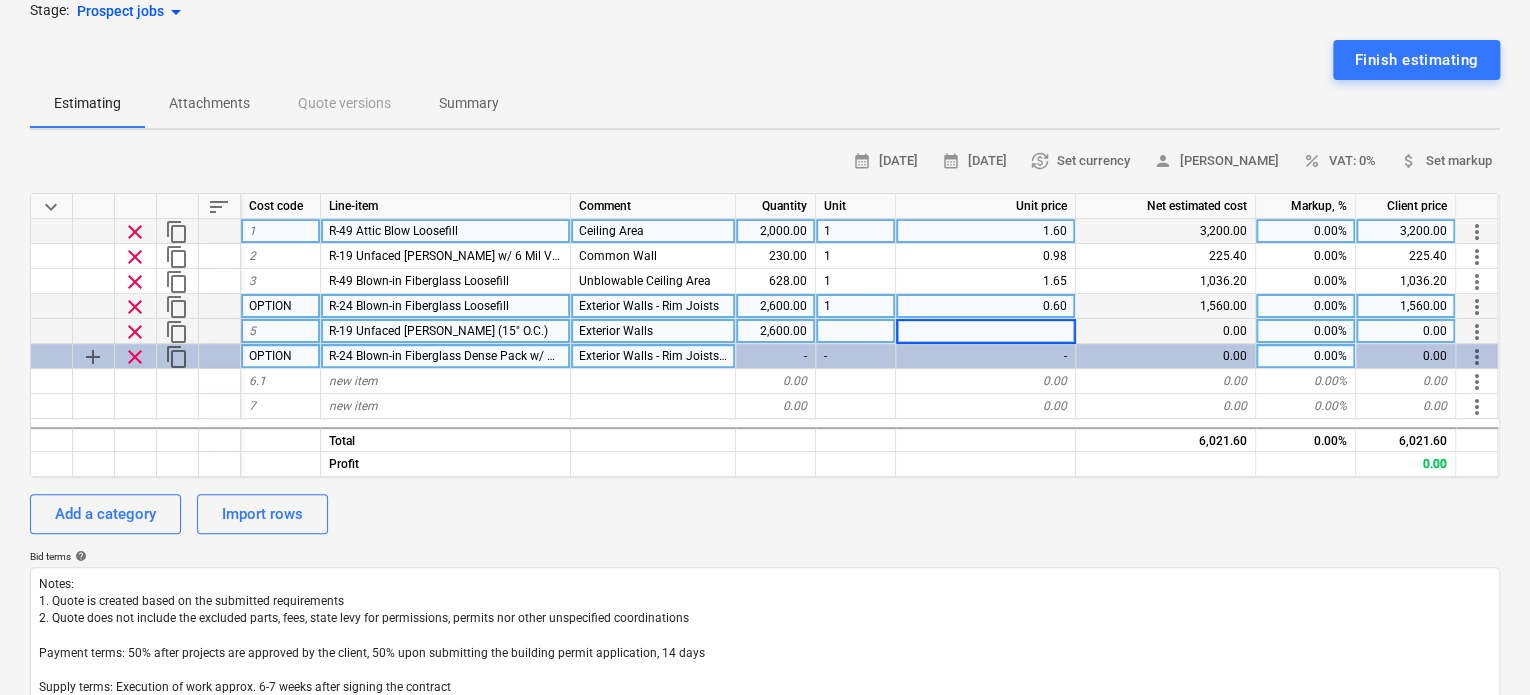 click on "-" at bounding box center [776, 356] 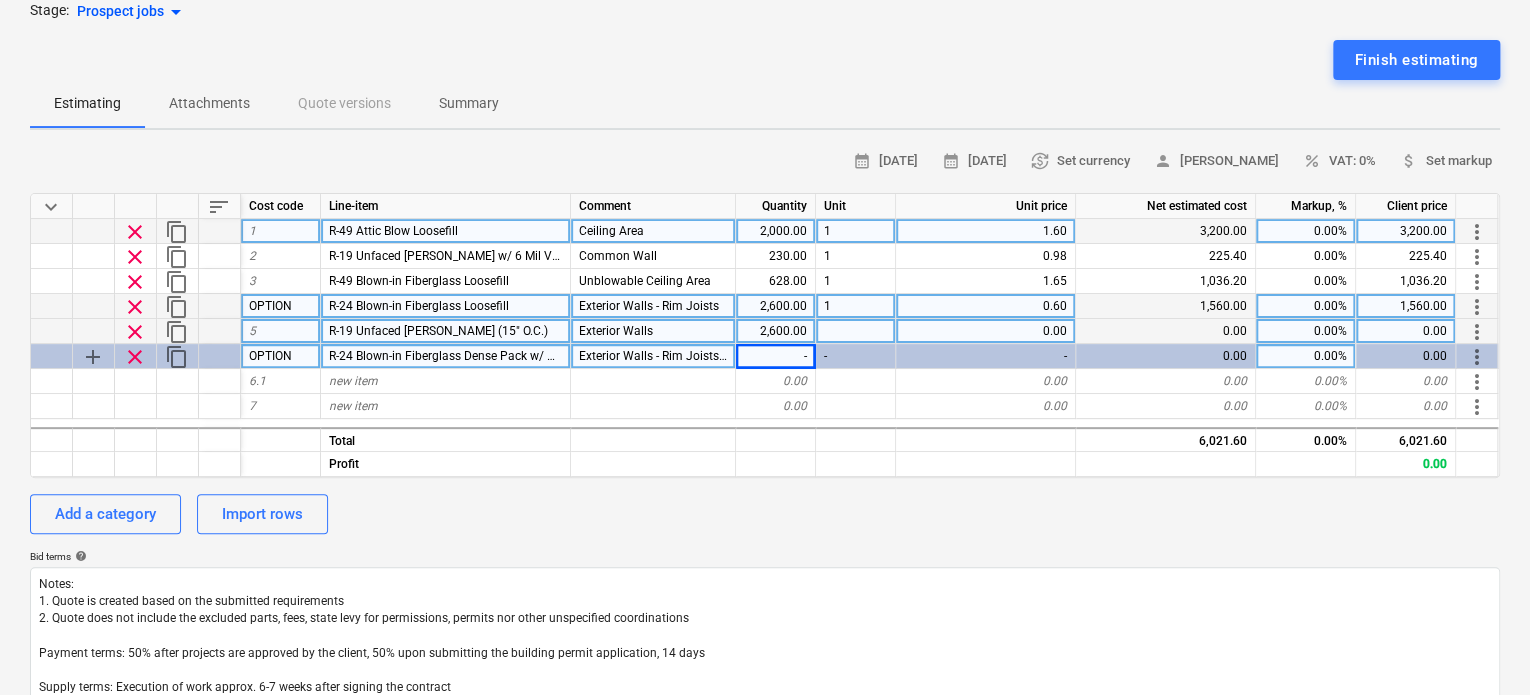 click on "OPTION" at bounding box center (281, 356) 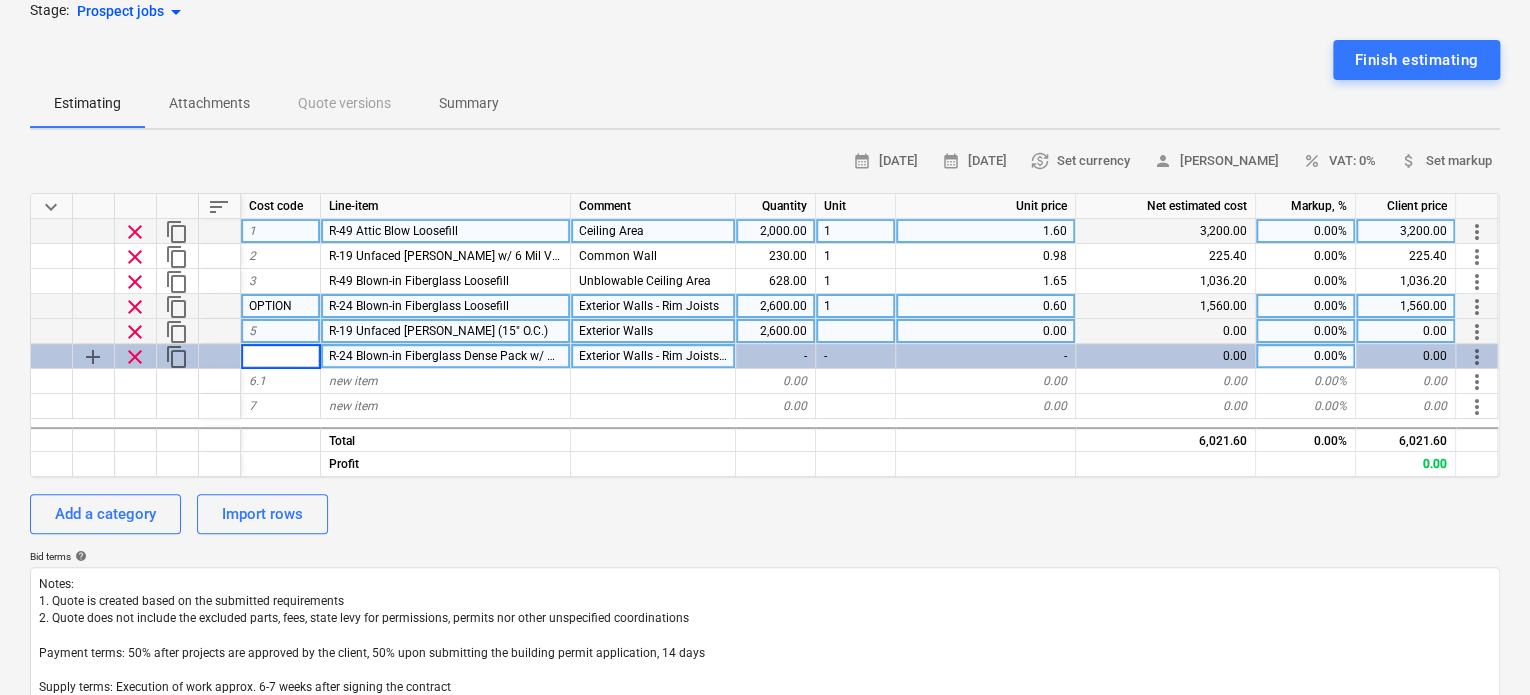 click on "OPTION" at bounding box center (281, 306) 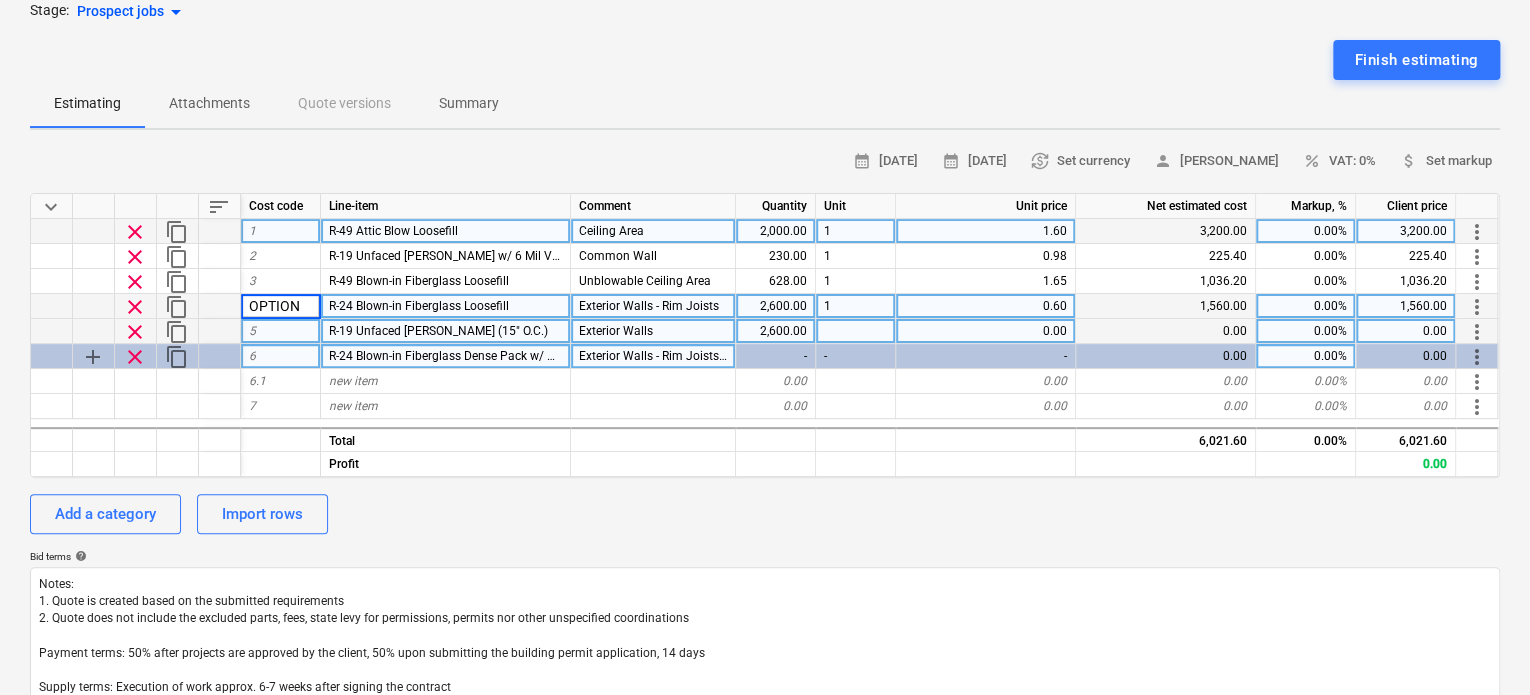 click on "clear" at bounding box center (135, 307) 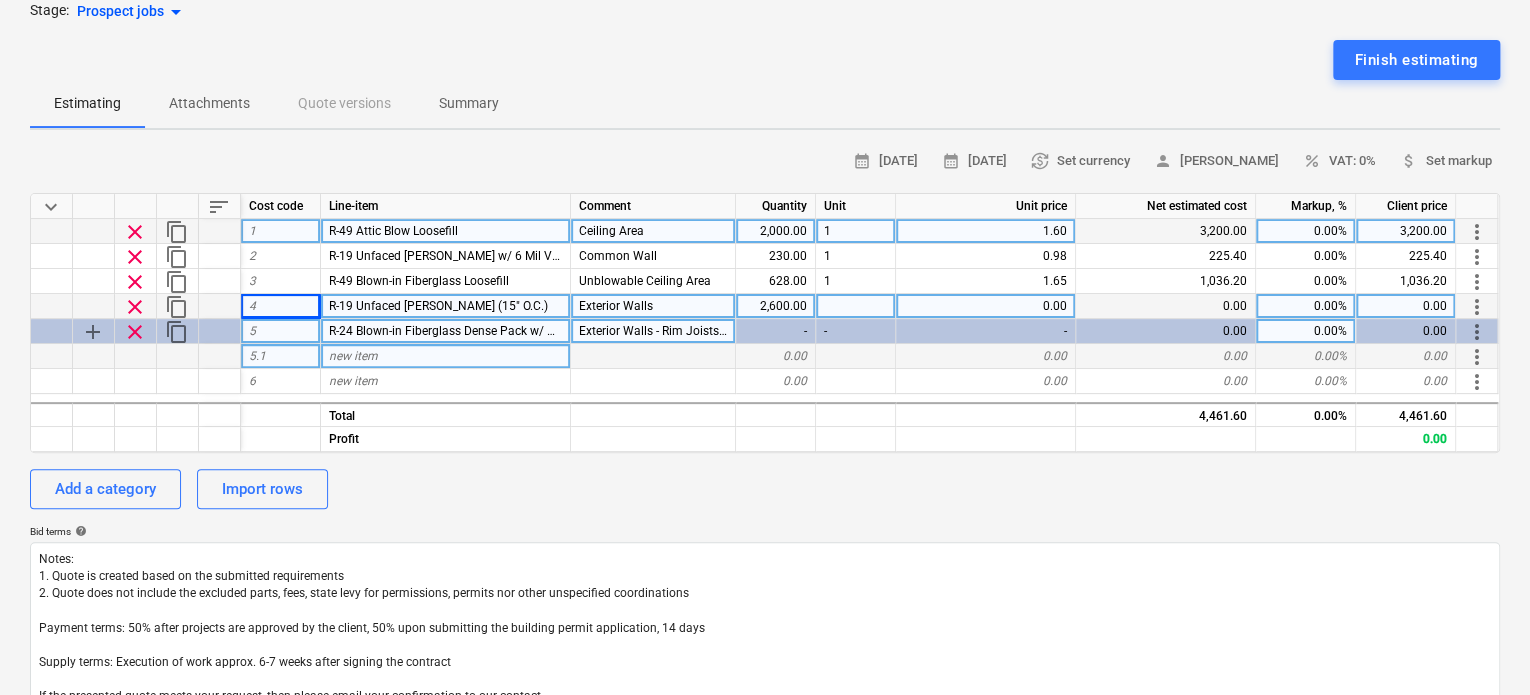 click on "5" at bounding box center (281, 331) 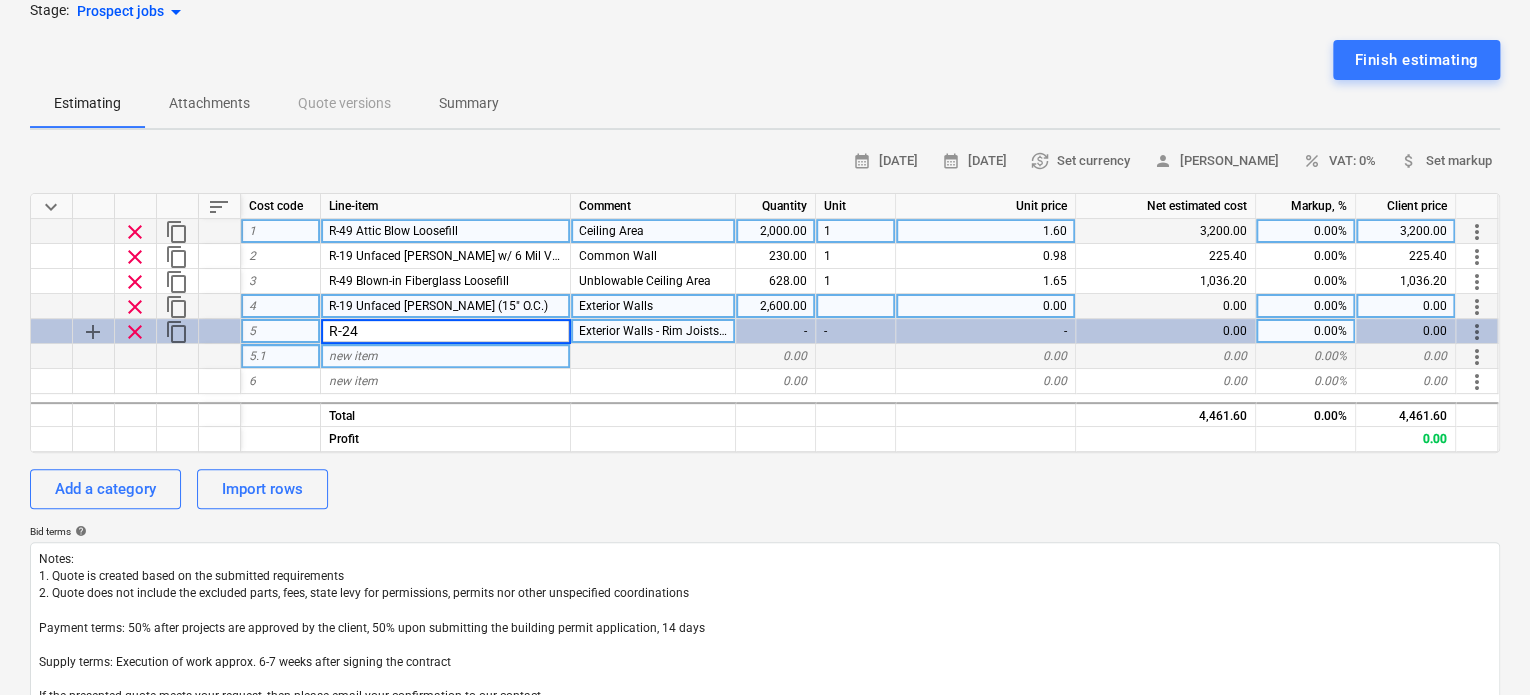 click on "4" at bounding box center (281, 306) 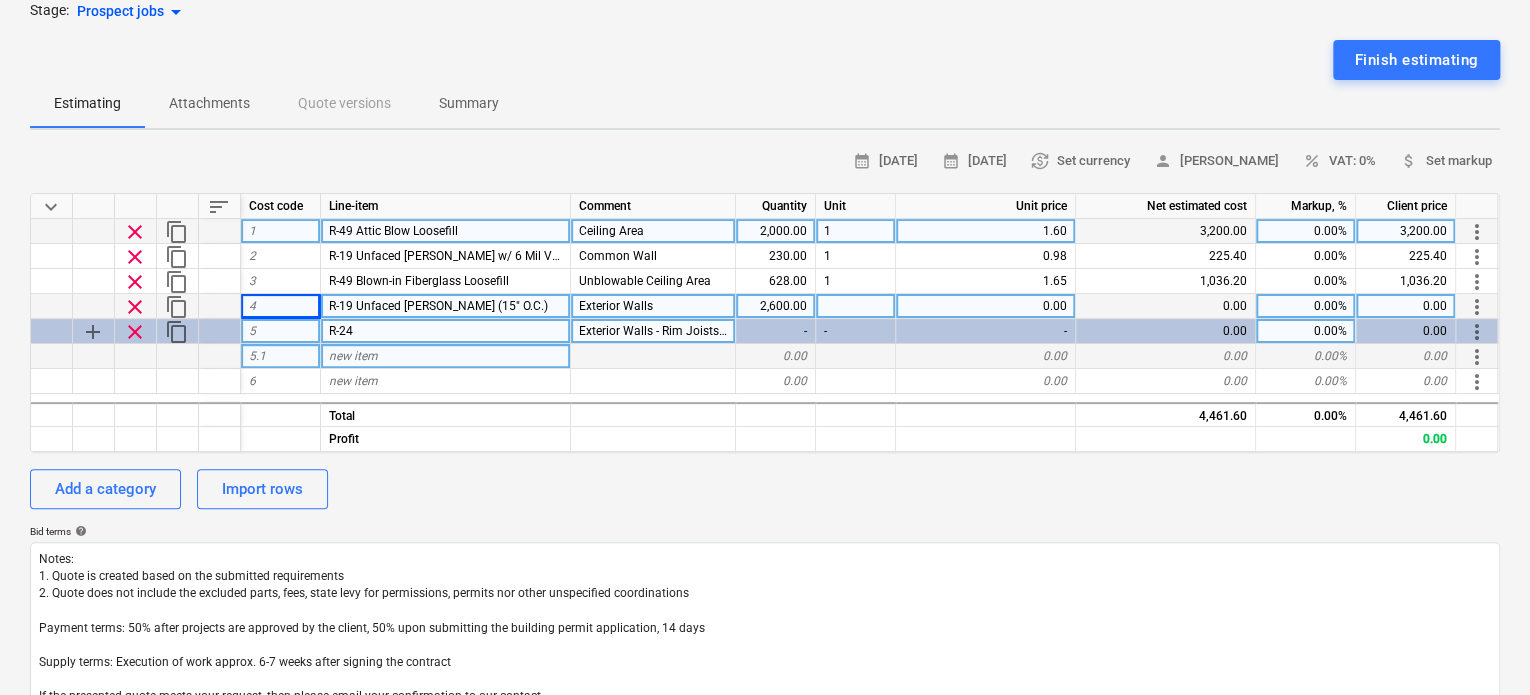 click on "5" at bounding box center [281, 331] 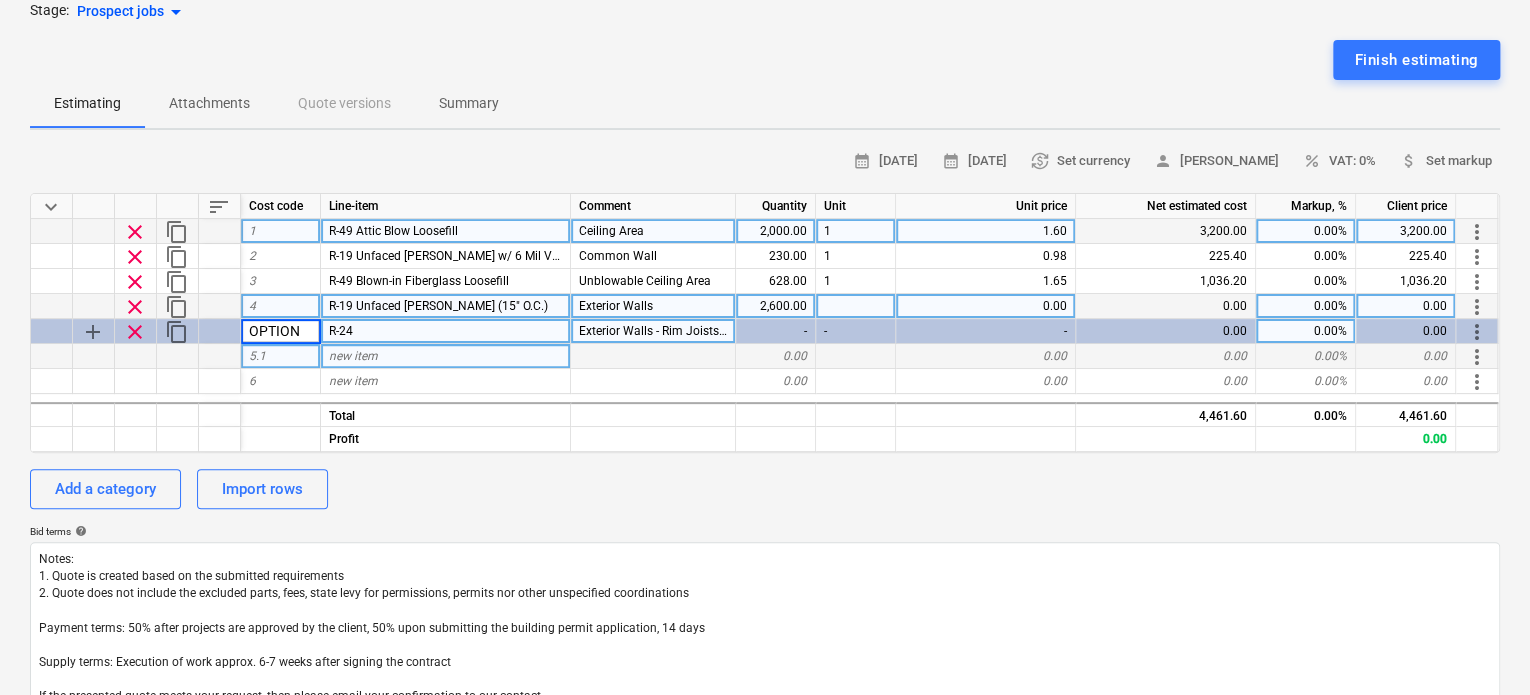 click on "Exterior Walls - Rim Joists in Total" at bounding box center [670, 331] 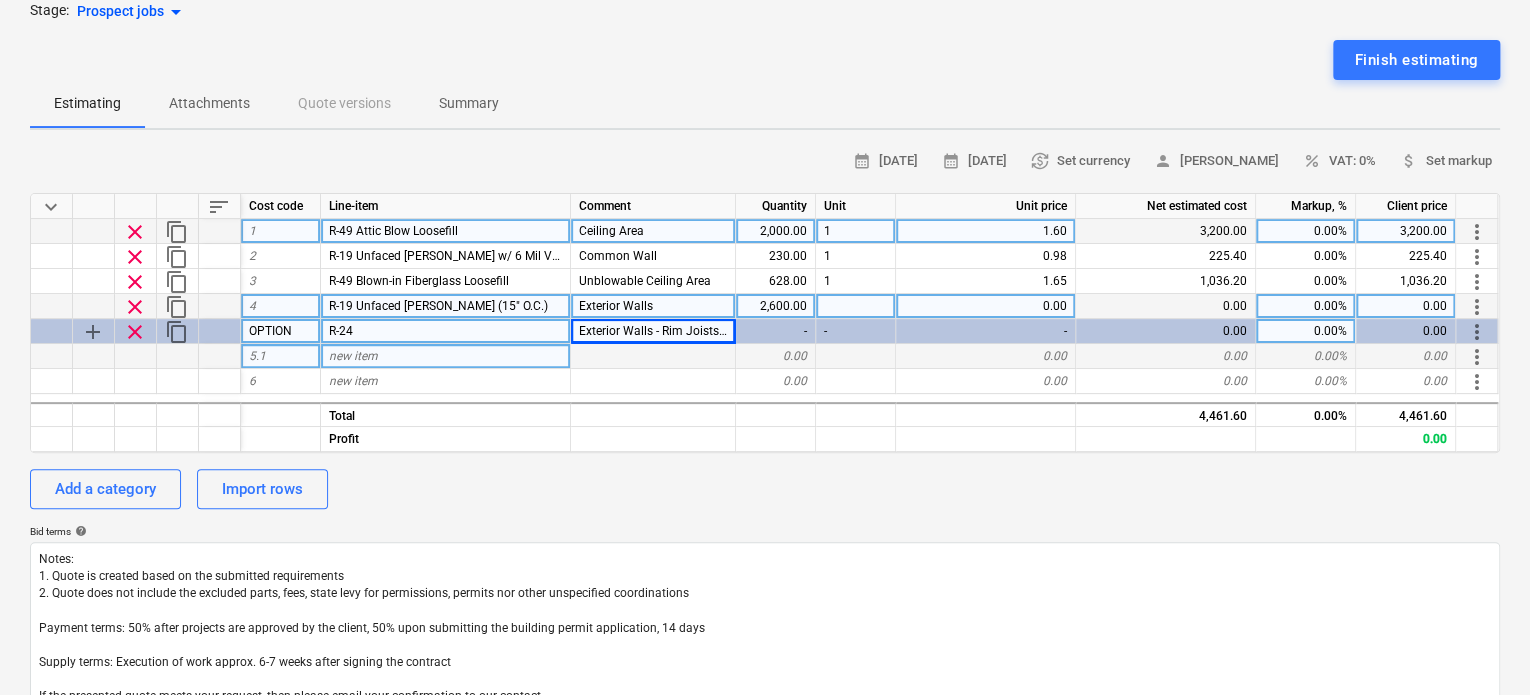 click on "Exterior Walls - Rim Joists in Total" at bounding box center [670, 331] 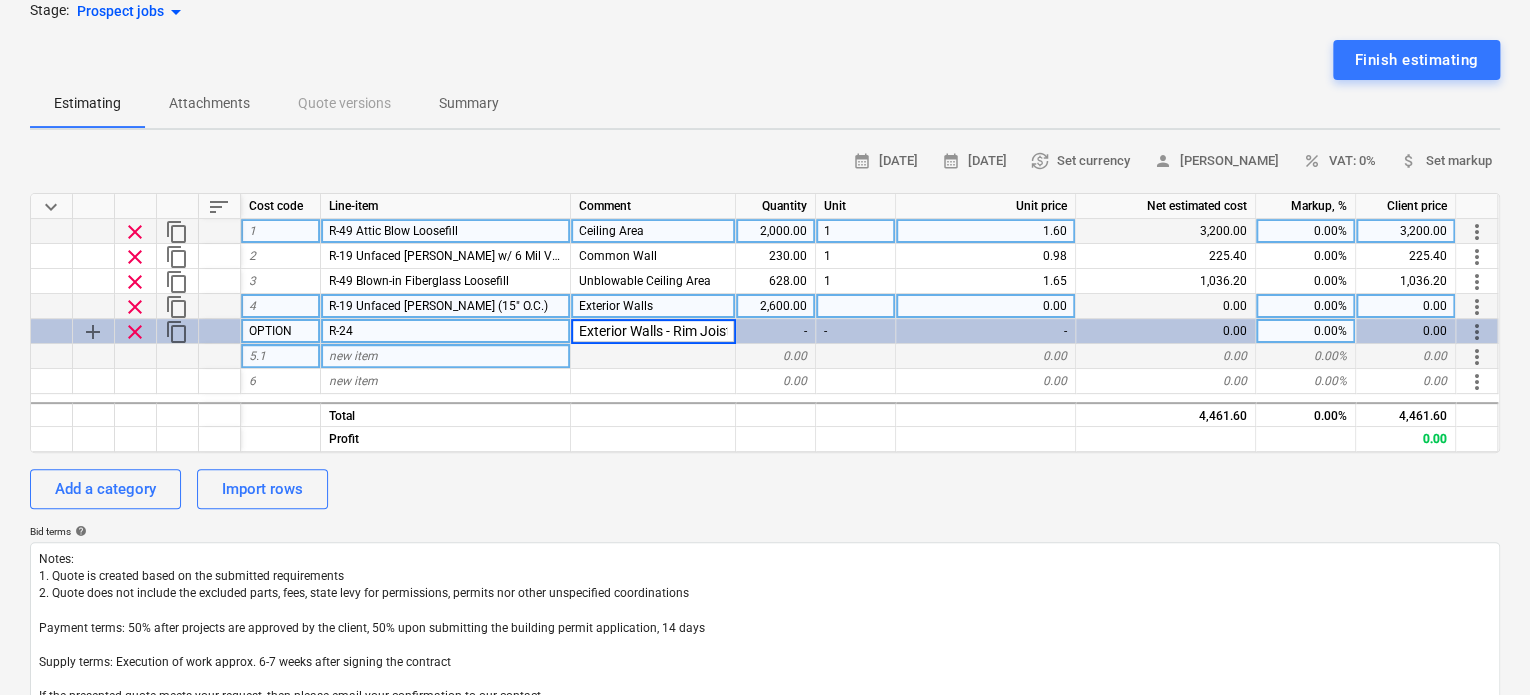 scroll, scrollTop: 0, scrollLeft: 62, axis: horizontal 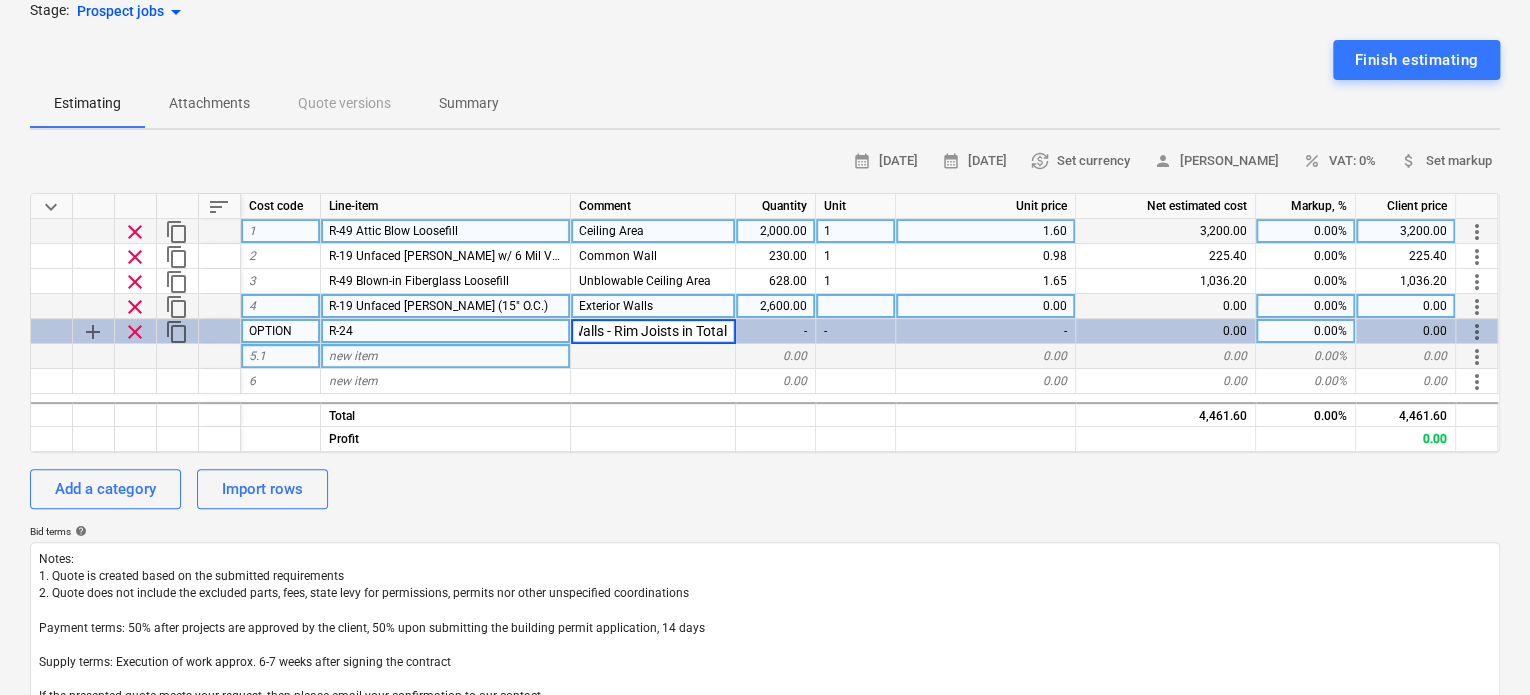 click on "Exterior Walls - Rim Joists in Total" at bounding box center (653, 331) 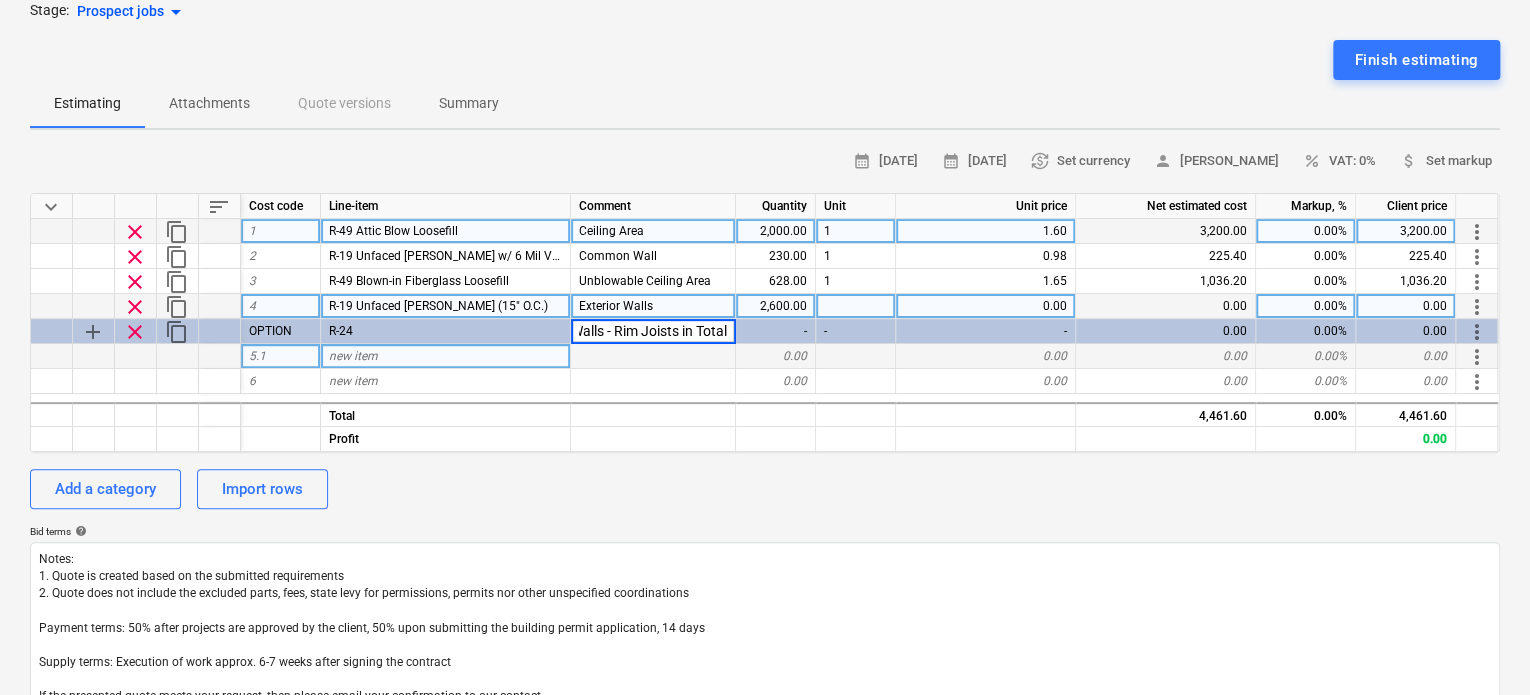 click on "Exterior Walls" at bounding box center (653, 306) 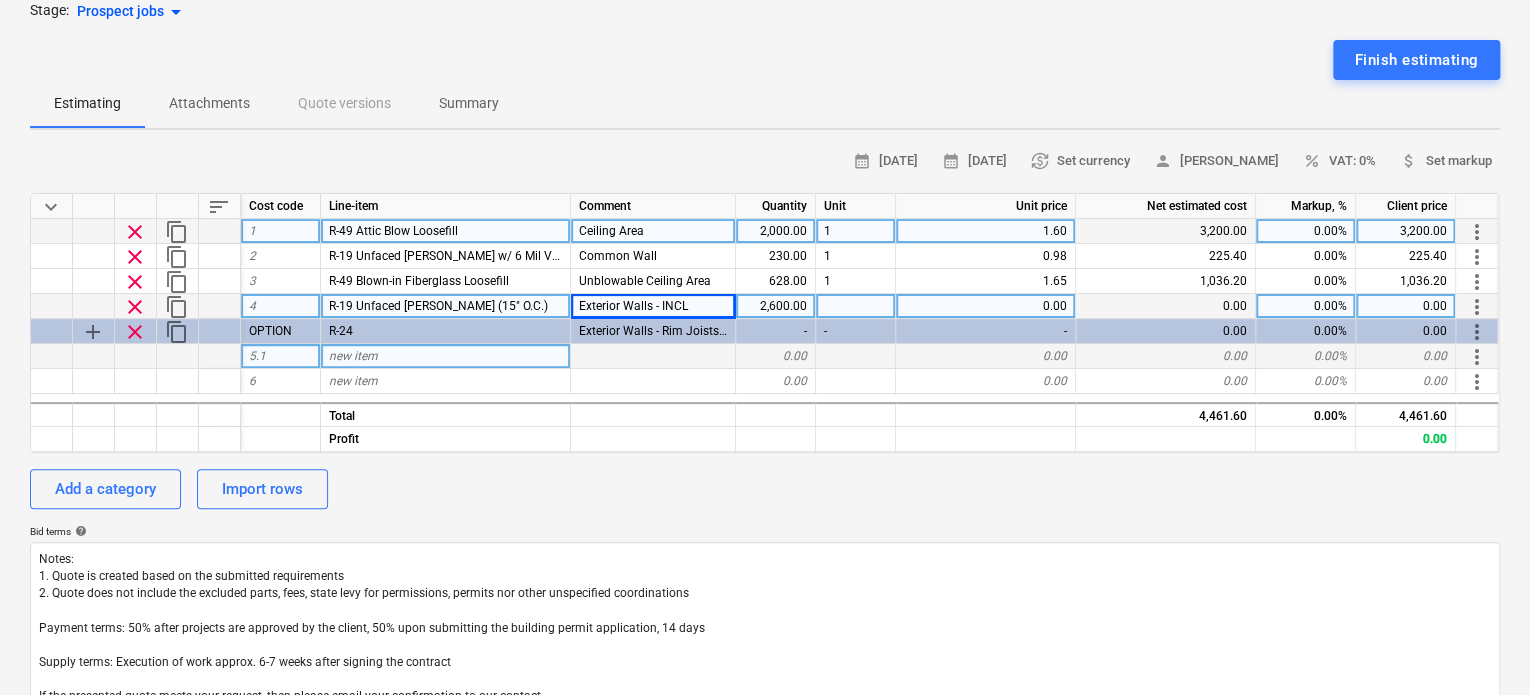 click on "Exterior Walls - INCL" at bounding box center (653, 306) 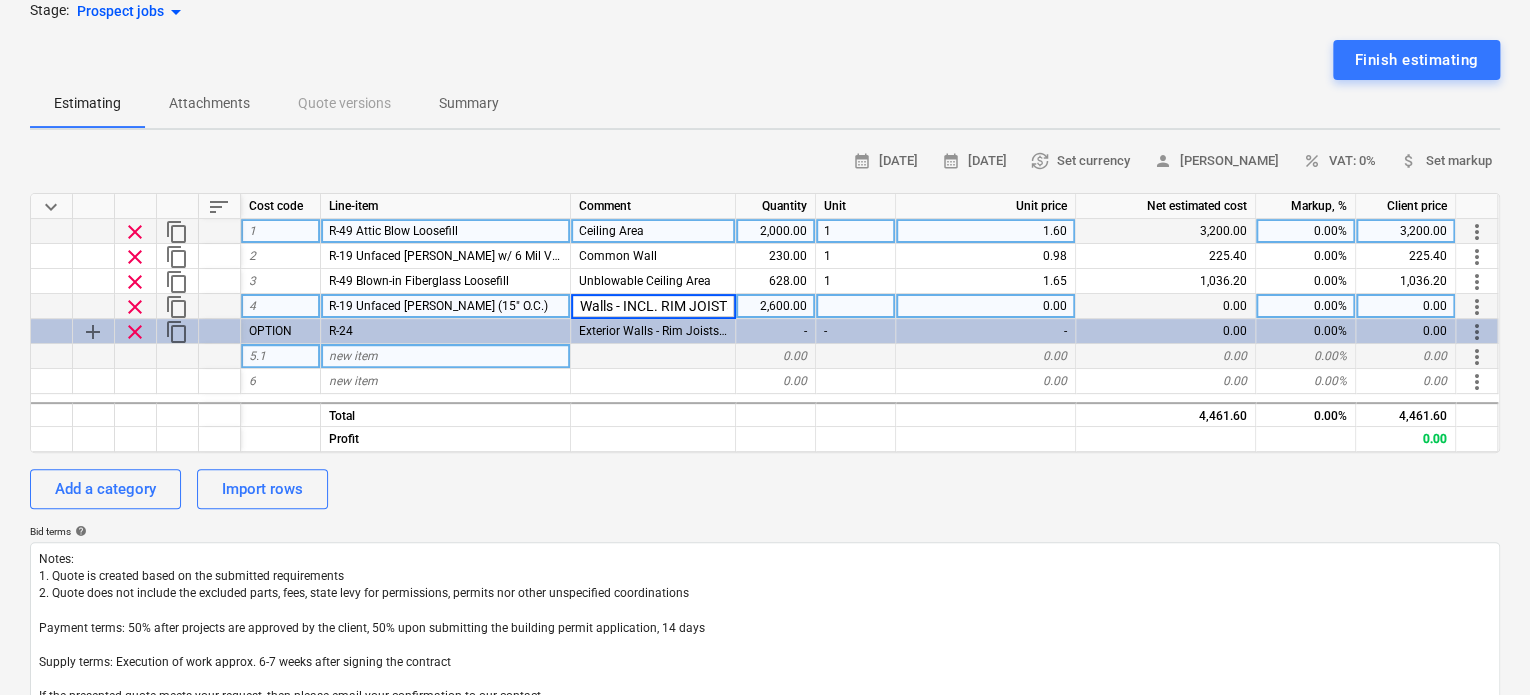 scroll, scrollTop: 0, scrollLeft: 59, axis: horizontal 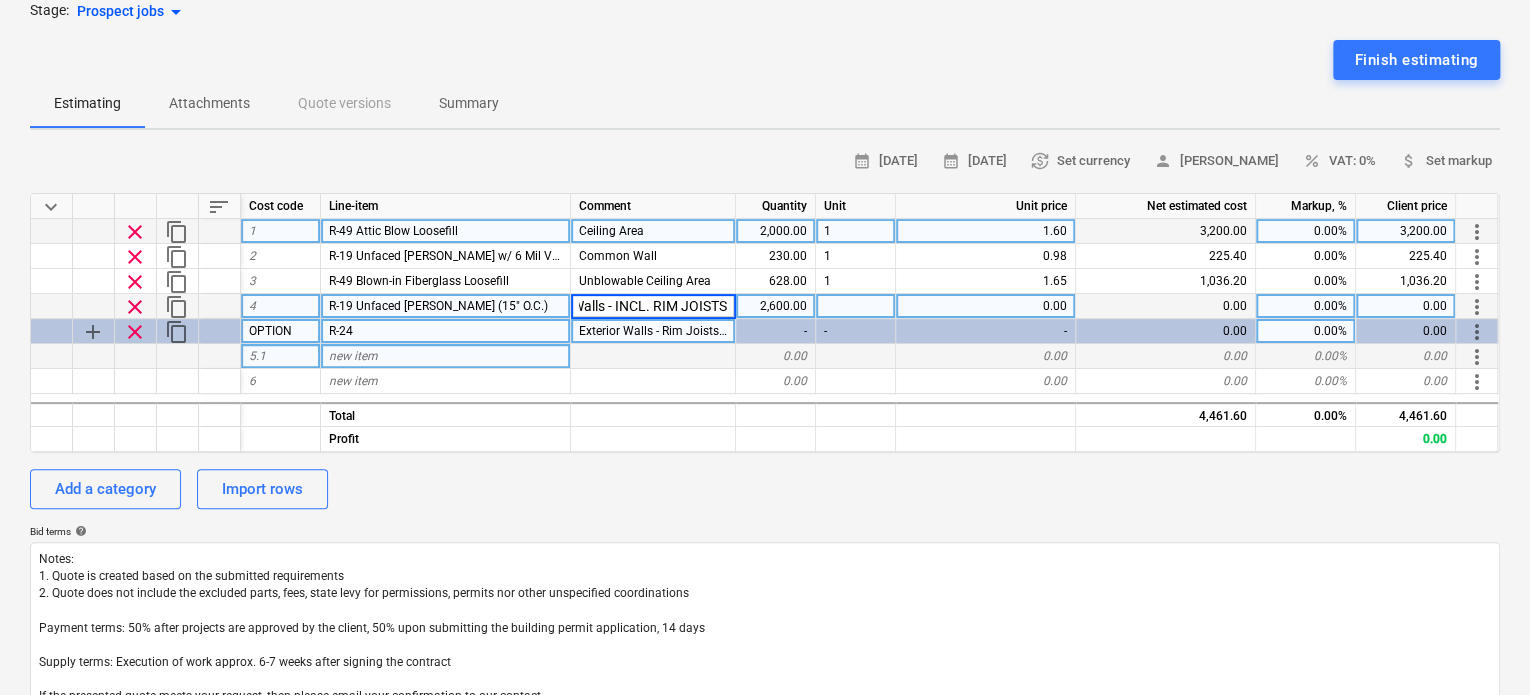 click on "Exterior Walls - Rim Joists in Total" at bounding box center [670, 331] 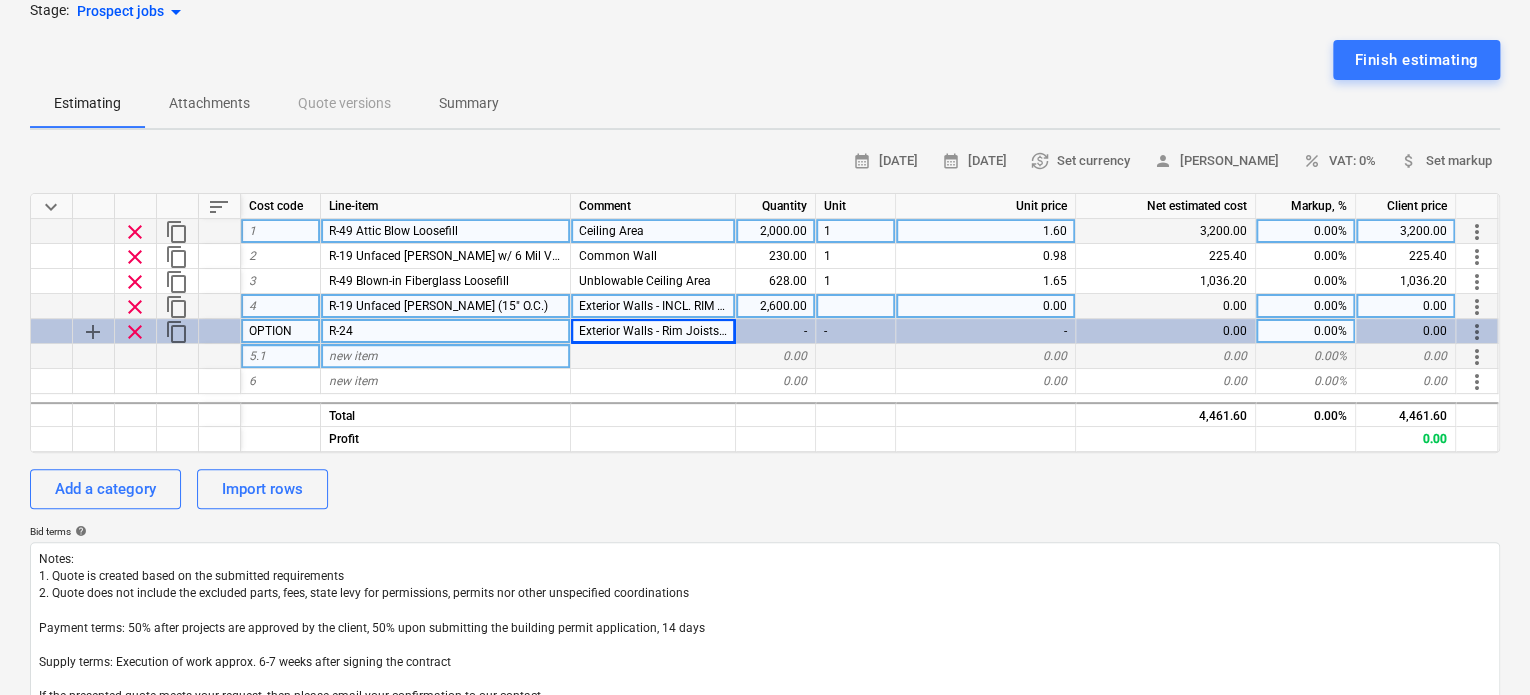 click on "Exterior Walls - Rim Joists in Total" at bounding box center [670, 331] 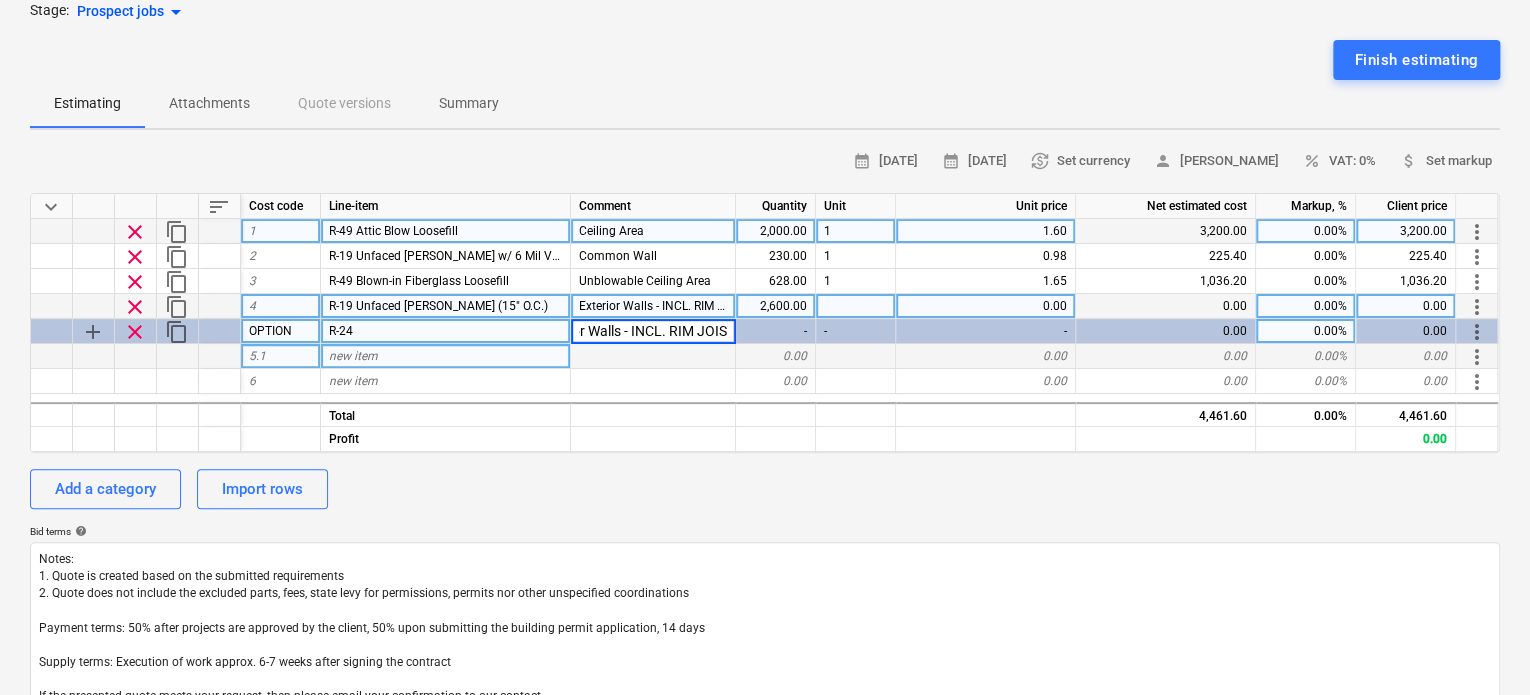 scroll, scrollTop: 0, scrollLeft: 59, axis: horizontal 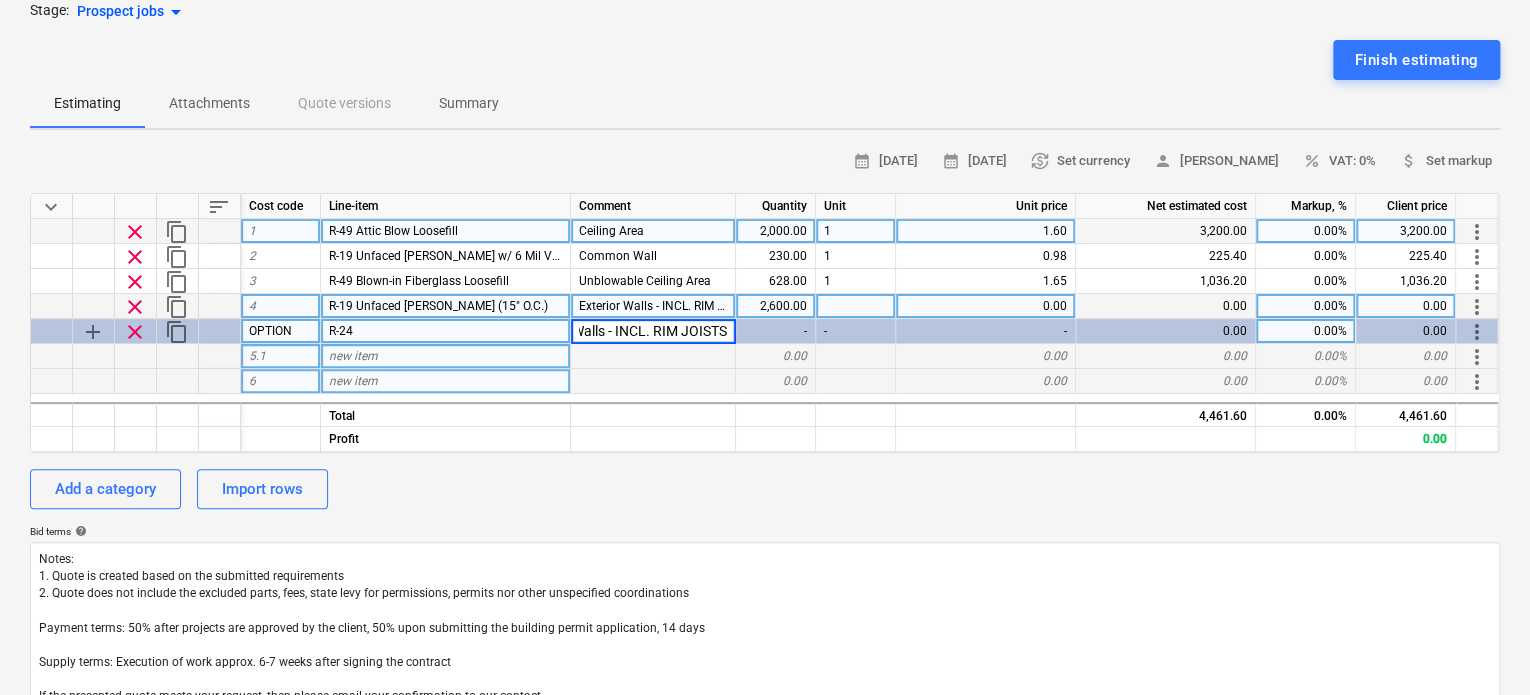click on "new item" at bounding box center (446, 381) 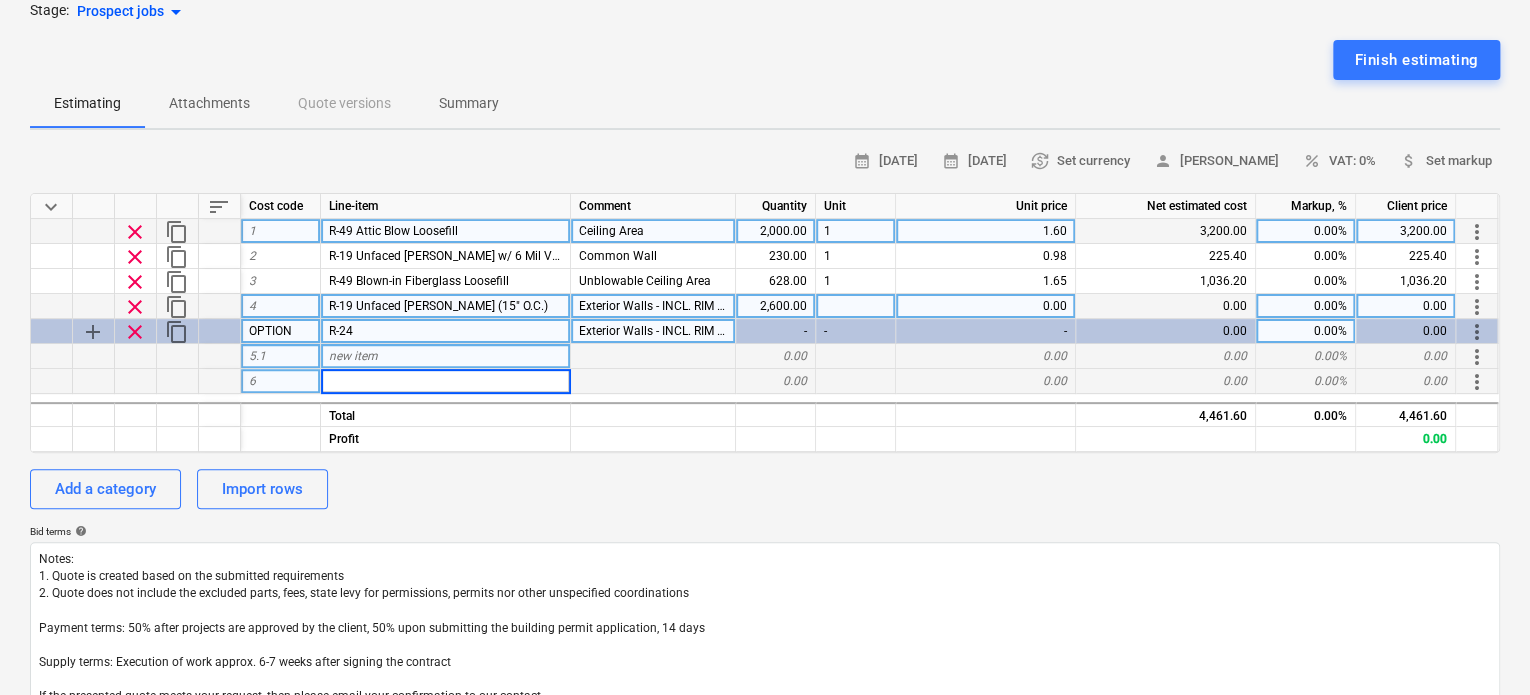 click on "-" at bounding box center (776, 331) 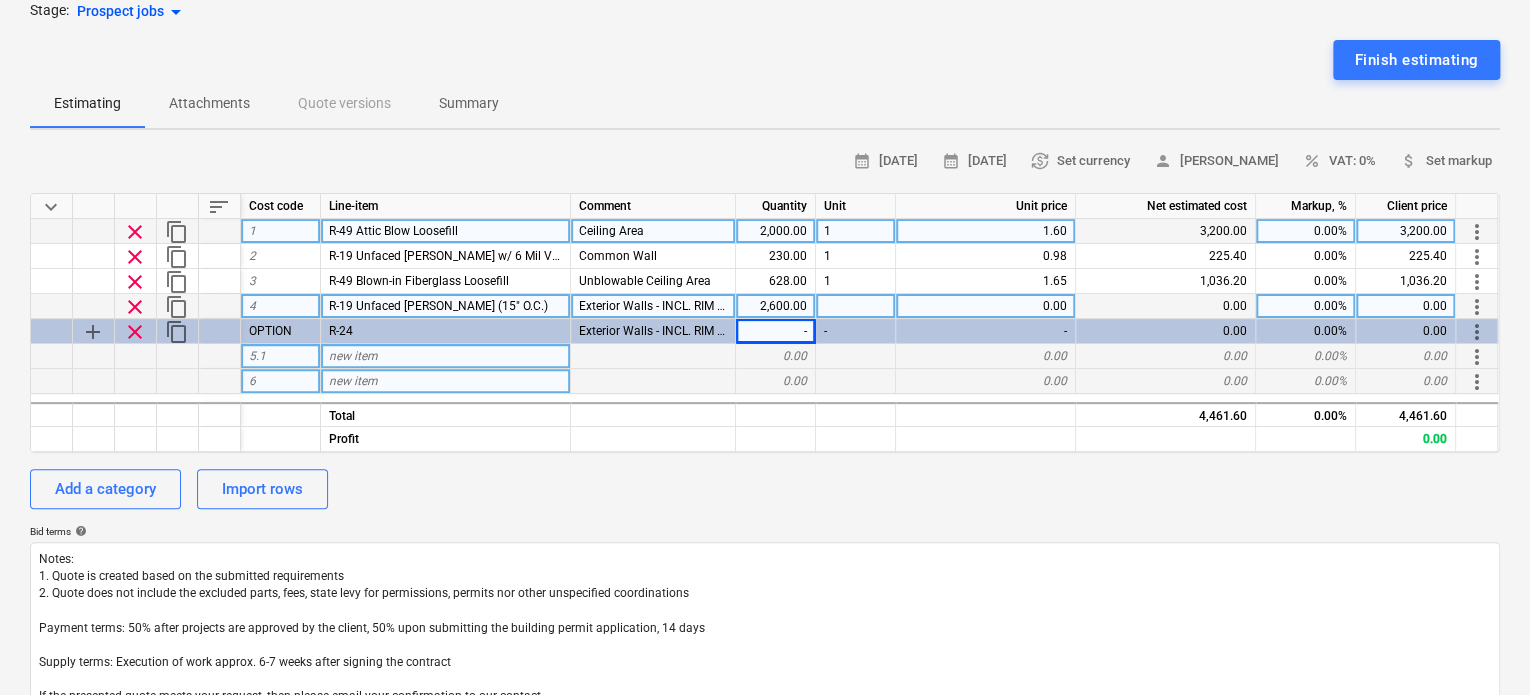 click on "0.00" at bounding box center (986, 306) 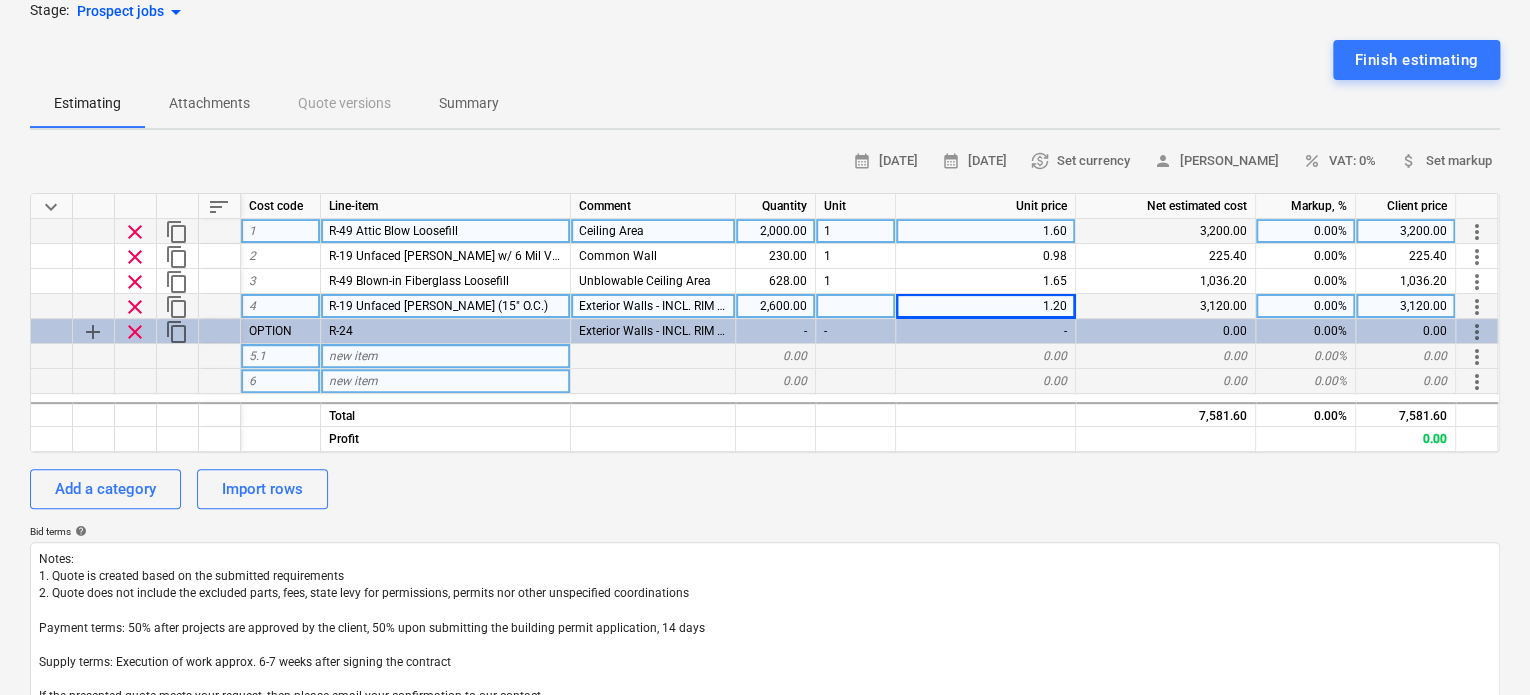 click at bounding box center (856, 306) 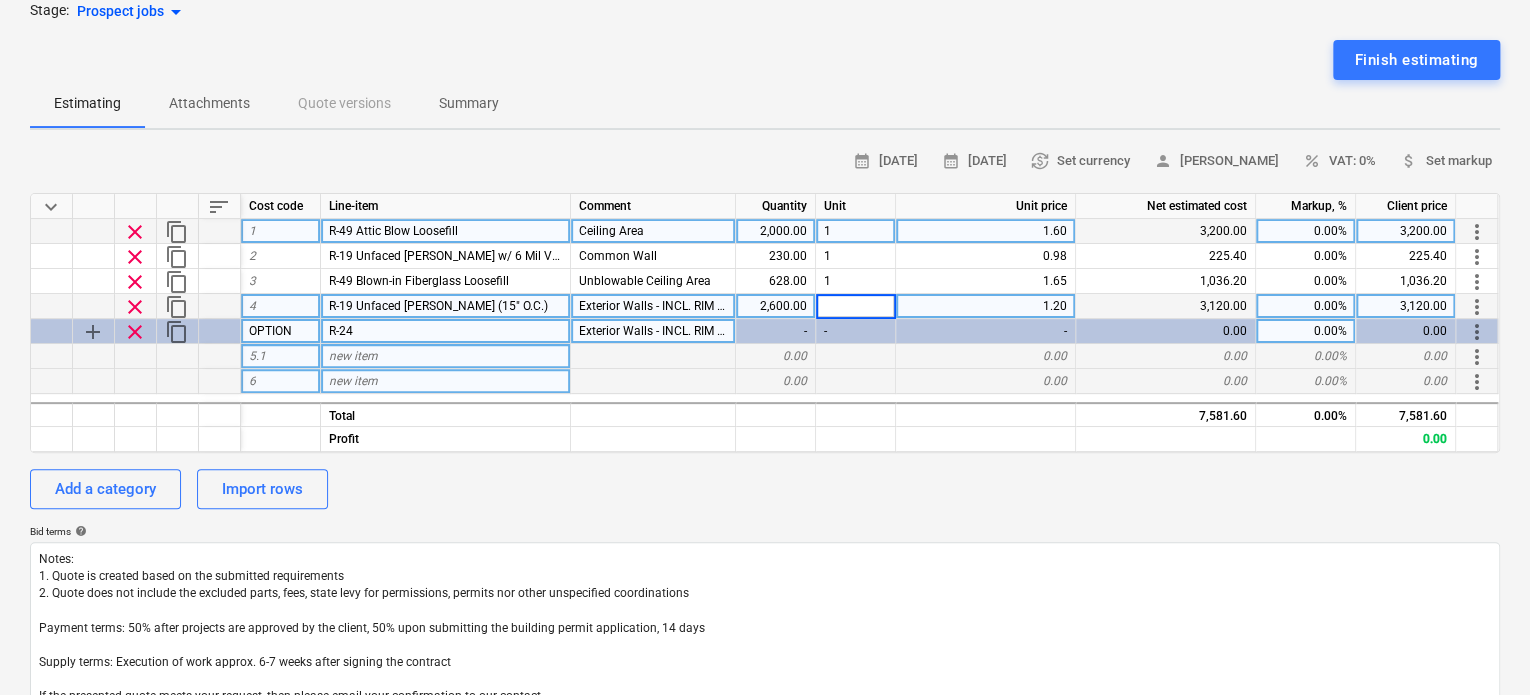 click on "-" at bounding box center (856, 331) 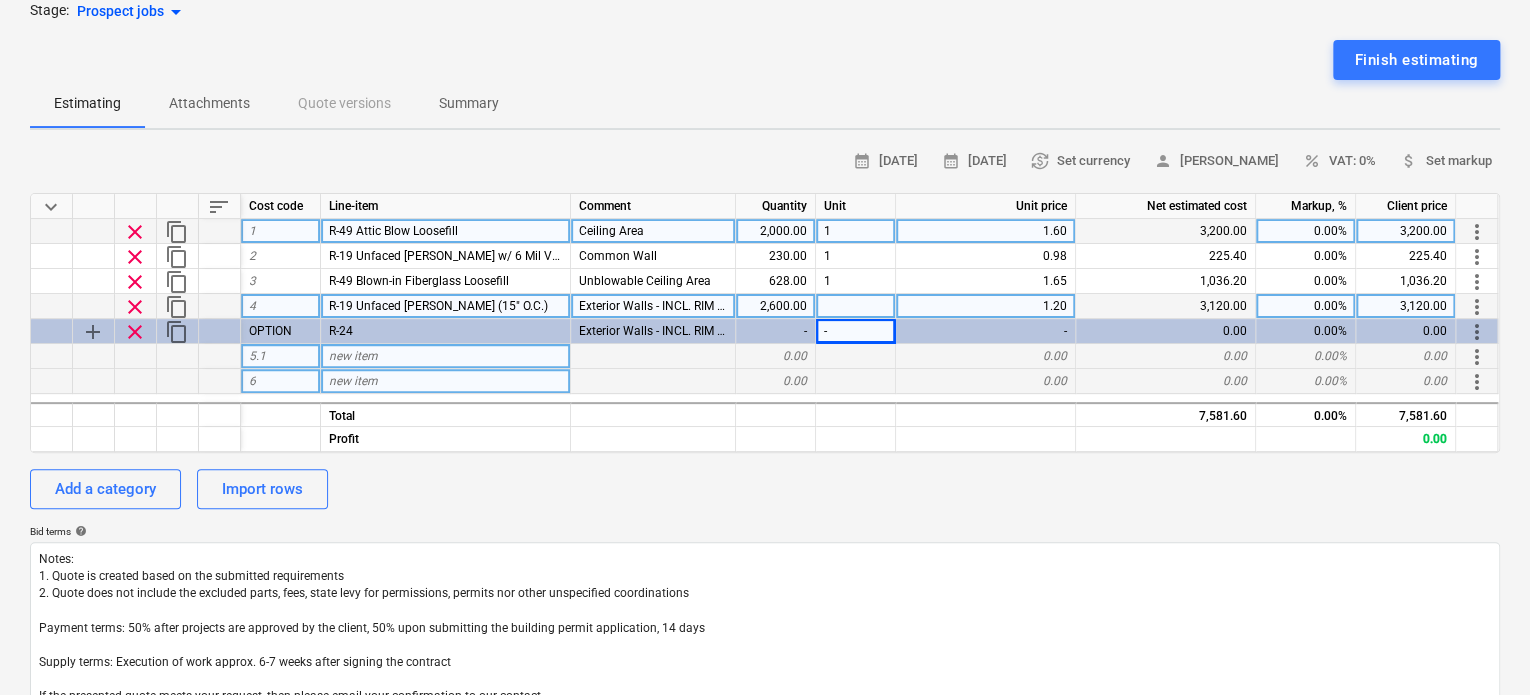 click at bounding box center (856, 306) 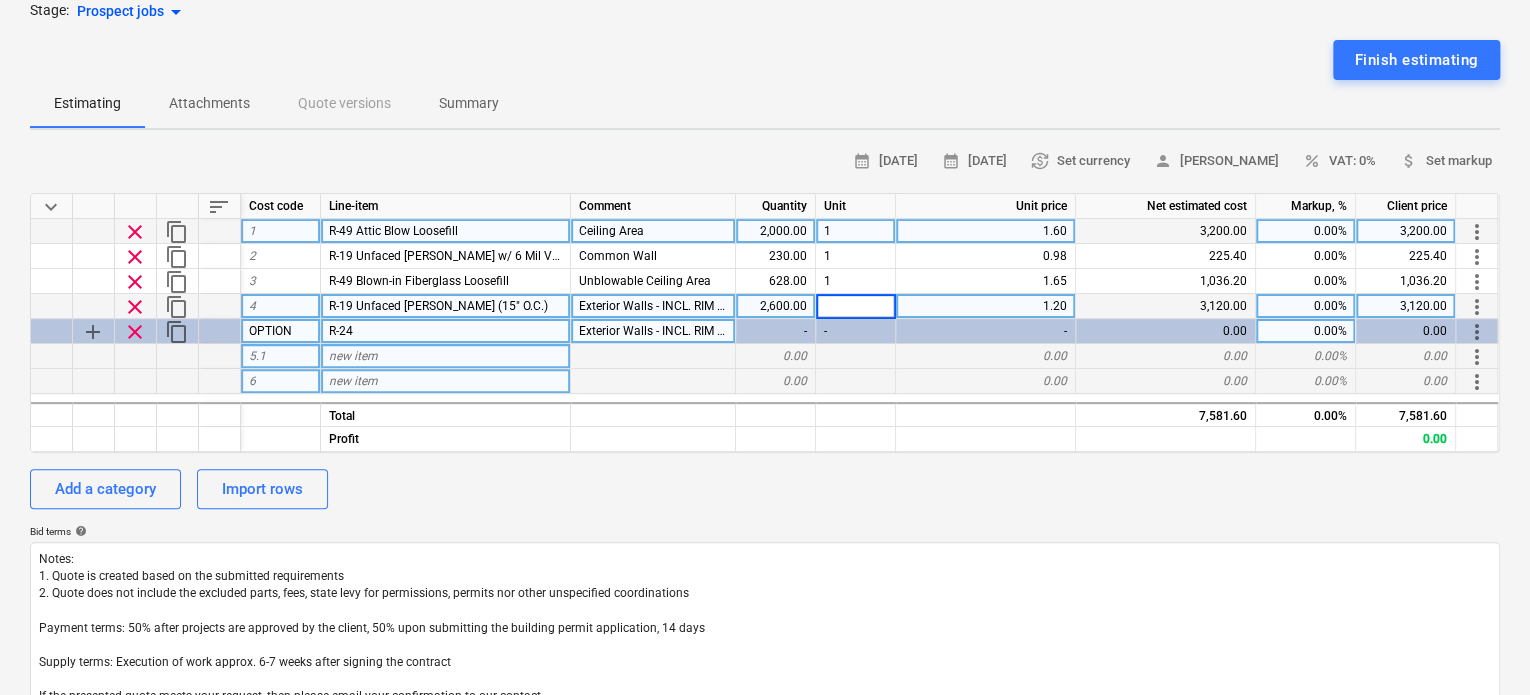 click on "-" at bounding box center [856, 331] 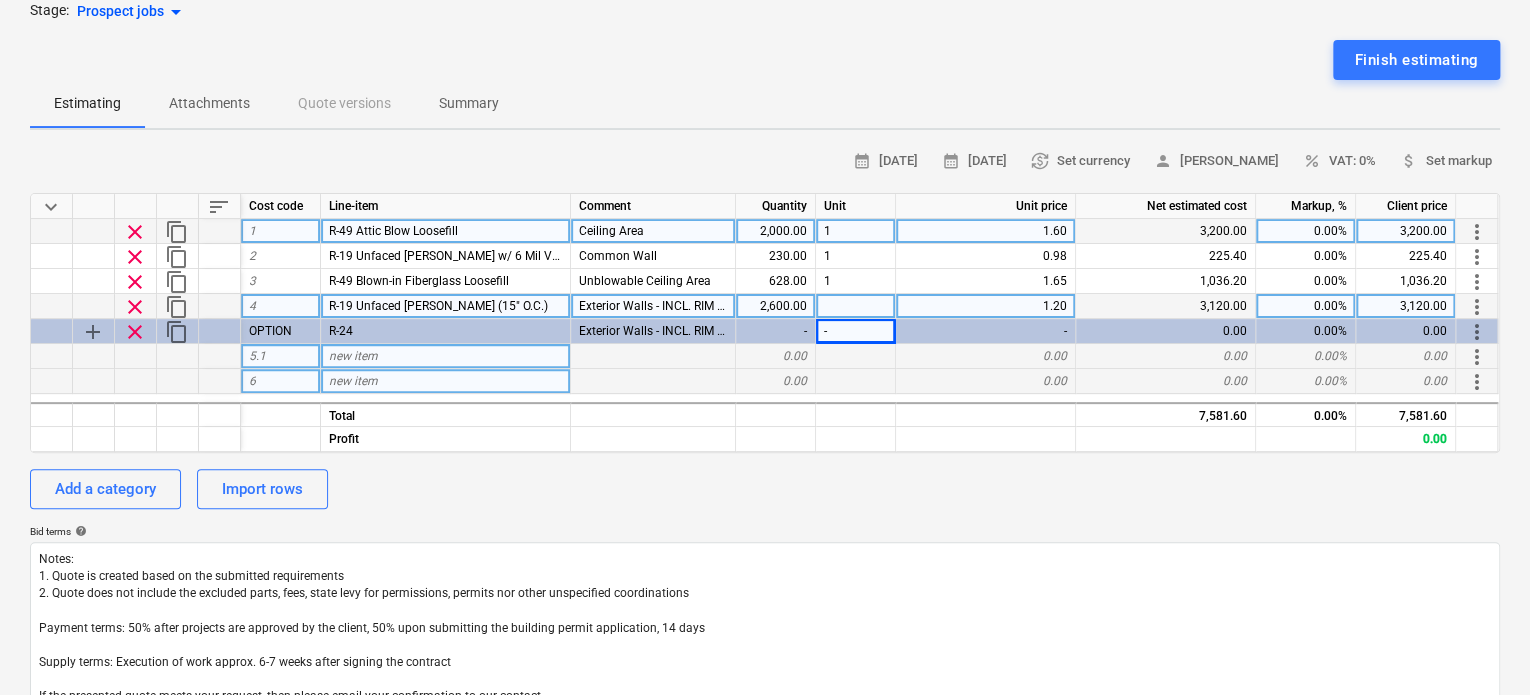 click on "0.00" at bounding box center [776, 356] 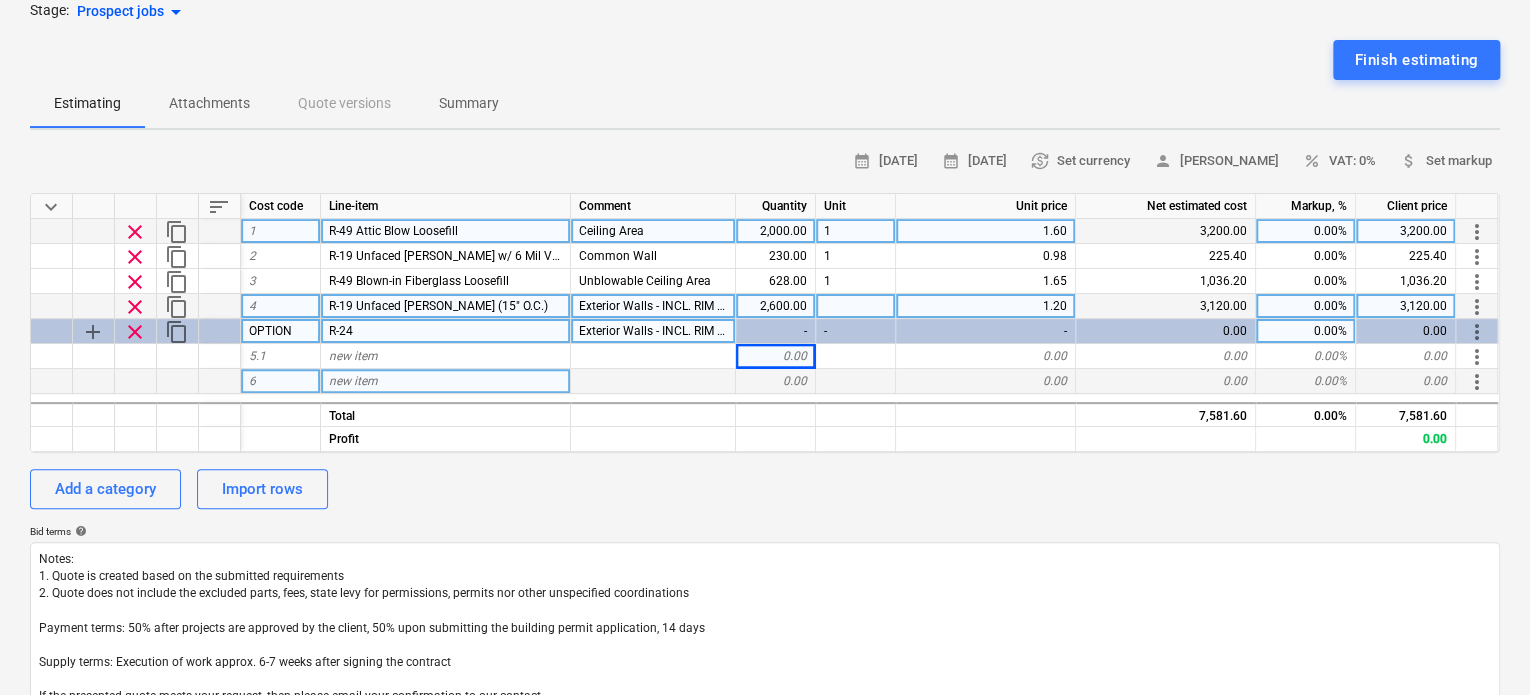 click on "-" at bounding box center (776, 331) 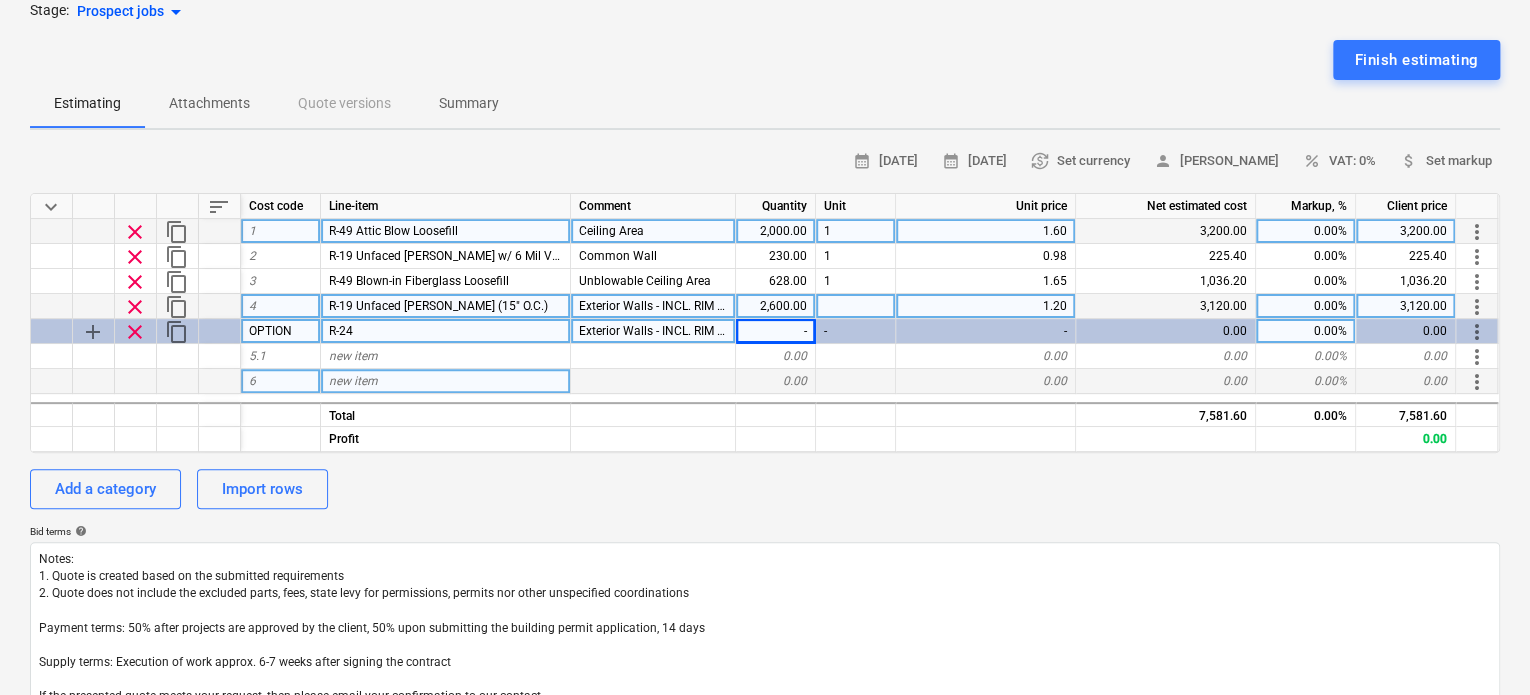 click on "R-24" at bounding box center (446, 331) 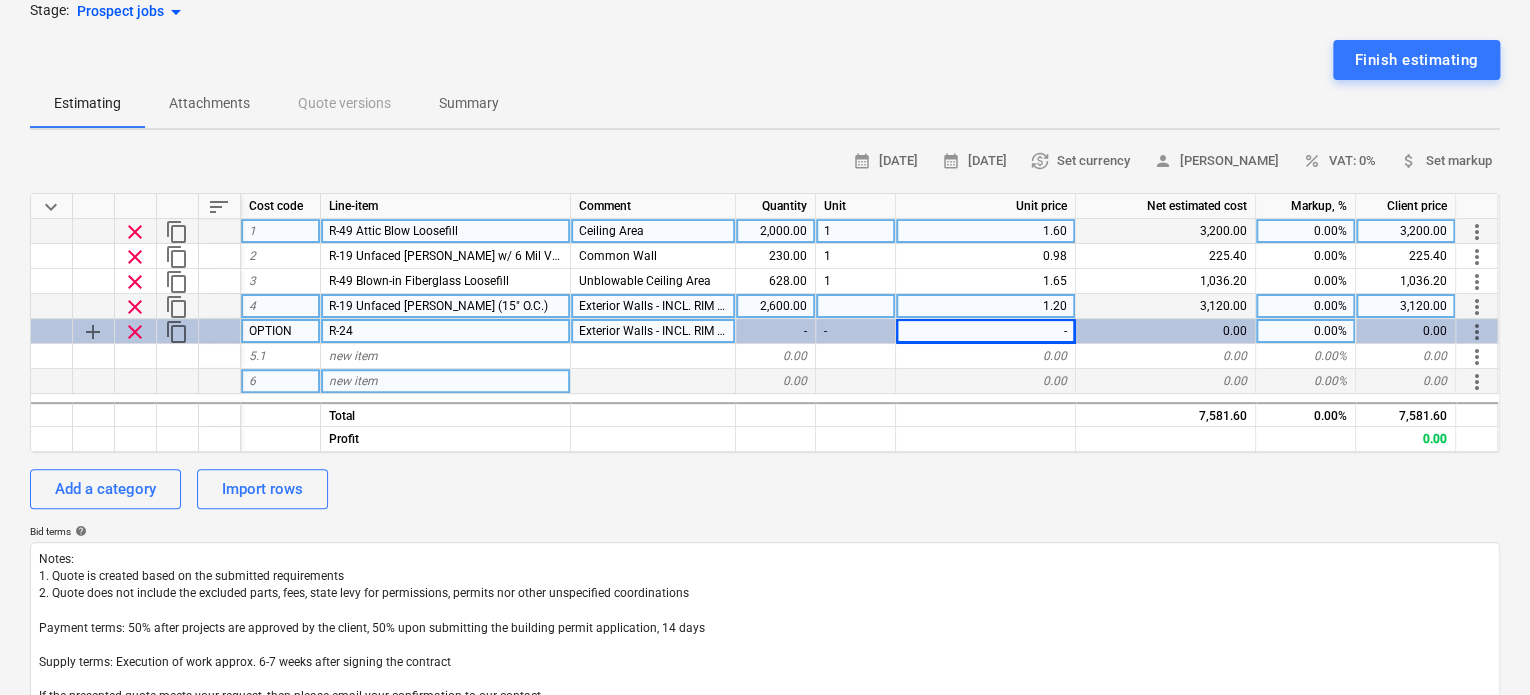 click on "Exterior Walls - INCL. RIM JOISTS" at bounding box center (667, 331) 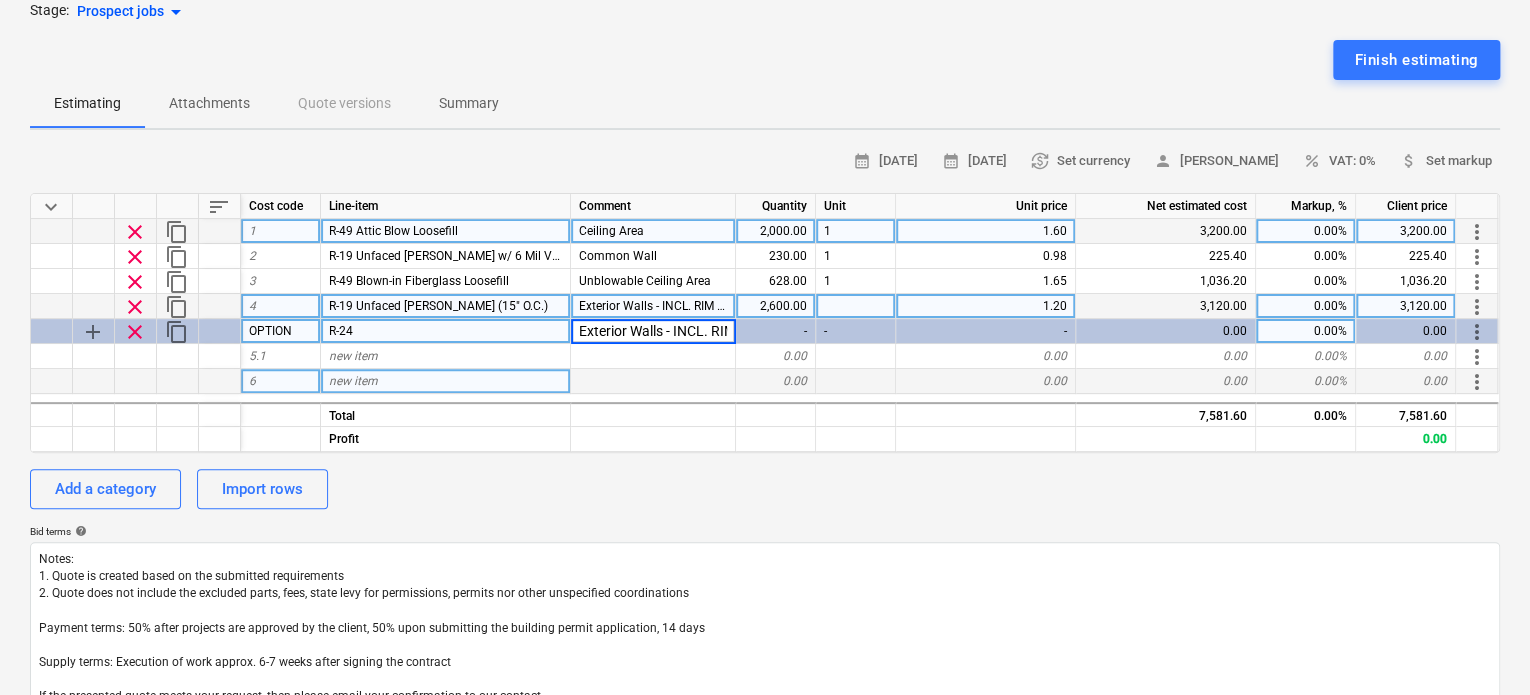 scroll, scrollTop: 0, scrollLeft: 59, axis: horizontal 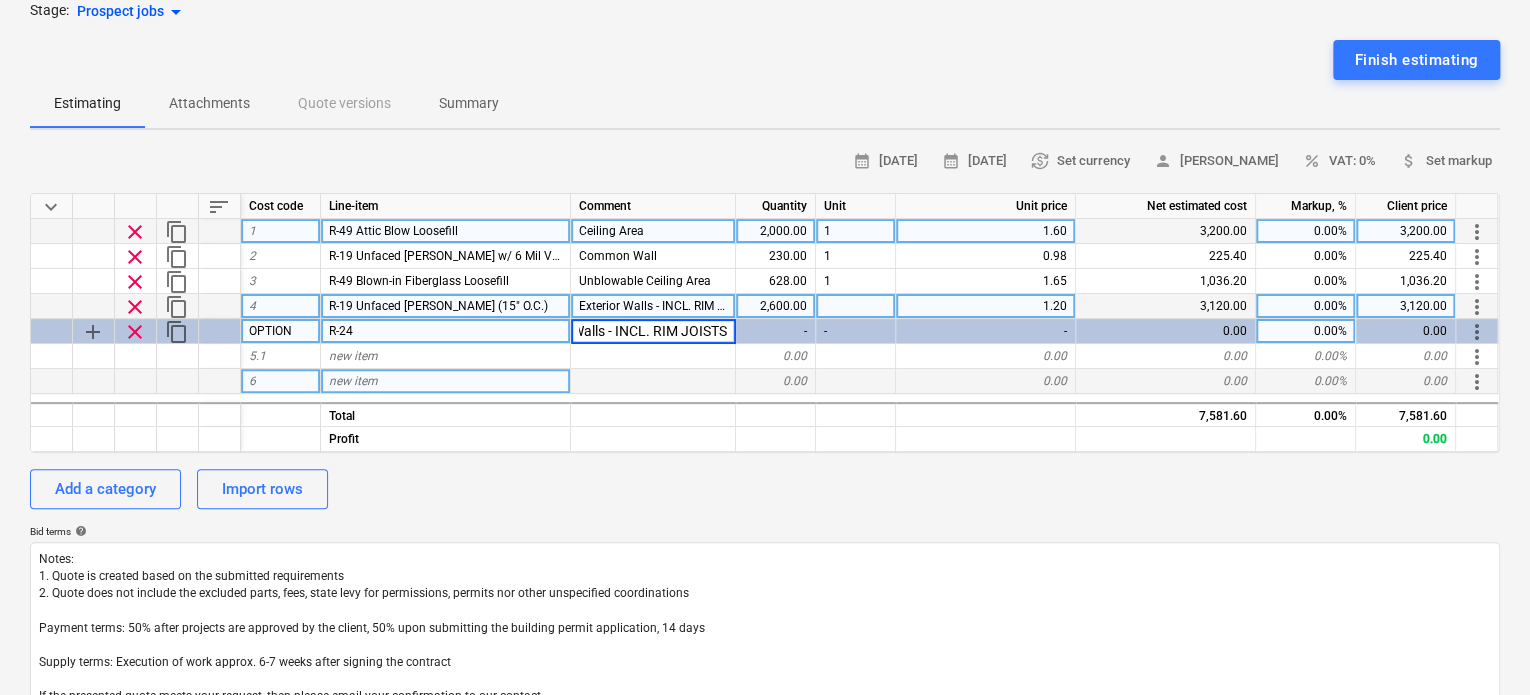 click on "R-24" at bounding box center (446, 331) 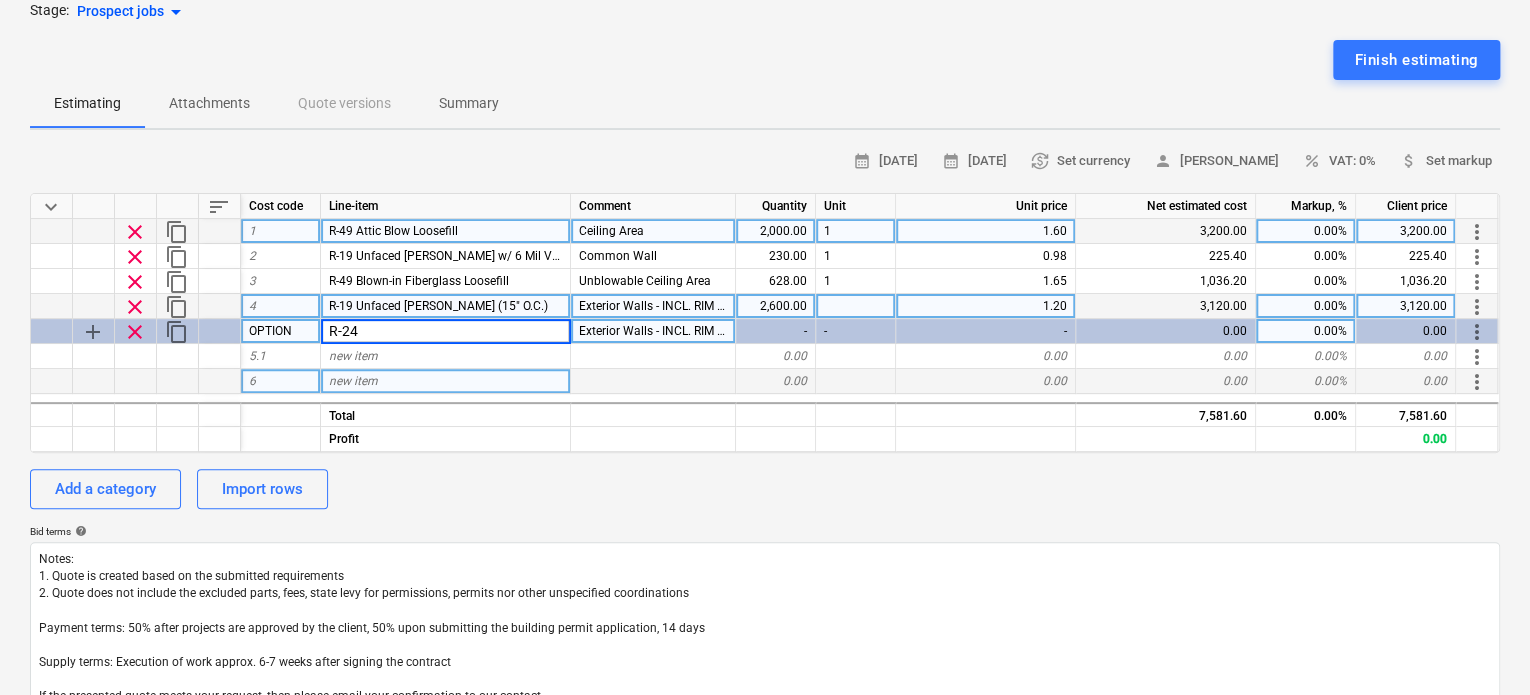 click on "R-24" at bounding box center [445, 331] 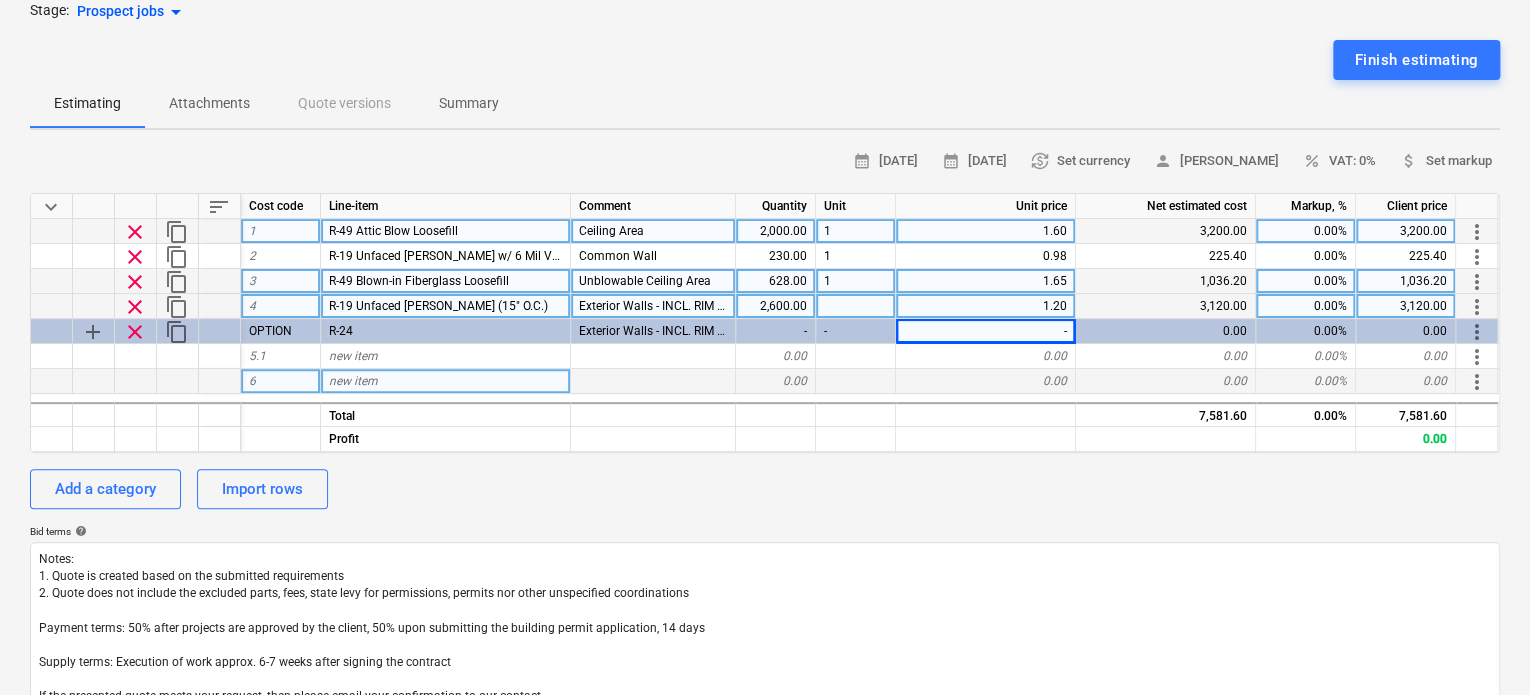 click on "1.65" at bounding box center [986, 281] 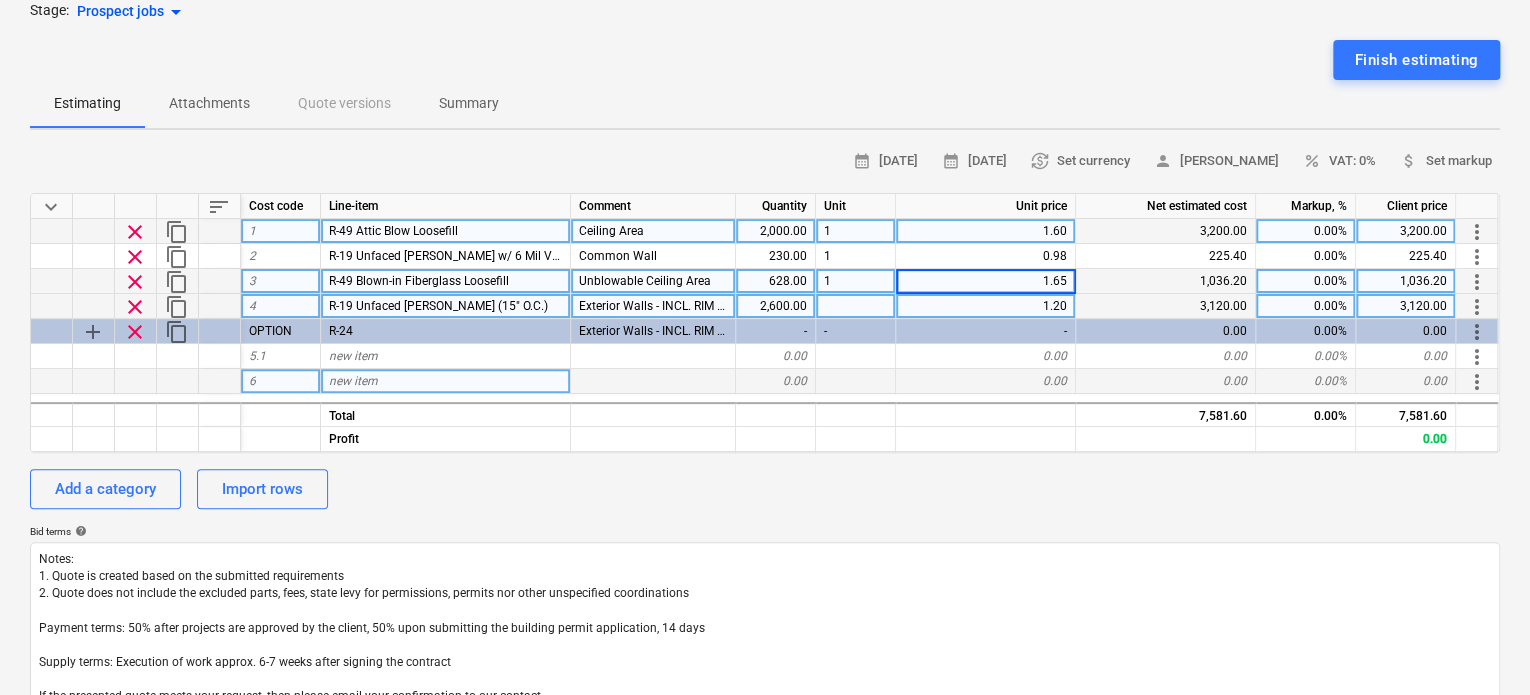 click on "2,600.00" at bounding box center [776, 306] 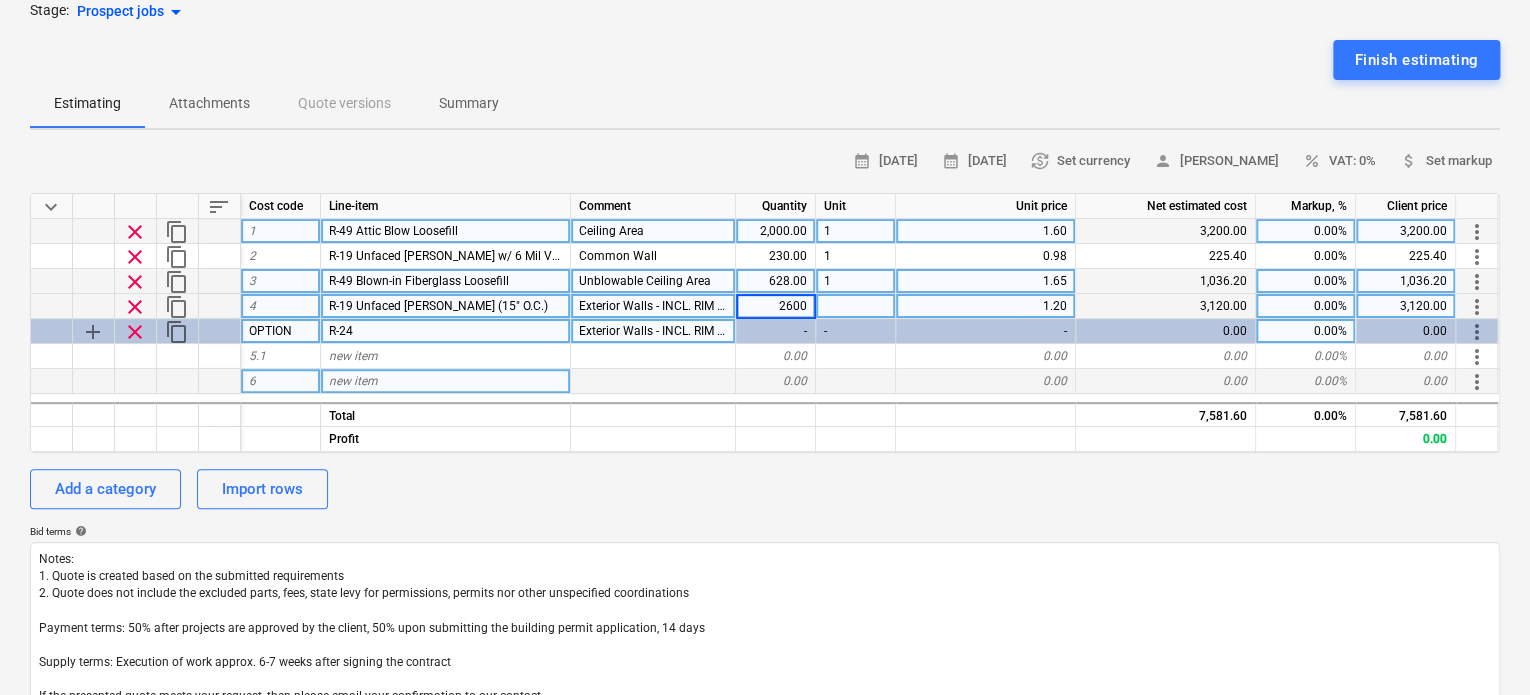 click on "R-24" at bounding box center [446, 331] 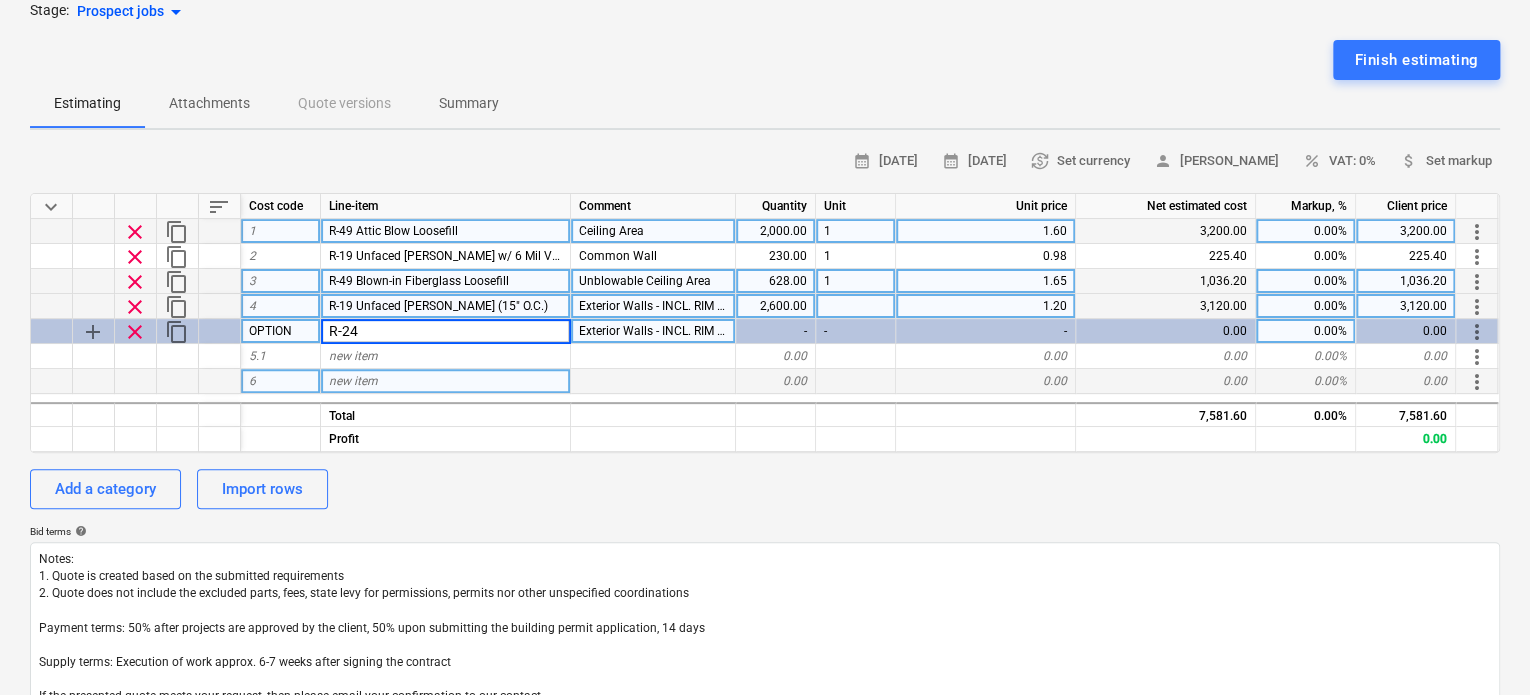 click on "-" at bounding box center (776, 331) 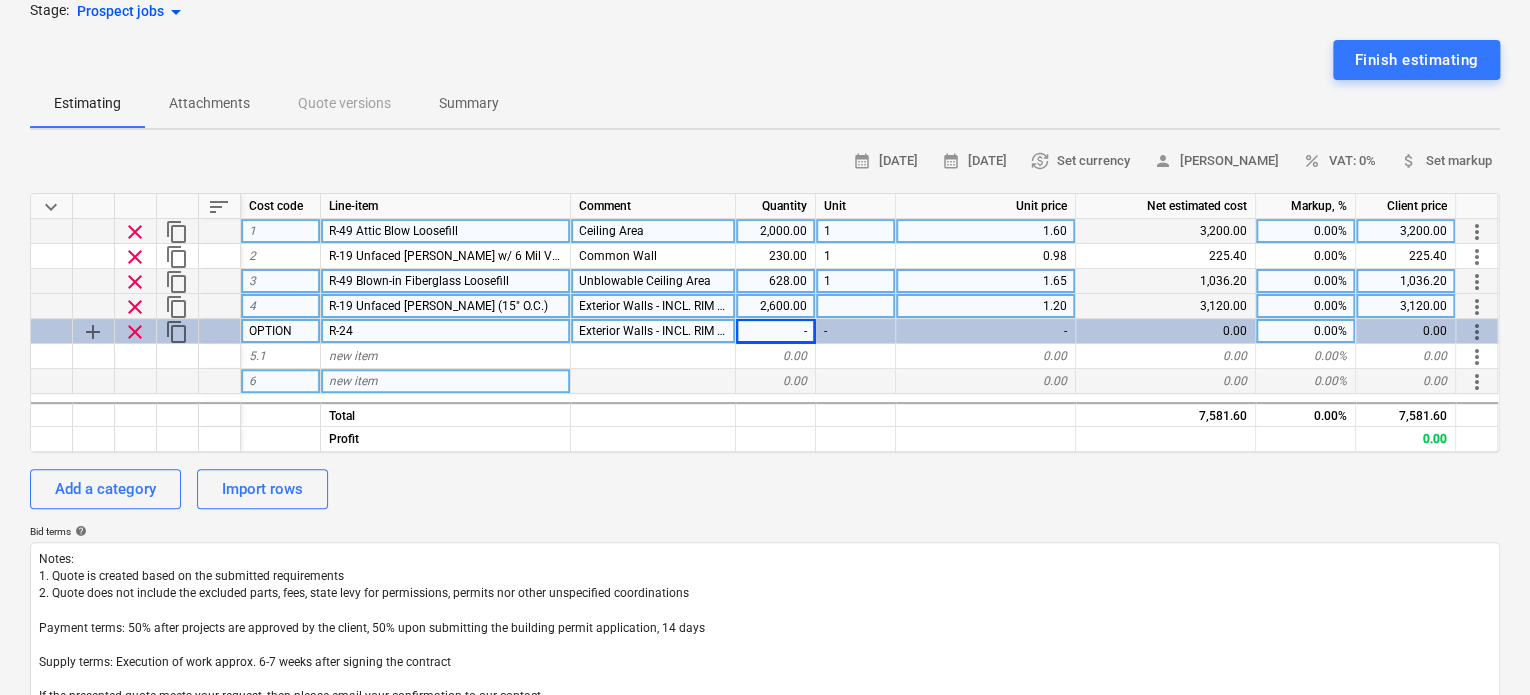 click on "-" at bounding box center (776, 331) 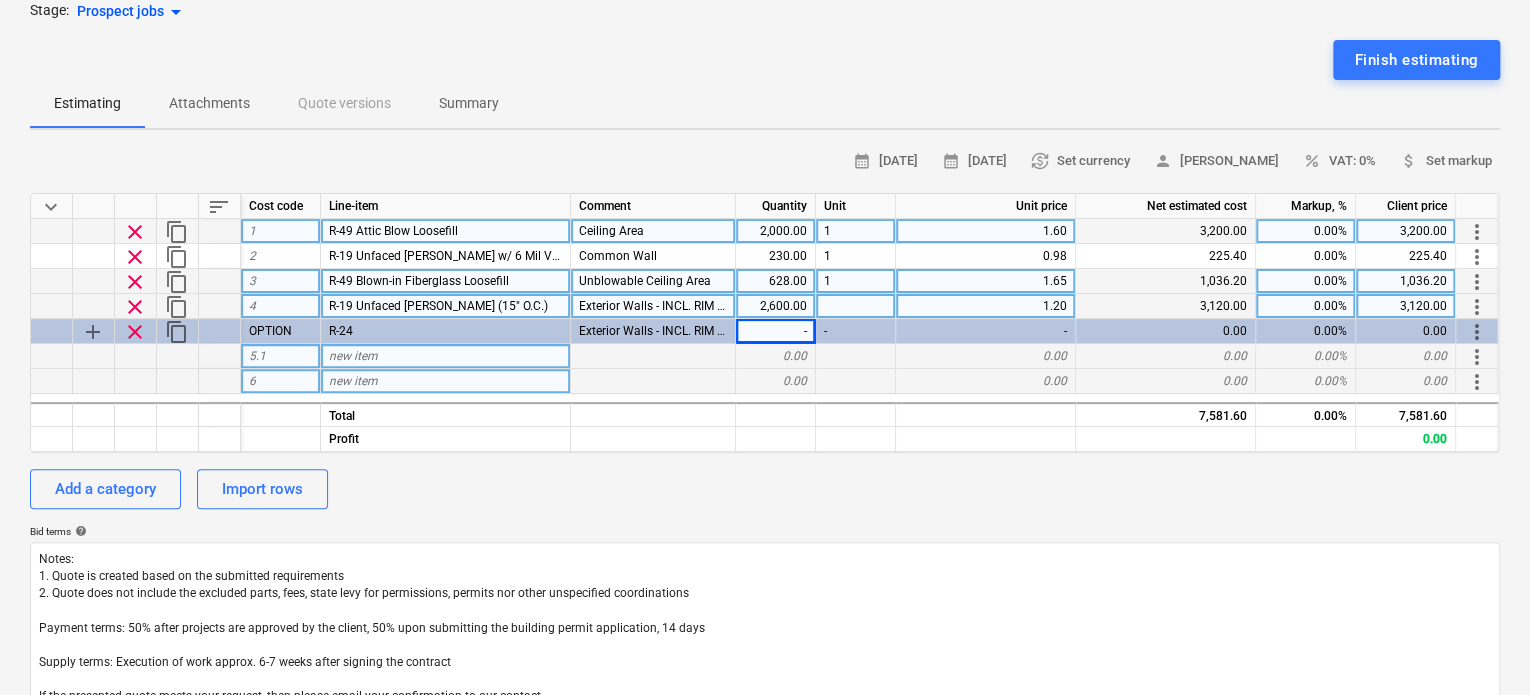 click on "0.00" at bounding box center (776, 356) 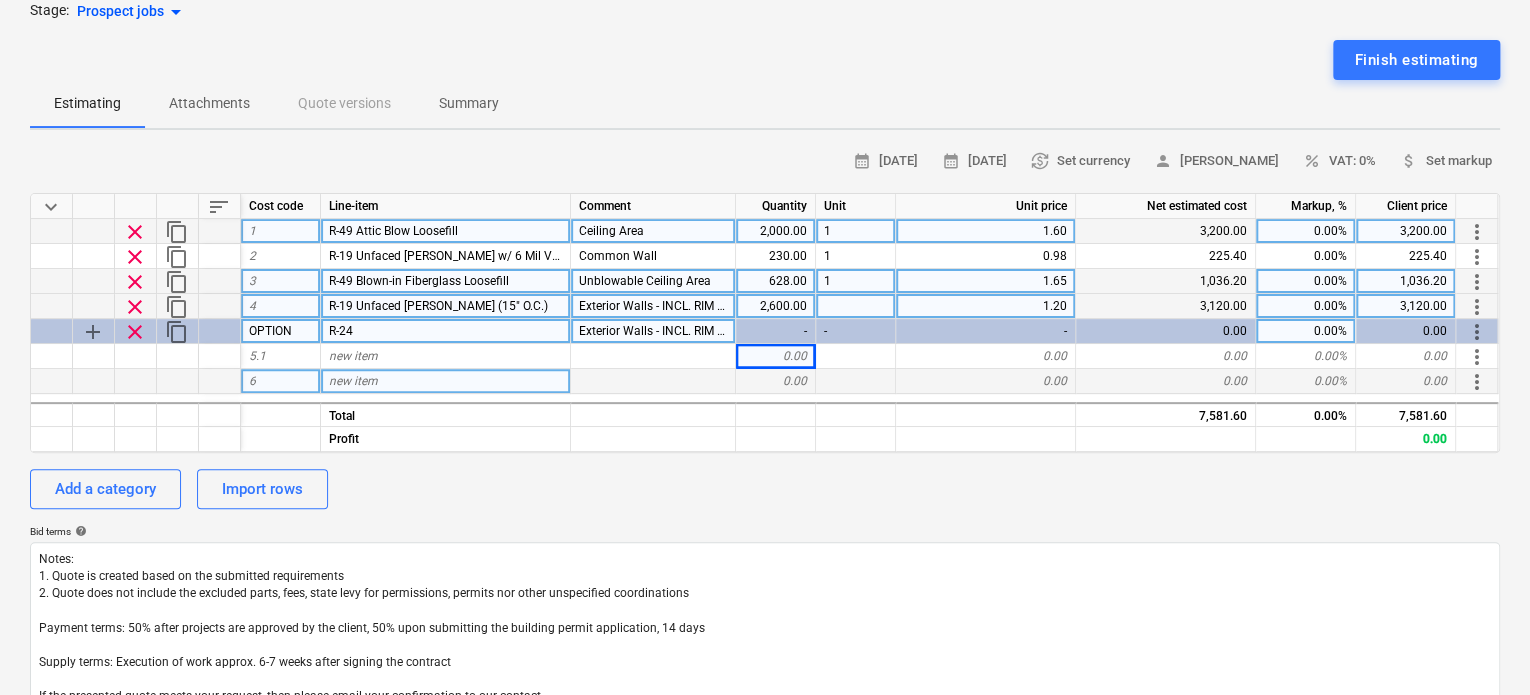 click on "-" at bounding box center (776, 331) 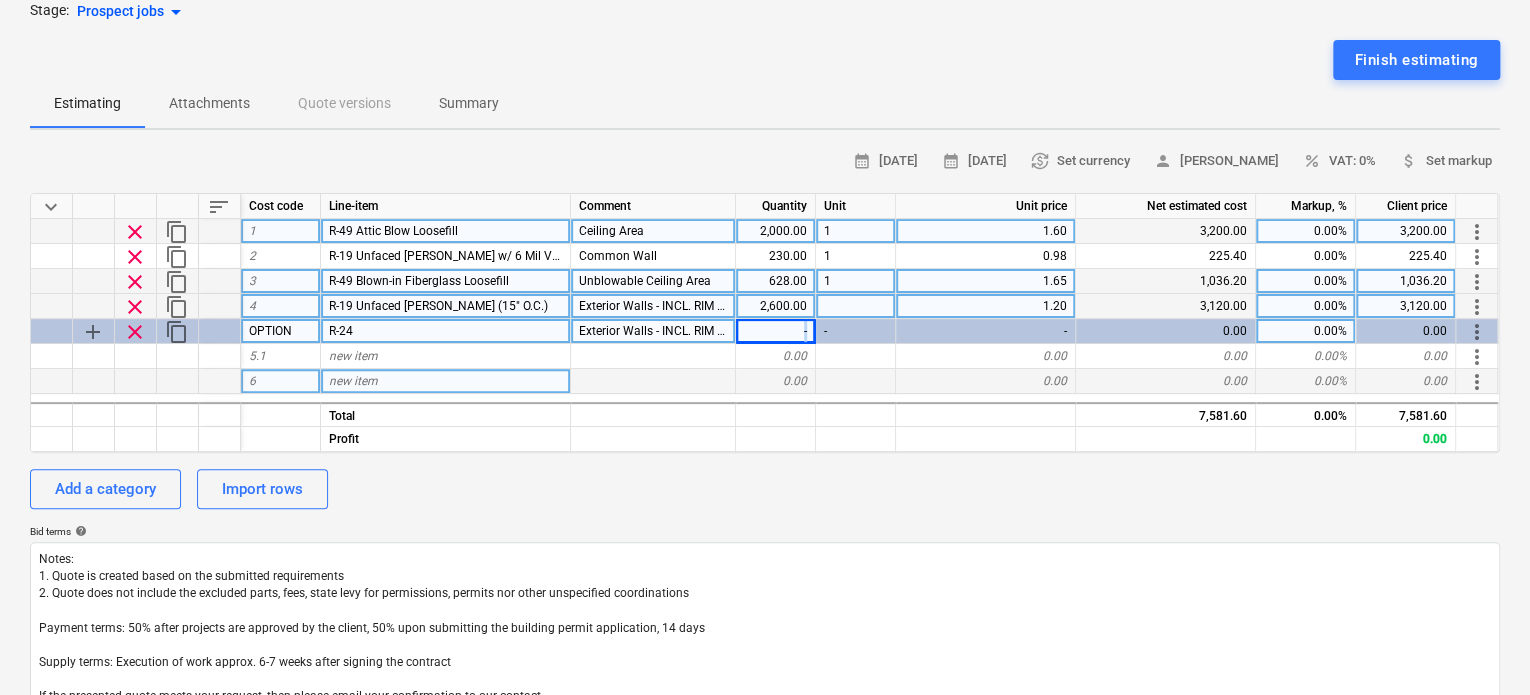 click on "-" at bounding box center [776, 331] 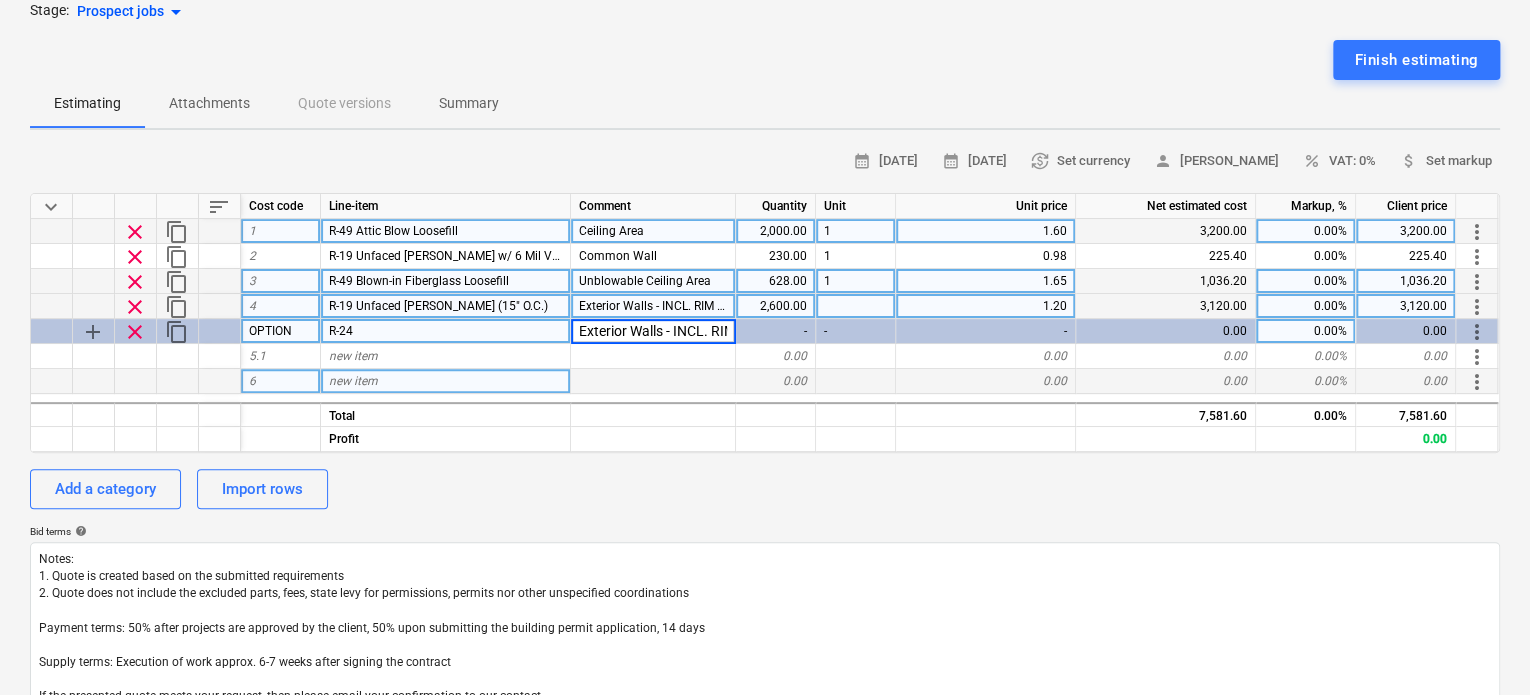 scroll, scrollTop: 0, scrollLeft: 59, axis: horizontal 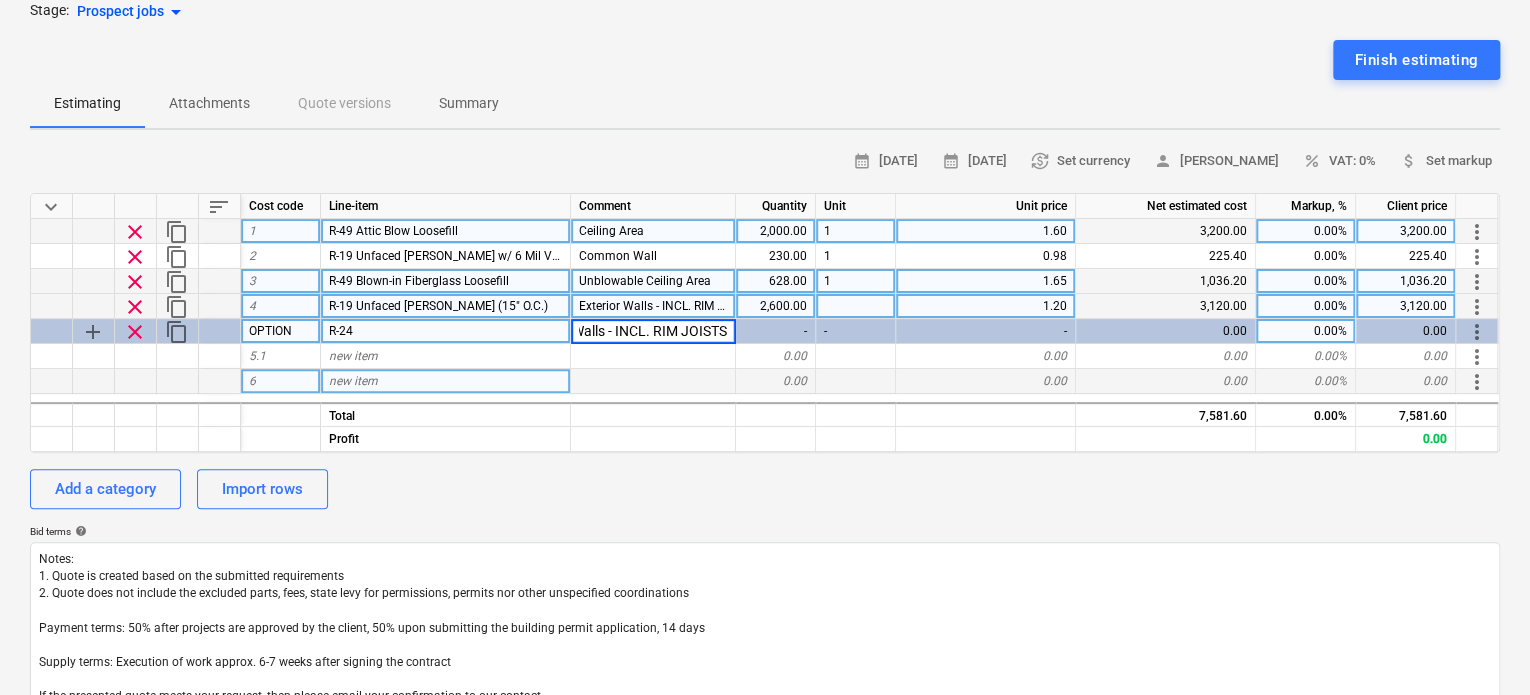 click on "R-24" at bounding box center [446, 331] 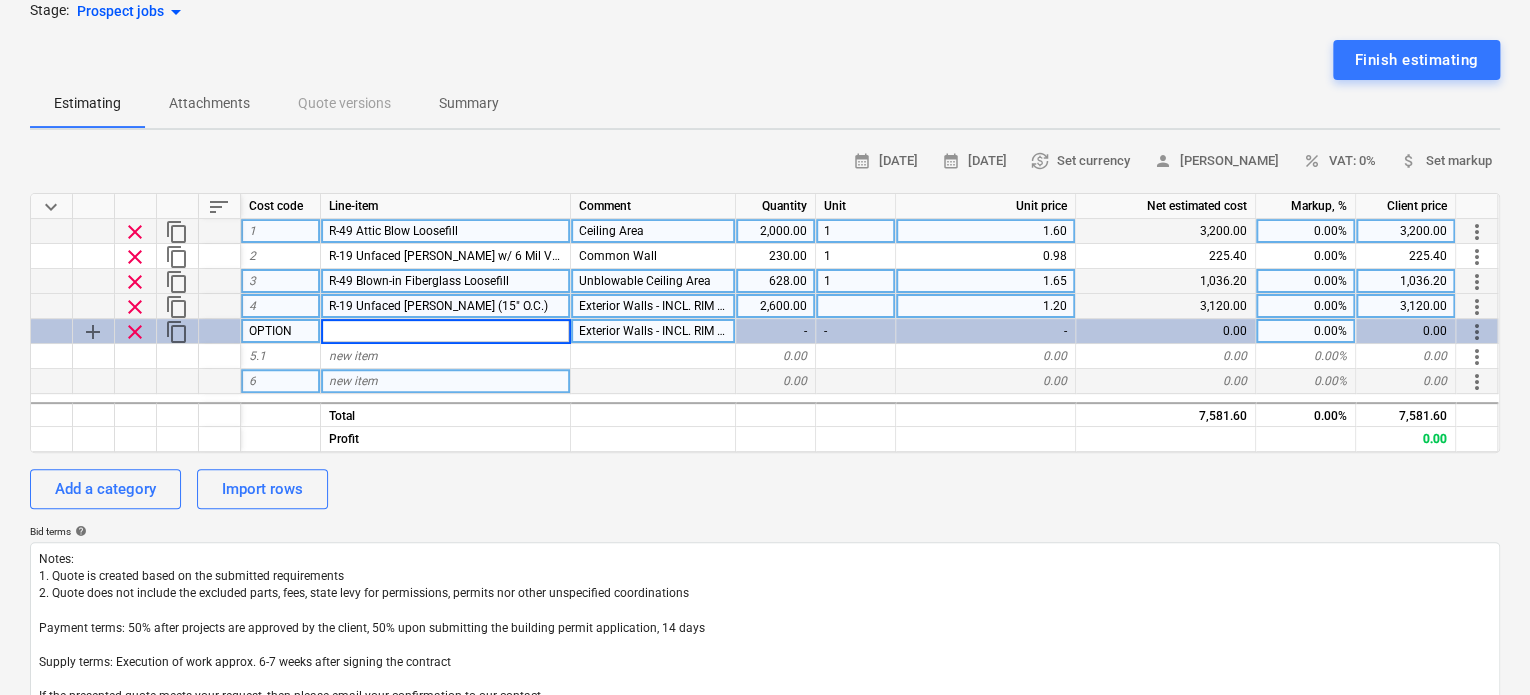 click at bounding box center (445, 331) 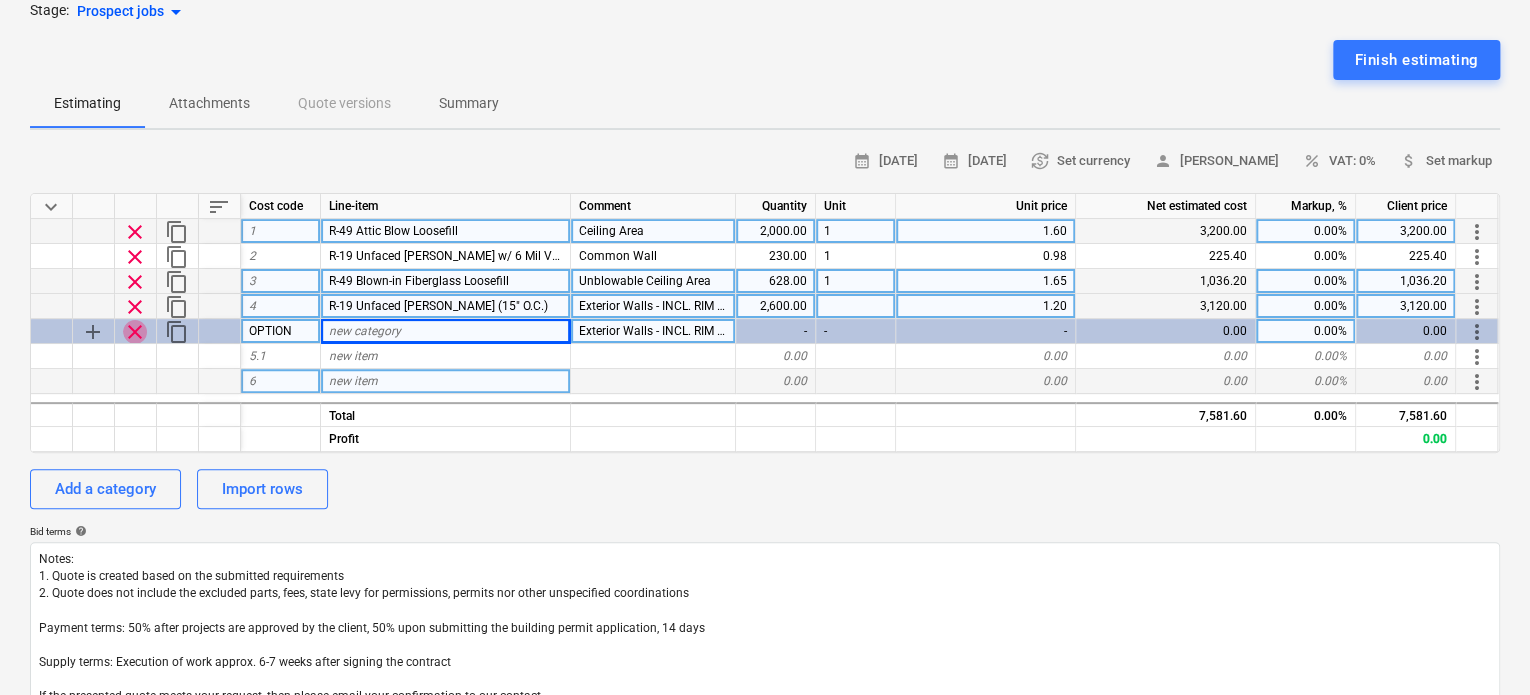 click on "clear" at bounding box center (135, 332) 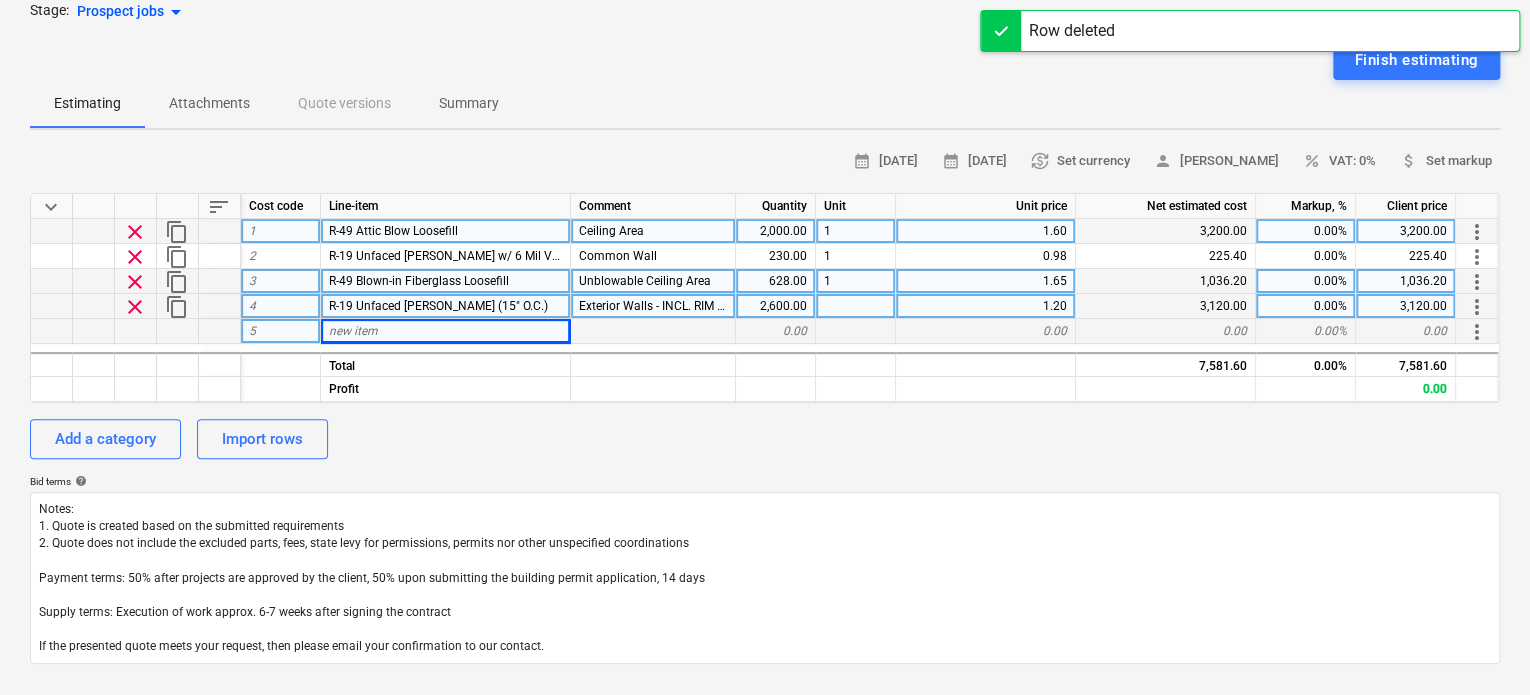 click on "new item" at bounding box center [446, 331] 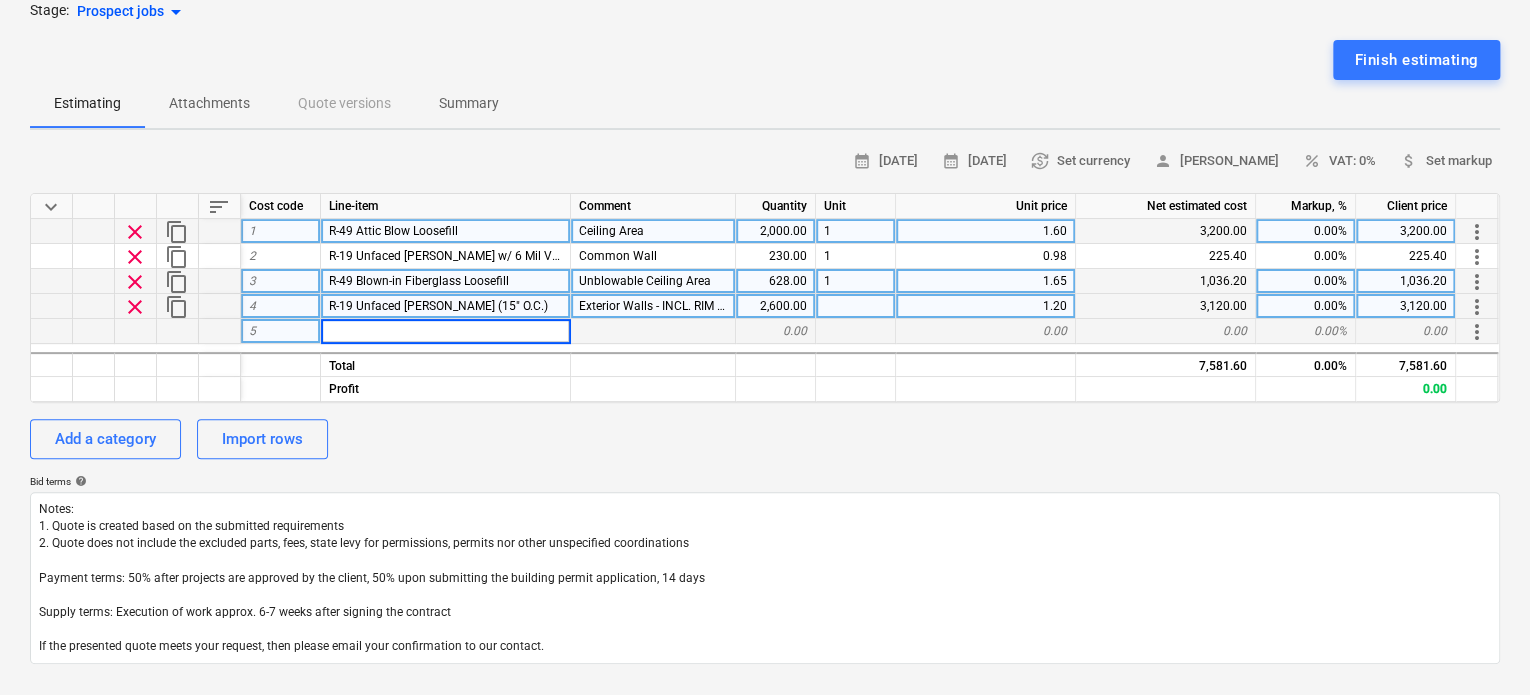 click on "R-19 Unfaced [PERSON_NAME] (15" O.C.)" at bounding box center (438, 306) 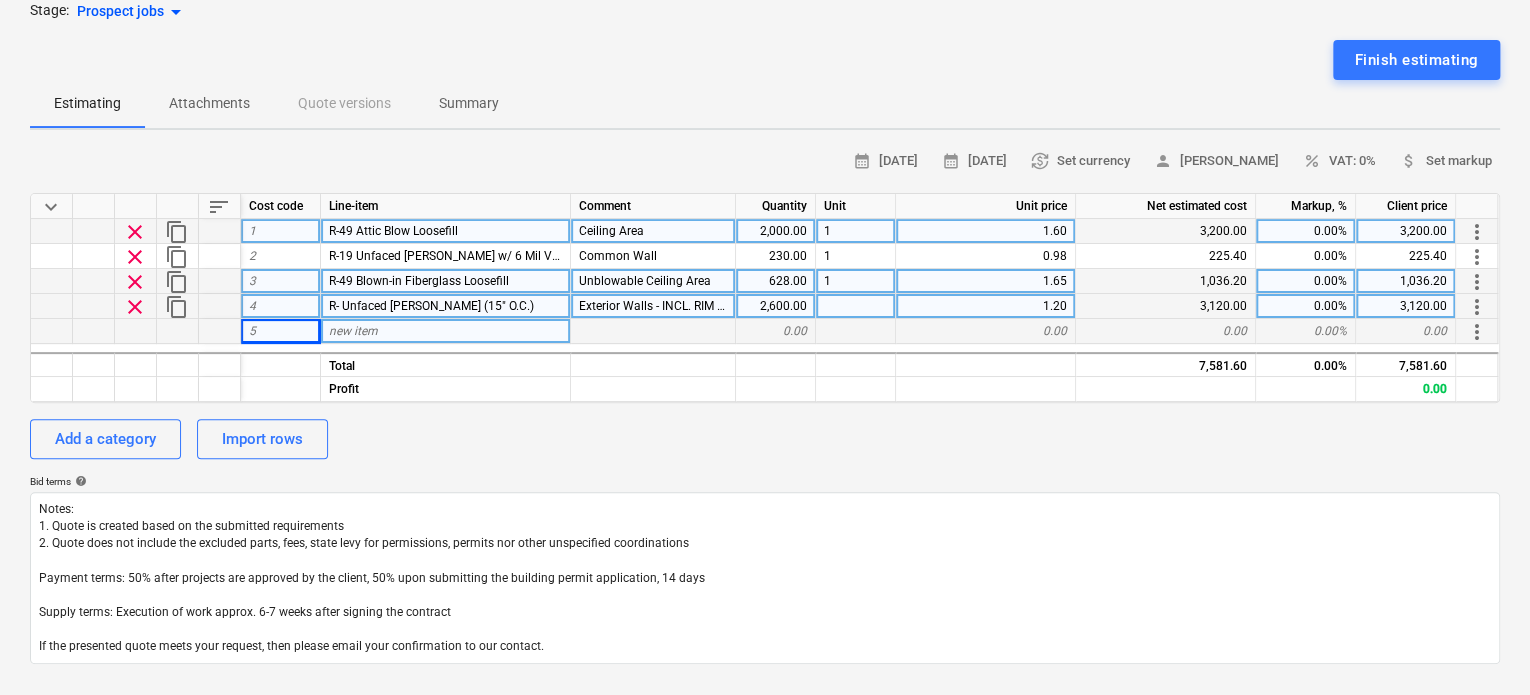 click on "R- Unfaced [PERSON_NAME] (15" O.C.)" at bounding box center [446, 306] 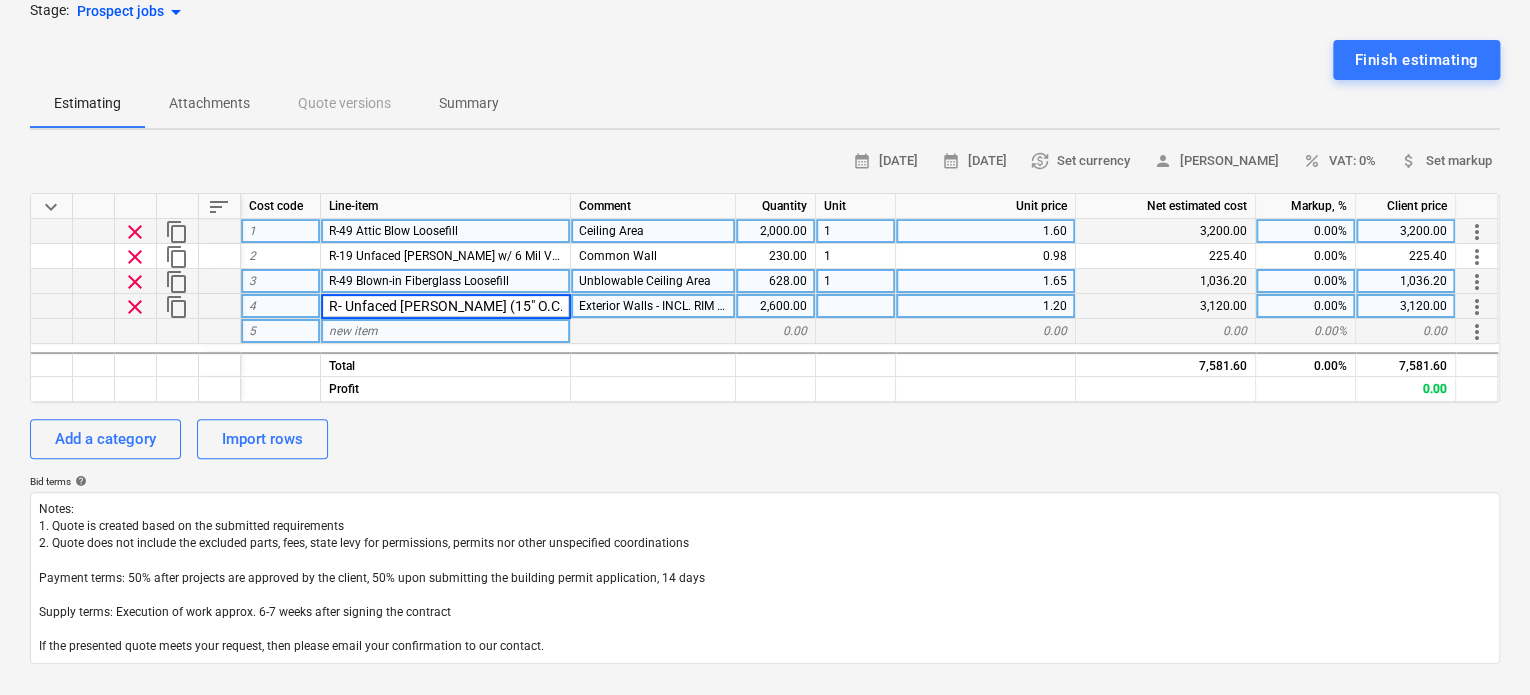 click at bounding box center (856, 306) 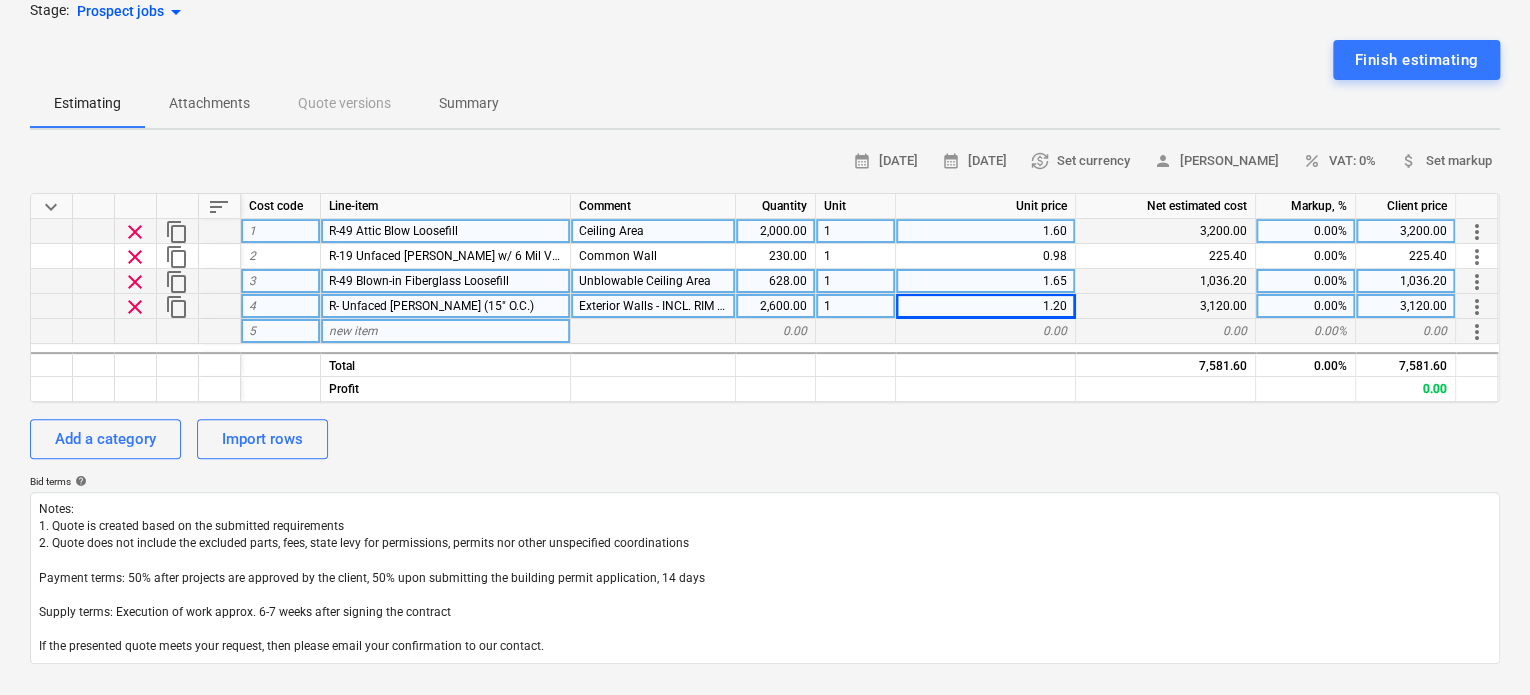 click on "new item" at bounding box center [446, 331] 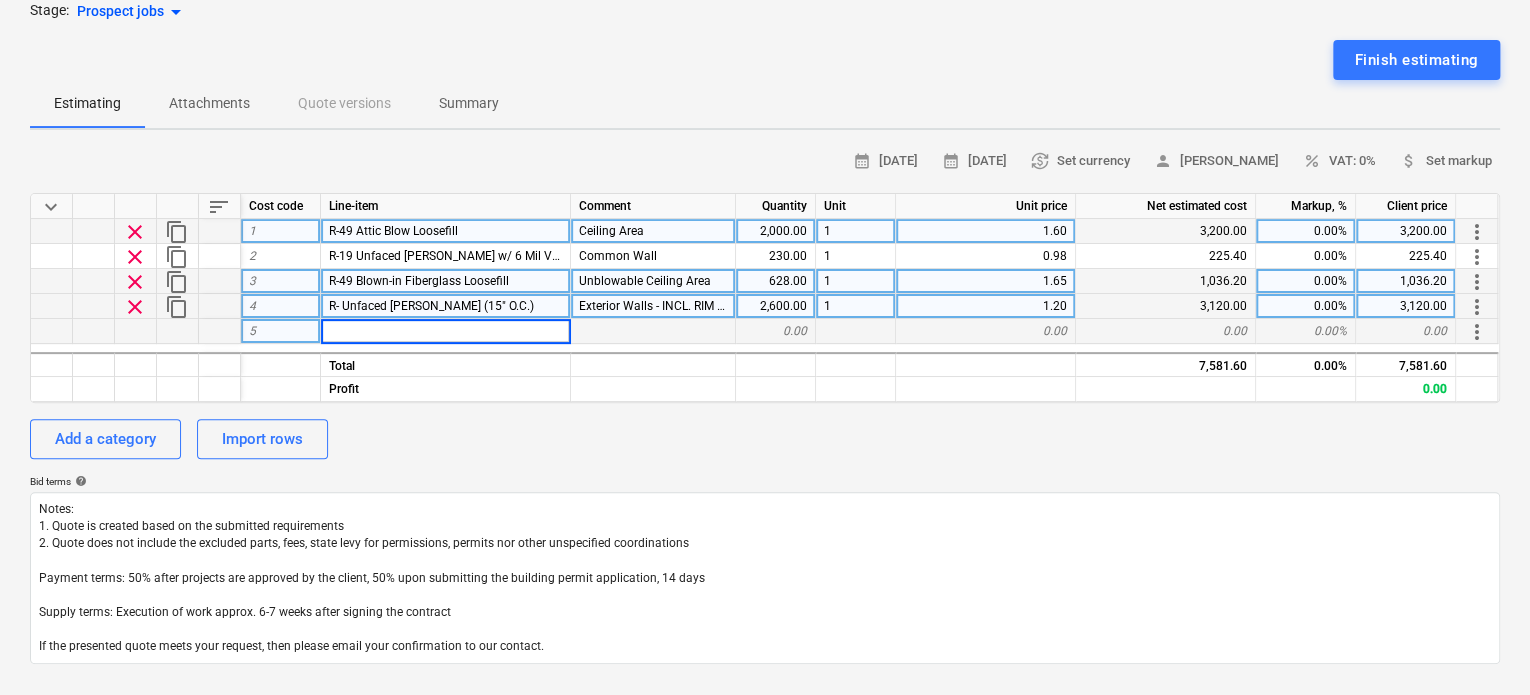 click at bounding box center (653, 331) 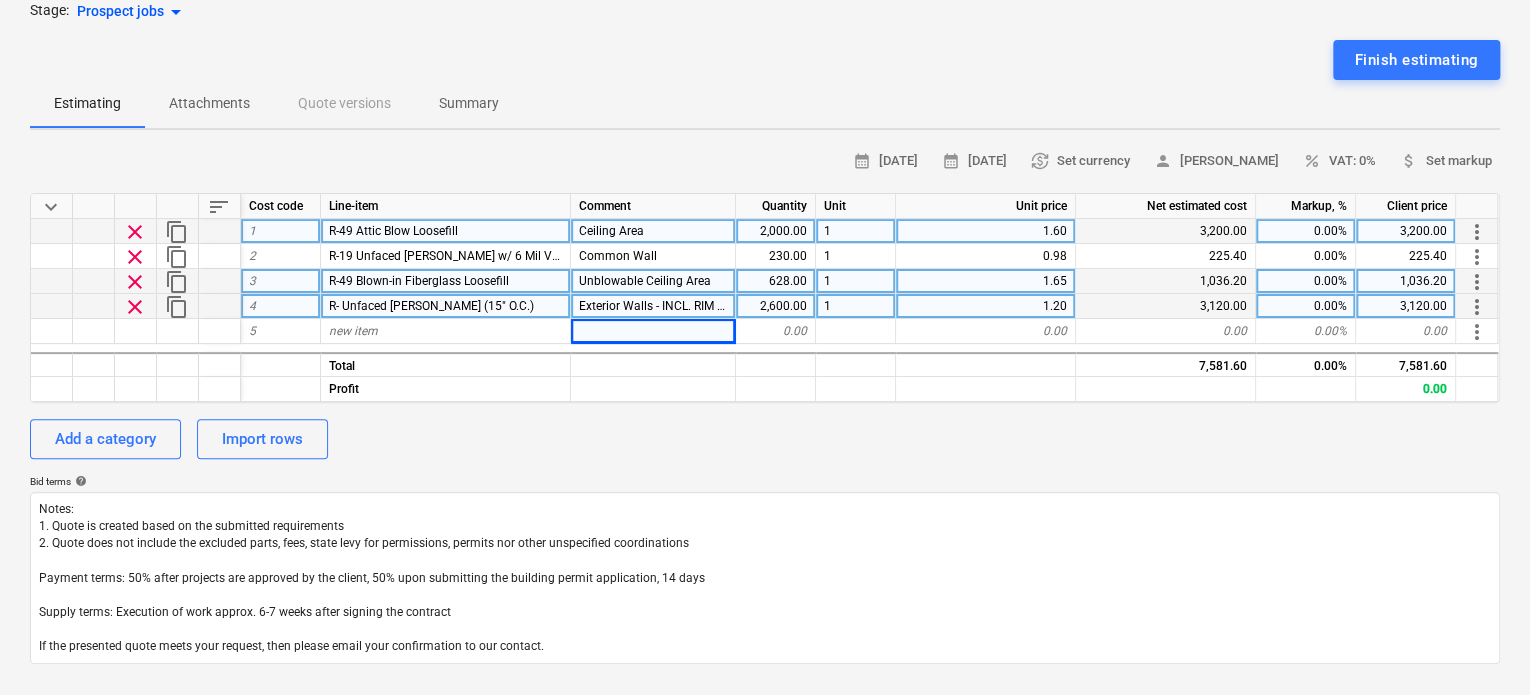 click on "R- Unfaced [PERSON_NAME] (15" O.C.)" at bounding box center [431, 306] 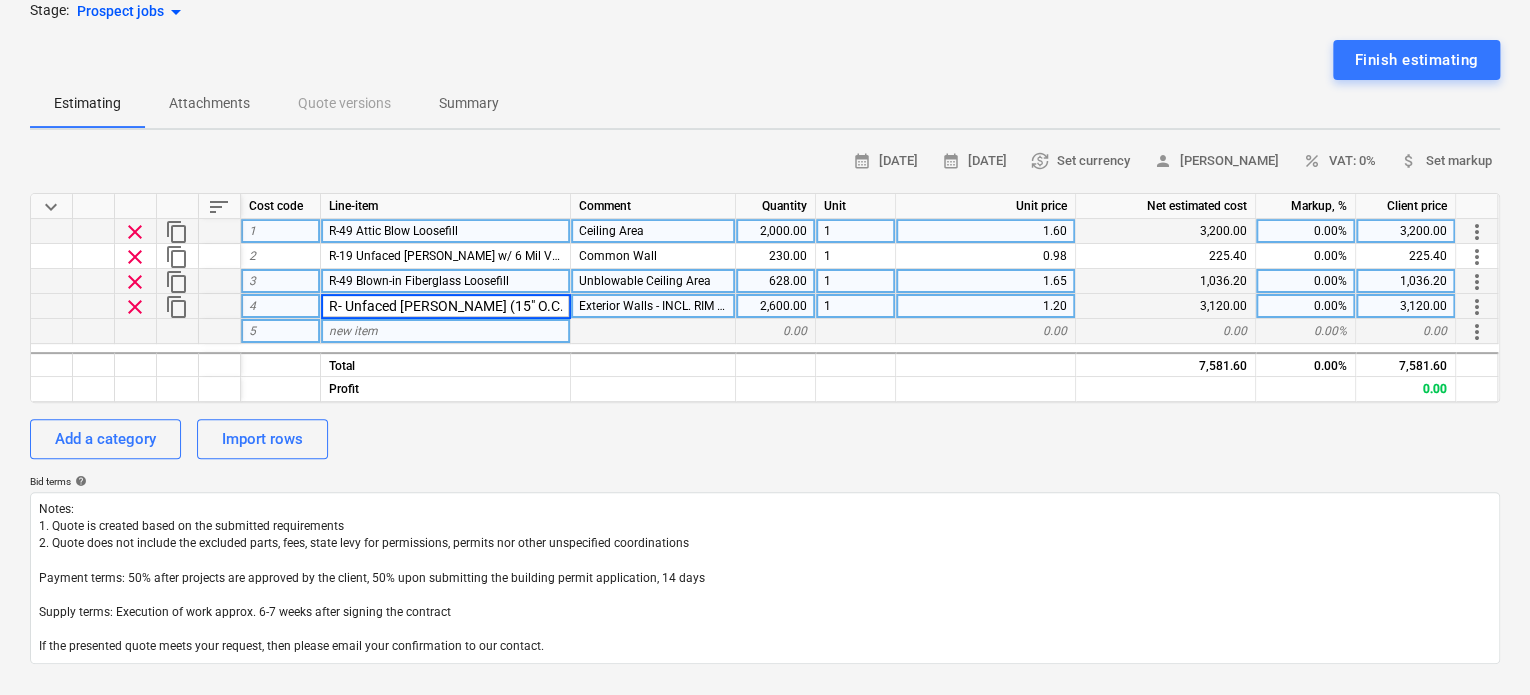 click on "new item" at bounding box center (446, 331) 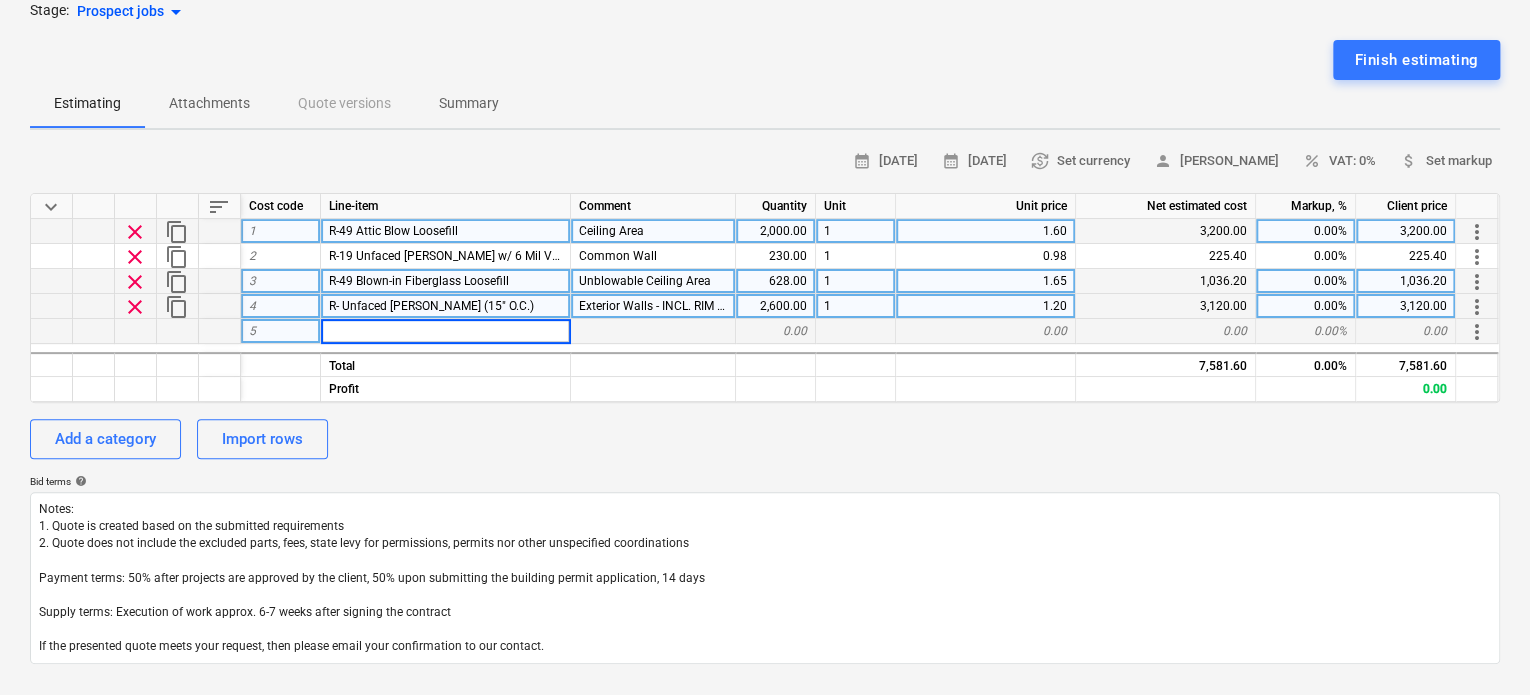 click on "1" at bounding box center [856, 306] 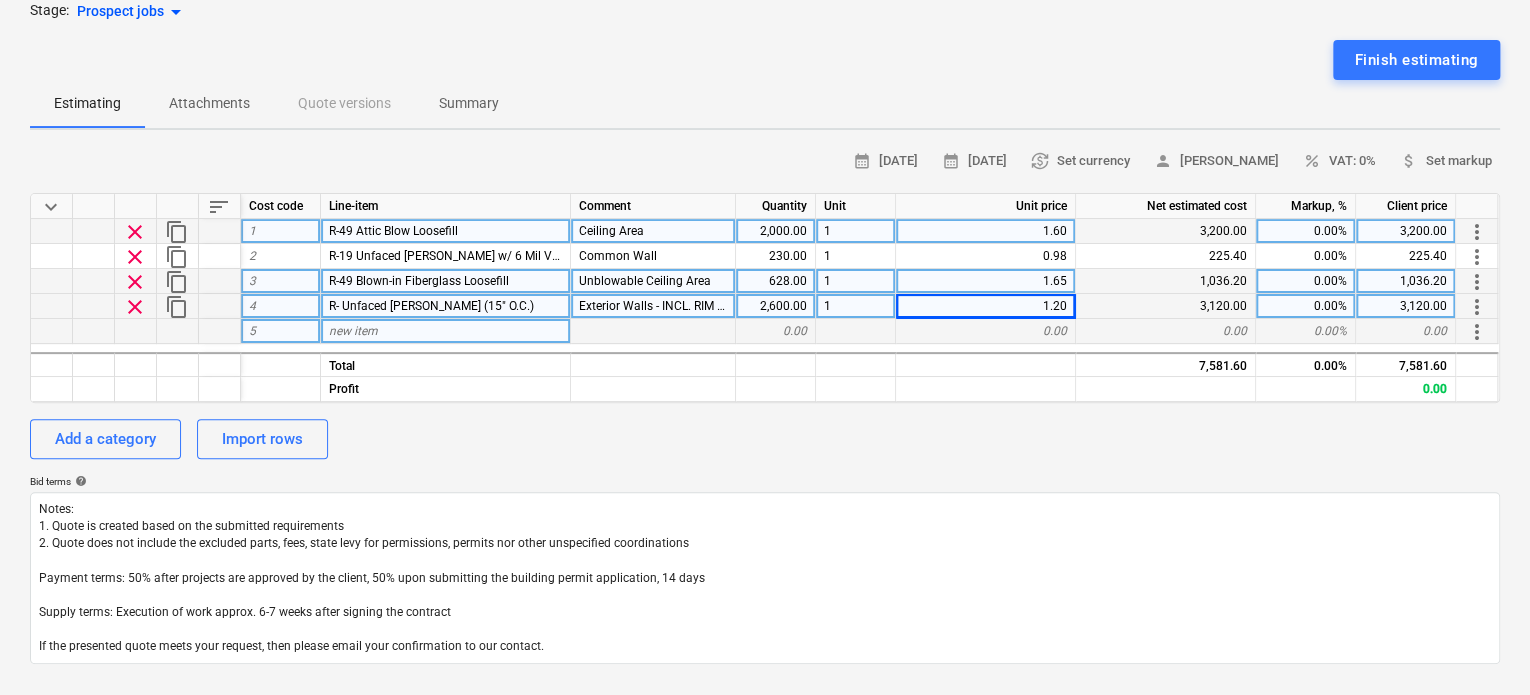 click on "R-49 Blown-in Fiberglass Loosefill" at bounding box center [446, 281] 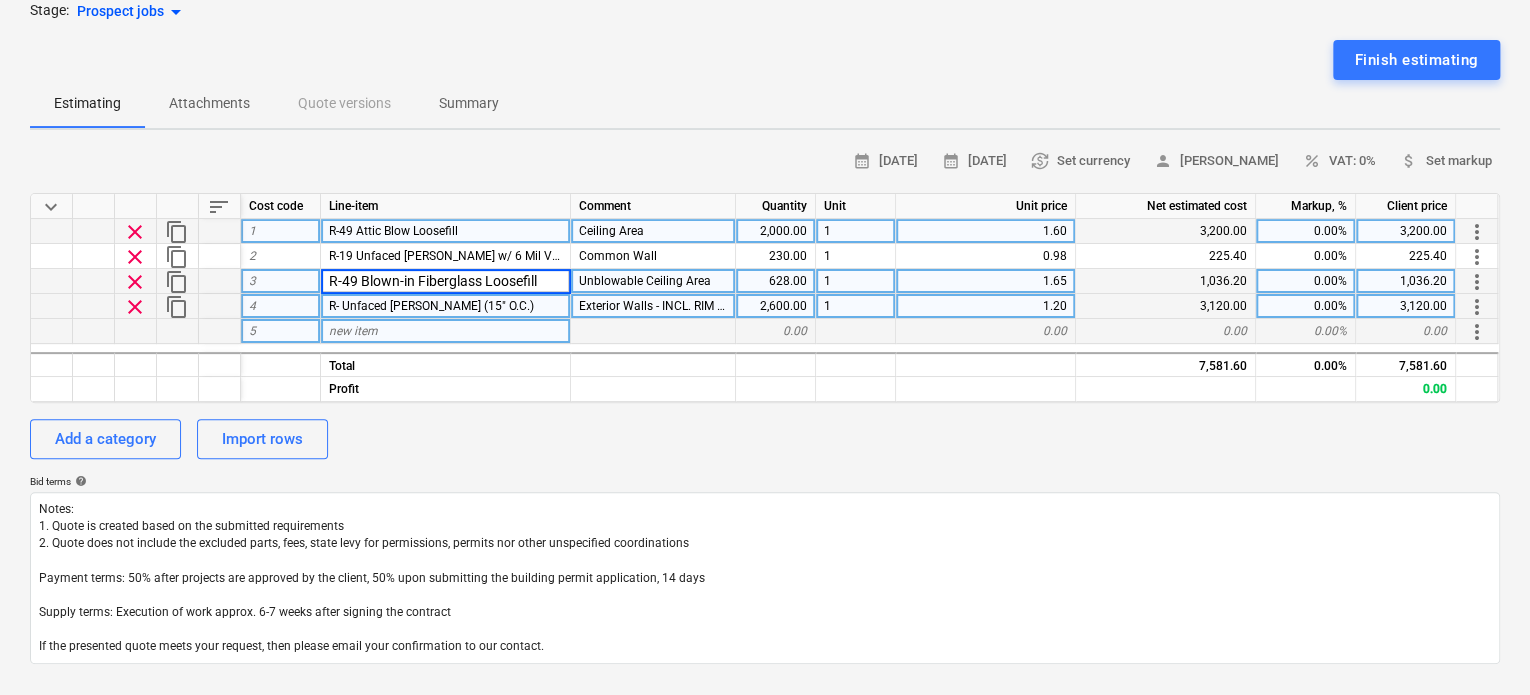 click on "R- Unfaced [PERSON_NAME] (15" O.C.)" at bounding box center (431, 306) 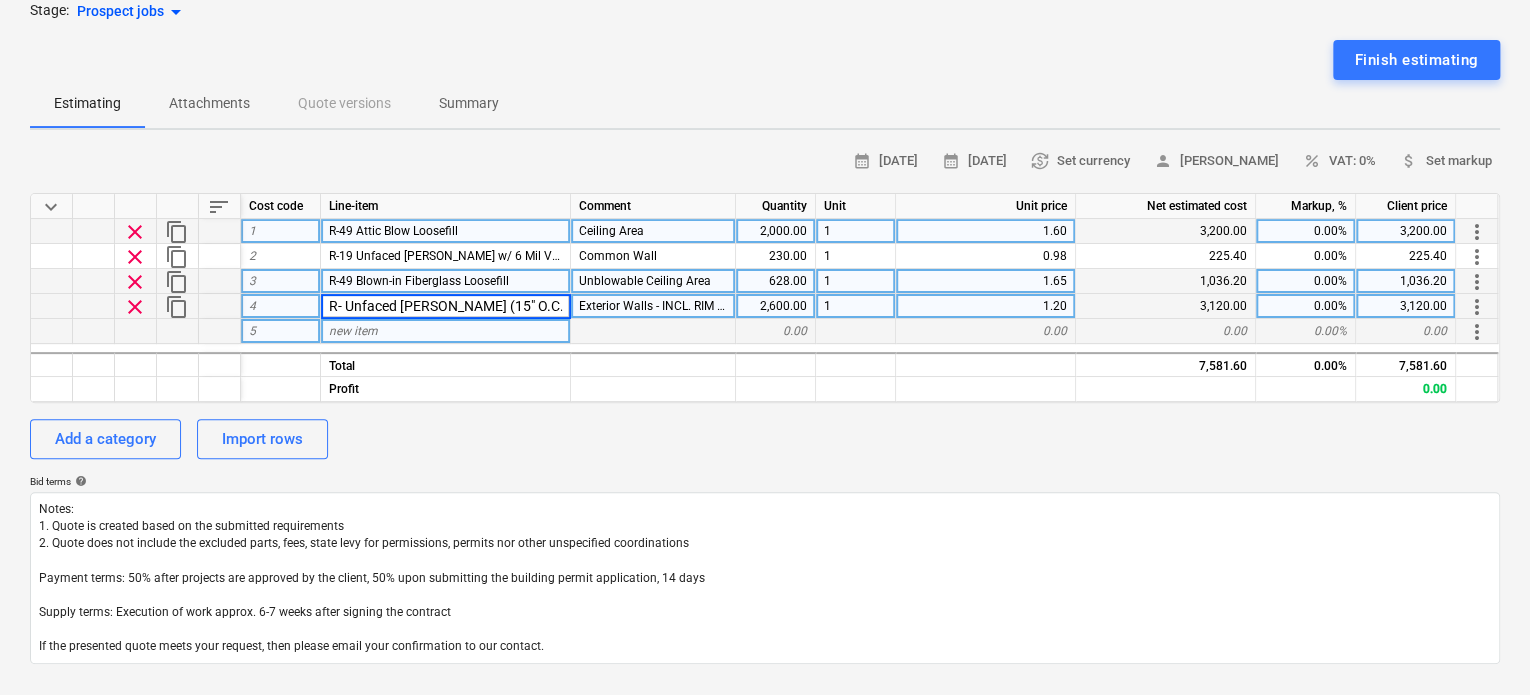 click on "R- Unfaced [PERSON_NAME] (15" O.C.)" at bounding box center [445, 306] 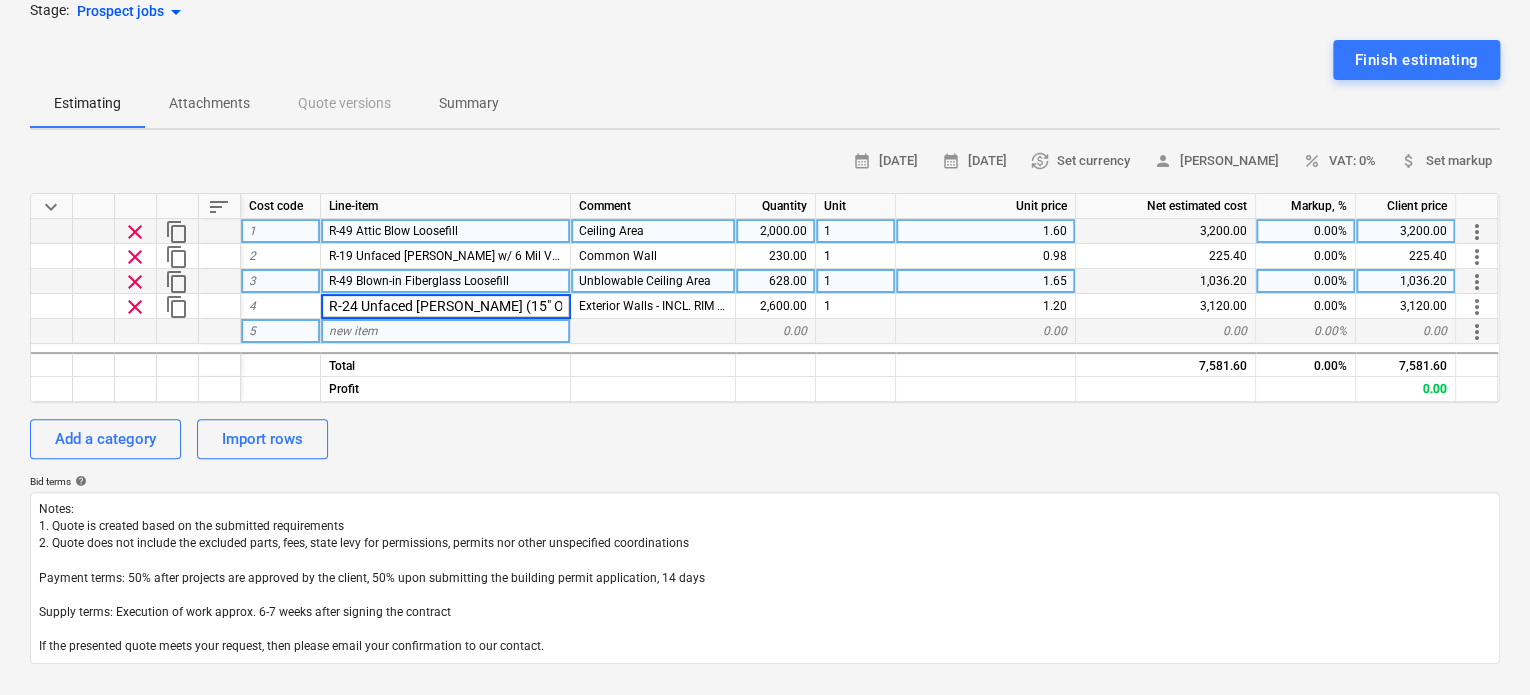 click on "1.65" at bounding box center (986, 281) 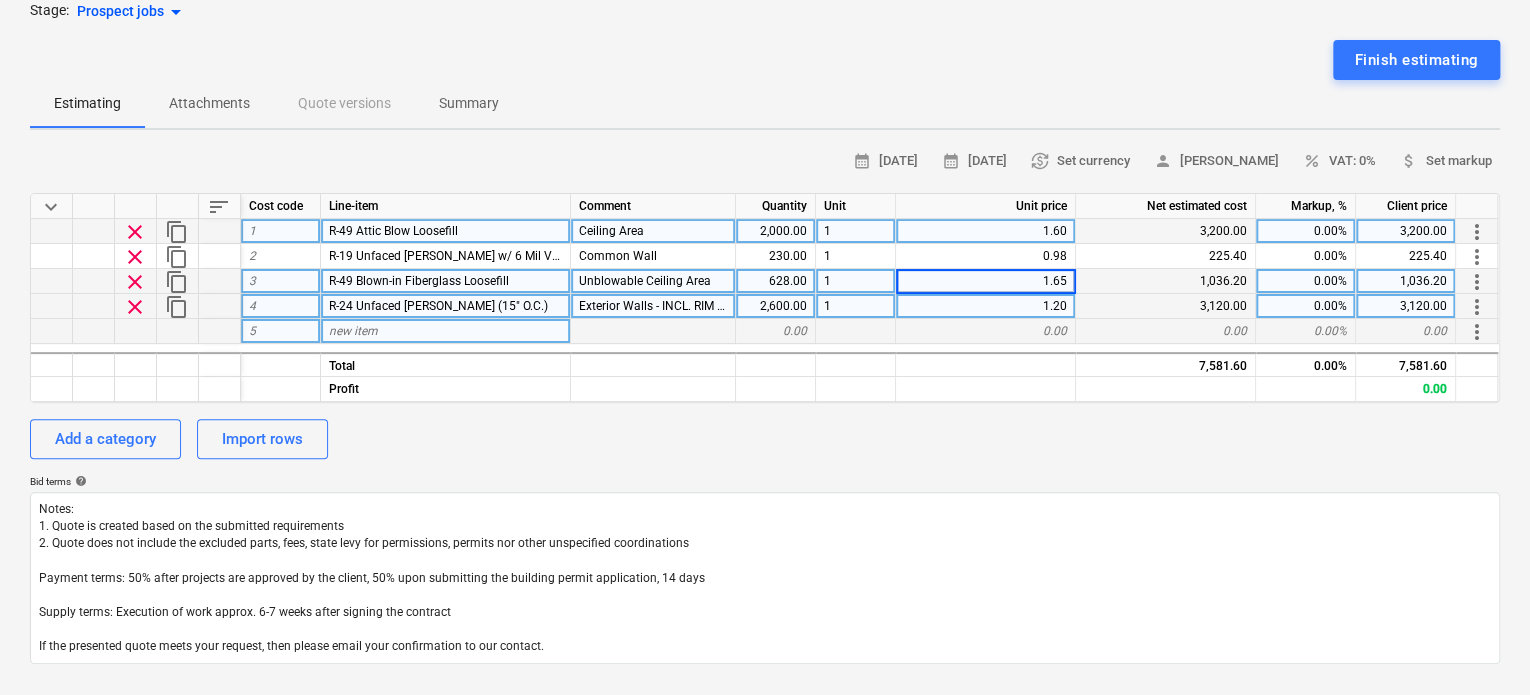 click on "1.20" at bounding box center (986, 306) 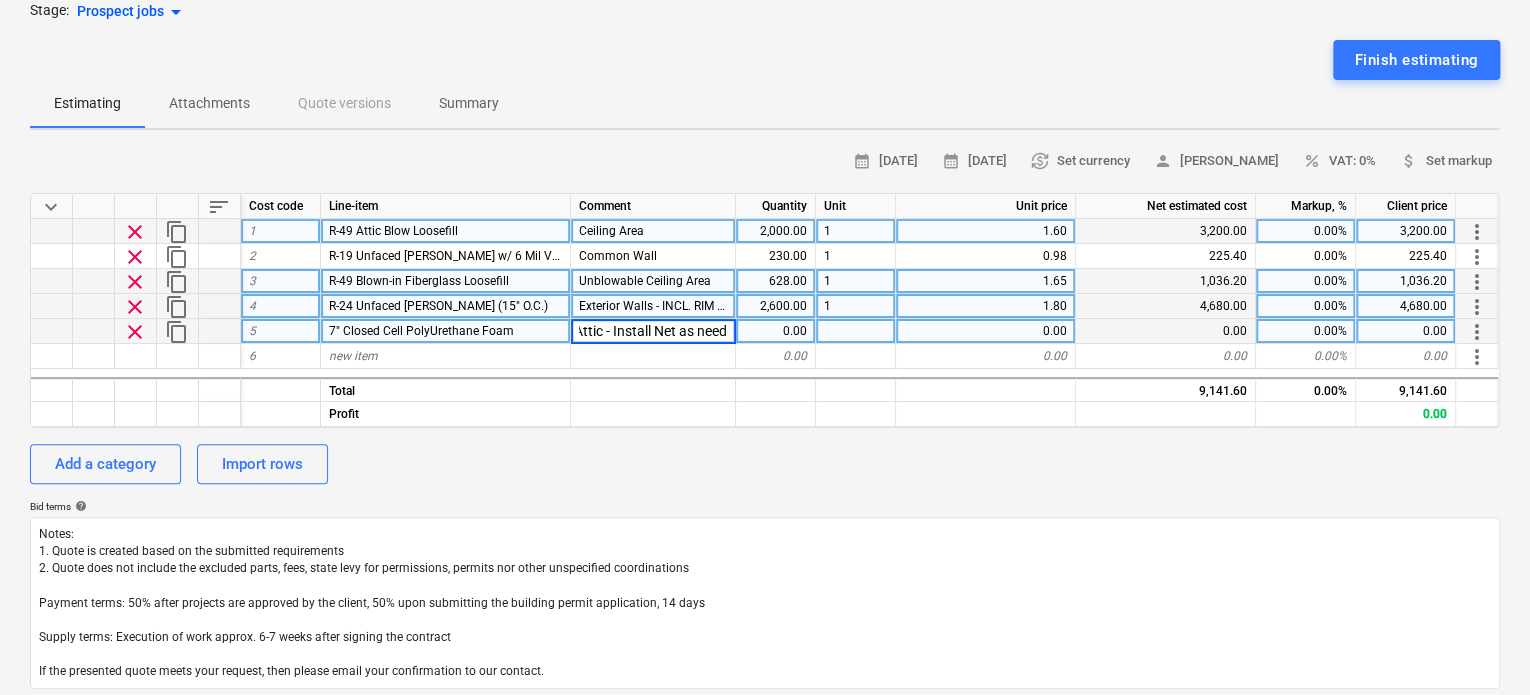 scroll, scrollTop: 0, scrollLeft: 69, axis: horizontal 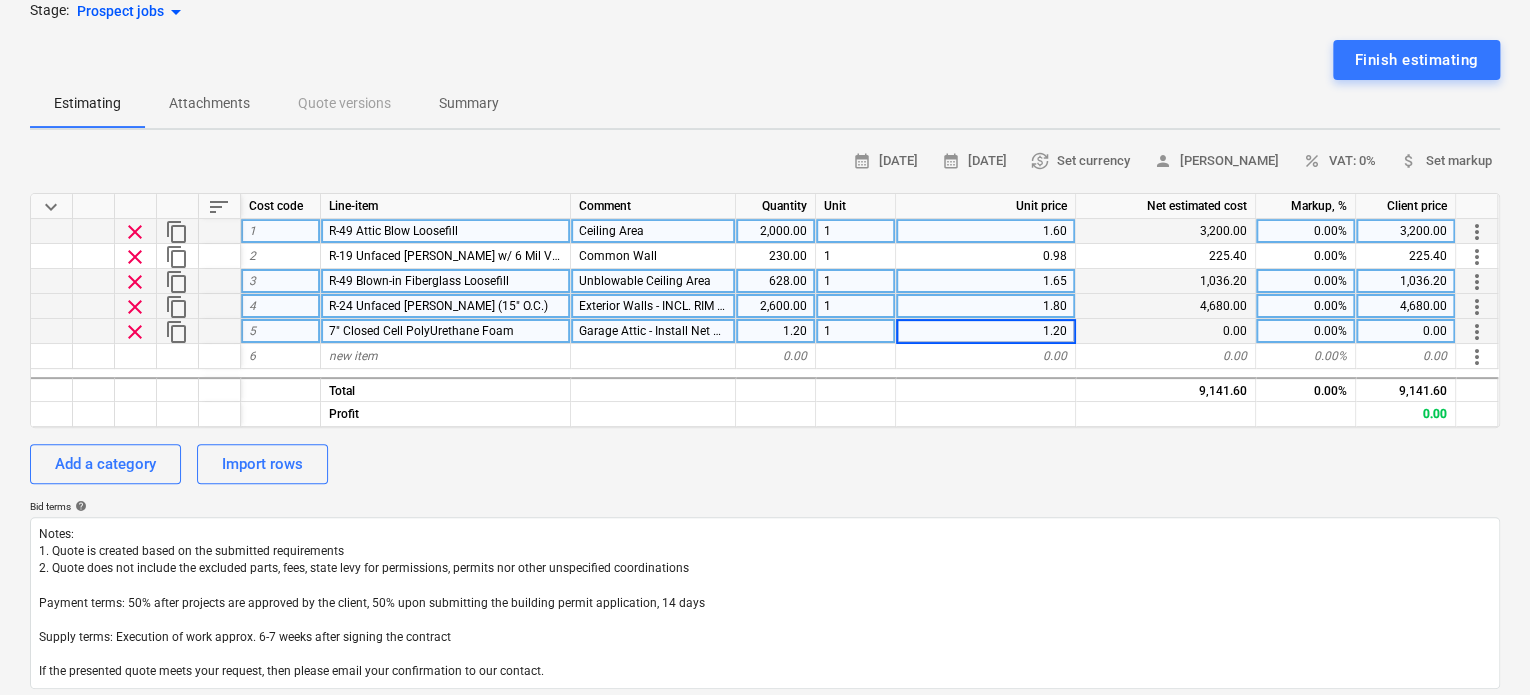 click on "1.20" at bounding box center [776, 331] 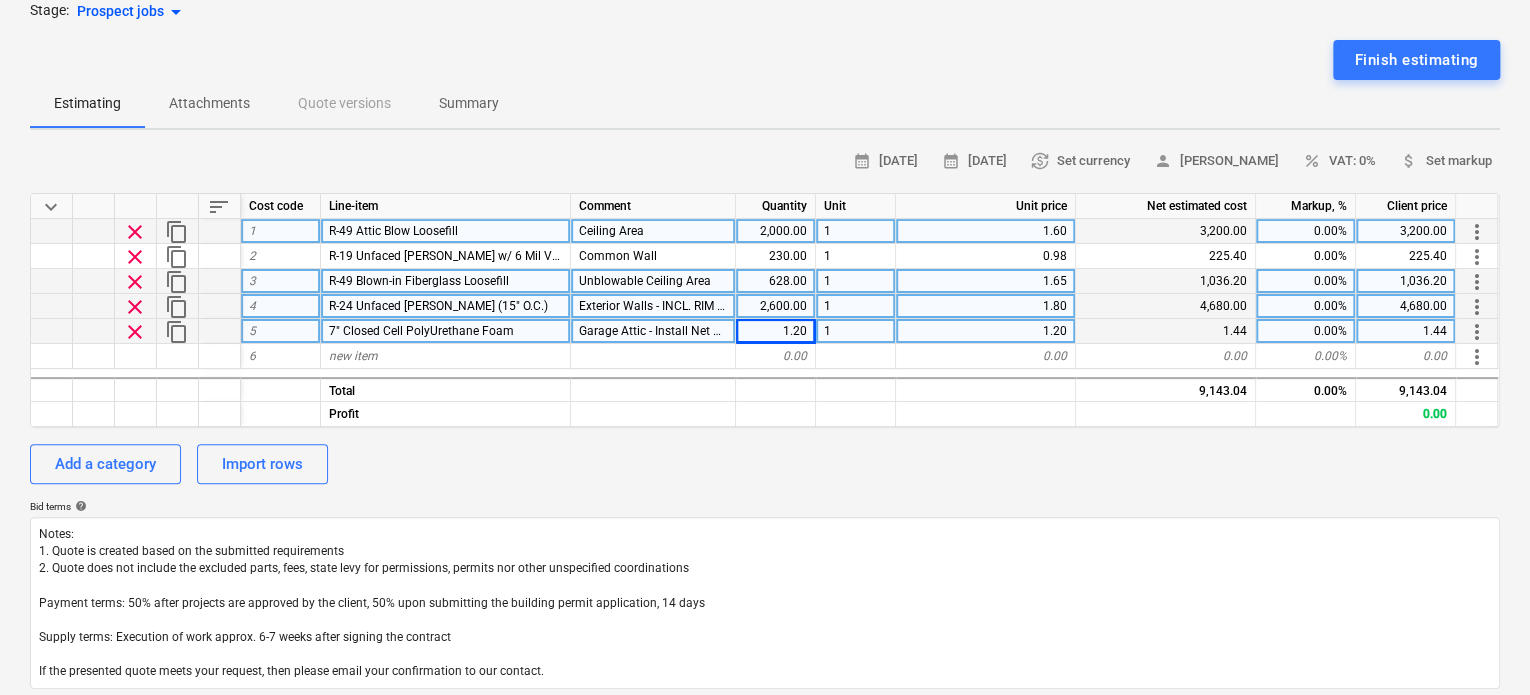 click on "1.20" at bounding box center (776, 331) 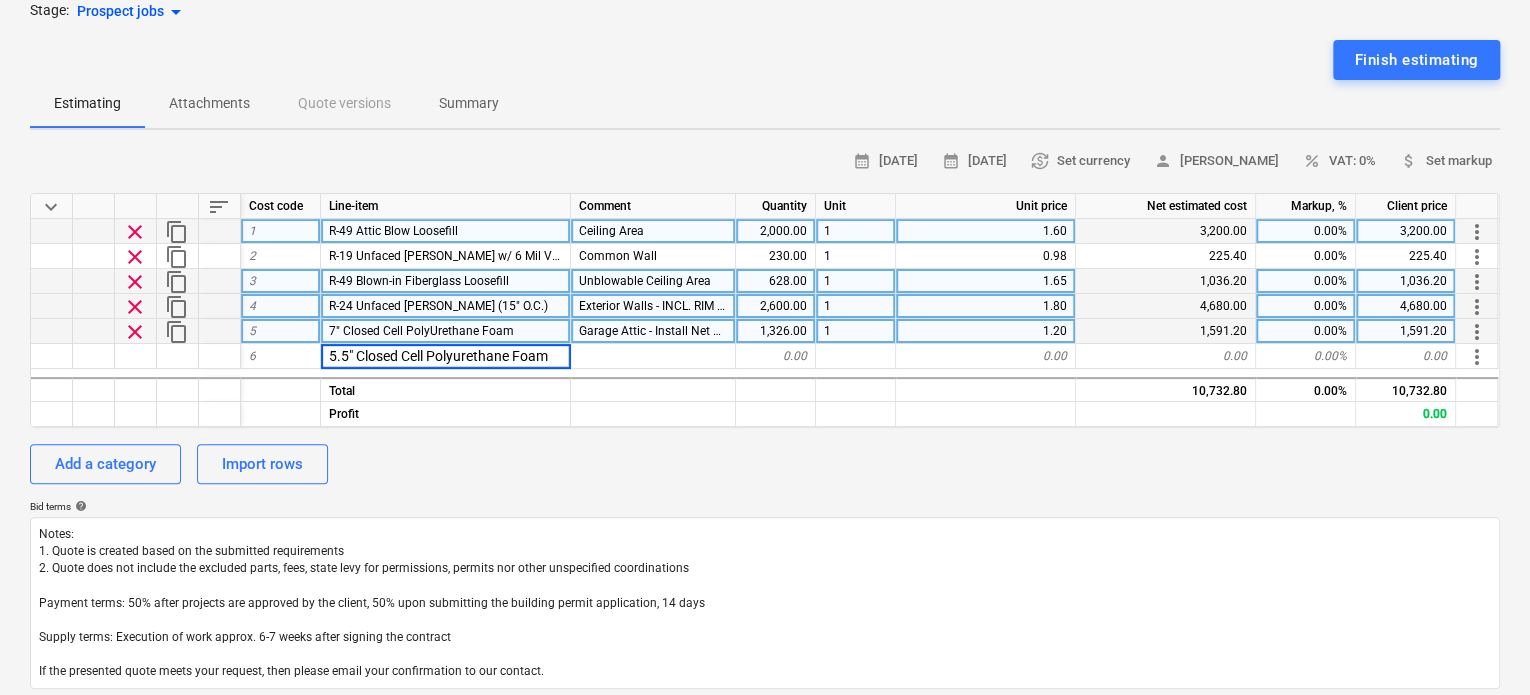 click on "7" Closed Cell PolyUrethane Foam" at bounding box center [446, 331] 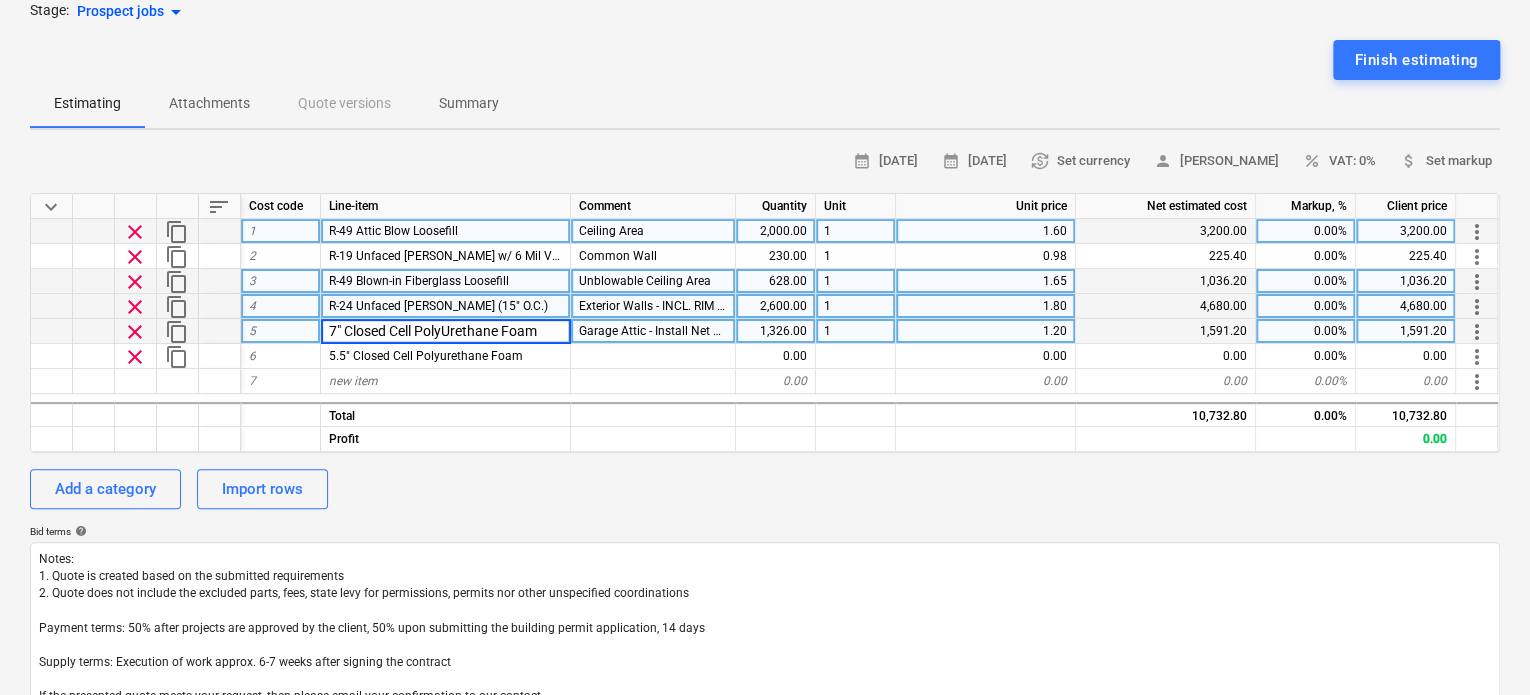 click on "7" Closed Cell PolyUrethane Foam" at bounding box center [445, 331] 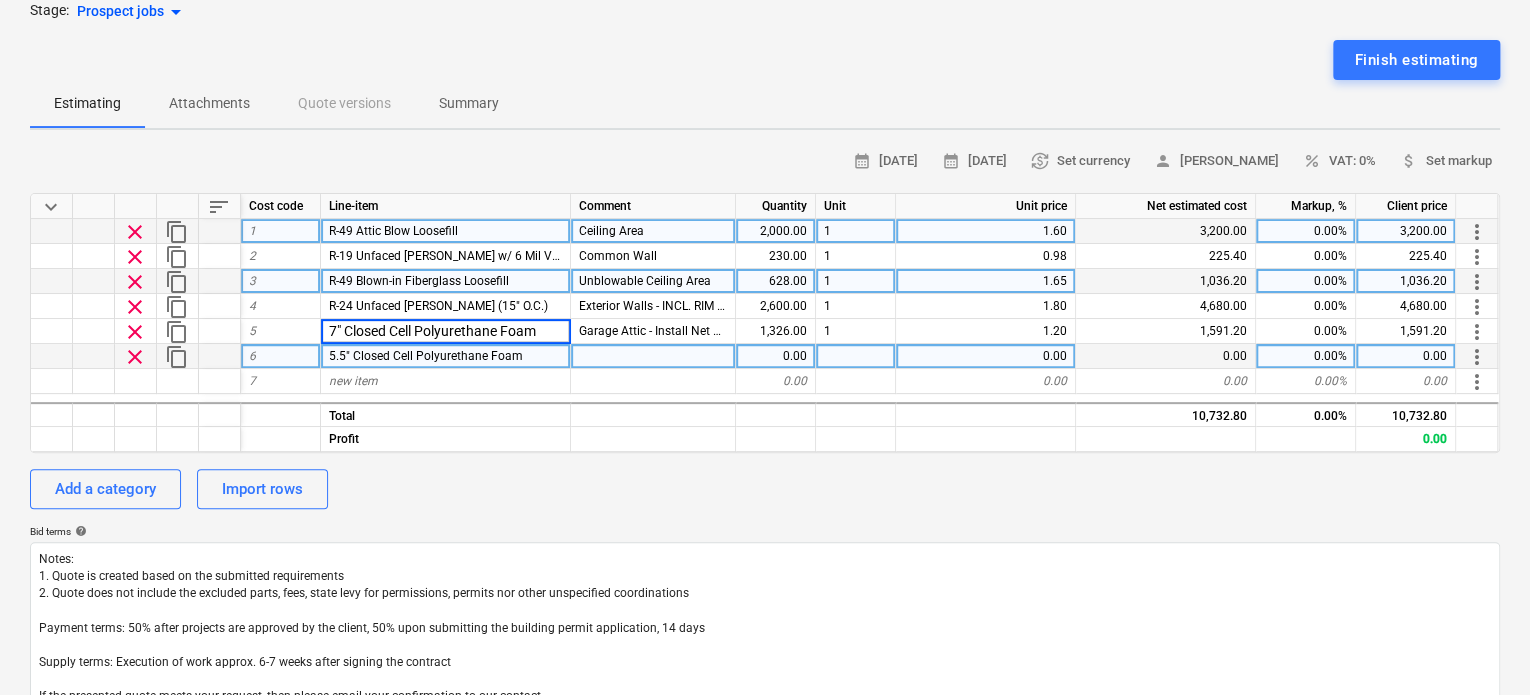 click at bounding box center [653, 356] 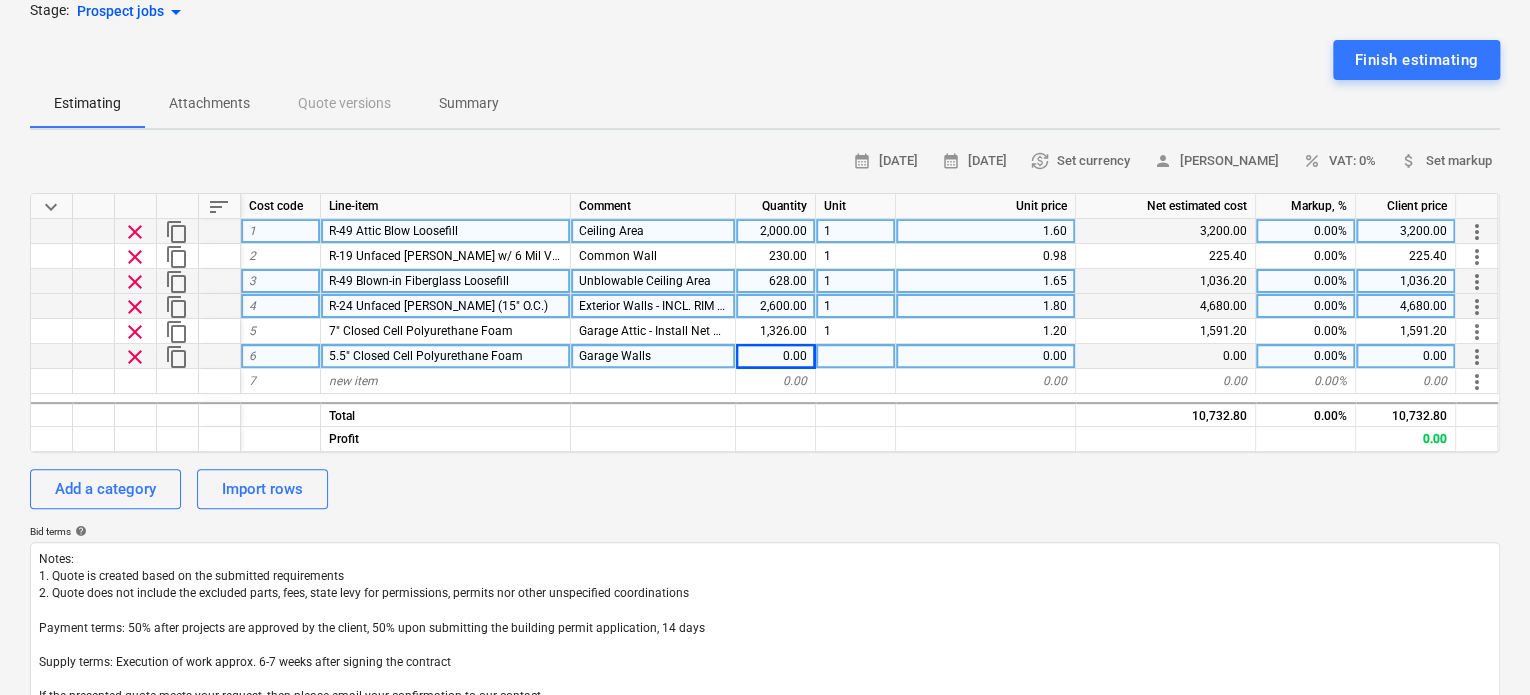 click on "0.00" at bounding box center [776, 356] 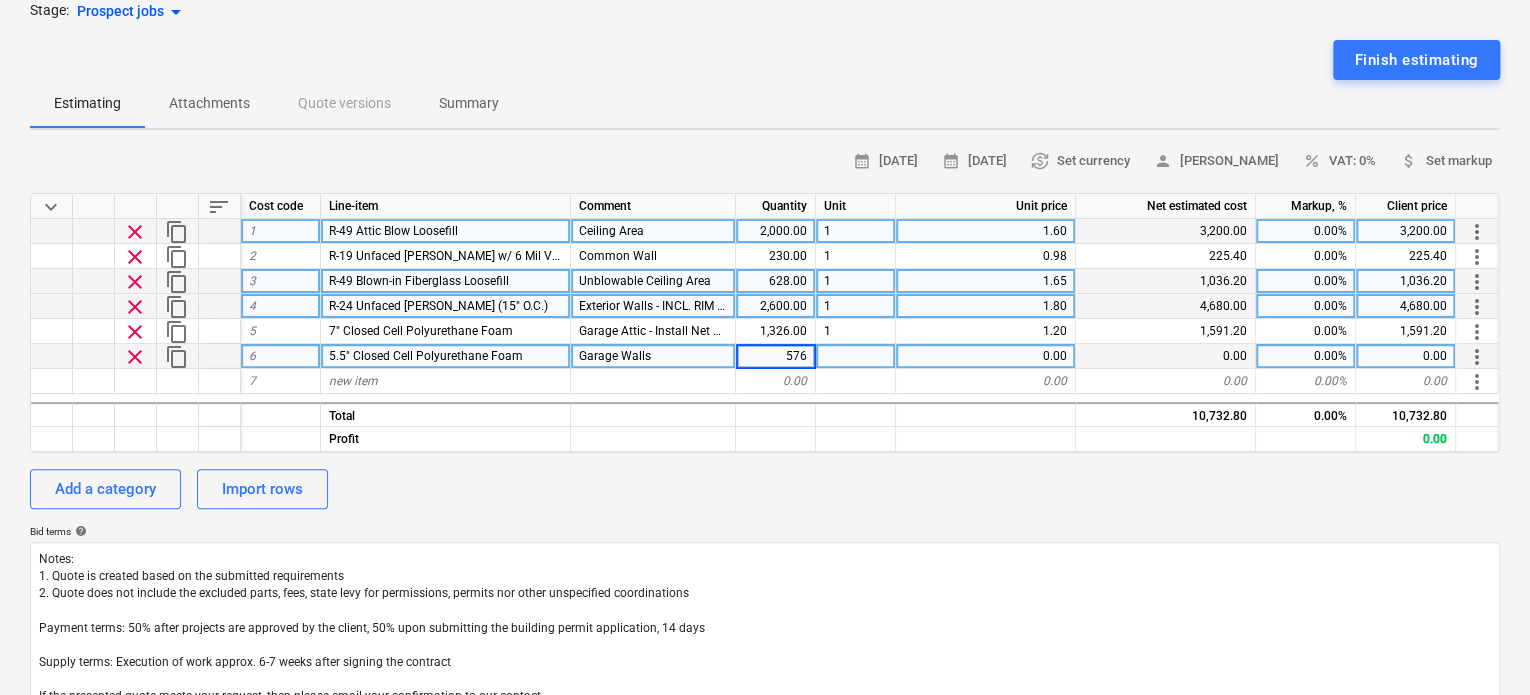 click at bounding box center [856, 356] 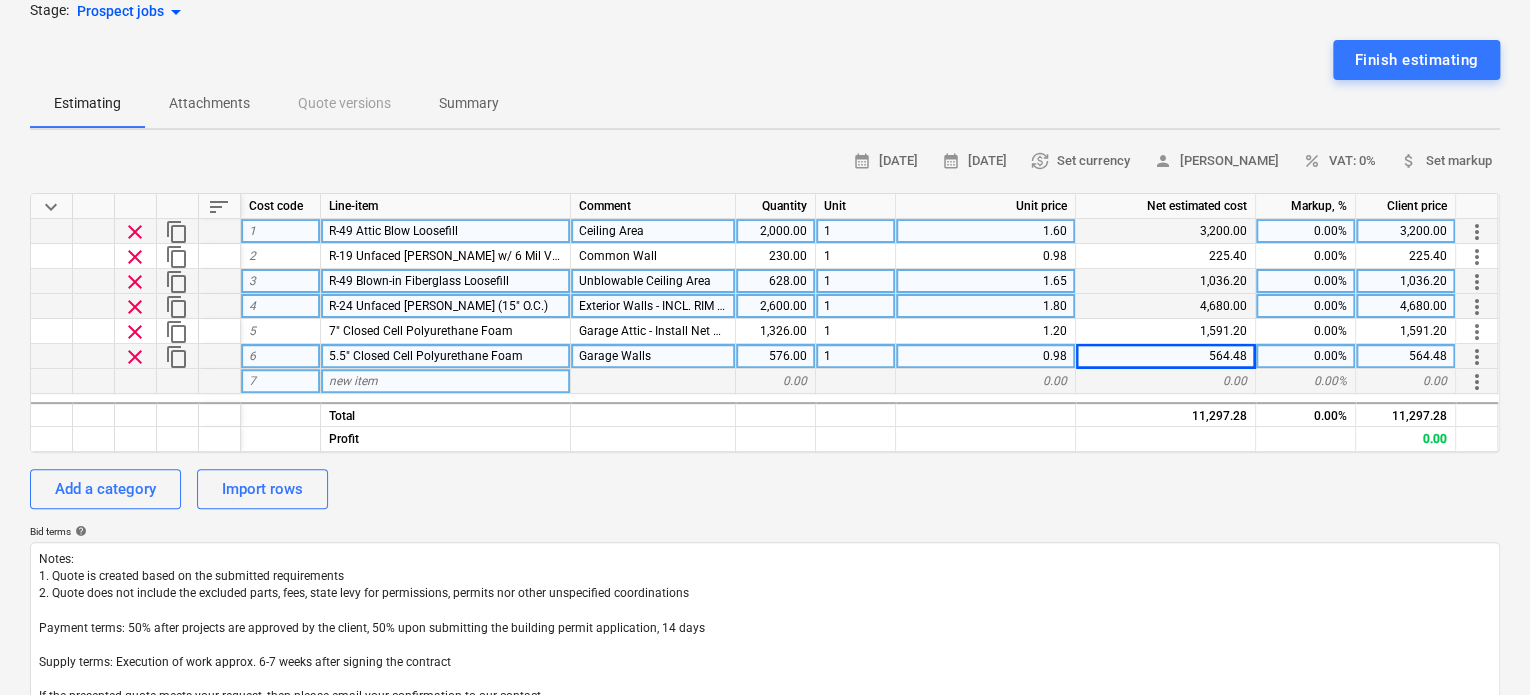 click on "new item" at bounding box center [446, 381] 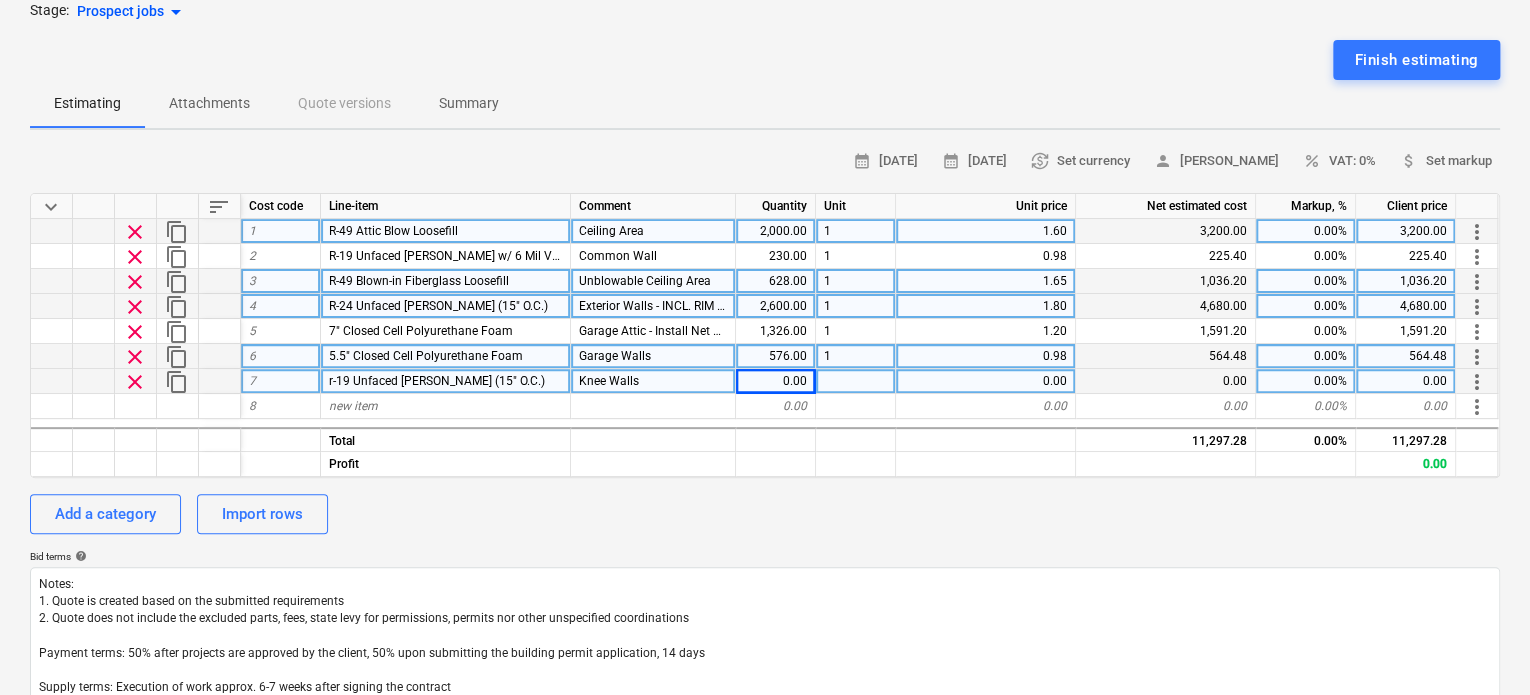click on "Knee Walls" at bounding box center (653, 381) 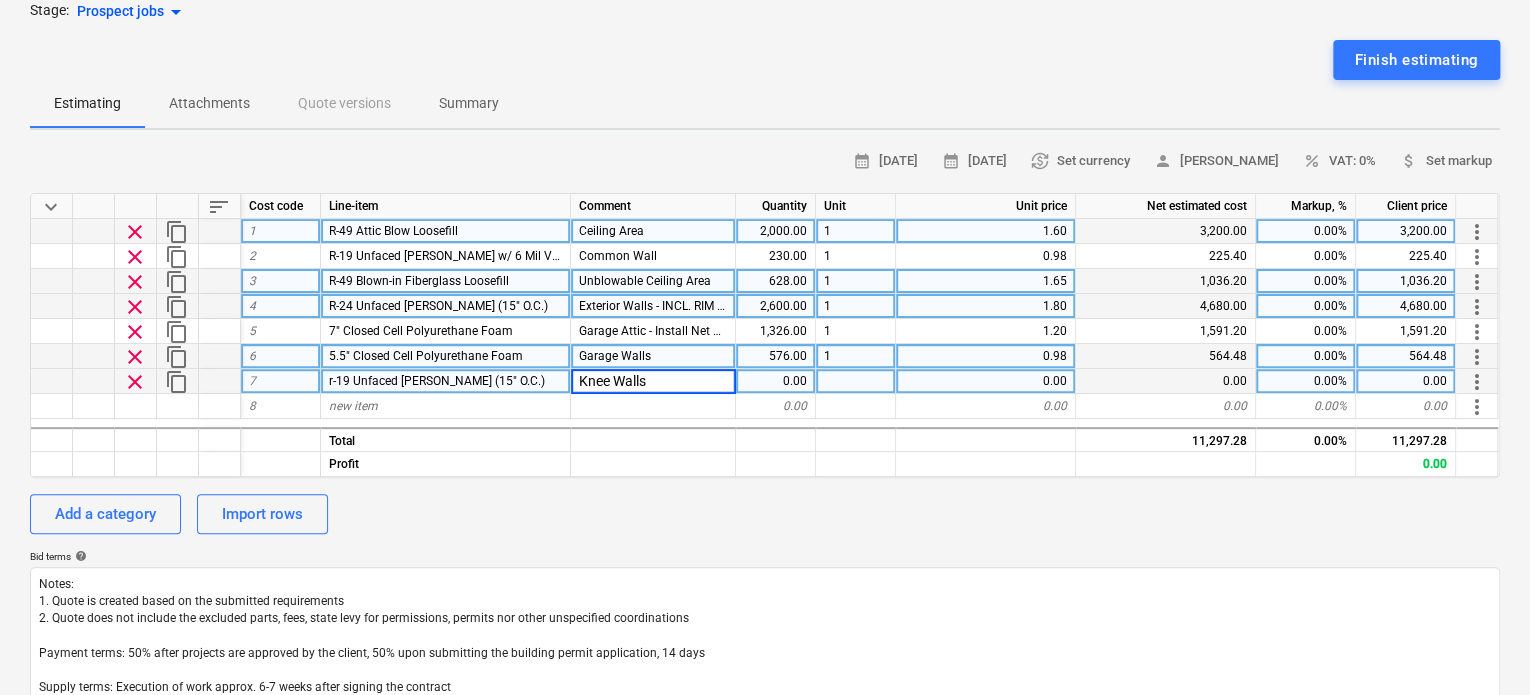 click on "Knee Walls" at bounding box center [653, 381] 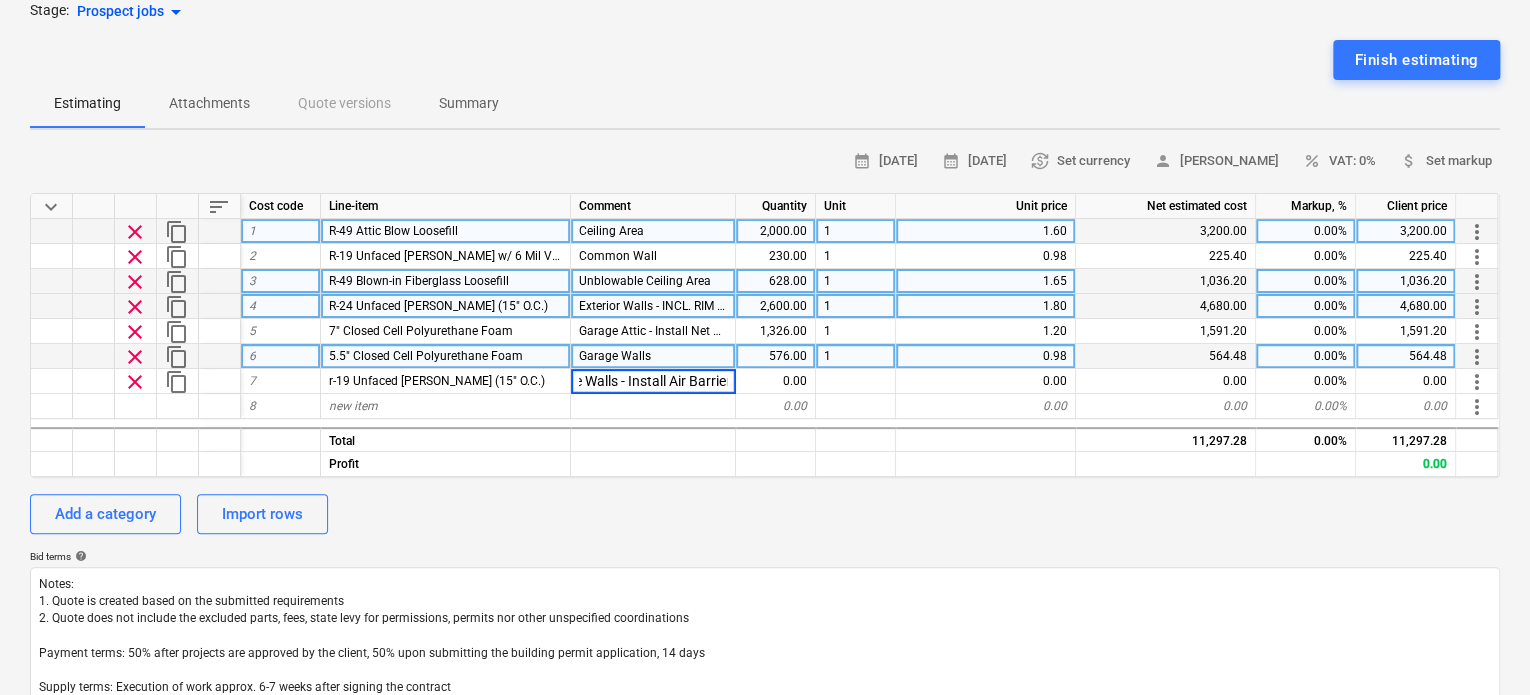 scroll, scrollTop: 0, scrollLeft: 33, axis: horizontal 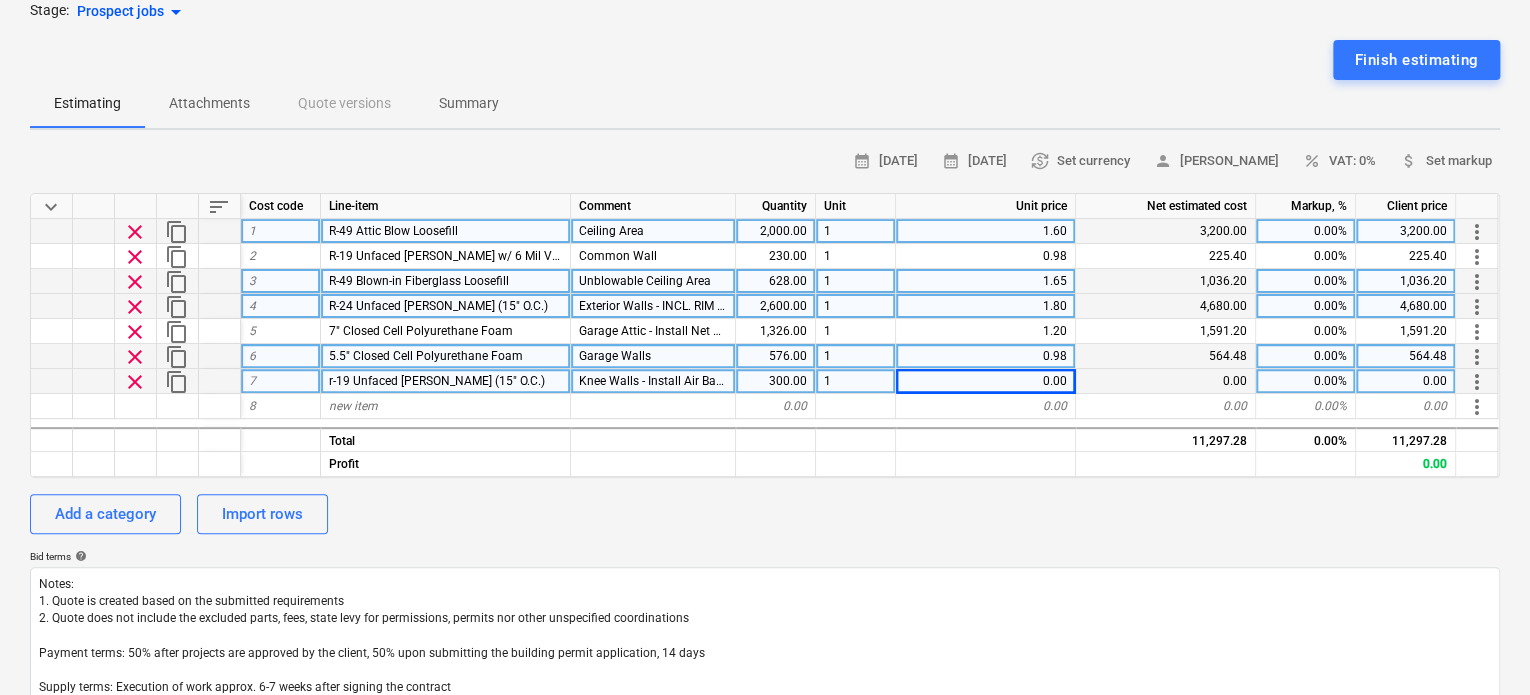 click on "r-19 Unfaced [PERSON_NAME] (15" O.C.)" at bounding box center (446, 381) 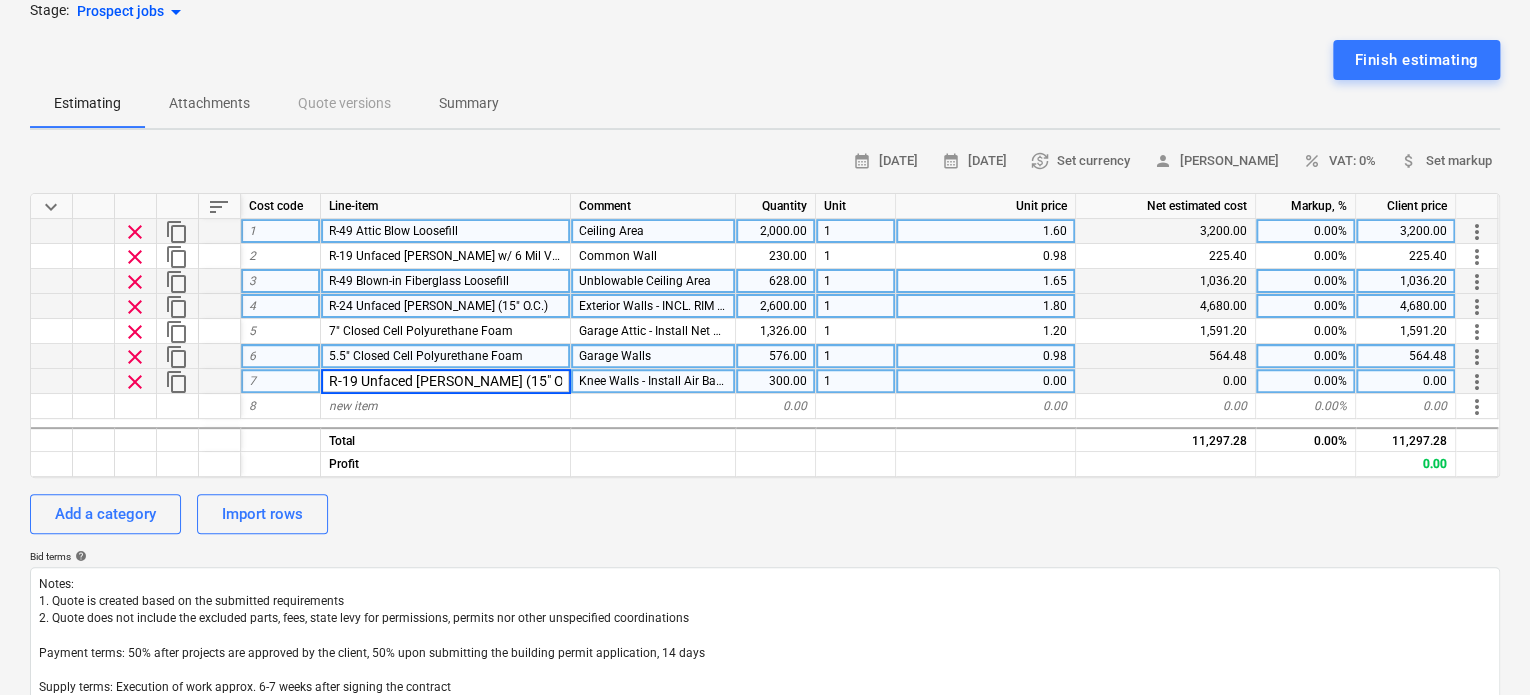 click on "0.00" at bounding box center [986, 381] 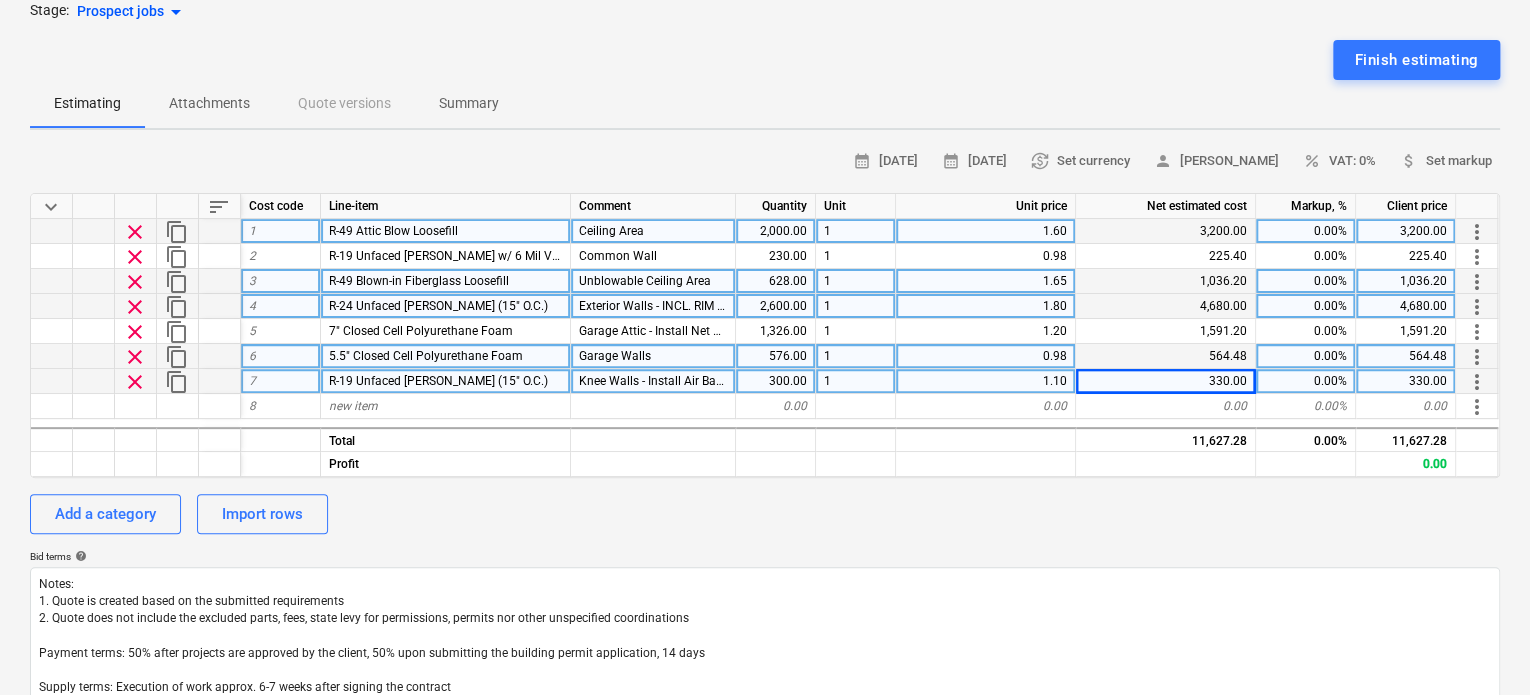 scroll, scrollTop: 0, scrollLeft: 0, axis: both 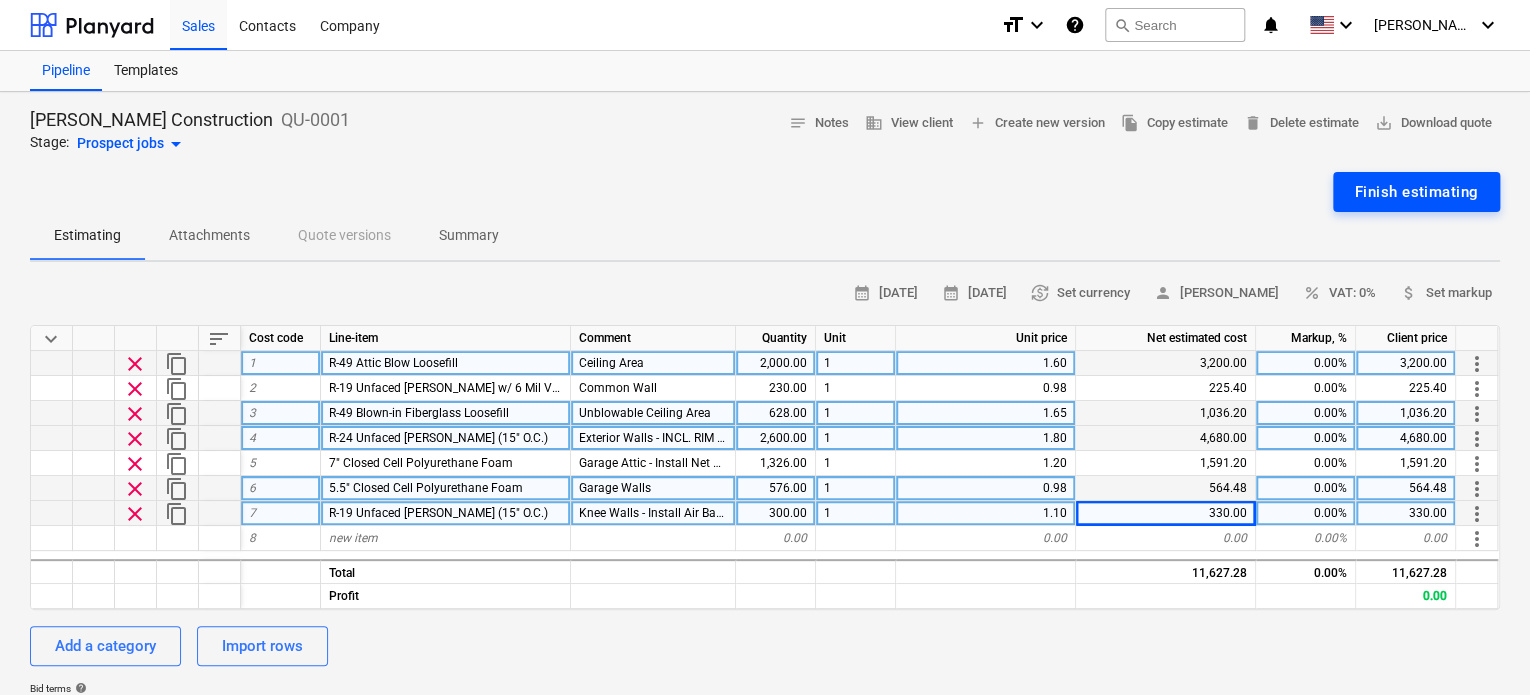click on "Finish estimating" at bounding box center (1416, 192) 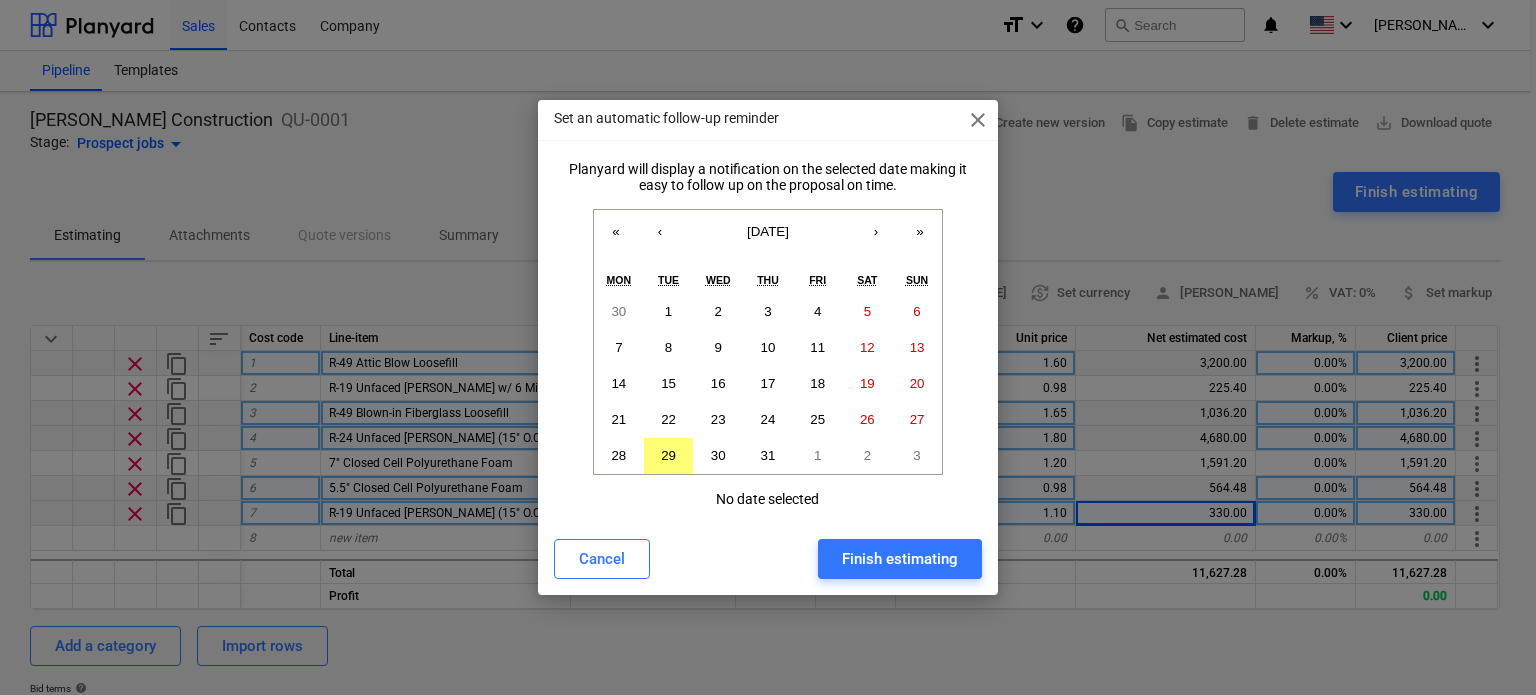 click on "Set an automatic follow-up reminder close Planyard will display a notification on the selected date making it easy to follow up on the proposal on time. « ‹ [DATE] › » Mon Tue Wed Thu Fri Sat Sun 30 1 2 3 4 5 6 7 8 9 10 11 12 13 14 15 16 17 18 19 20 21 22 23 24 25 26 27 28 29 30 31 1 2 3 No date selected Cancel Finish estimating" at bounding box center [768, 347] 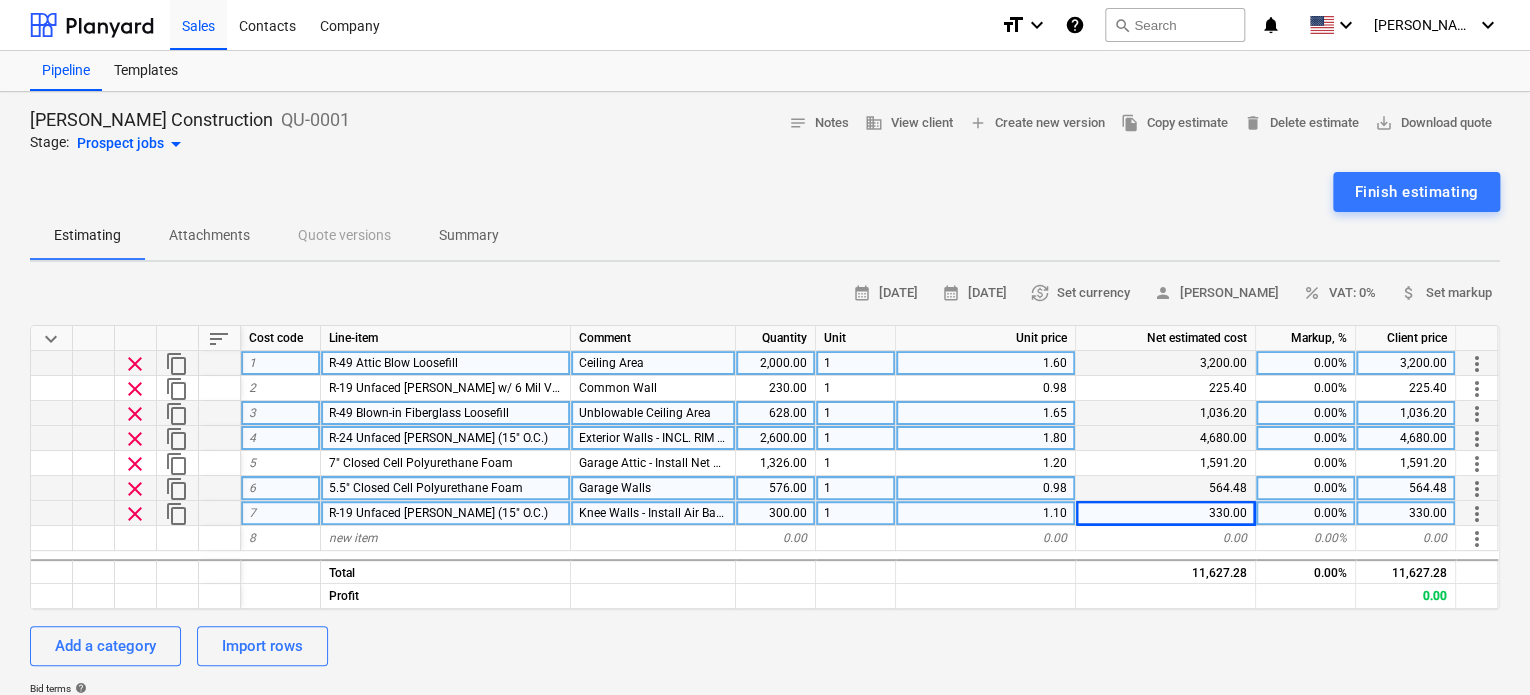 click at bounding box center (765, 164) 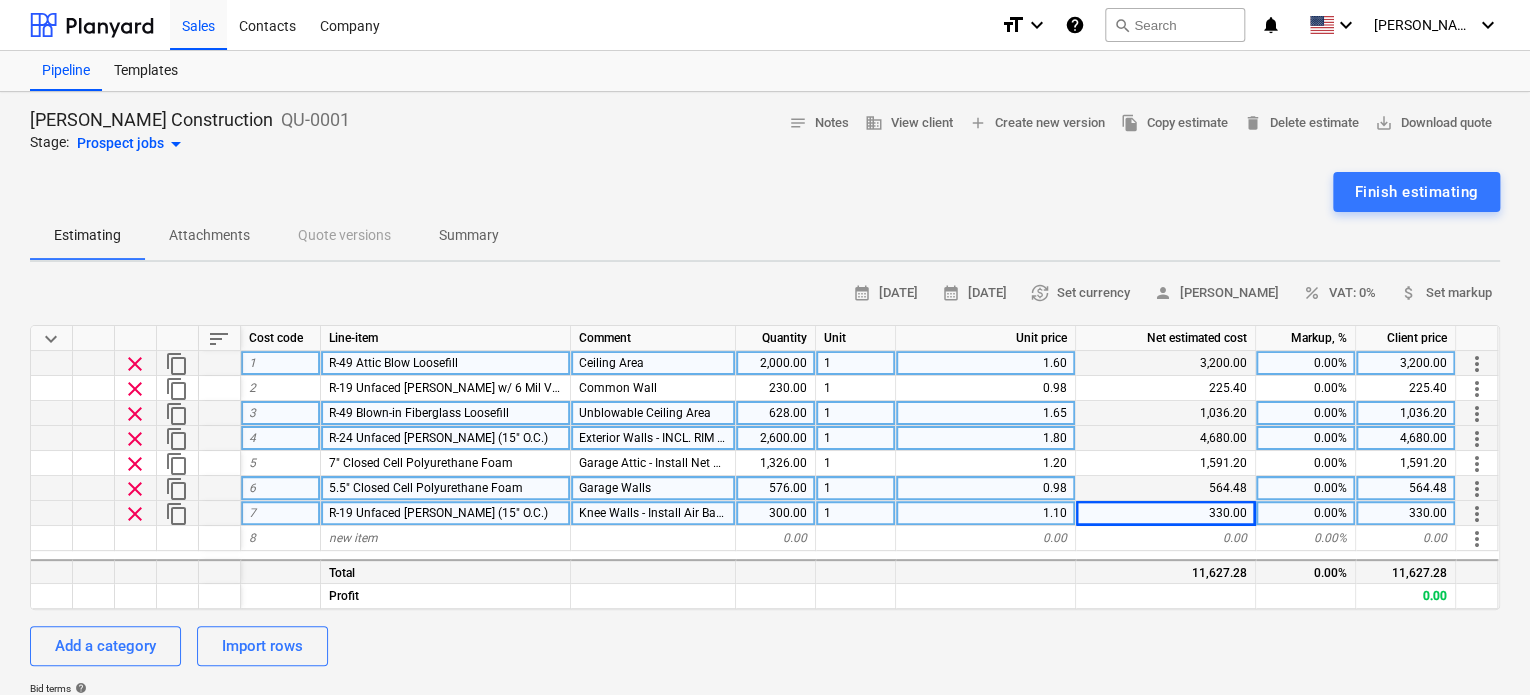 click on "0.00%" at bounding box center [1306, 571] 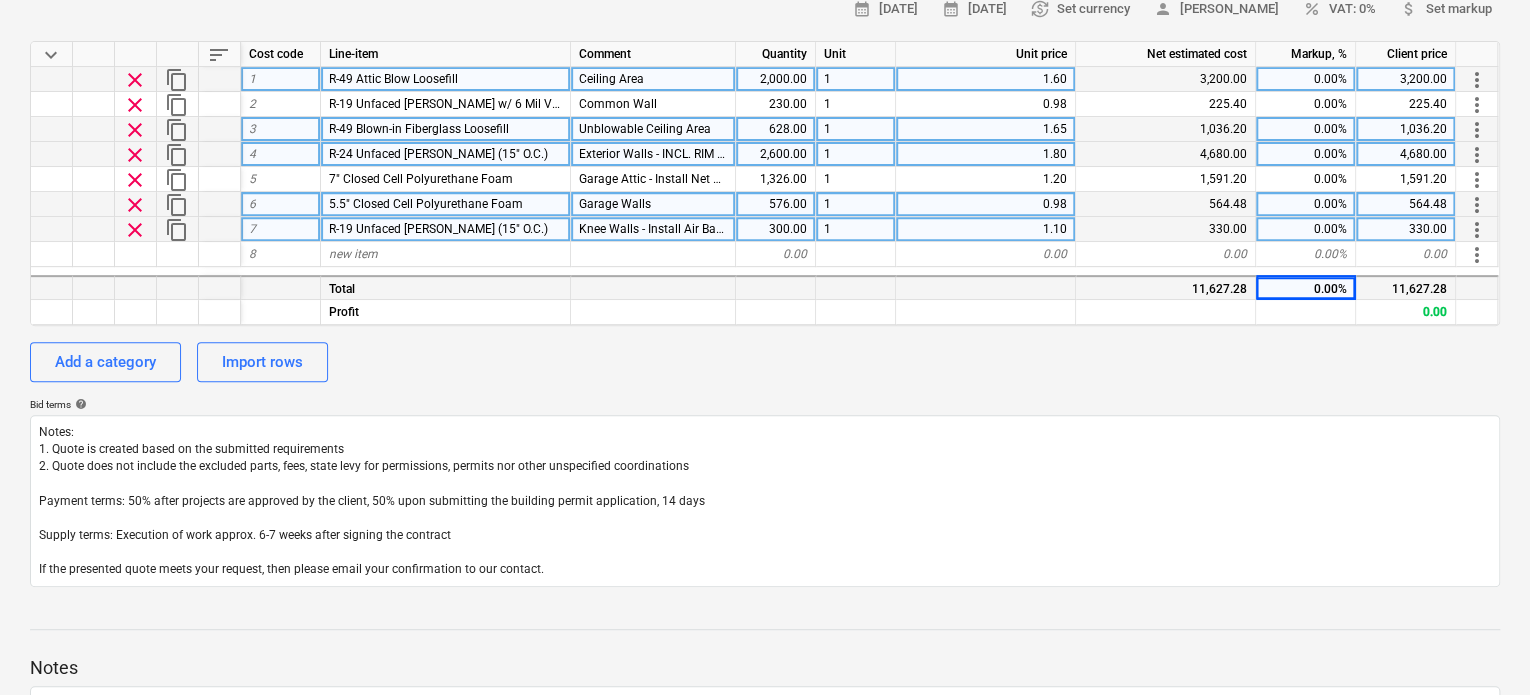 scroll, scrollTop: 328, scrollLeft: 0, axis: vertical 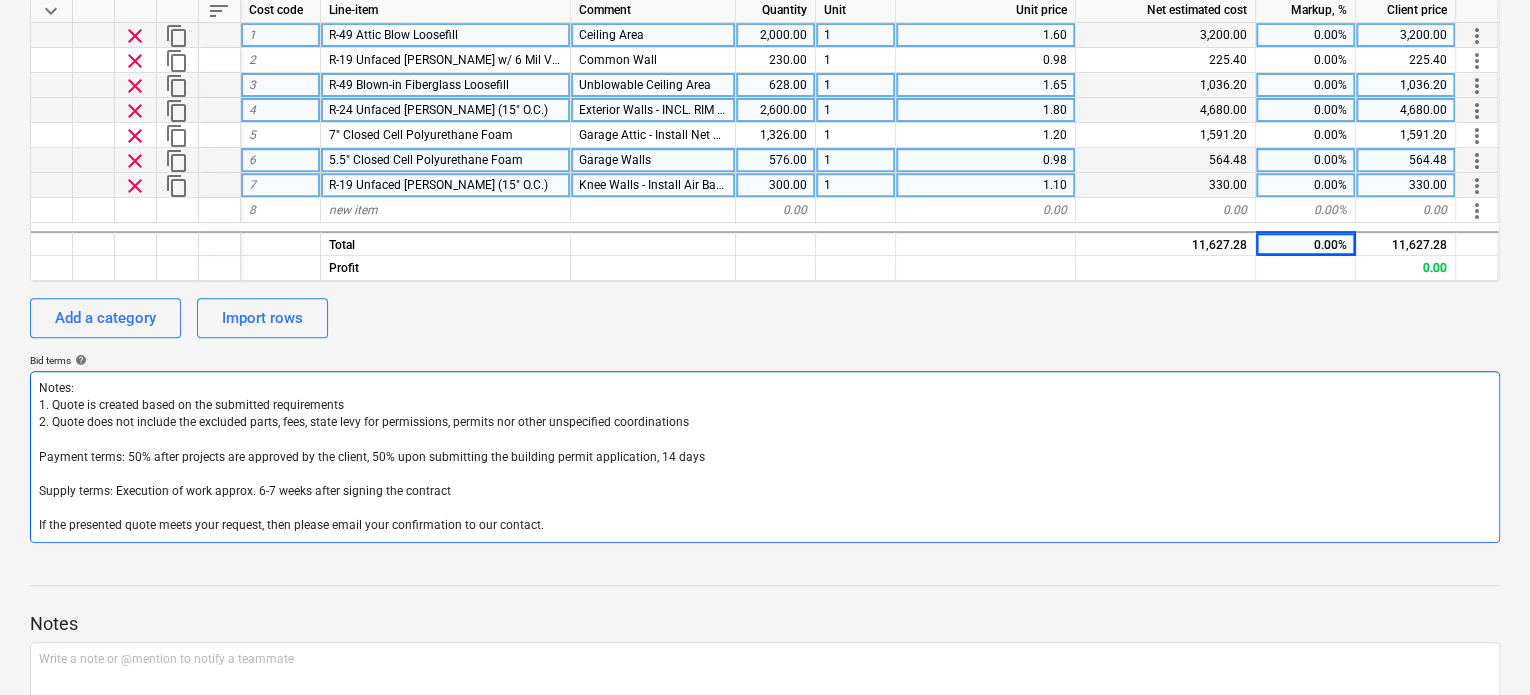 click on "Notes:
1. Quote is created based on the submitted requirements
2. Quote does not include the excluded parts, fees, state levy for permissions, permits nor other unspecified coordinations
Payment terms: 50% after projects are approved by the client, 50% upon submitting the building permit application, 14 days
Supply terms: Execution of work approx. 6-7 weeks after signing the contract
If the presented quote meets your request, then please email your confirmation to our contact." at bounding box center (765, 457) 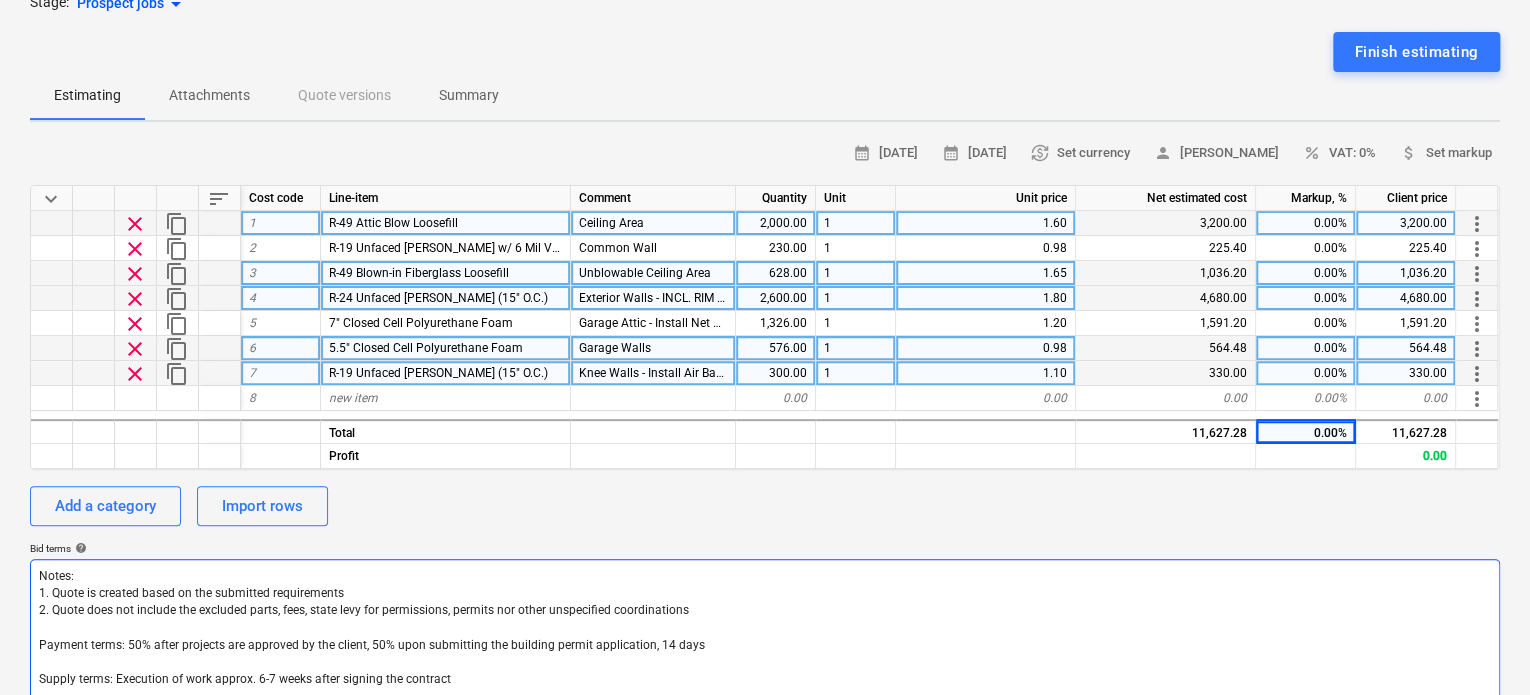 scroll, scrollTop: 0, scrollLeft: 0, axis: both 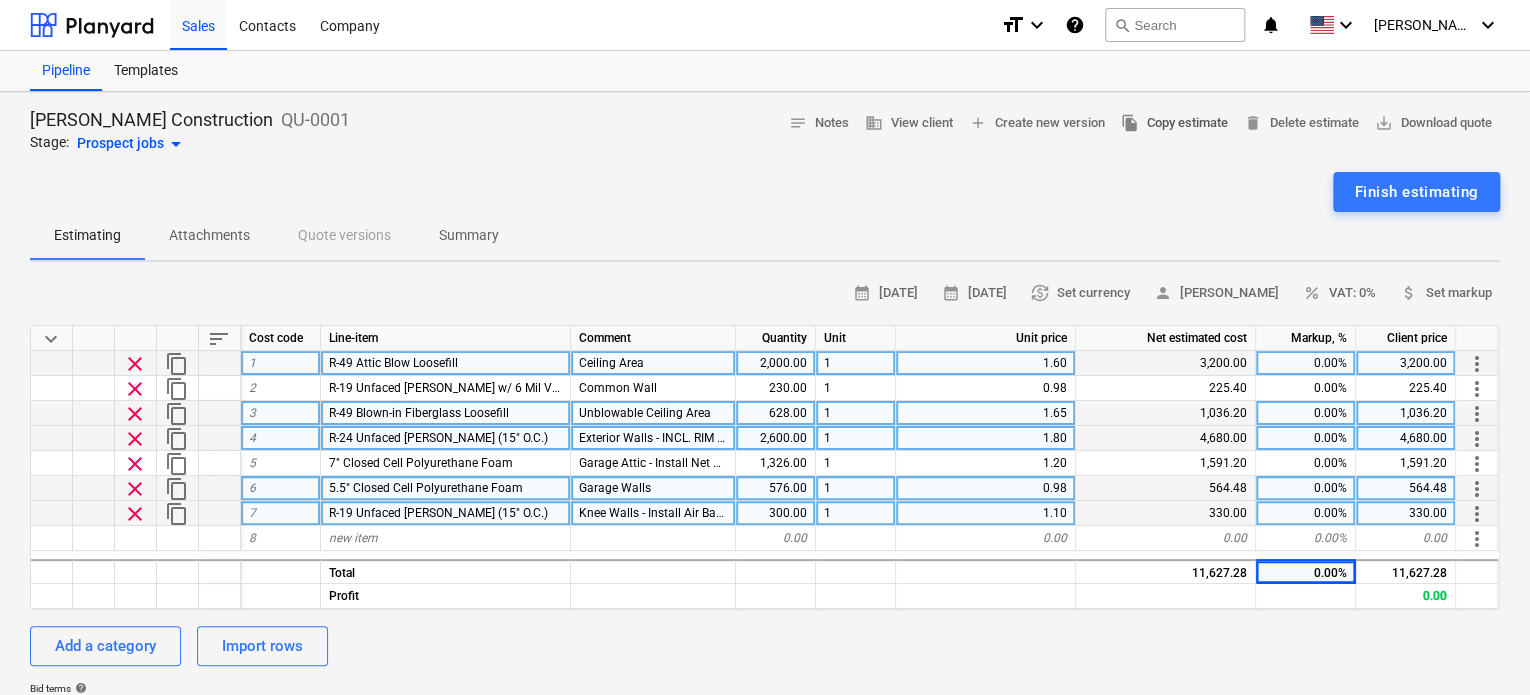 click on "file_copy Copy estimate" at bounding box center (1174, 123) 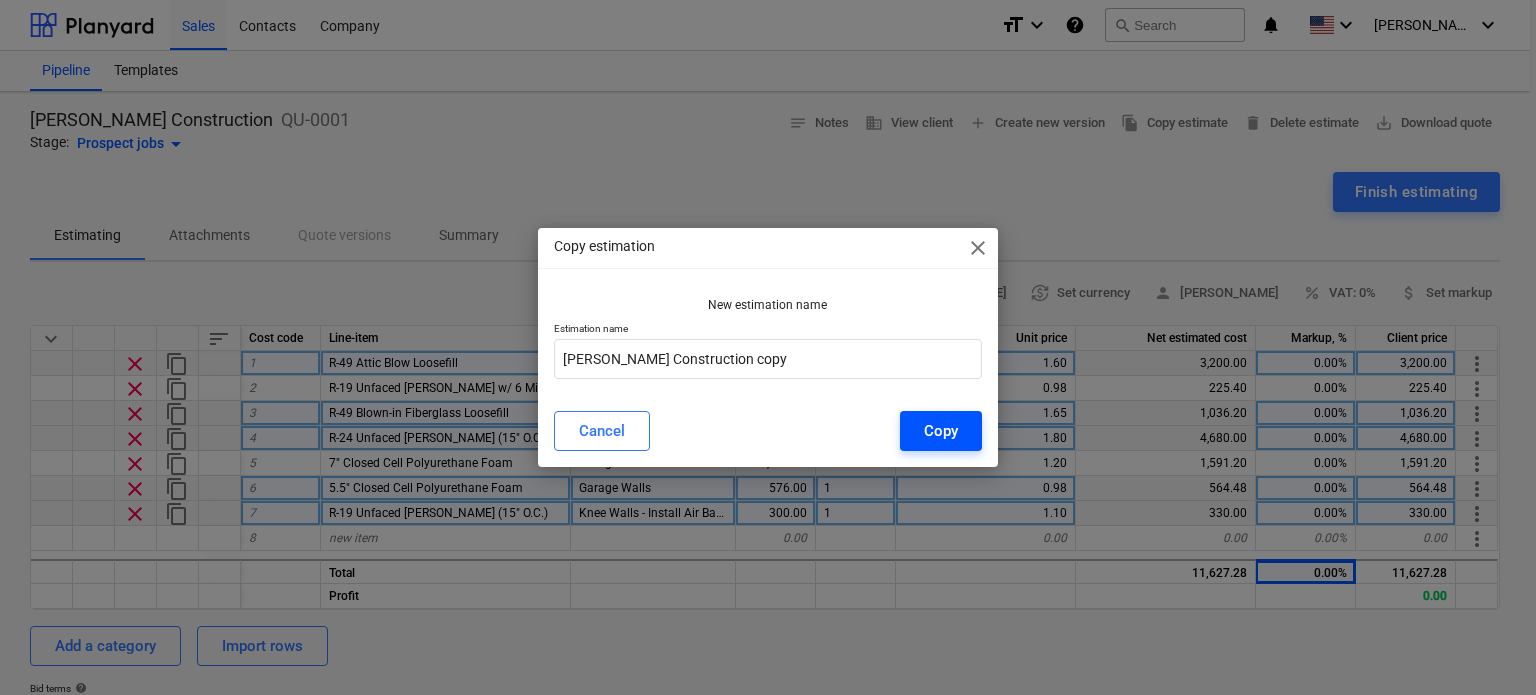 click on "Copy" at bounding box center (941, 431) 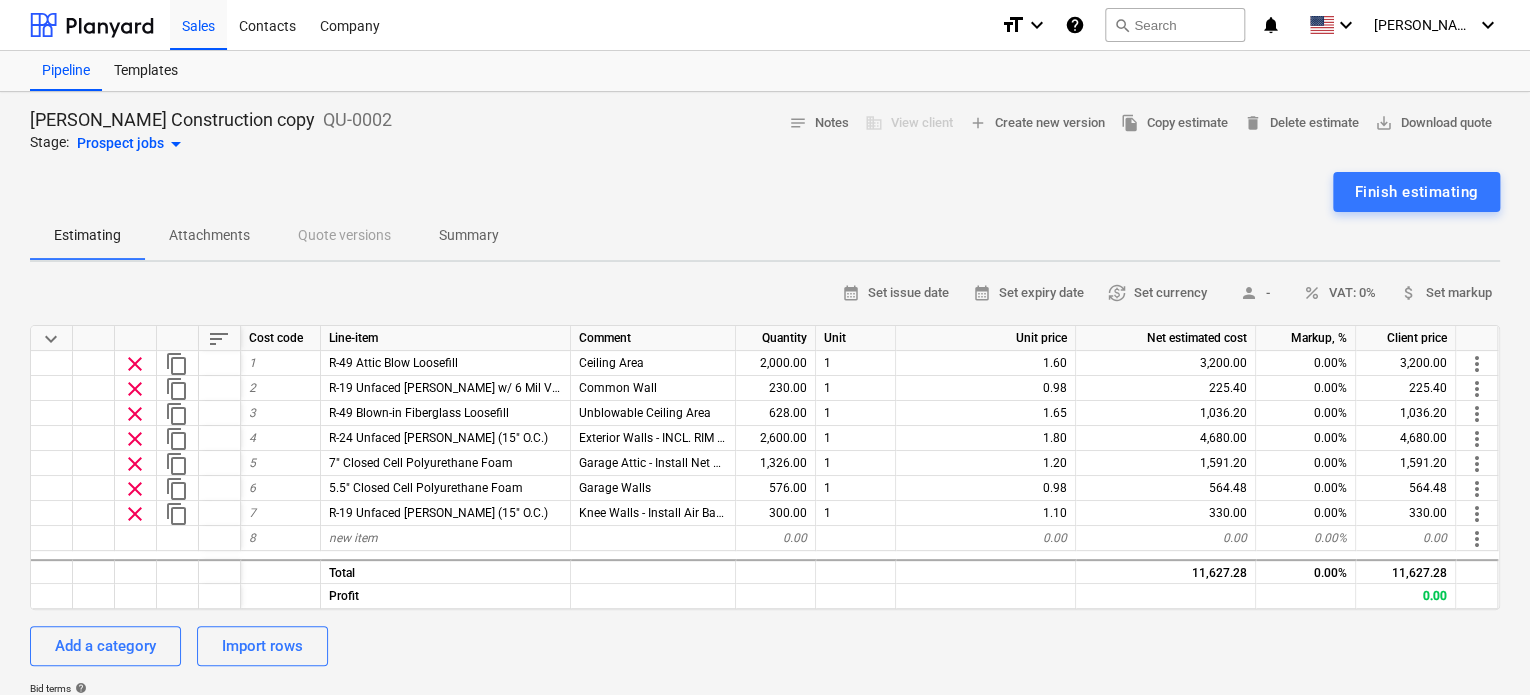 click on "Estimating Attachments Quote versions Summary" at bounding box center (765, 236) 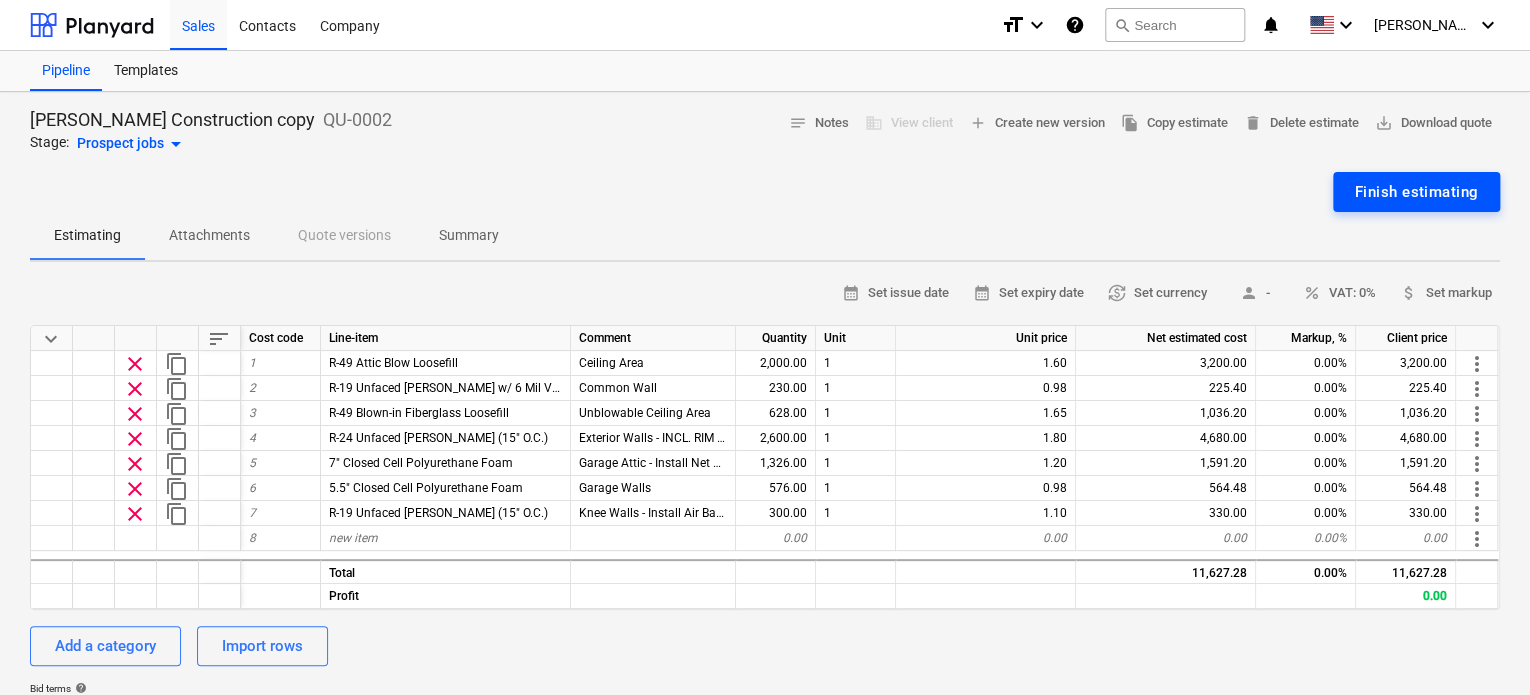 click on "Finish estimating" at bounding box center [1416, 192] 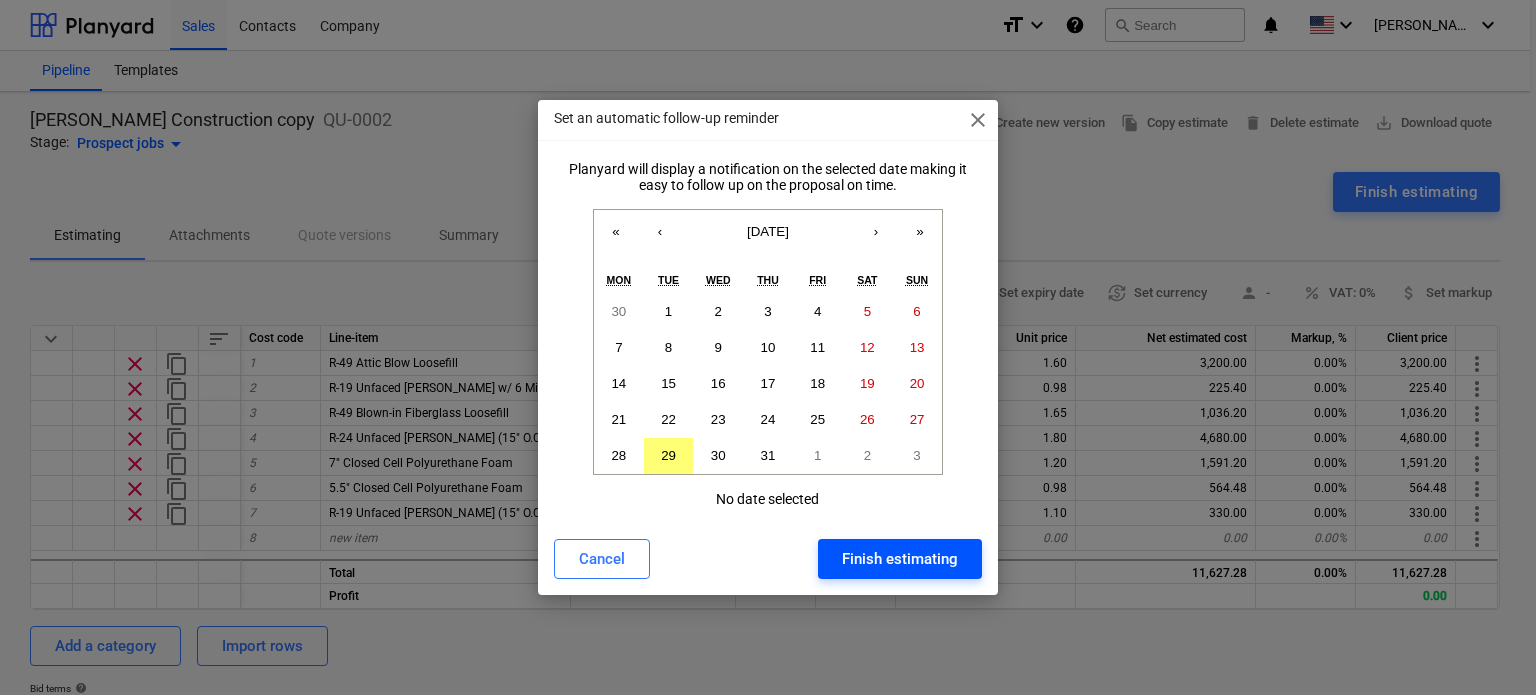 click on "Finish estimating" at bounding box center [900, 559] 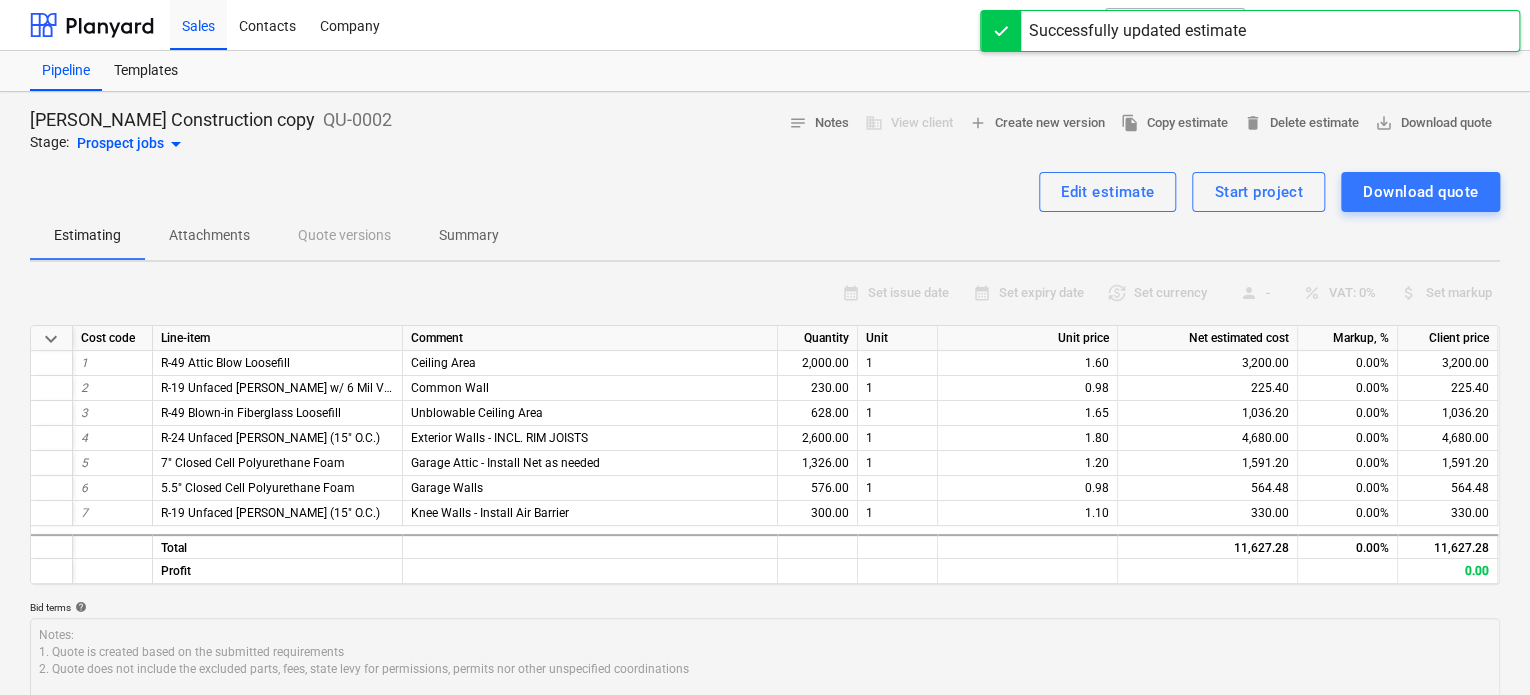 click on "Summary" at bounding box center [469, 235] 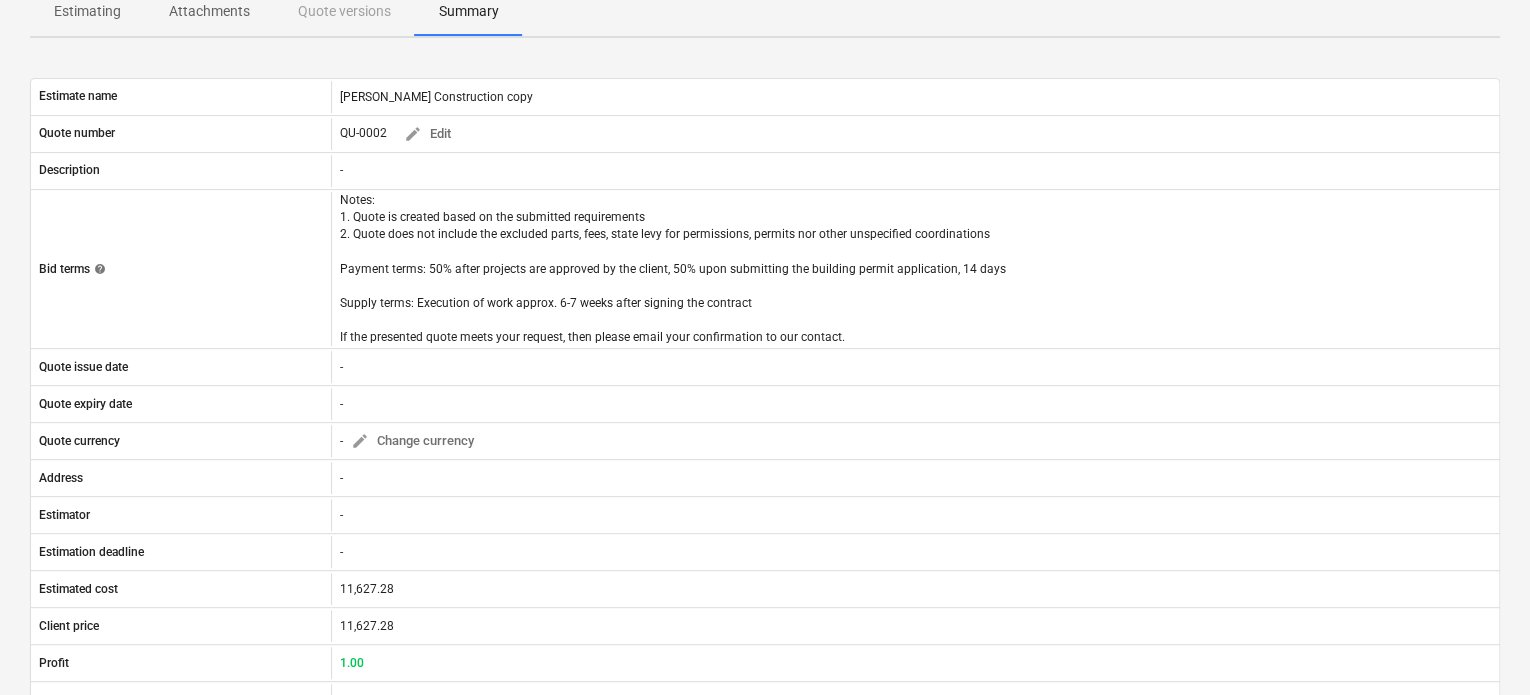 scroll, scrollTop: 0, scrollLeft: 0, axis: both 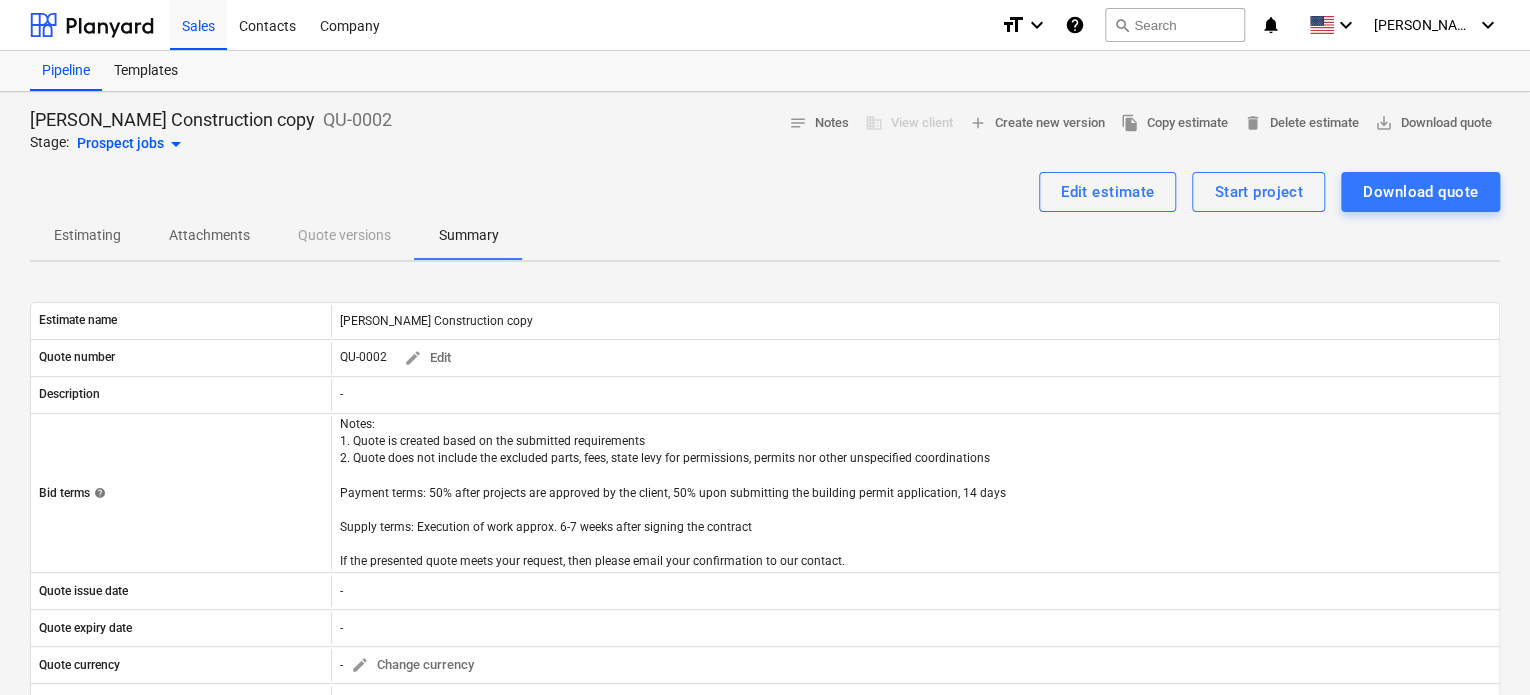 click on "Estimating" at bounding box center [87, 235] 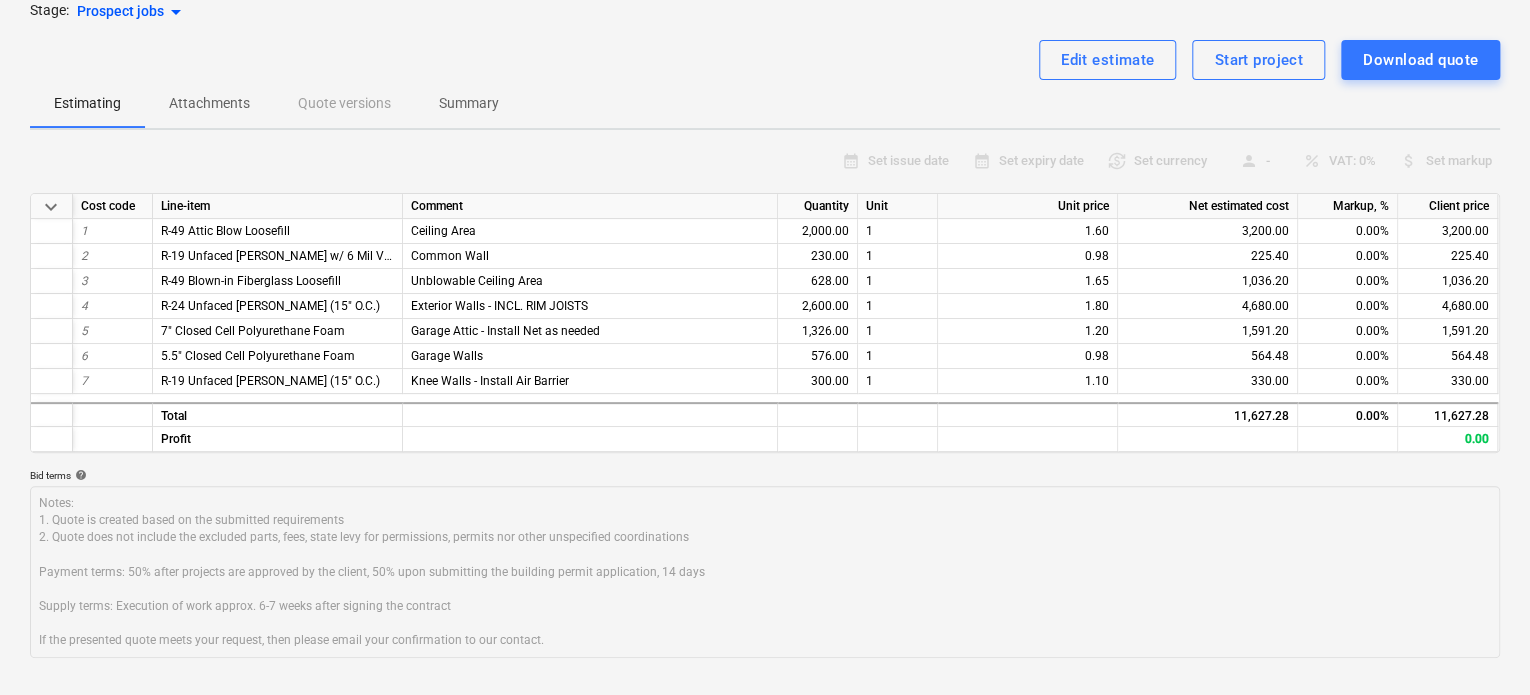 scroll, scrollTop: 0, scrollLeft: 0, axis: both 